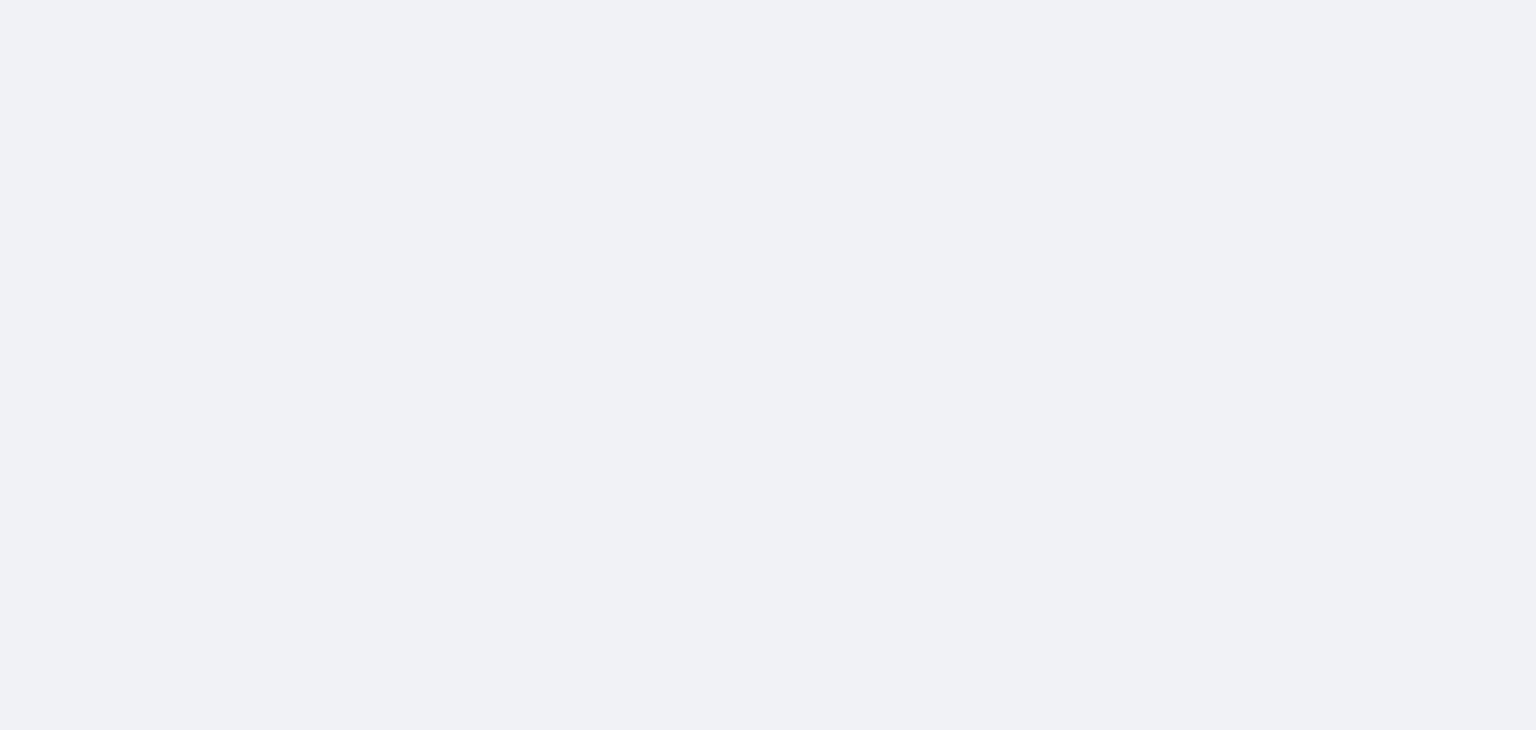 scroll, scrollTop: 0, scrollLeft: 0, axis: both 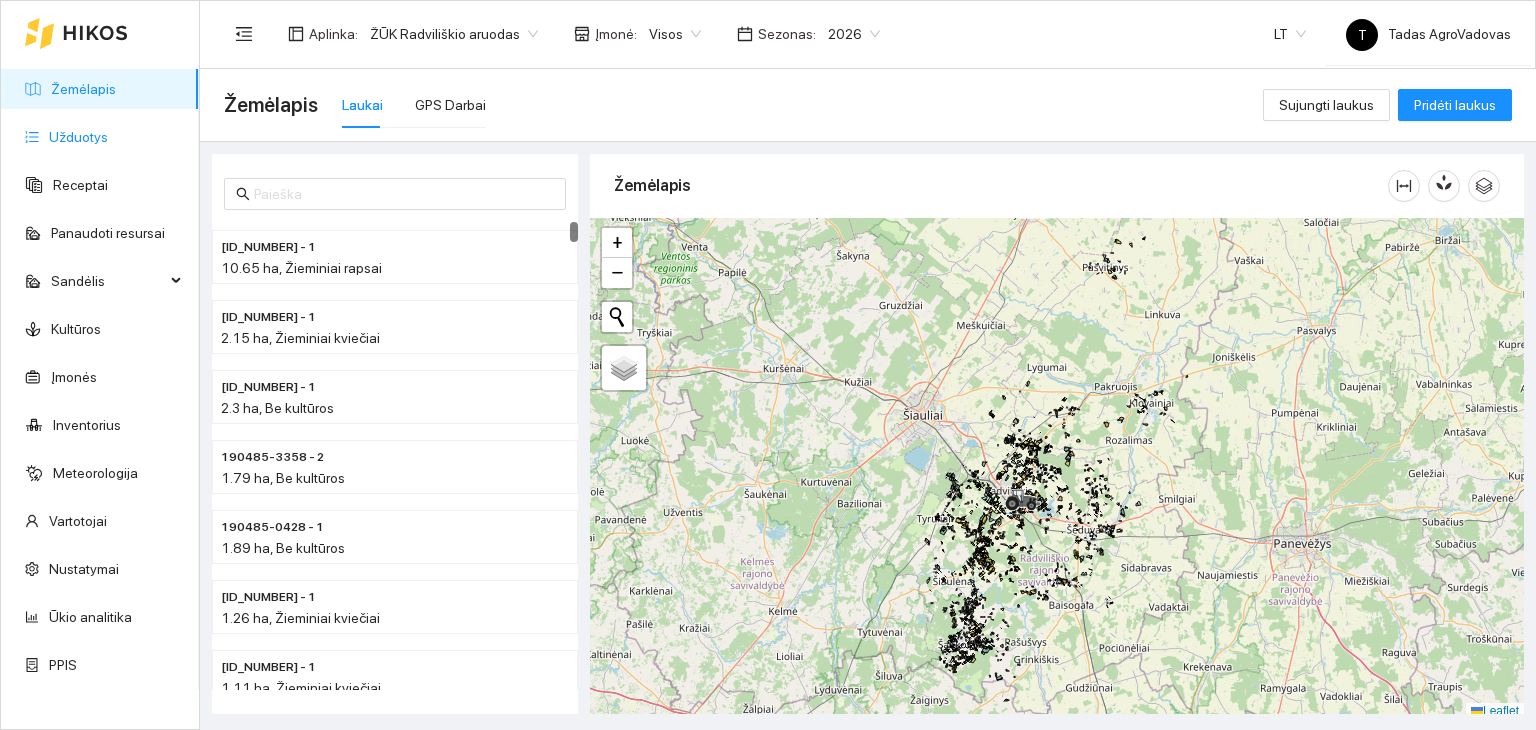 click on "Užduotys" at bounding box center (78, 137) 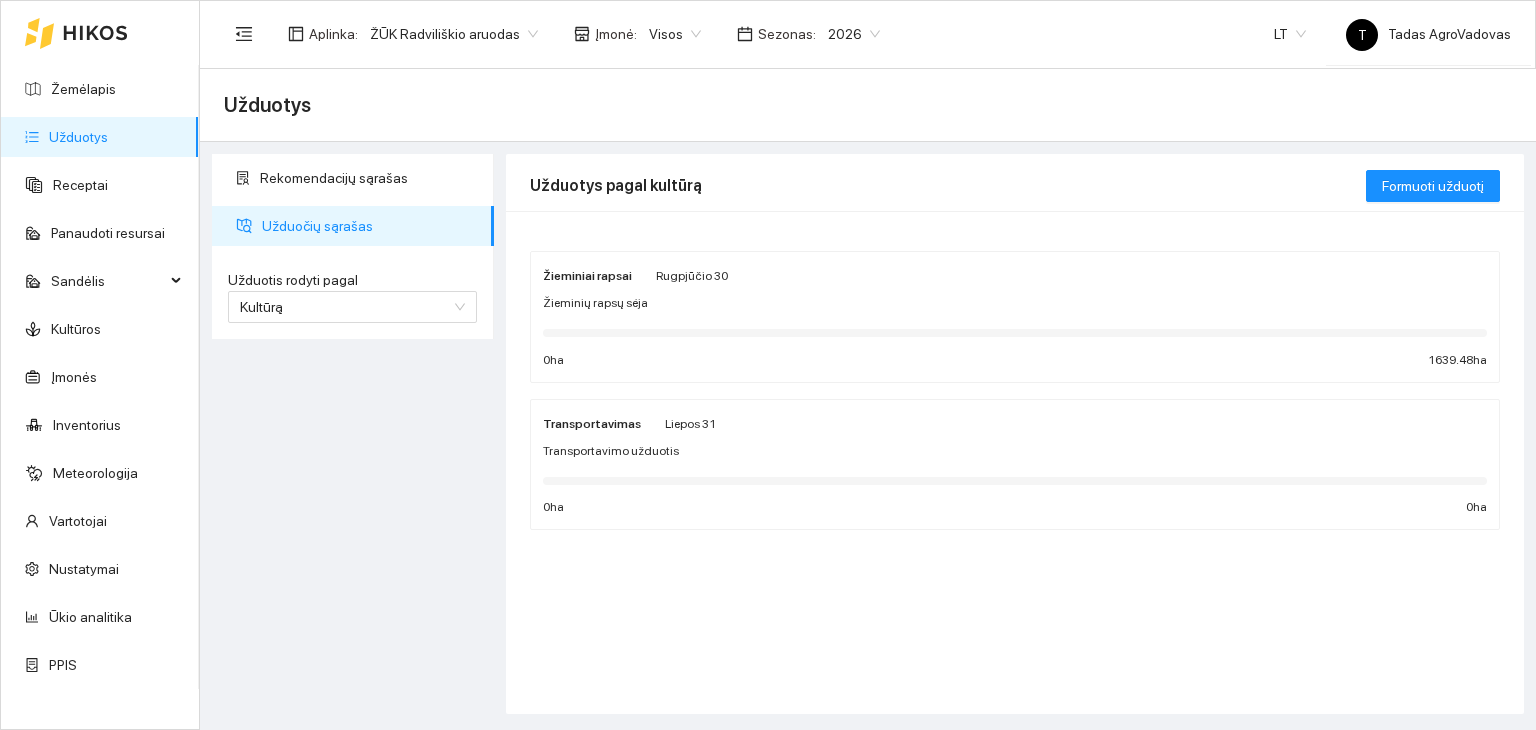click on "Žieminių rapsų sėja" at bounding box center (1015, 303) 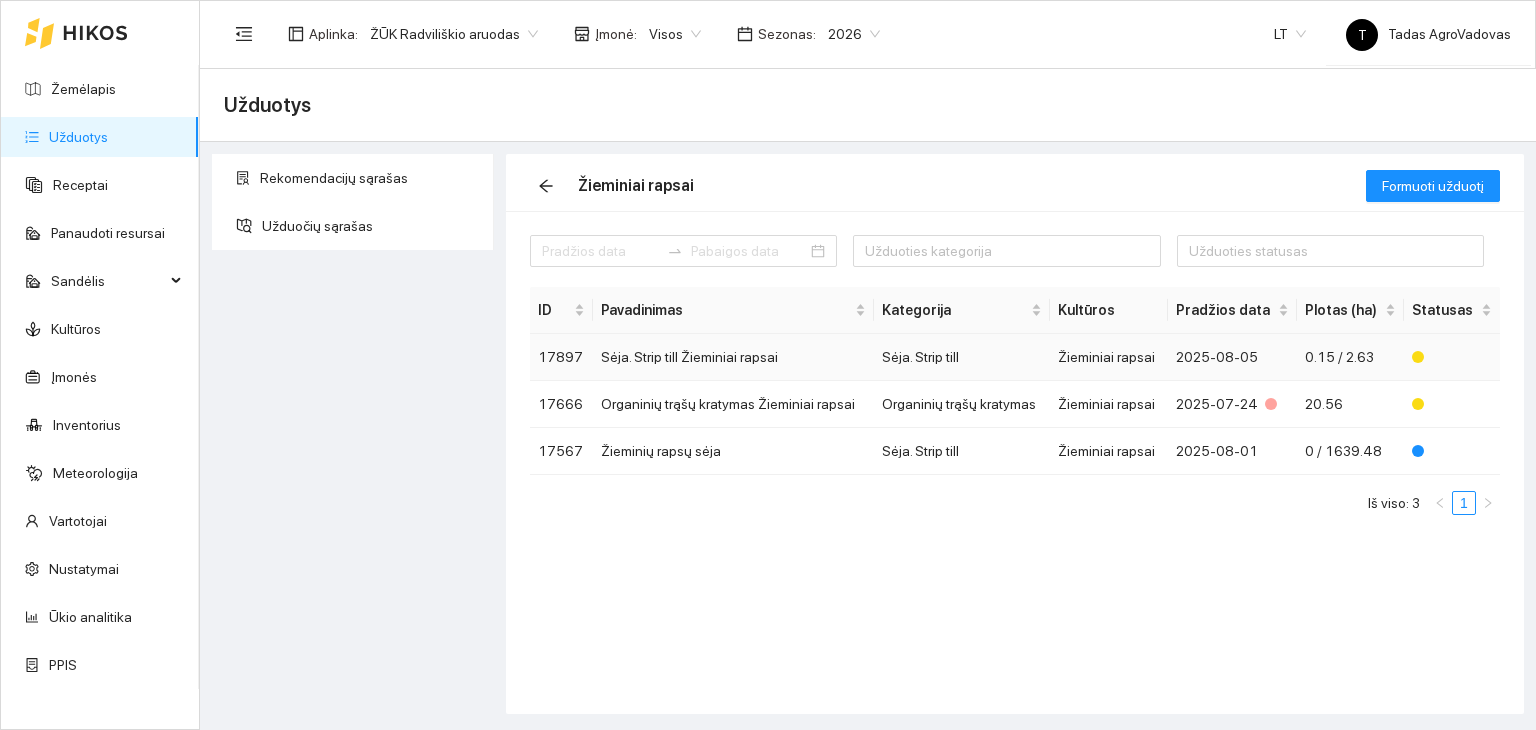 click on "Žieminiai rapsai" at bounding box center (1108, 357) 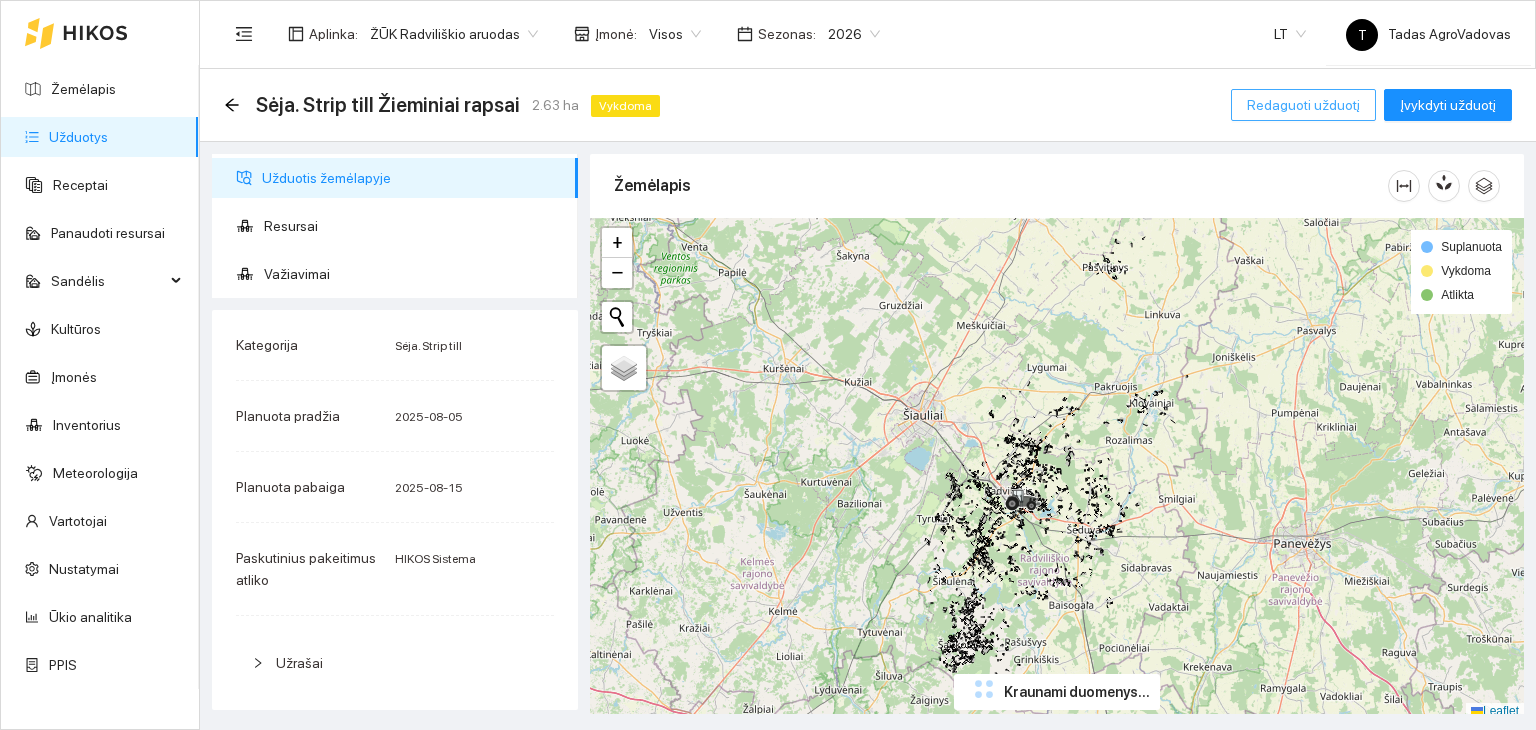 click on "Redaguoti užduotį" at bounding box center (1303, 105) 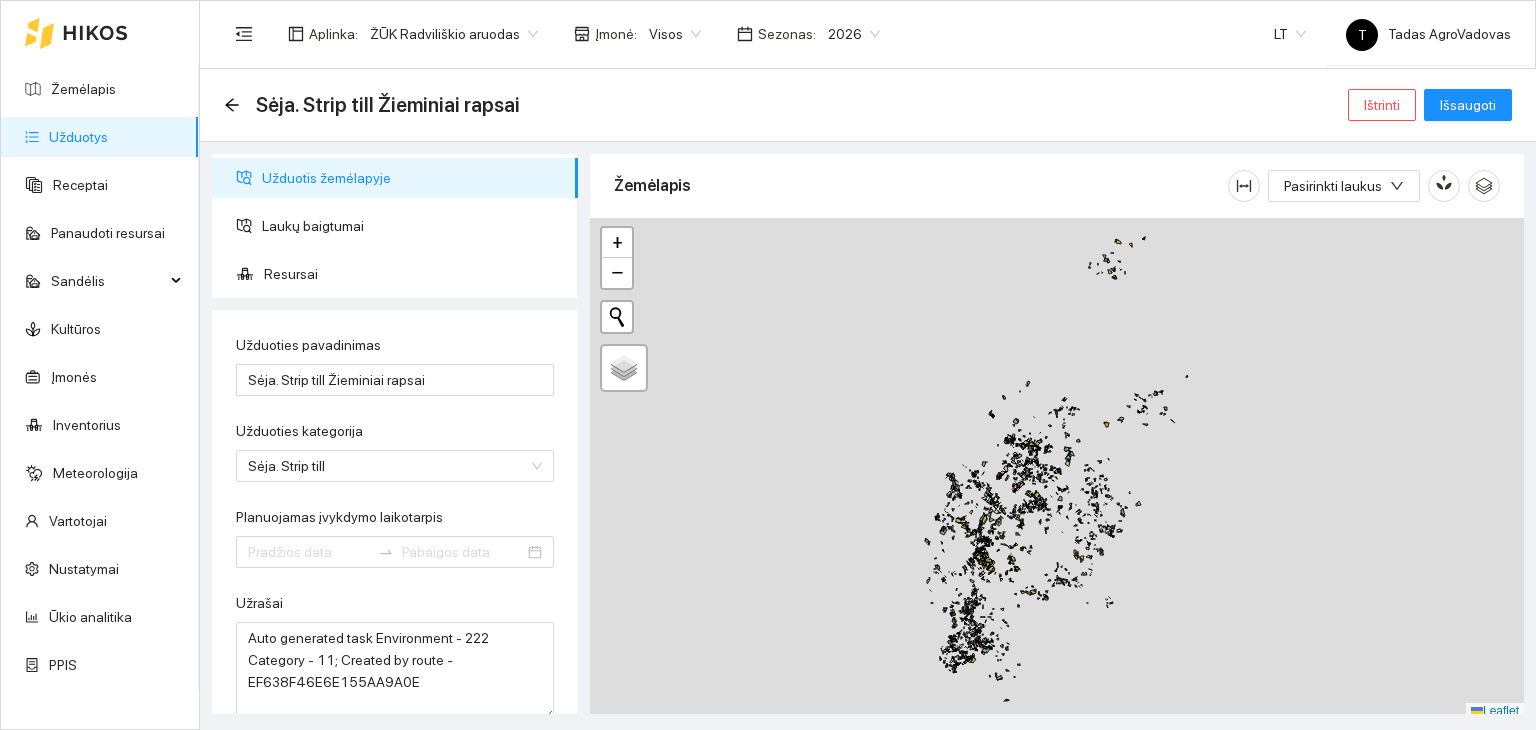 type on "2025-08-05" 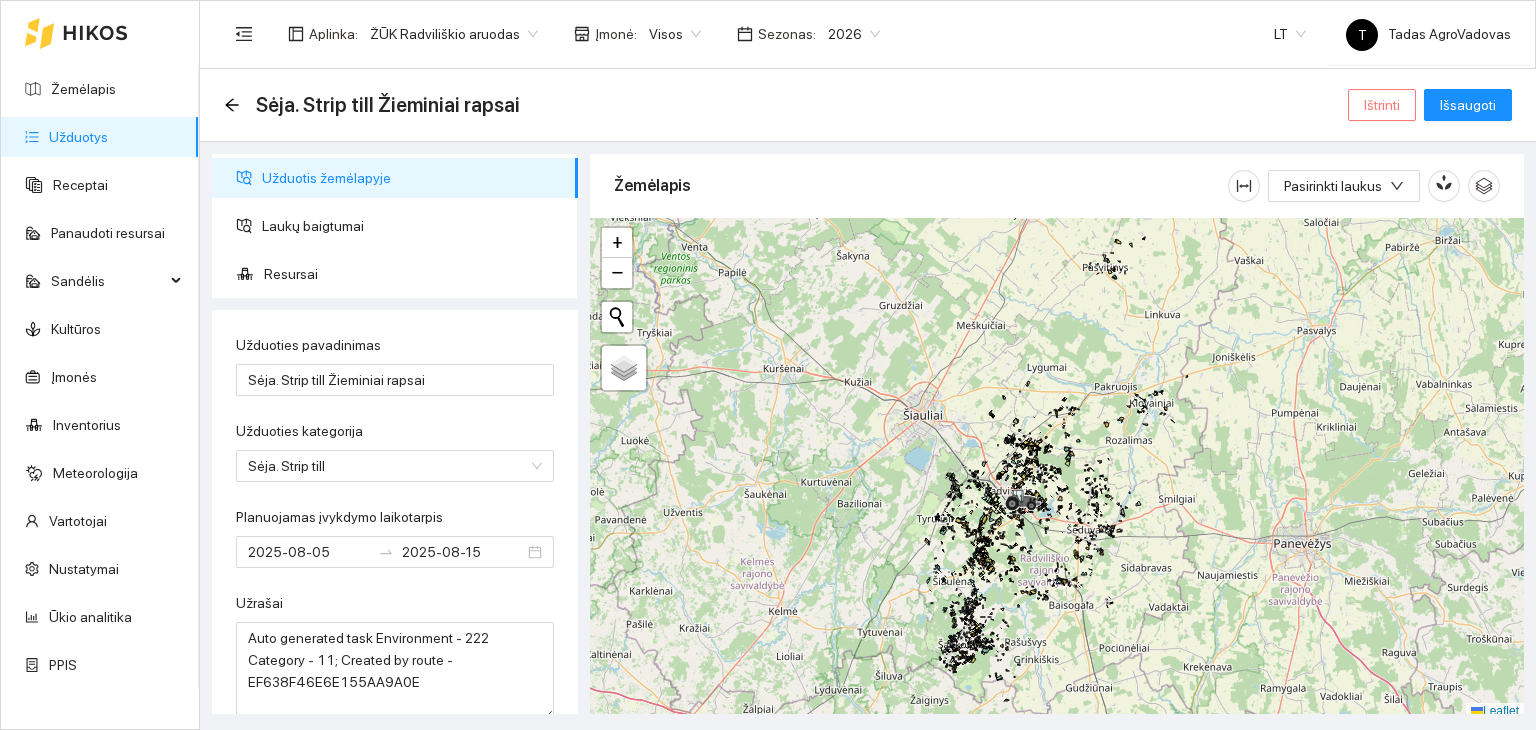 click on "Ištrinti" at bounding box center [1382, 105] 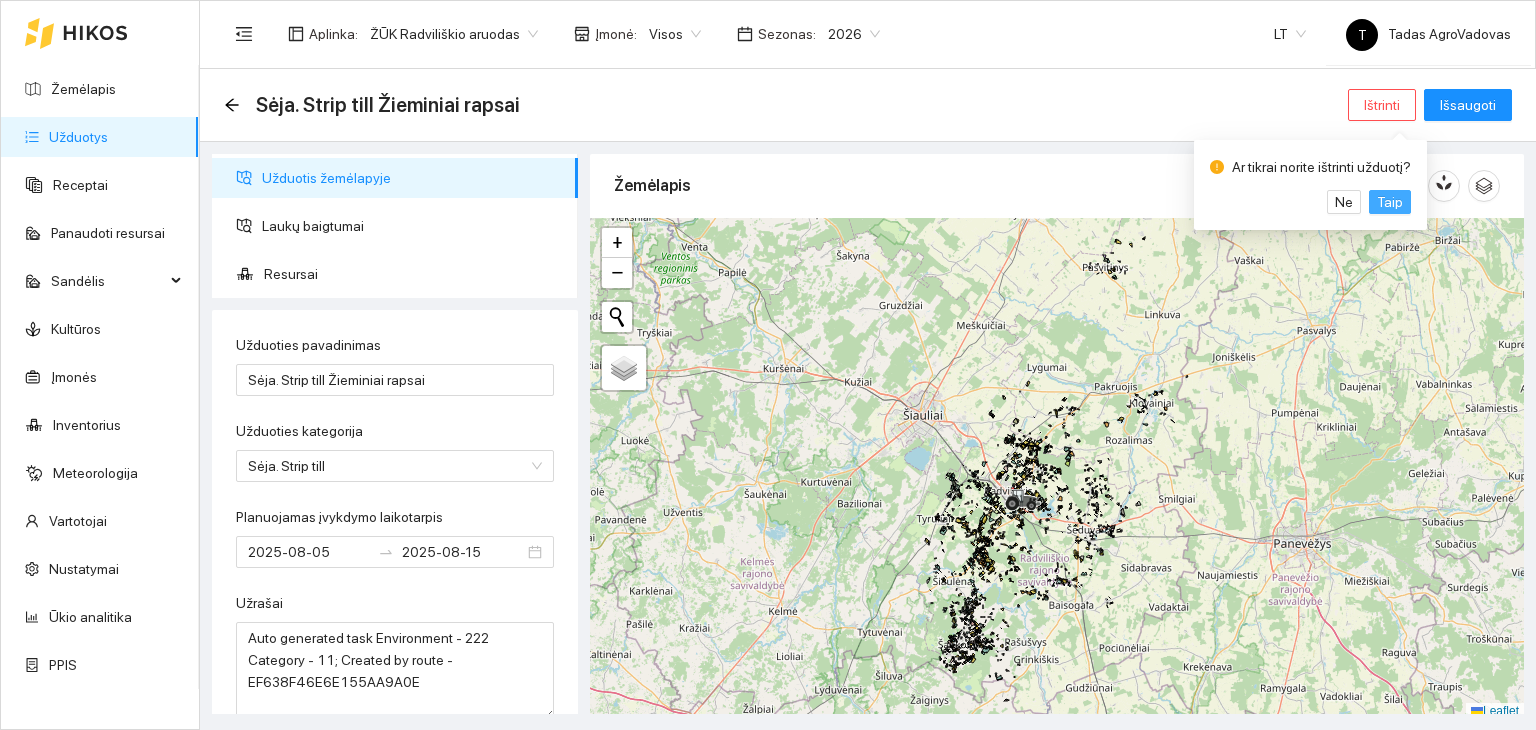 click on "Taip" at bounding box center (1390, 202) 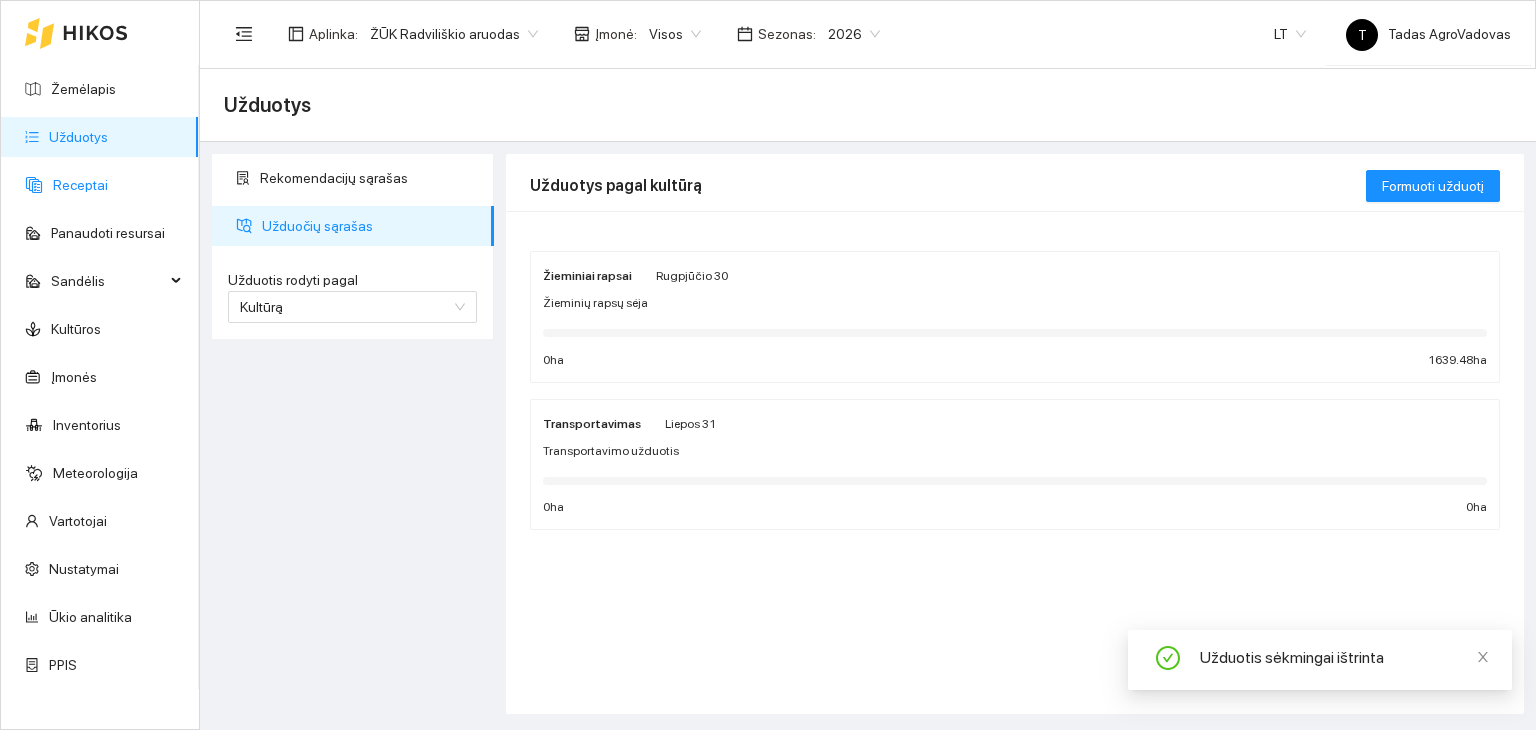 click on "Receptai" at bounding box center (80, 185) 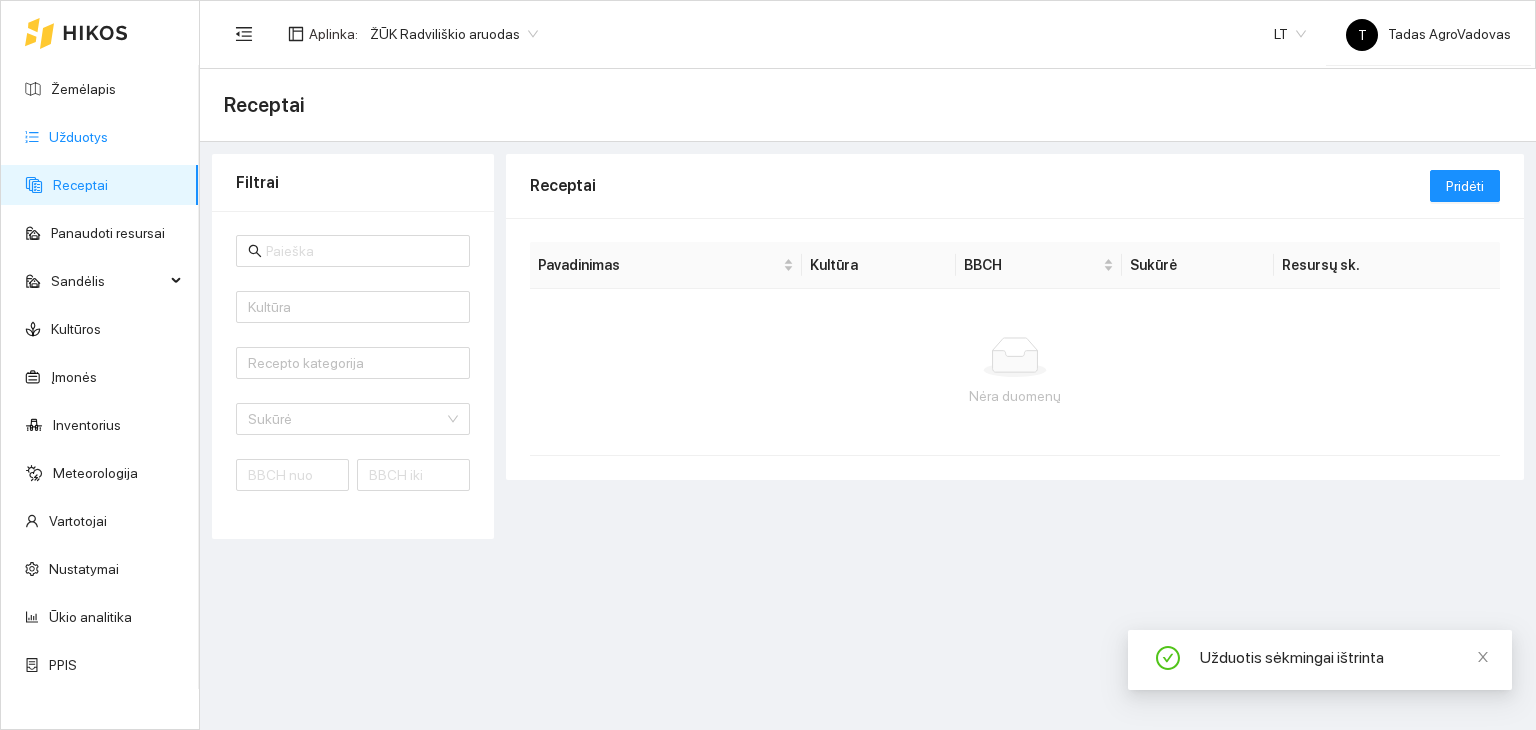 click on "Užduotys" at bounding box center [78, 137] 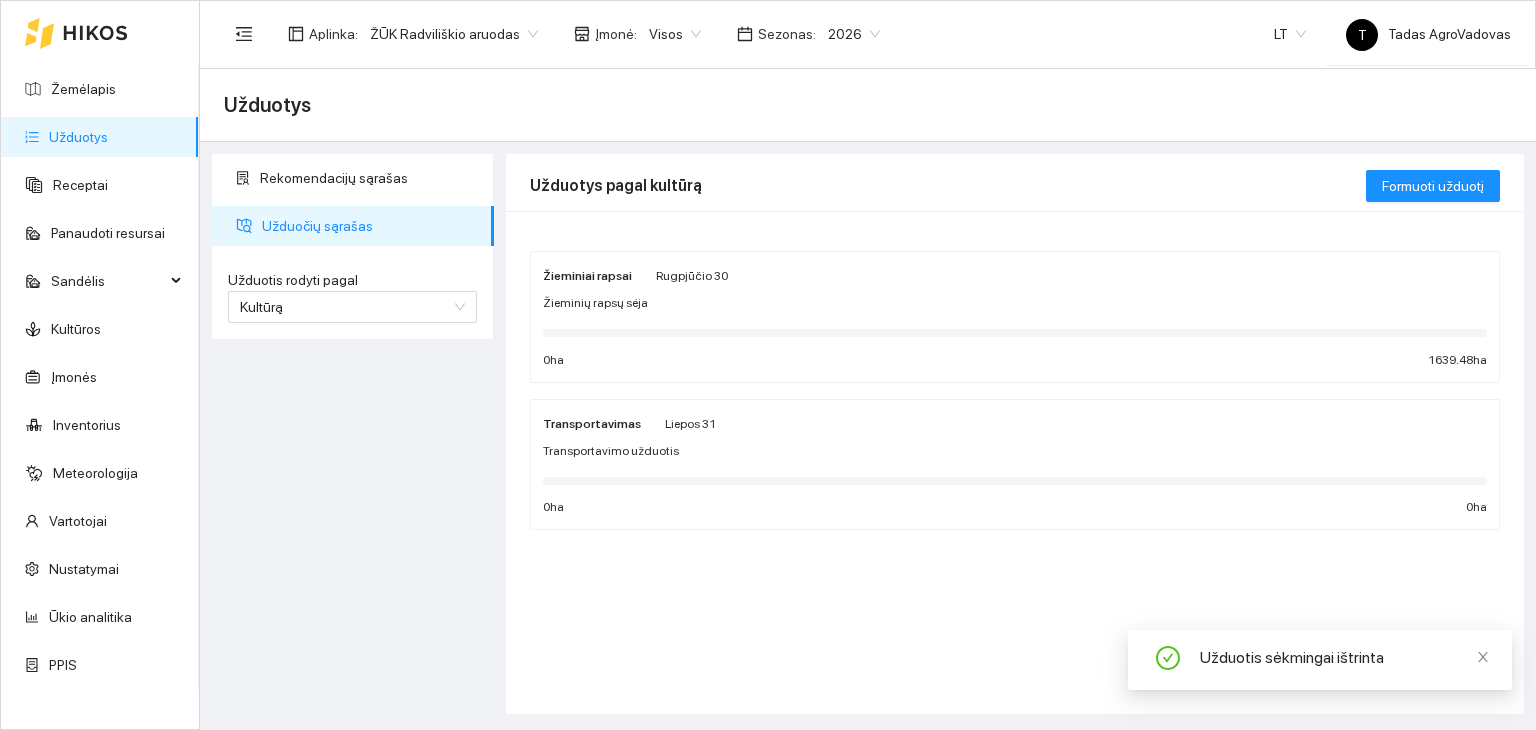 click on "Žieminiai rapsai Rugpjūčio 30 Žieminių rapsų sėja 0  ha 1639.48  ha" at bounding box center (1015, 317) 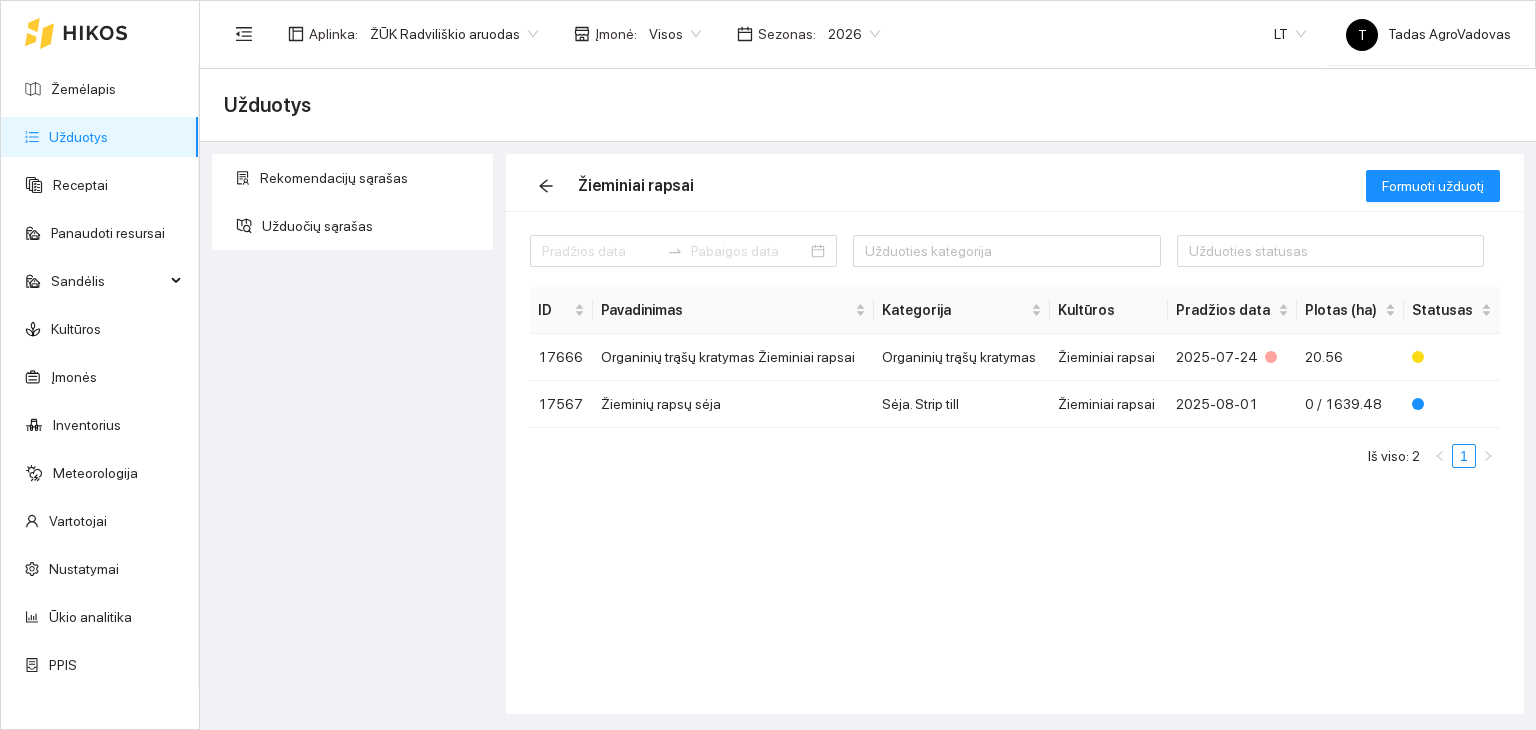 click on "Žemėlapis Užduotys Receptai Panaudoti resursai Sandėlis Kultūros Įmonės Inventorius Meteorologija Vartotojai Nustatymai Ūkio analitika PPIS Aplinka : ŽŪK Radviliškio aruodas Įmonė : Visos Sezonas : 2026 LT T Tadas AgroVadovas   Užduotys Rekomendacijų sąrašas Užduočių sąrašas Žieminiai rapsai Formuoti užduotį   Užduoties kategorija   Užduoties statusas ID Pavadinimas Kategorija Kultūros Pradžios data Plotas (ha) Statusas               17666 Organinių trąšų kratymas Žieminiai rapsai Organinių trąšų kratymas Žieminiai rapsai 2025-07-24 20.56 17567 Žieminių rapsų sėja Sėja. Strip till Žieminiai rapsai 2025-08-01 0 / 1639.48 Iš viso: 2 1         Spustelėkite norėdami rūšiuoti didėjančia tvarka" at bounding box center [768, 365] 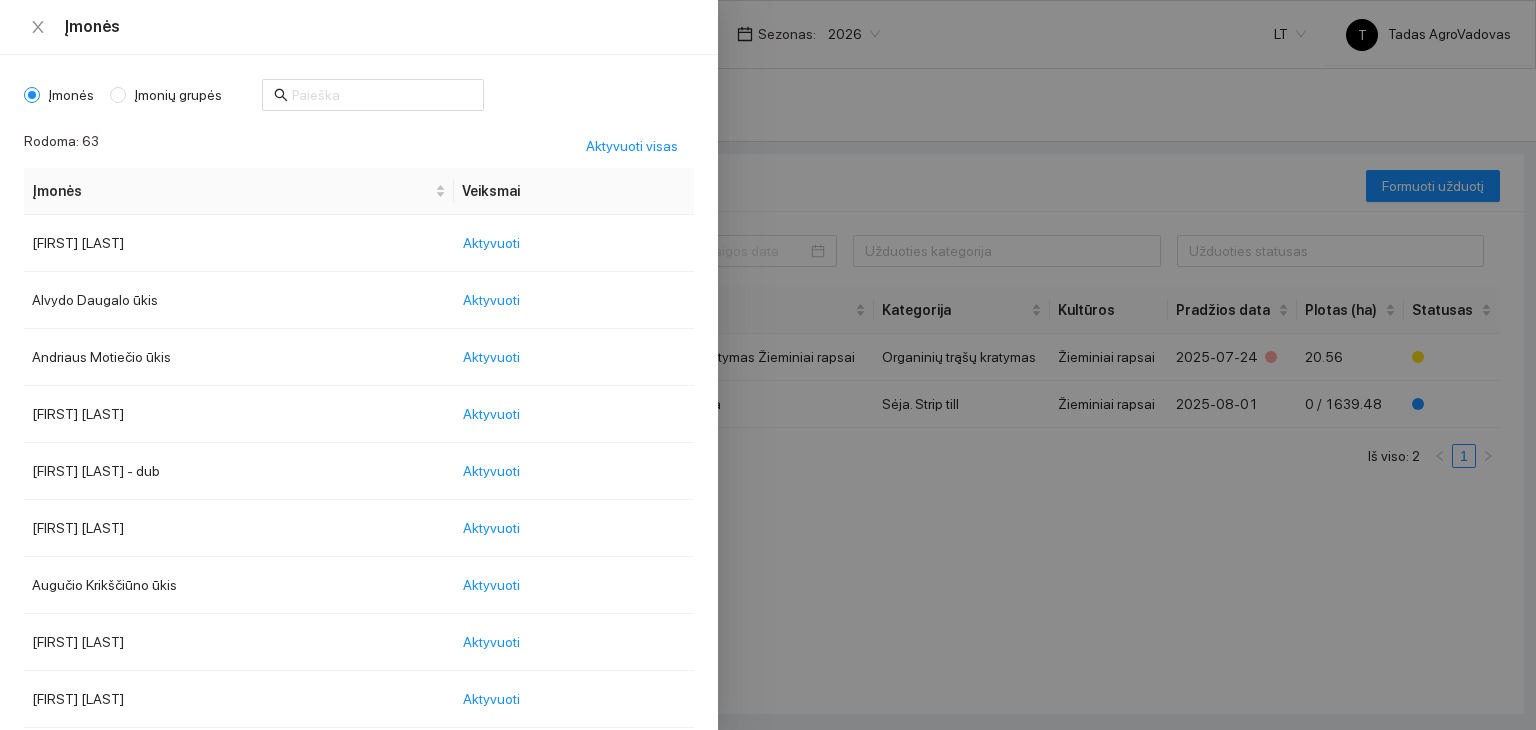 click at bounding box center [768, 365] 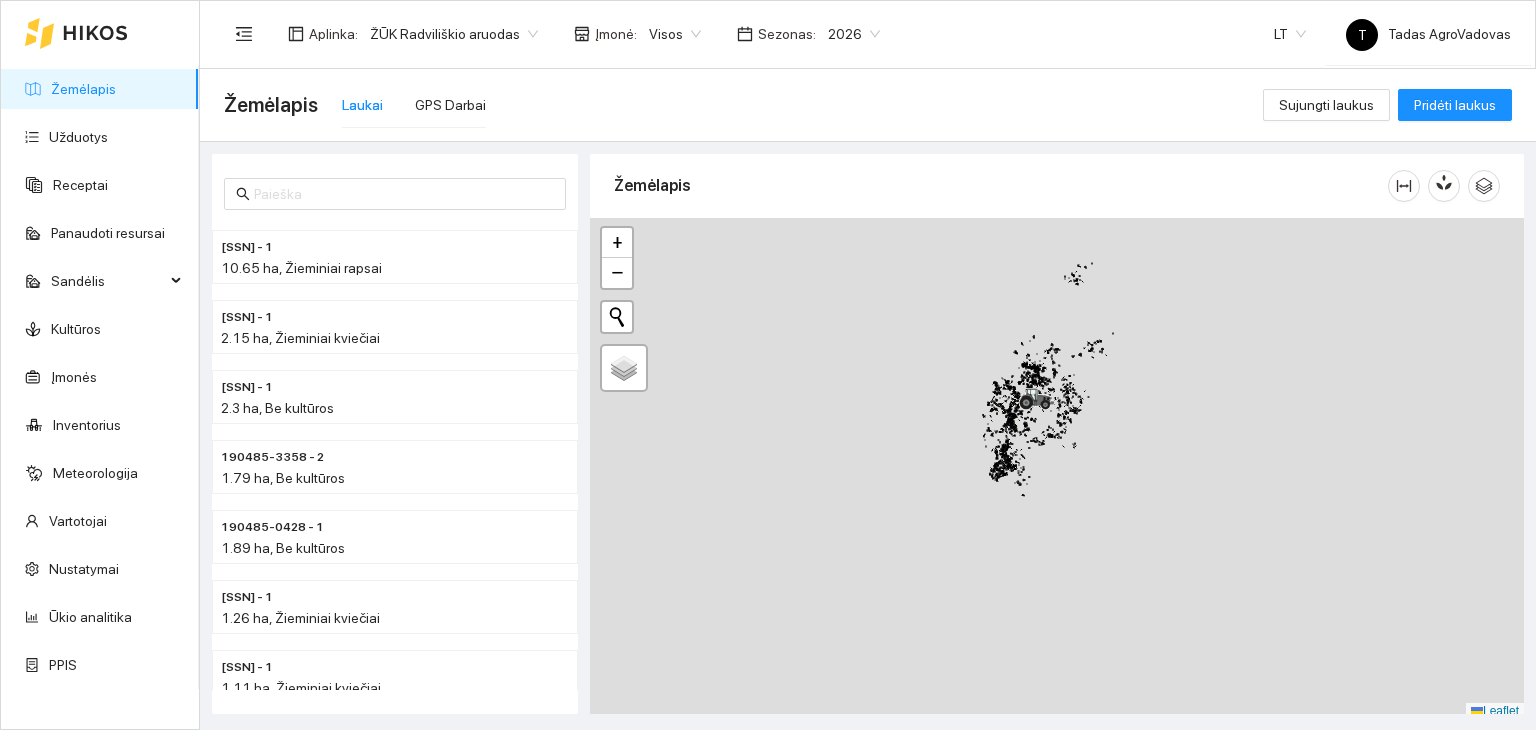 scroll, scrollTop: 0, scrollLeft: 0, axis: both 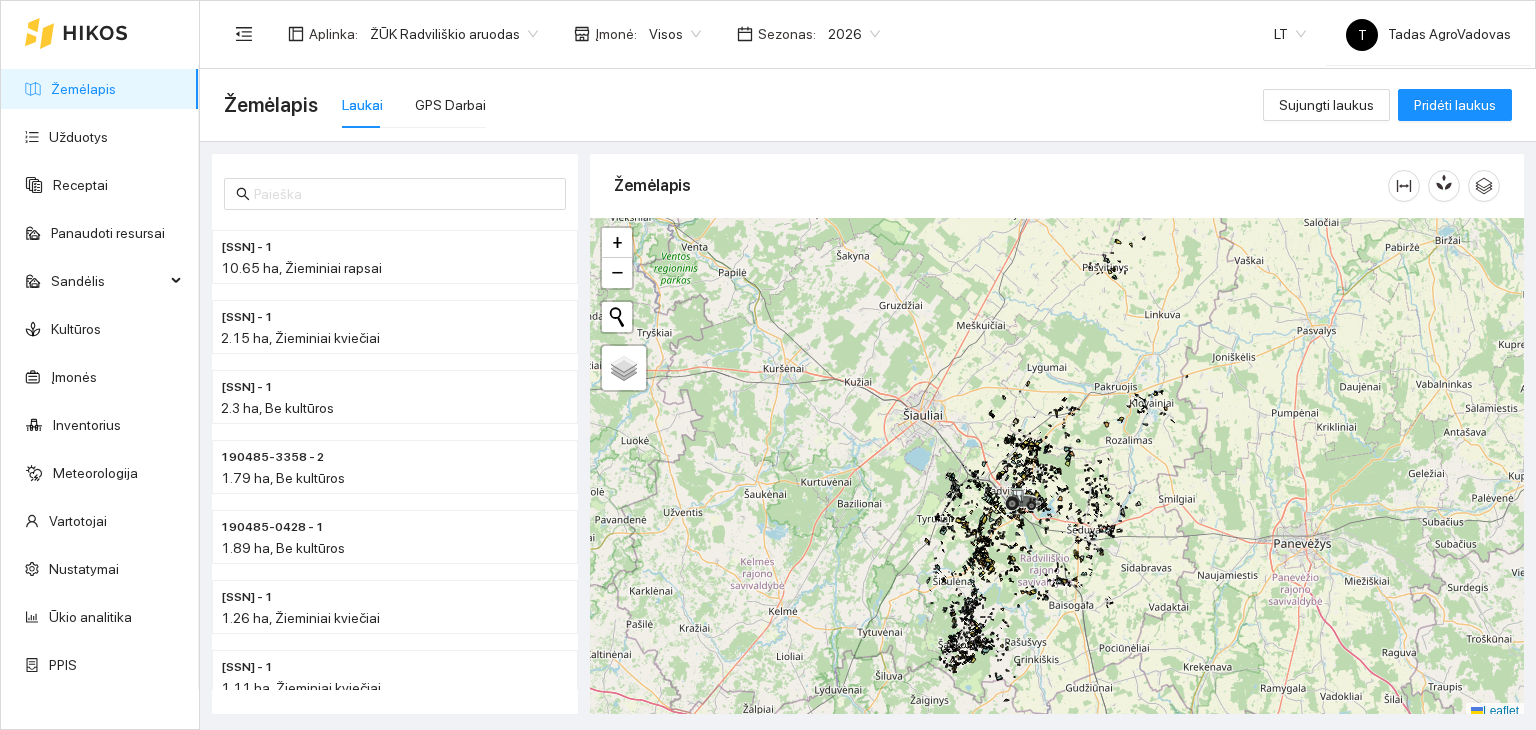 click on "Žemėlapis Užduotys Receptai Panaudoti resursai Sandėlis KultūrosĮmonės Inventorius Meteorologija Vartotojai Nustatymai Ūkio analitika PPIS Aplinka : ŽŪK Radviliškio aruodasĮmonė : Visos Sezonas : 2026 LT T T [FIRST] [LAST]   Žemėlapis Laukai GPS Darbai Sujungti laukus Pridėti laukus [SSN] - 1 10.65 ha, Žieminiai rapsai [SSN] - 1 2.15 ha, Žieminiai kviečiai [SSN] - 1 2.3 ha, Be kultūros [SSN] - 2 1.79 ha, Be kultūros [SSN] - 1 1.89 ha, Be kultūros [SSN] - 1 1.26 ha, Žieminiai kviečiai [SSN] - 1 1.11 ha, Žieminiai kviečiai [SSN] - 1 11.2 ha, Žirniai Žemėlapis" at bounding box center (768, 365) 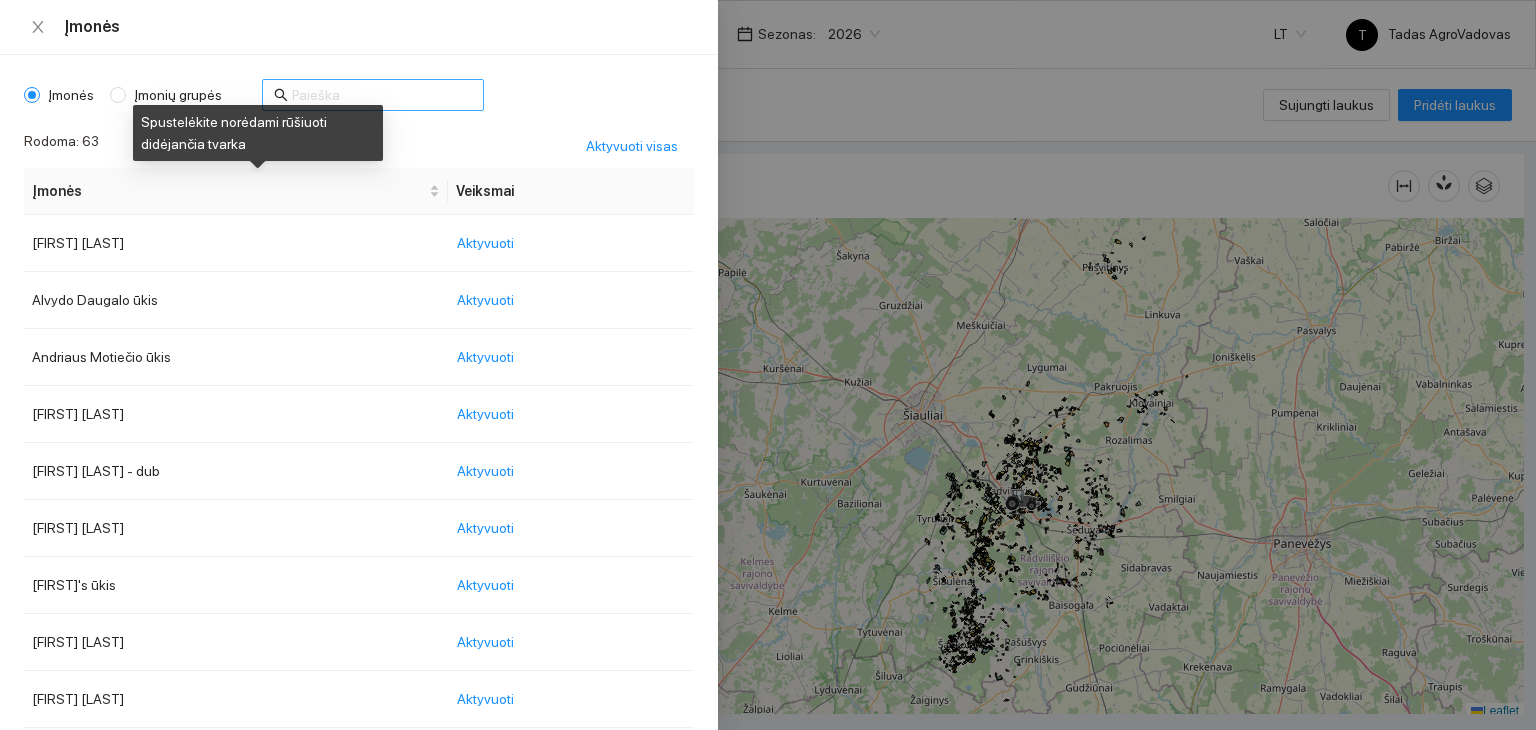 click at bounding box center (382, 95) 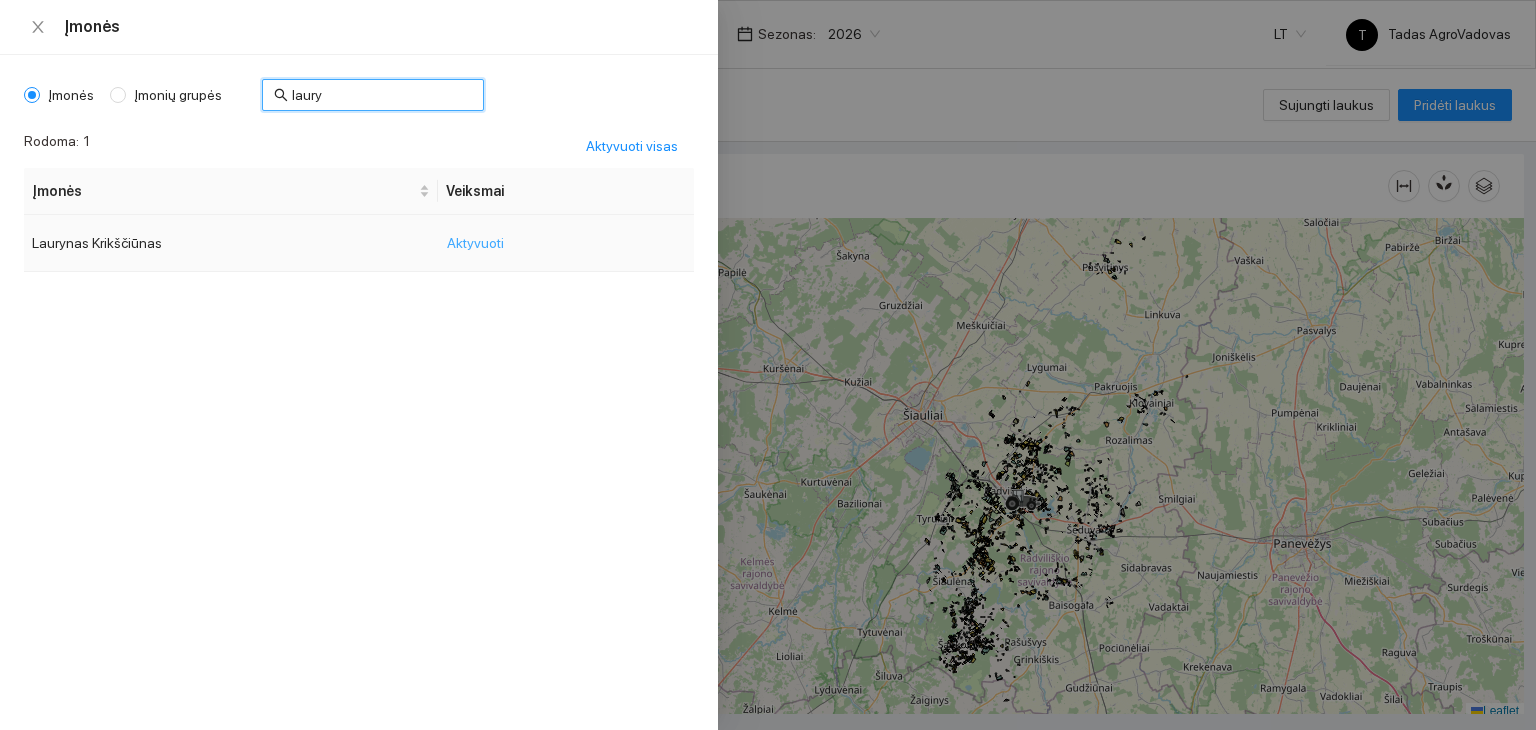 type on "laury" 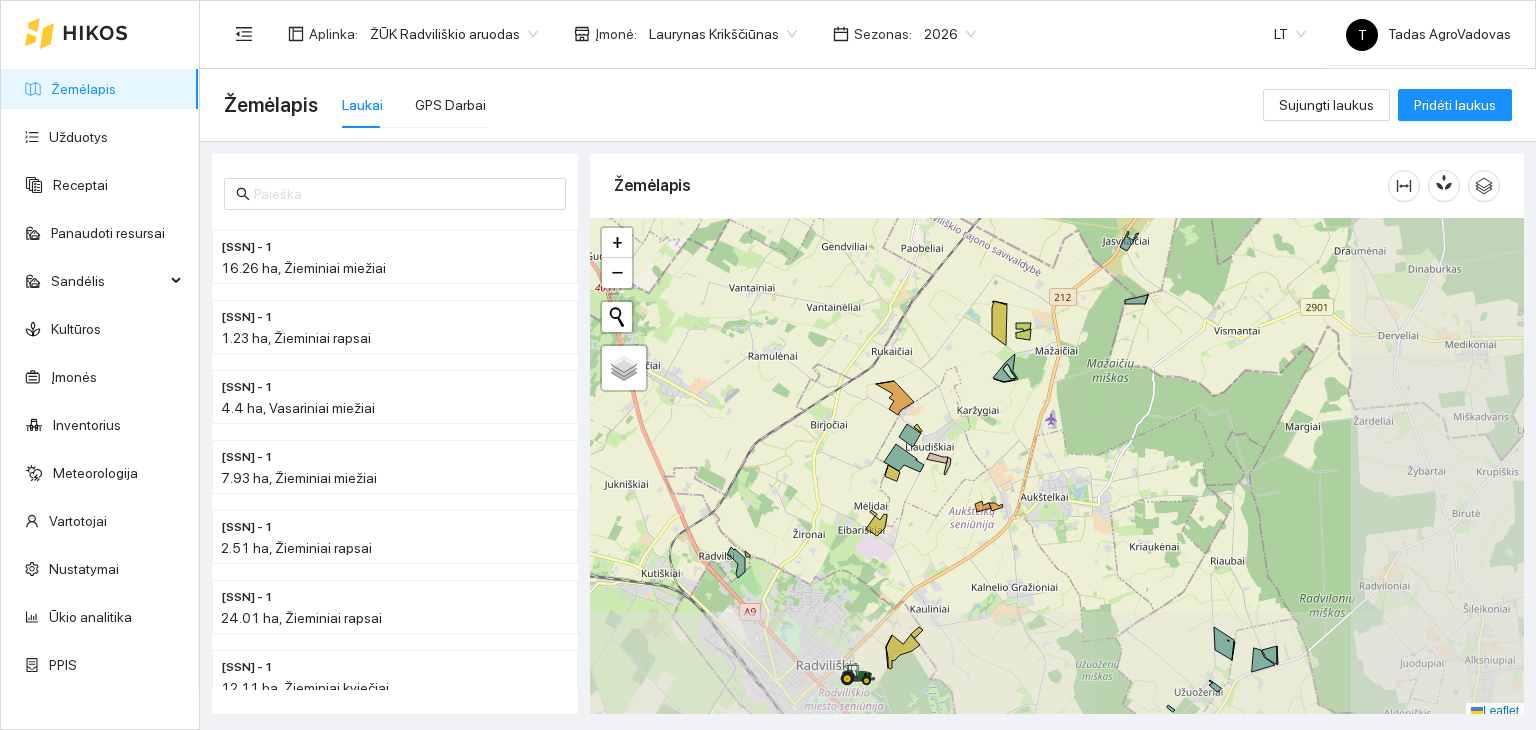 scroll, scrollTop: 5, scrollLeft: 0, axis: vertical 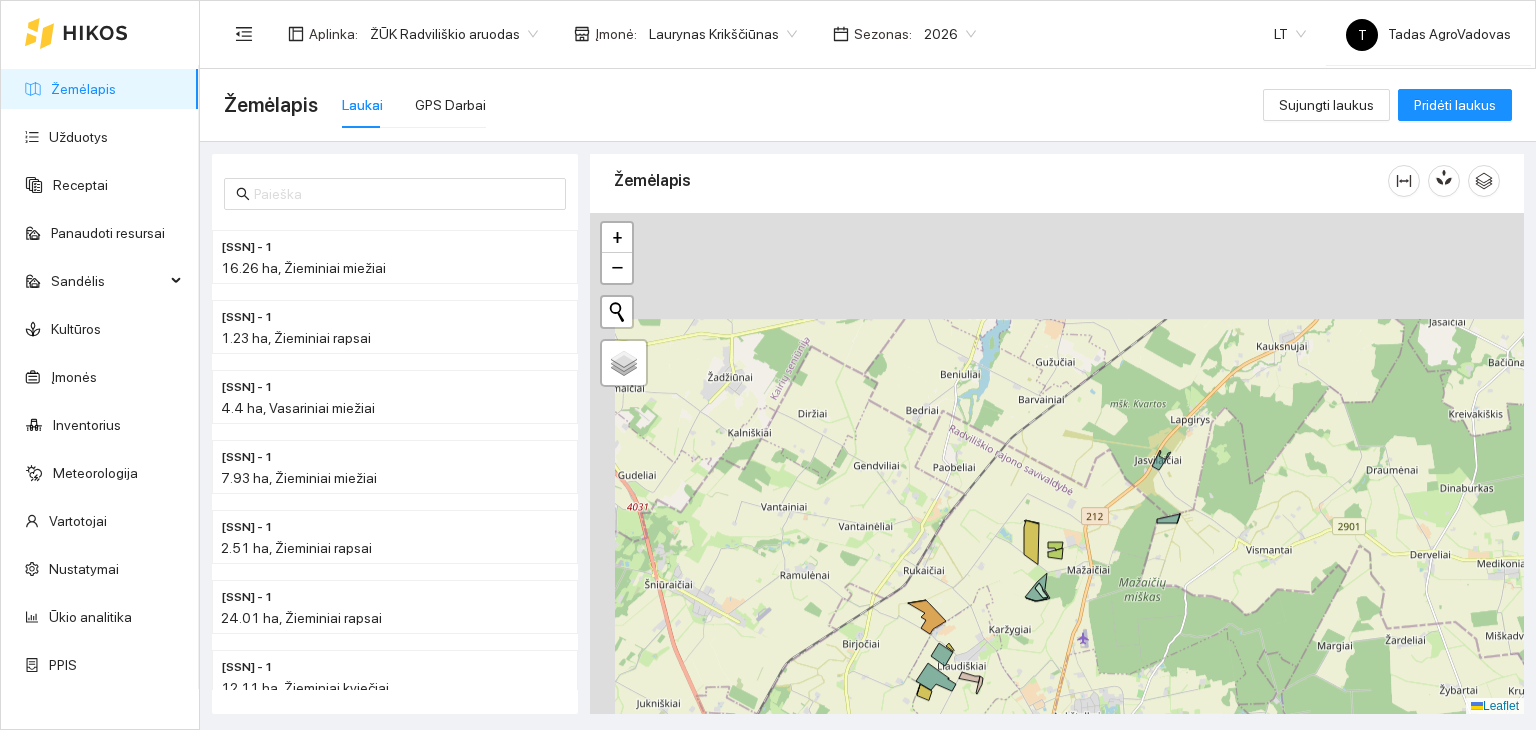 drag, startPoint x: 1060, startPoint y: 281, endPoint x: 1092, endPoint y: 516, distance: 237.16872 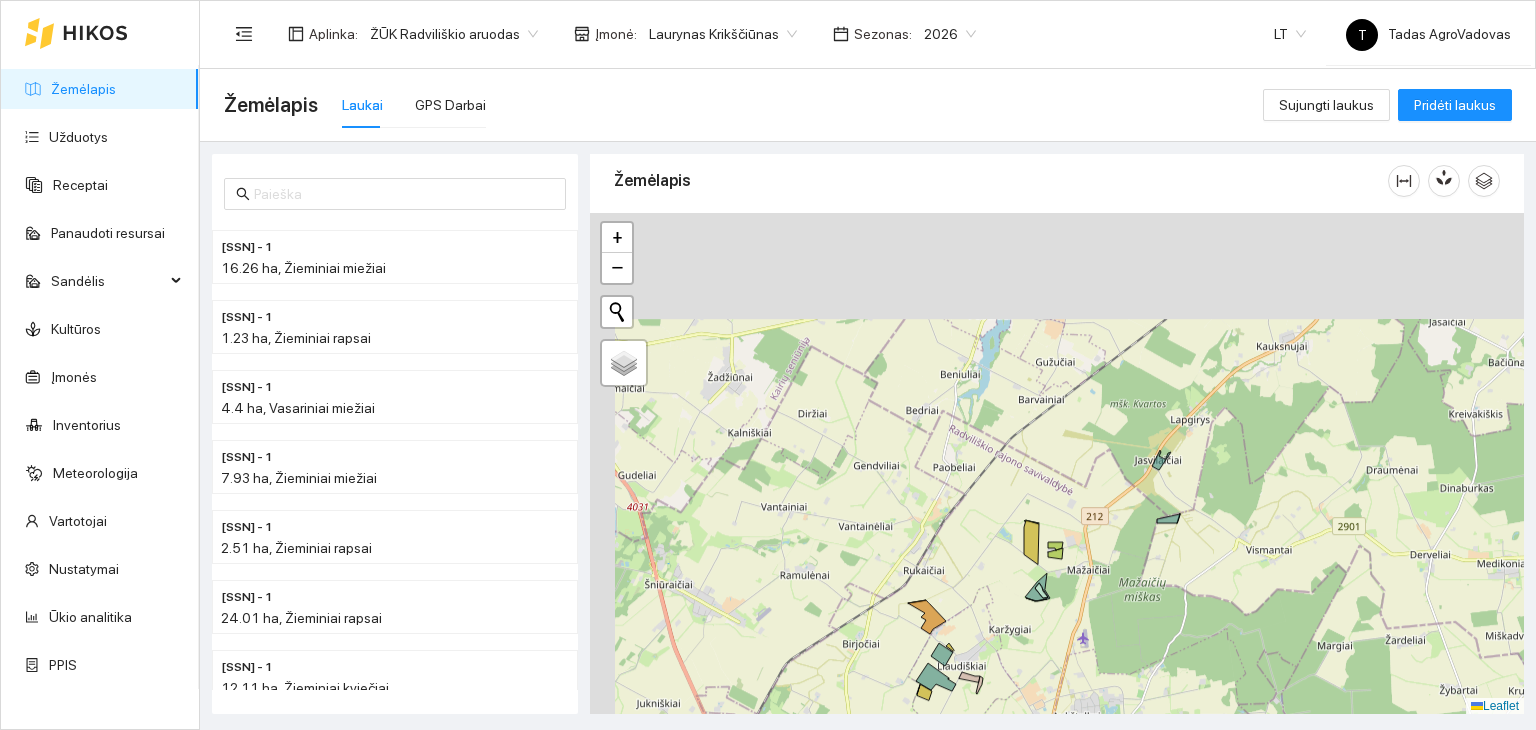 click on "+ −   Nieko nerasta. Bandykite dar kartą.  Žemėlapis  Palydovas  Leaflet" at bounding box center (1057, 464) 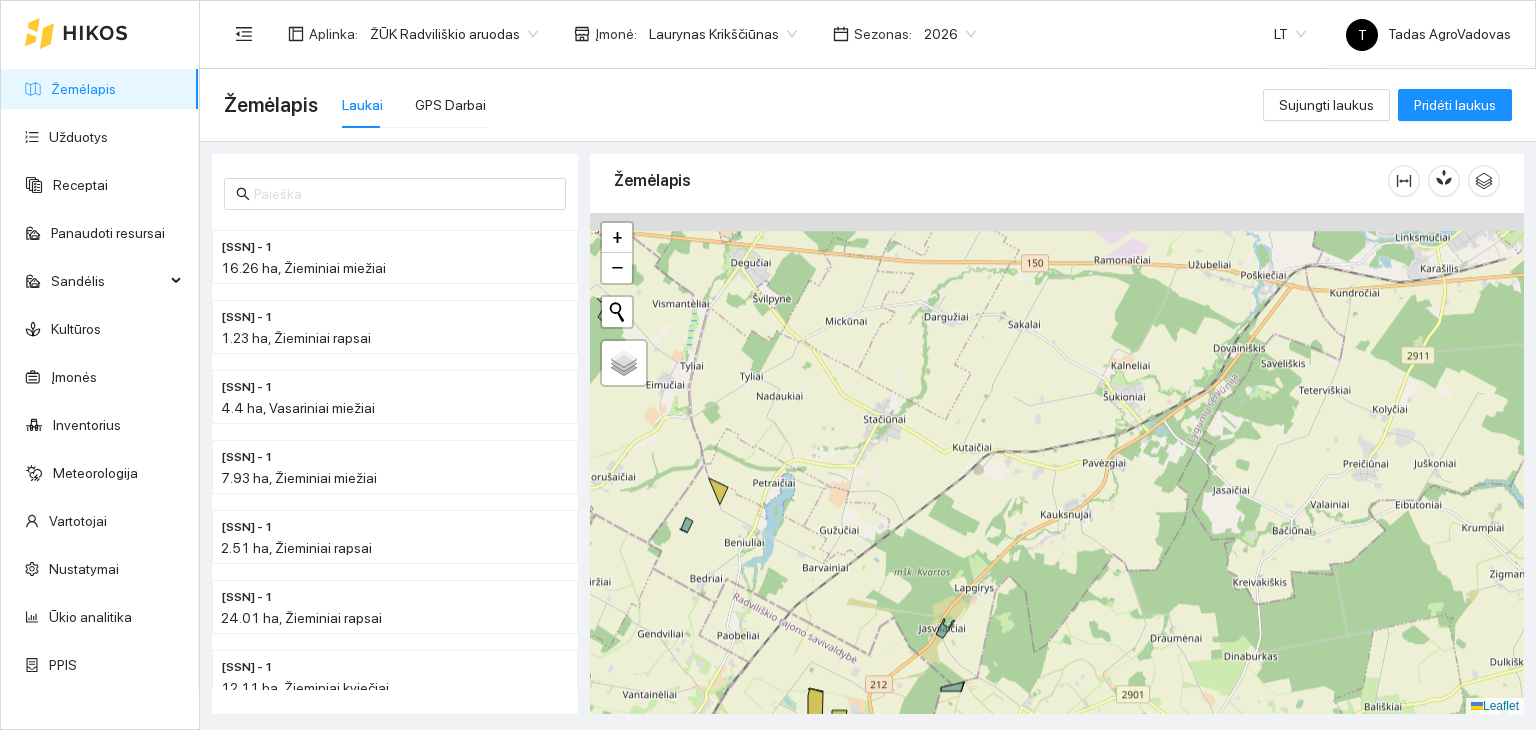 drag, startPoint x: 1336, startPoint y: 485, endPoint x: 986, endPoint y: 620, distance: 375.1333 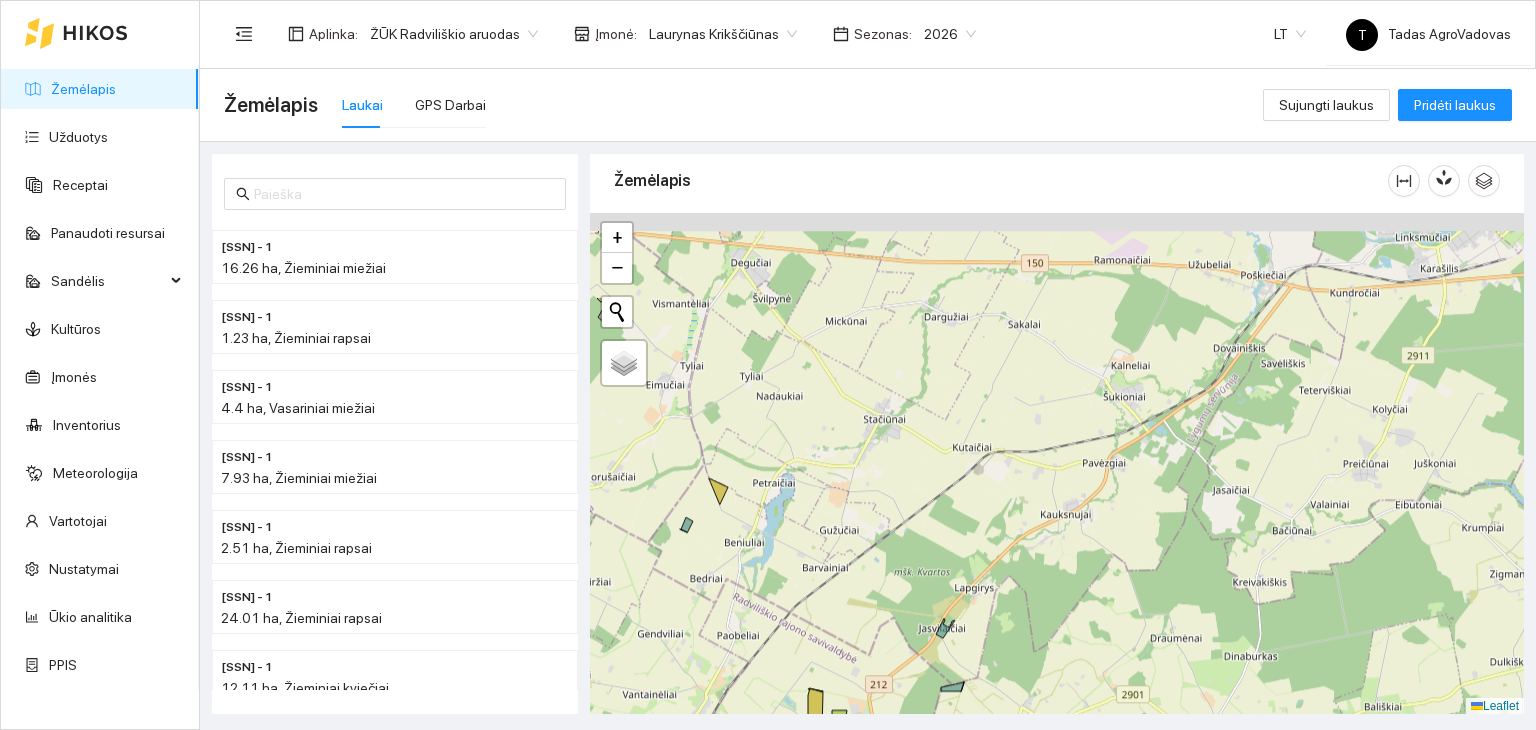 click on "+ −   Nieko nerasta. Bandykite dar kartą.  Žemėlapis  Palydovas  Leaflet" at bounding box center [1057, 464] 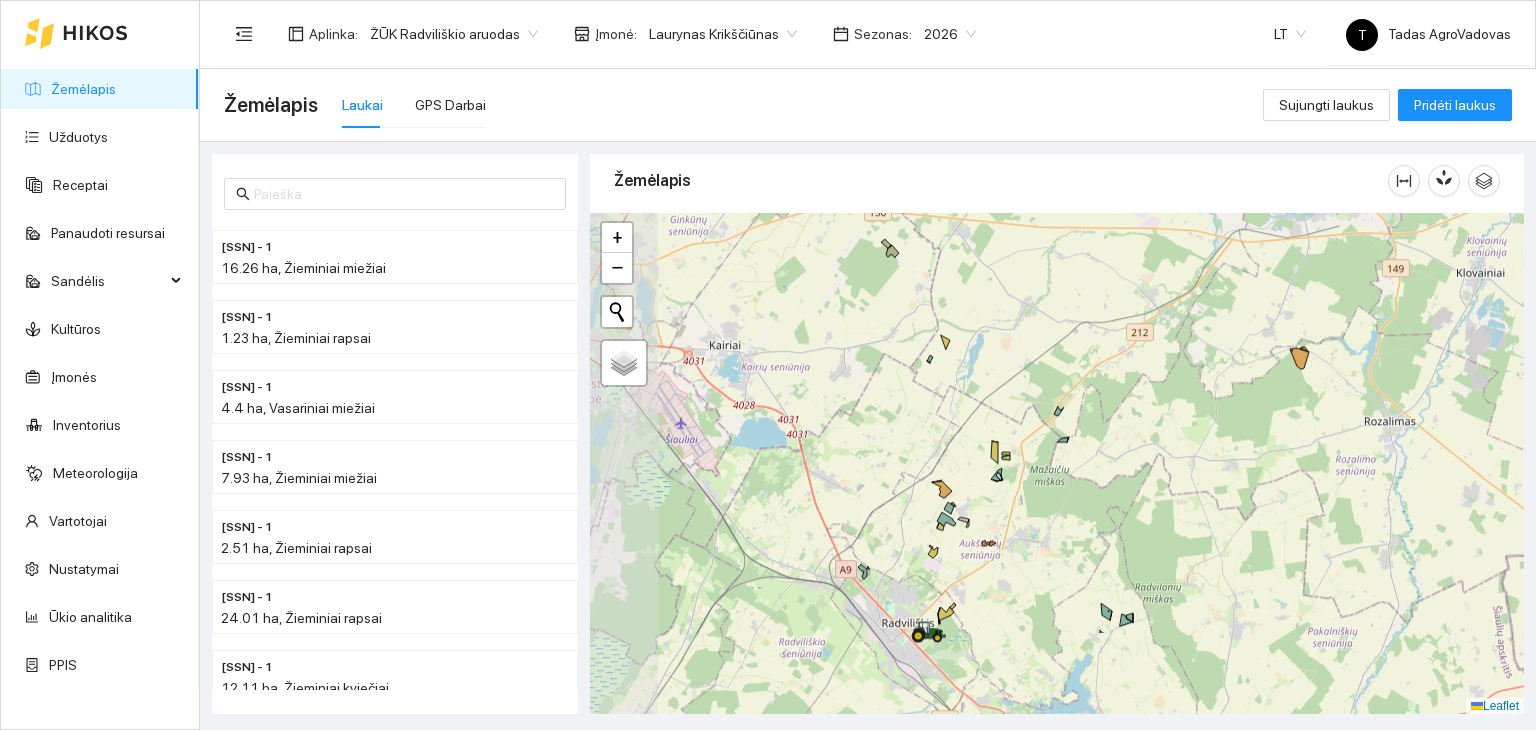 drag, startPoint x: 728, startPoint y: 613, endPoint x: 891, endPoint y: 481, distance: 209.74509 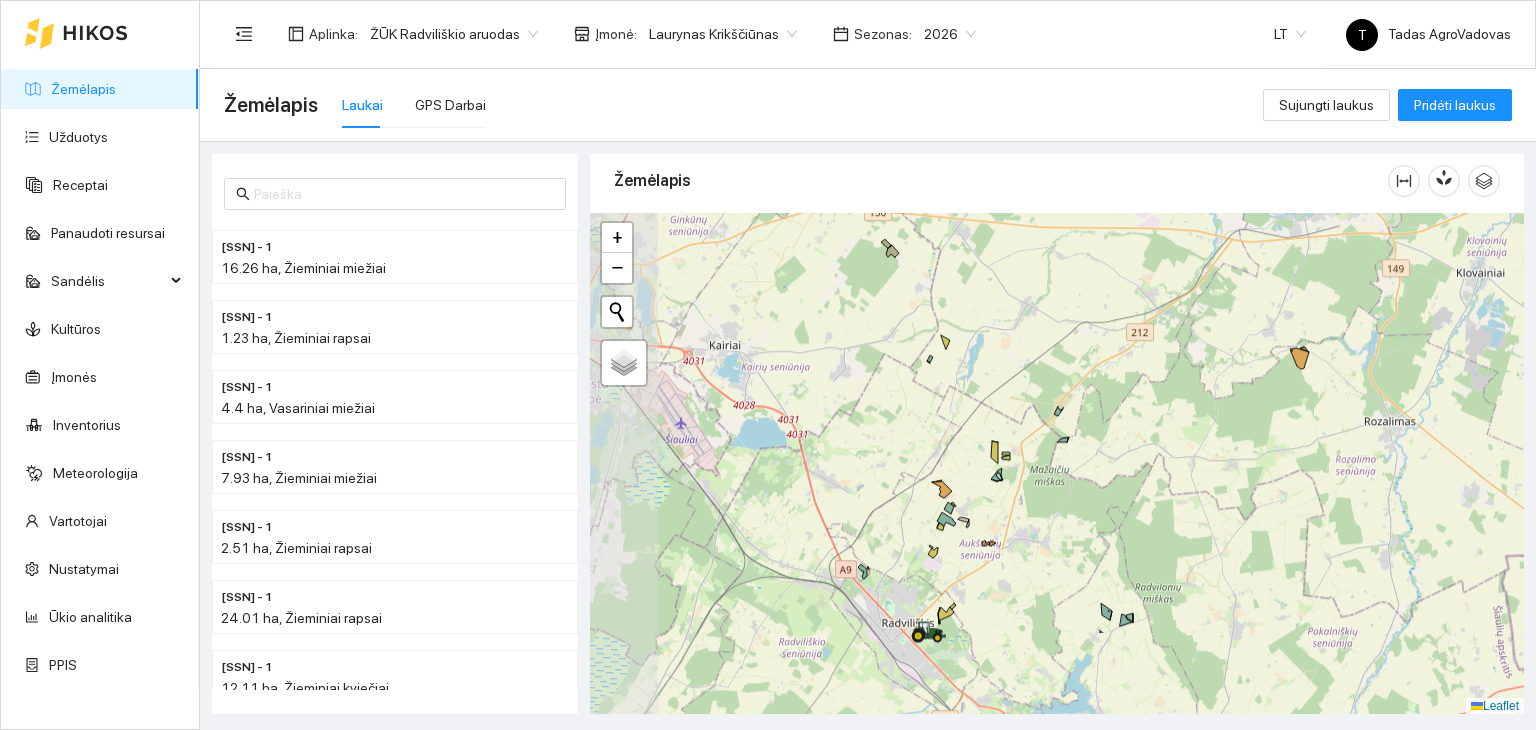 click on "+ −   Nieko nerasta. Bandykite dar kartą.  Žemėlapis  Palydovas  Leaflet" at bounding box center (1057, 464) 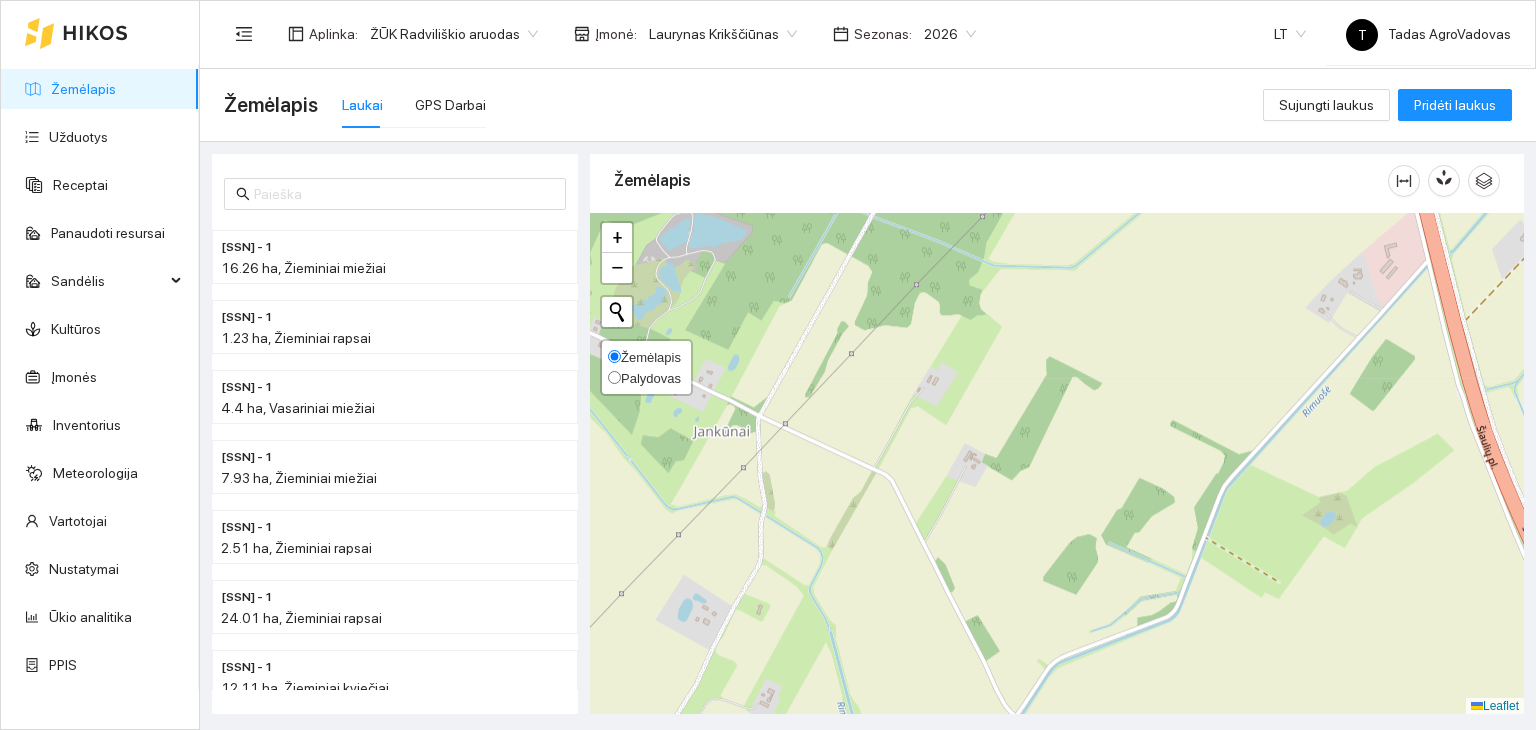 click on "Palydovas" at bounding box center [651, 378] 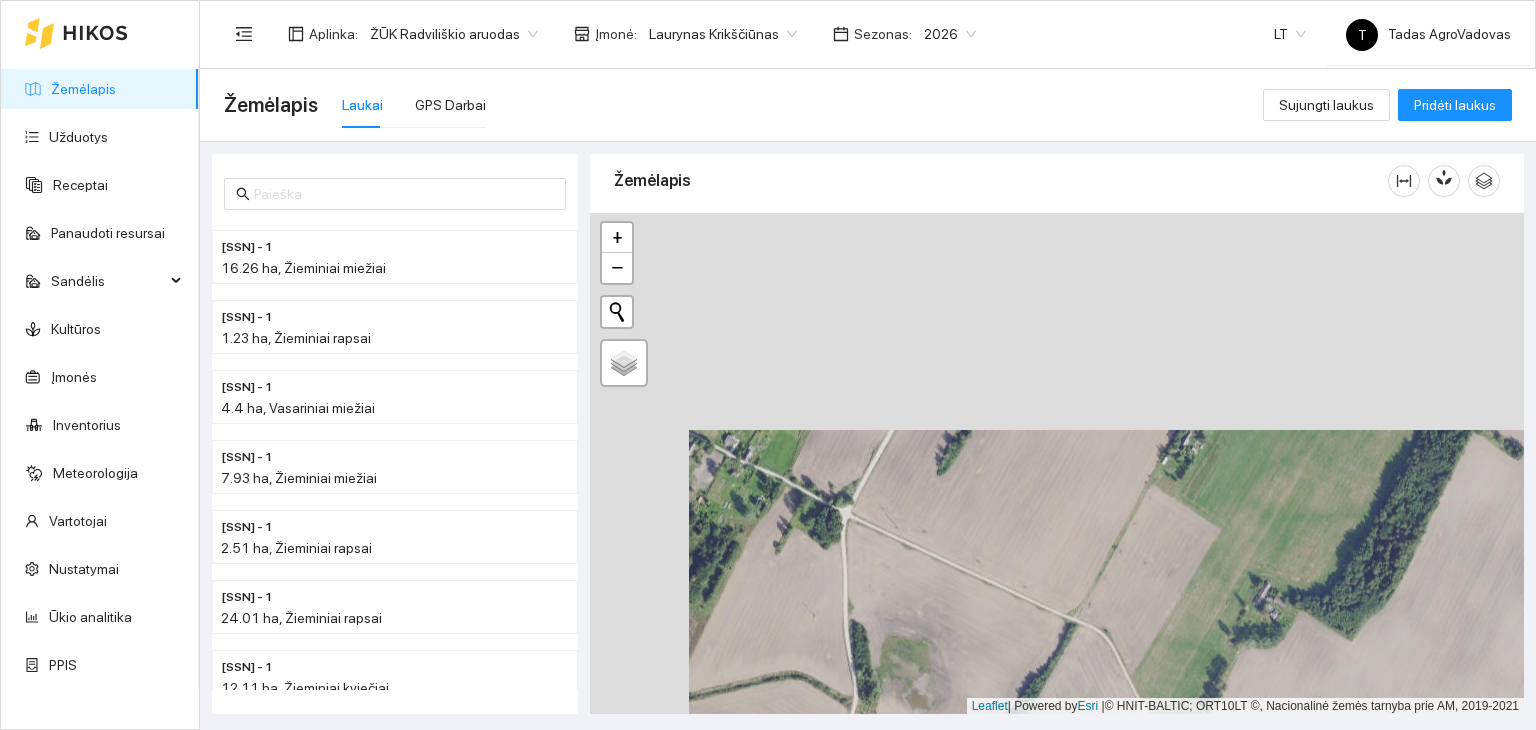 drag, startPoint x: 976, startPoint y: 340, endPoint x: 1075, endPoint y: 557, distance: 238.51625 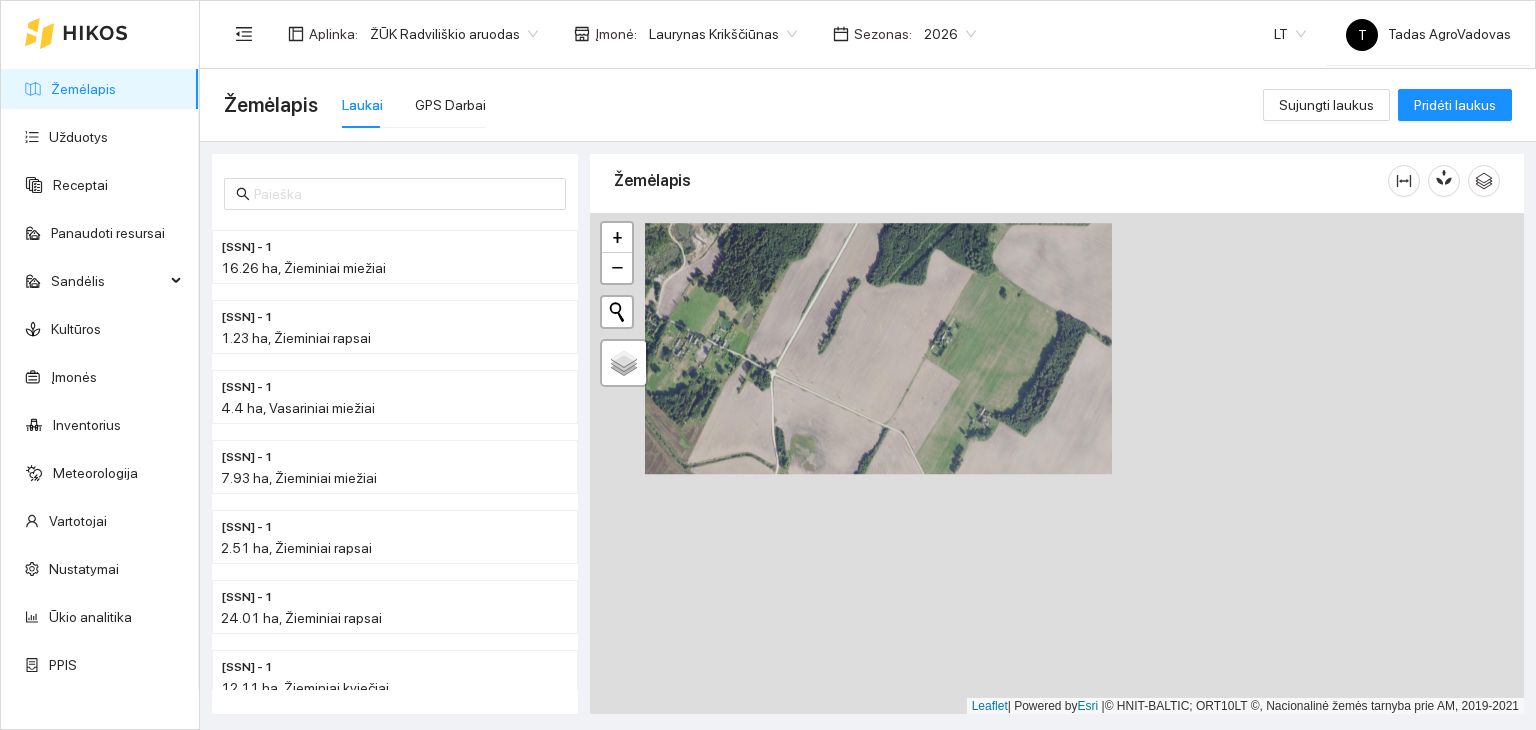 drag, startPoint x: 1110, startPoint y: 524, endPoint x: 928, endPoint y: 366, distance: 241.01453 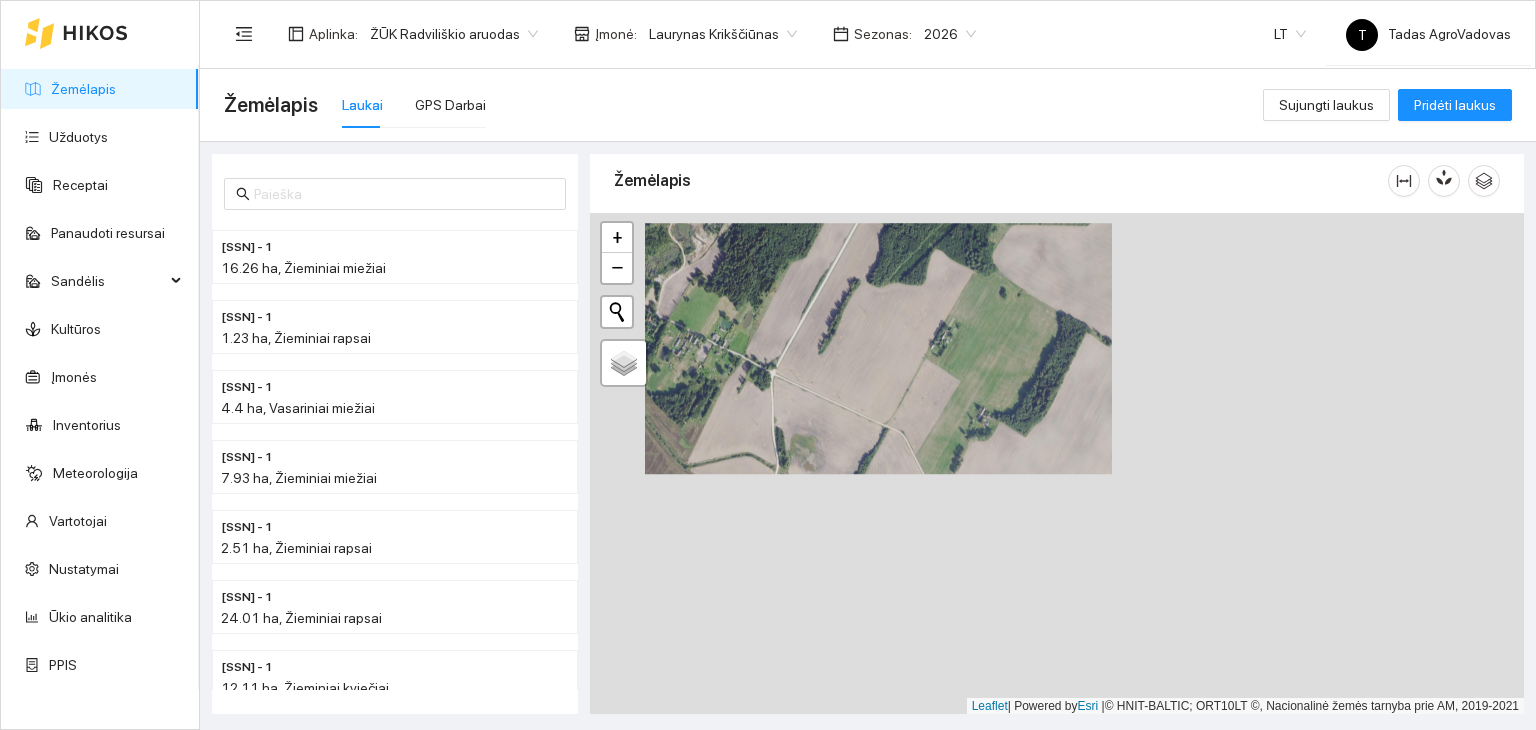 click on "+ −   Nieko nerasta. Bandykite dar kartą.  Žemėlapis  Palydovas Leaflet  | Powered by  Esri   |  © HNIT-BALTIC; ORT10LT ©, Nacionalinė žemės tarnyba prie AM, 2019-2021" at bounding box center [1057, 464] 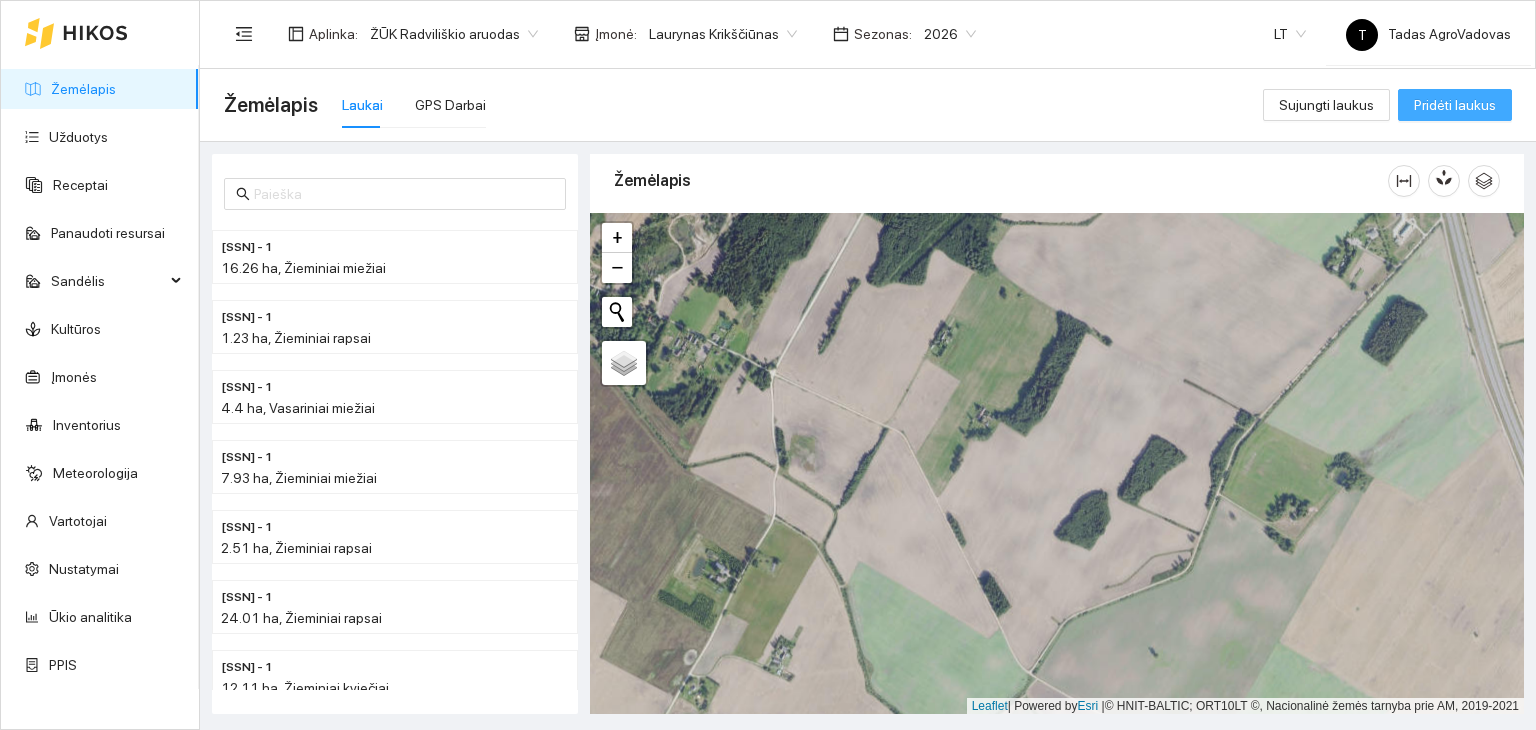 click on "Pridėti laukus" at bounding box center (1455, 105) 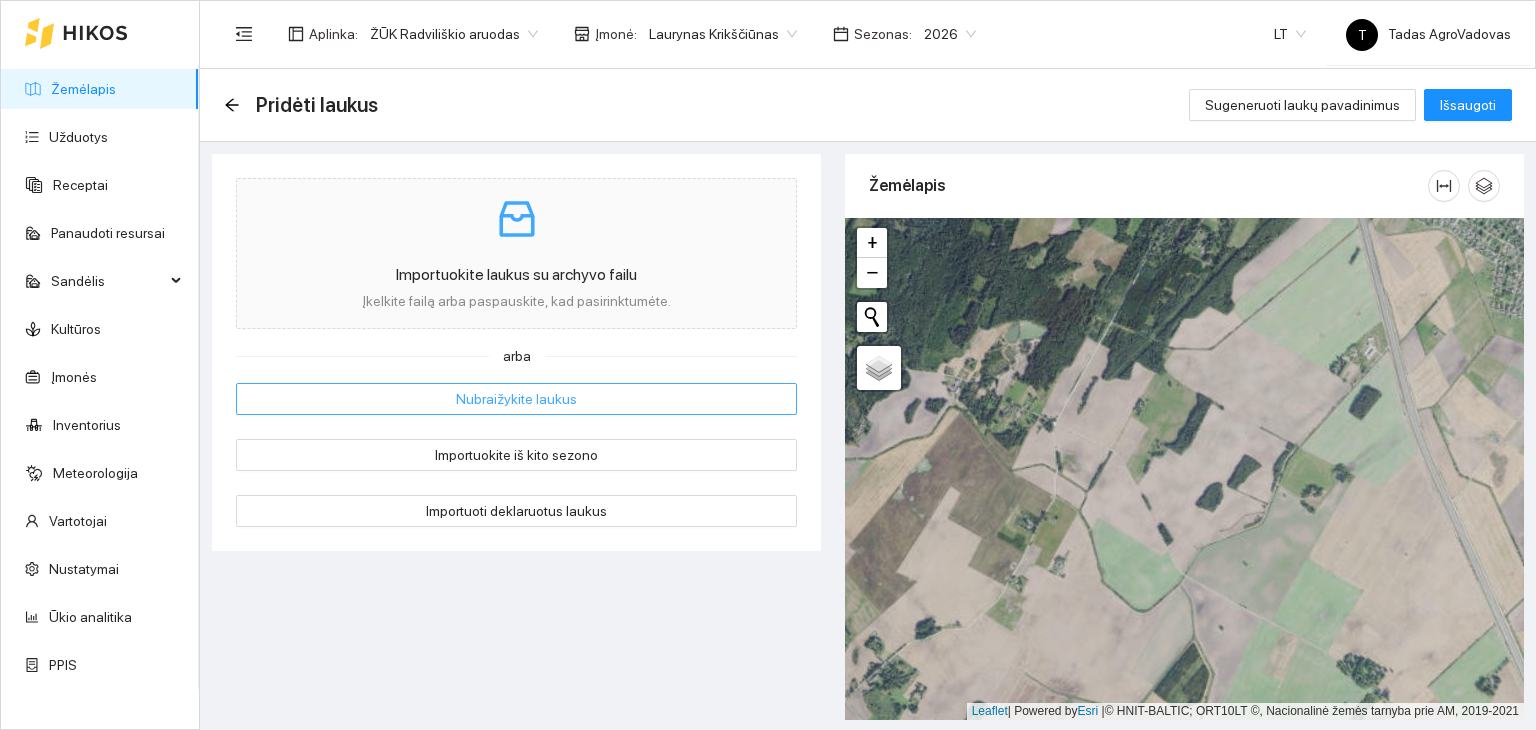 click on "Nubraižykite laukus" at bounding box center [516, 399] 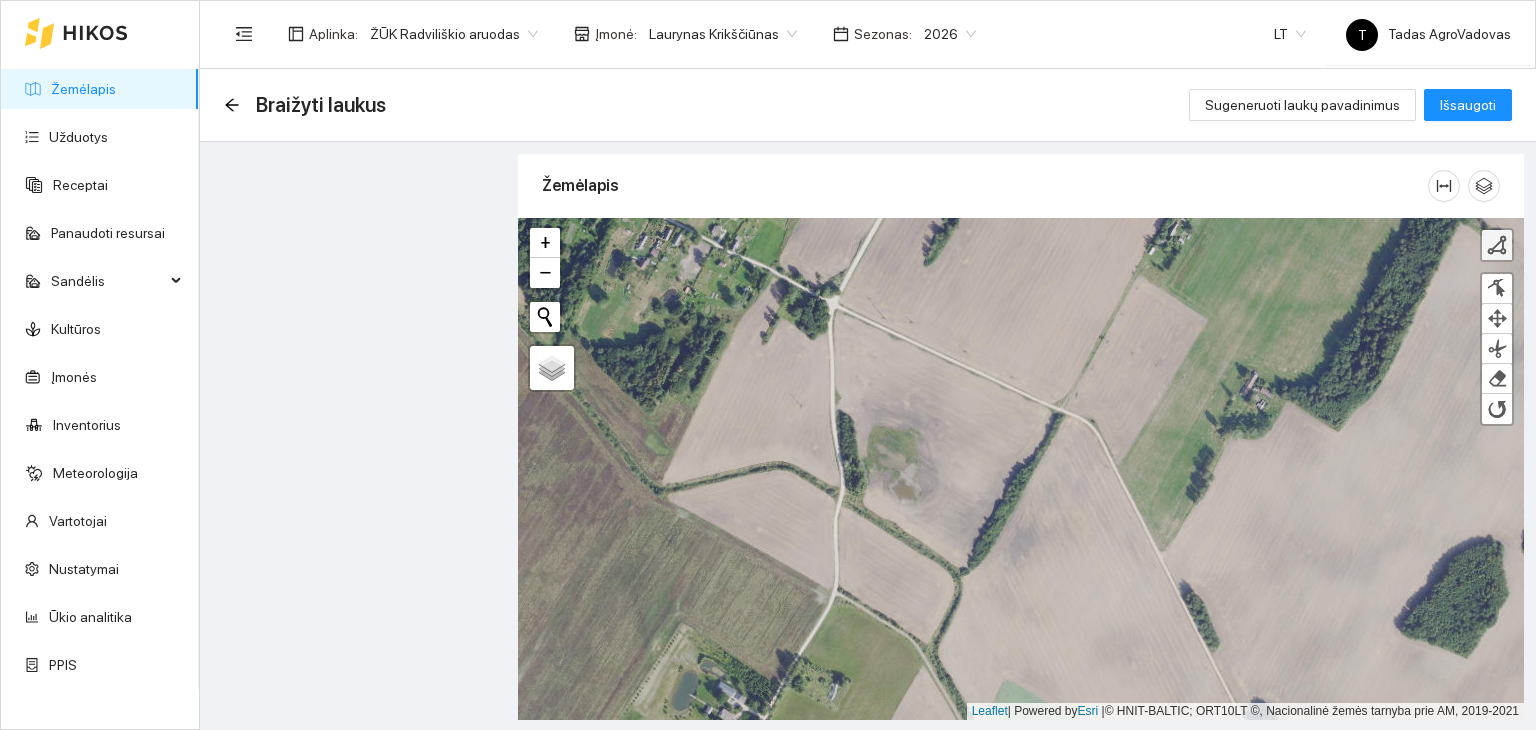 click at bounding box center [1497, 245] 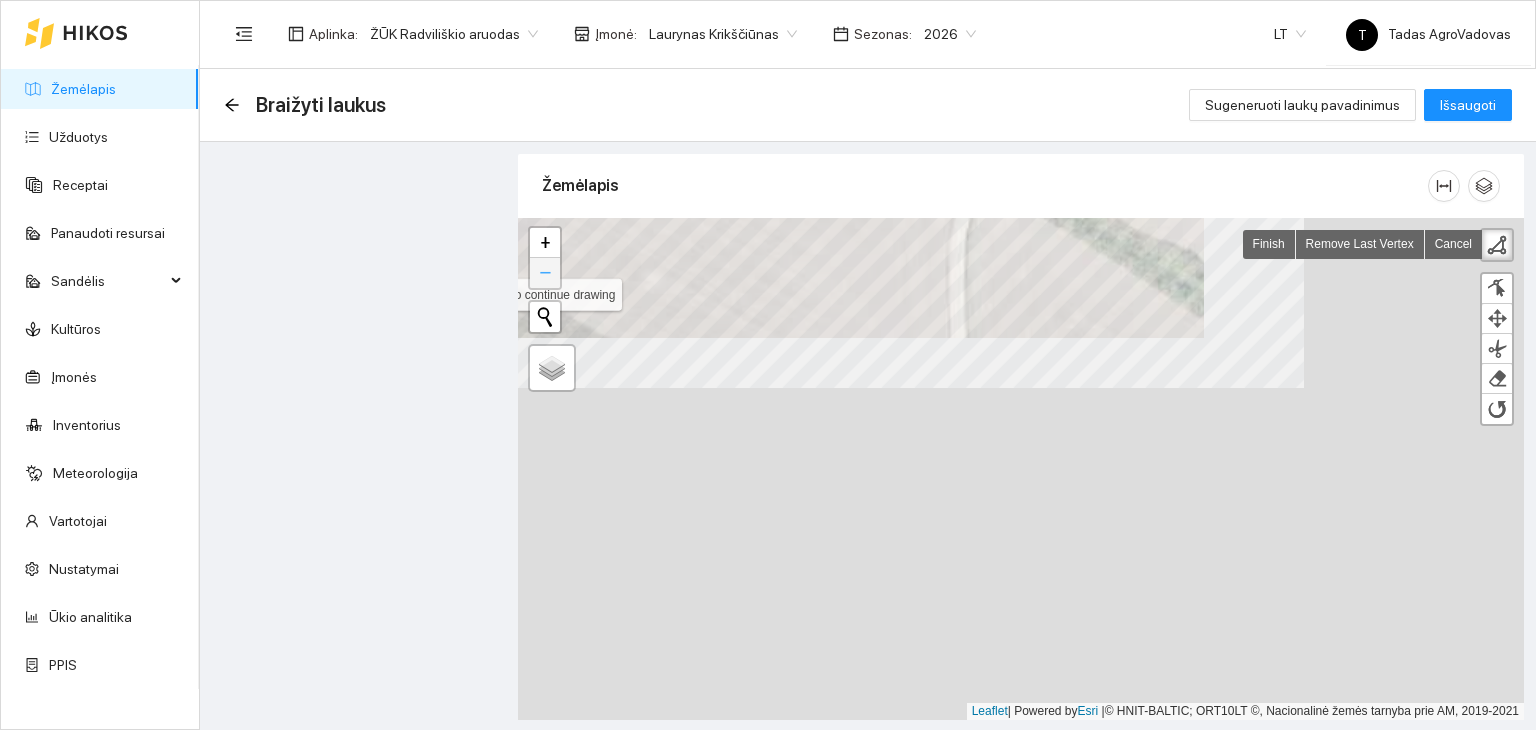 click on "Click to continue drawing + −   Nieko nerasta. Bandykite dar kartą.  Žemėlapis  Palydovas Finish Remove Last Vertex Cancel Finish Finish Finish Remove Last Vertex Cancel Finish Finish Leaflet  | Powered by  Esri   |  © HNIT-BALTIC; ORT10LT ©, Nacionalinė žemės tarnyba prie AM, 2019-2021" at bounding box center [1021, 469] 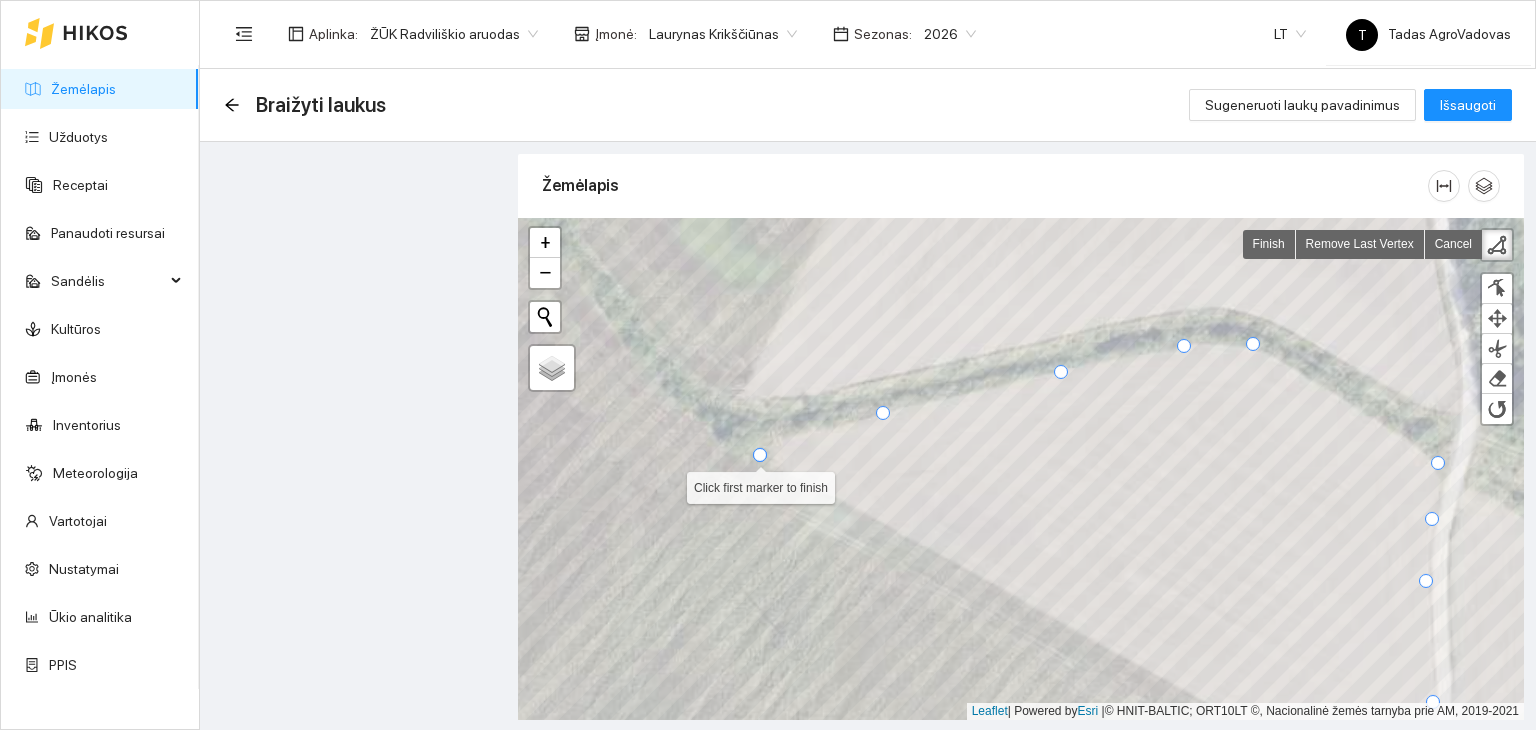 click at bounding box center (760, 455) 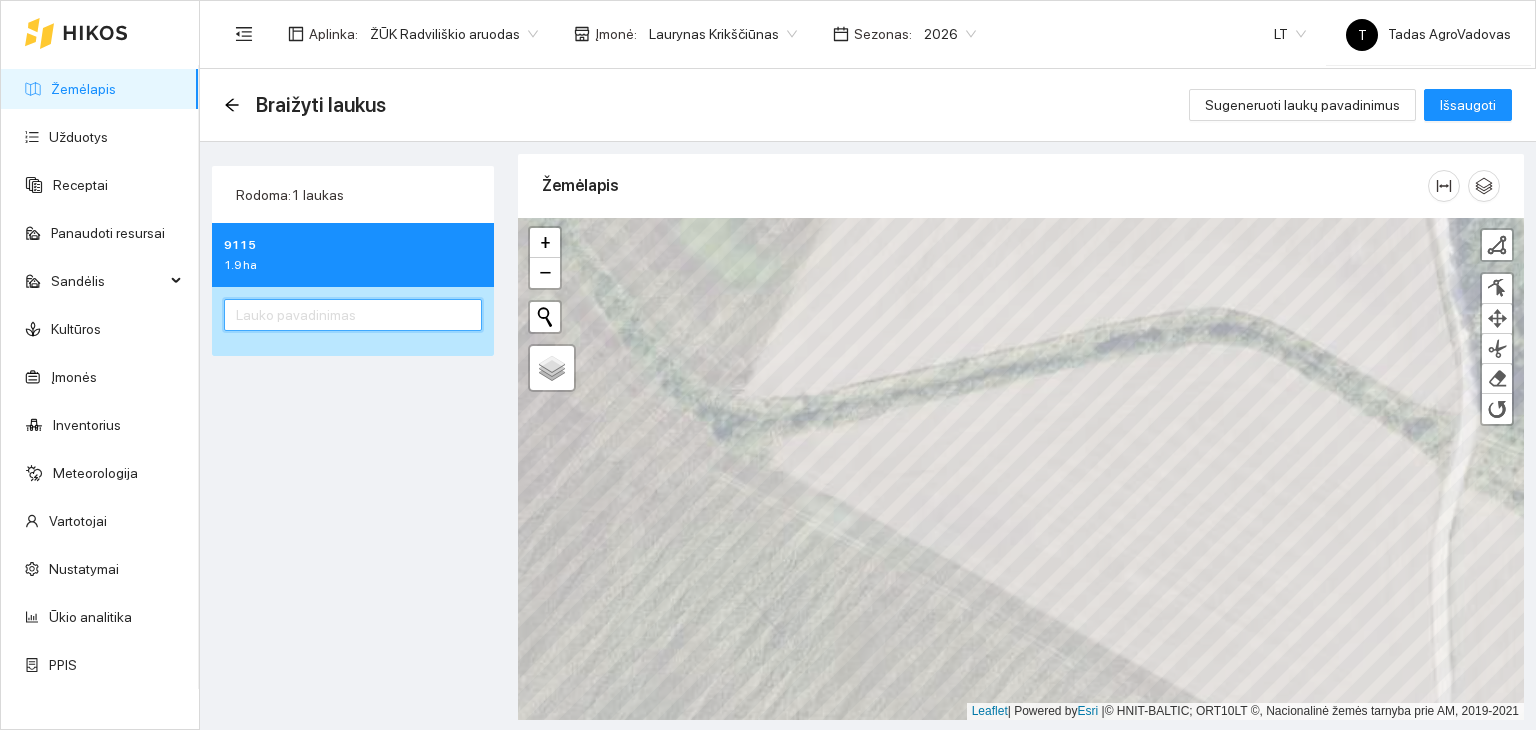 click at bounding box center [353, 315] 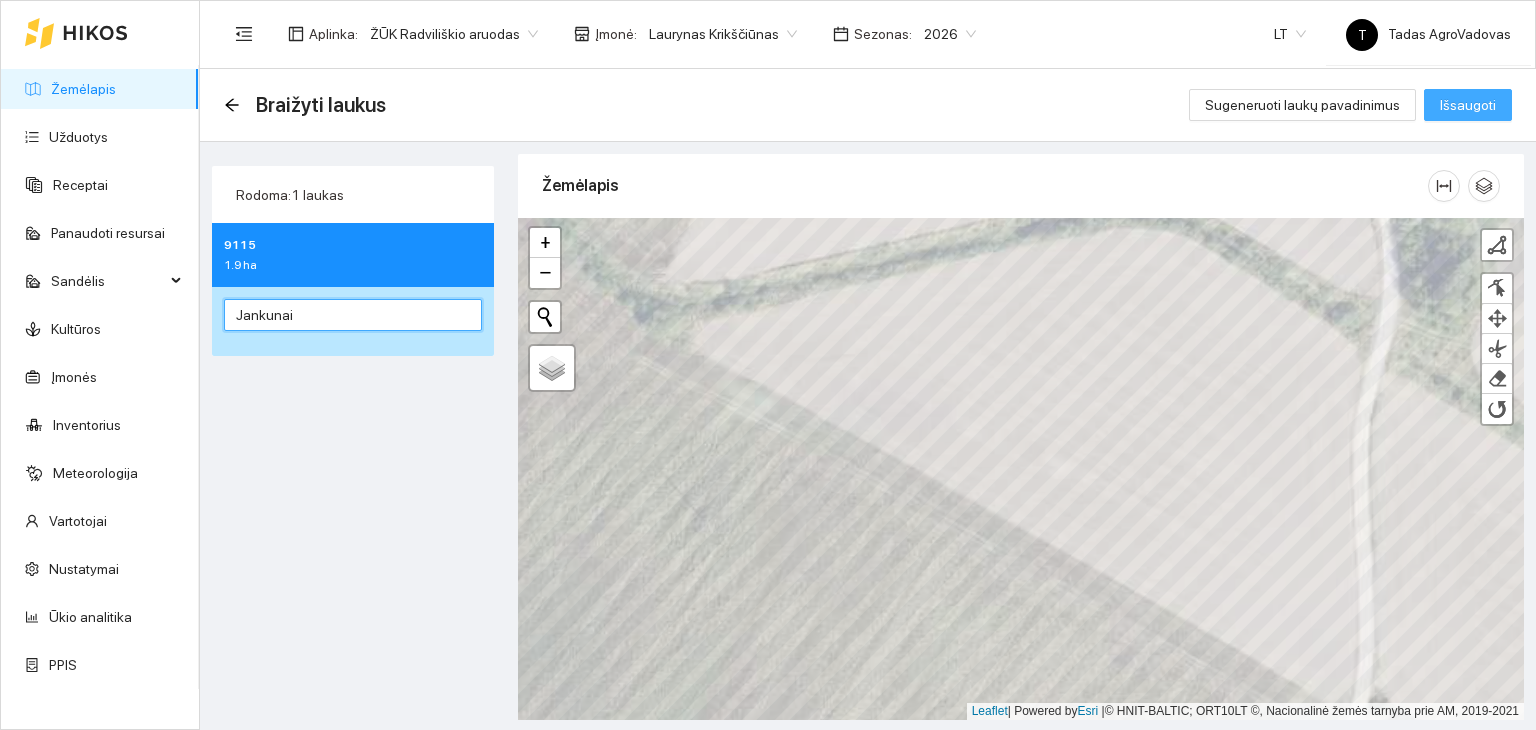 type on "Jankunai" 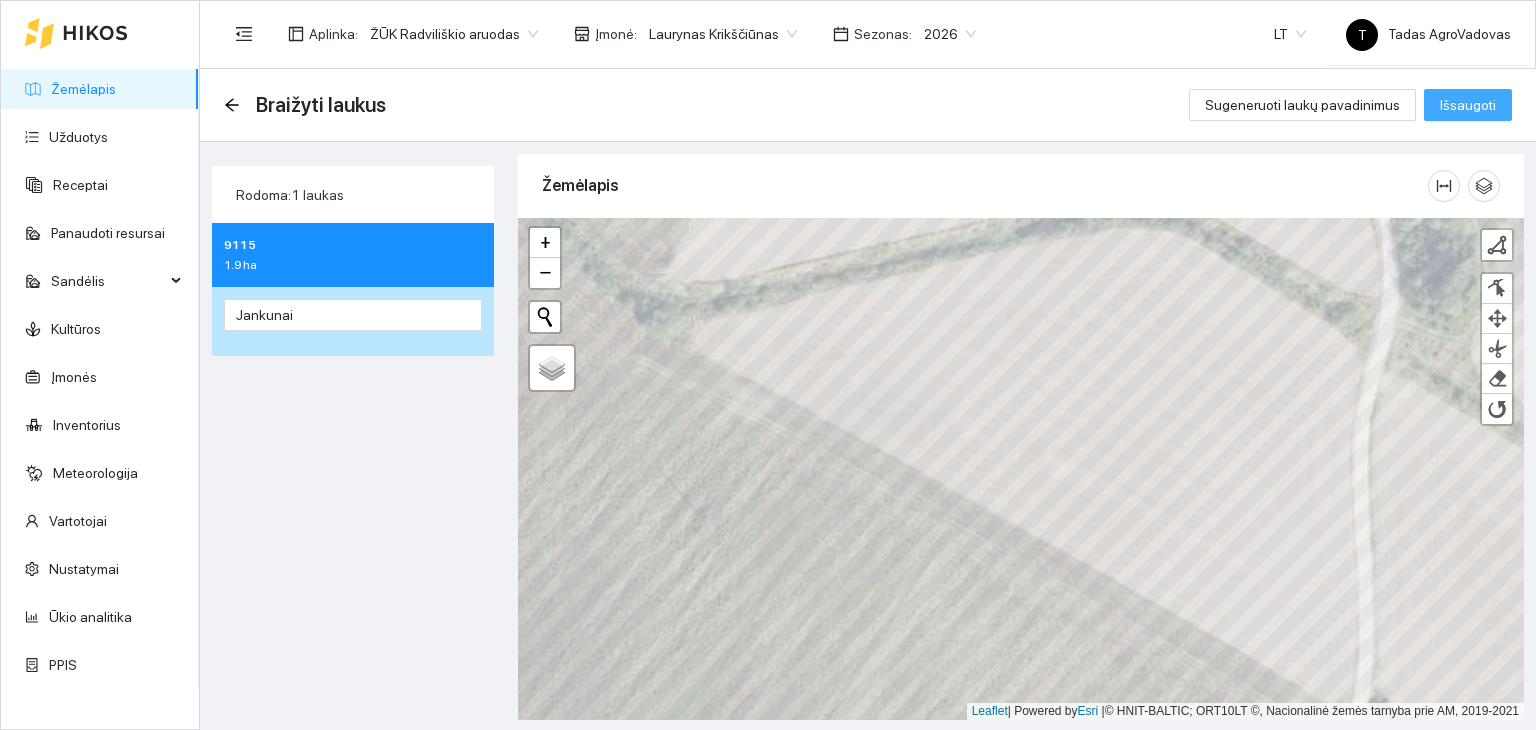 click on "Išsaugoti" at bounding box center [1468, 105] 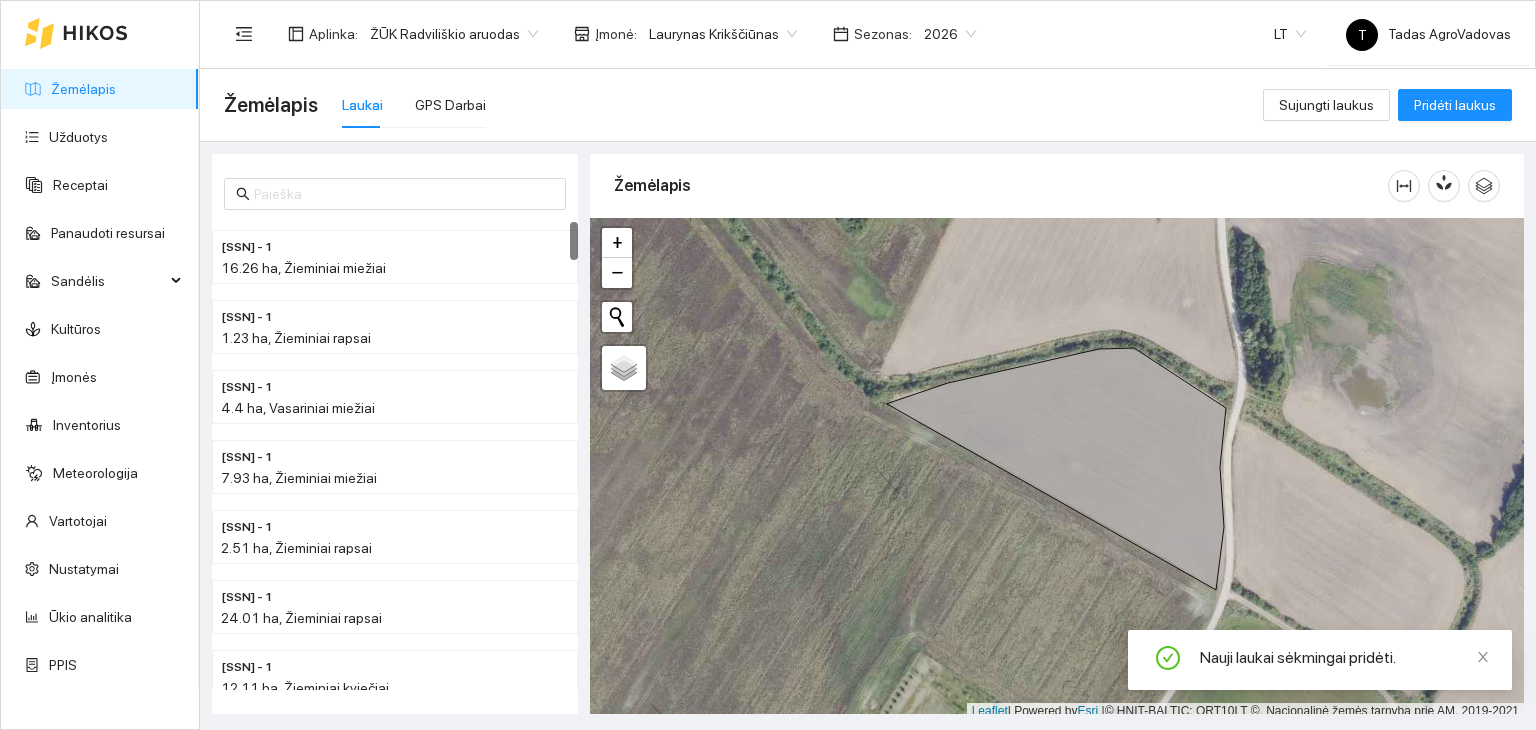 scroll, scrollTop: 5, scrollLeft: 0, axis: vertical 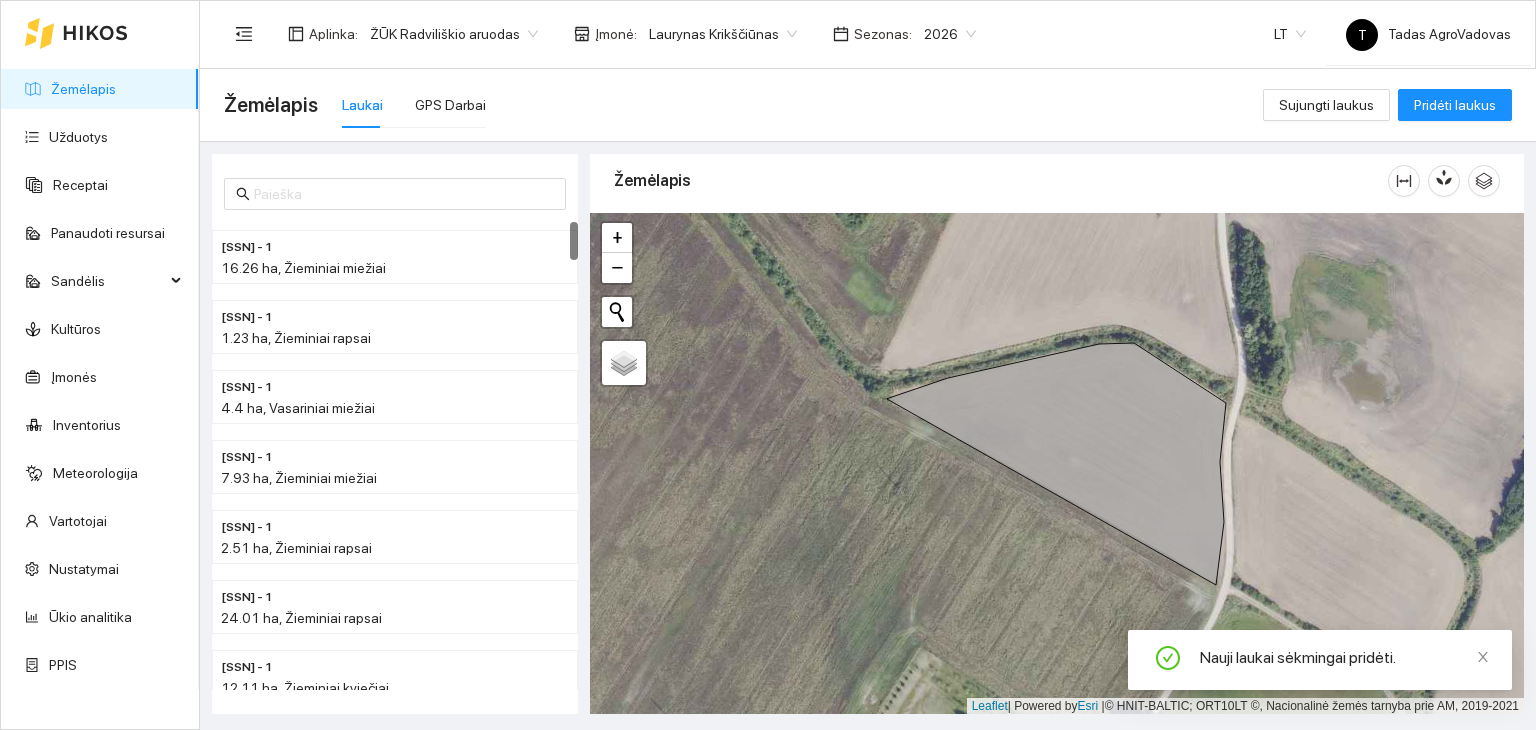 drag, startPoint x: 1318, startPoint y: 508, endPoint x: 1116, endPoint y: 311, distance: 282.15775 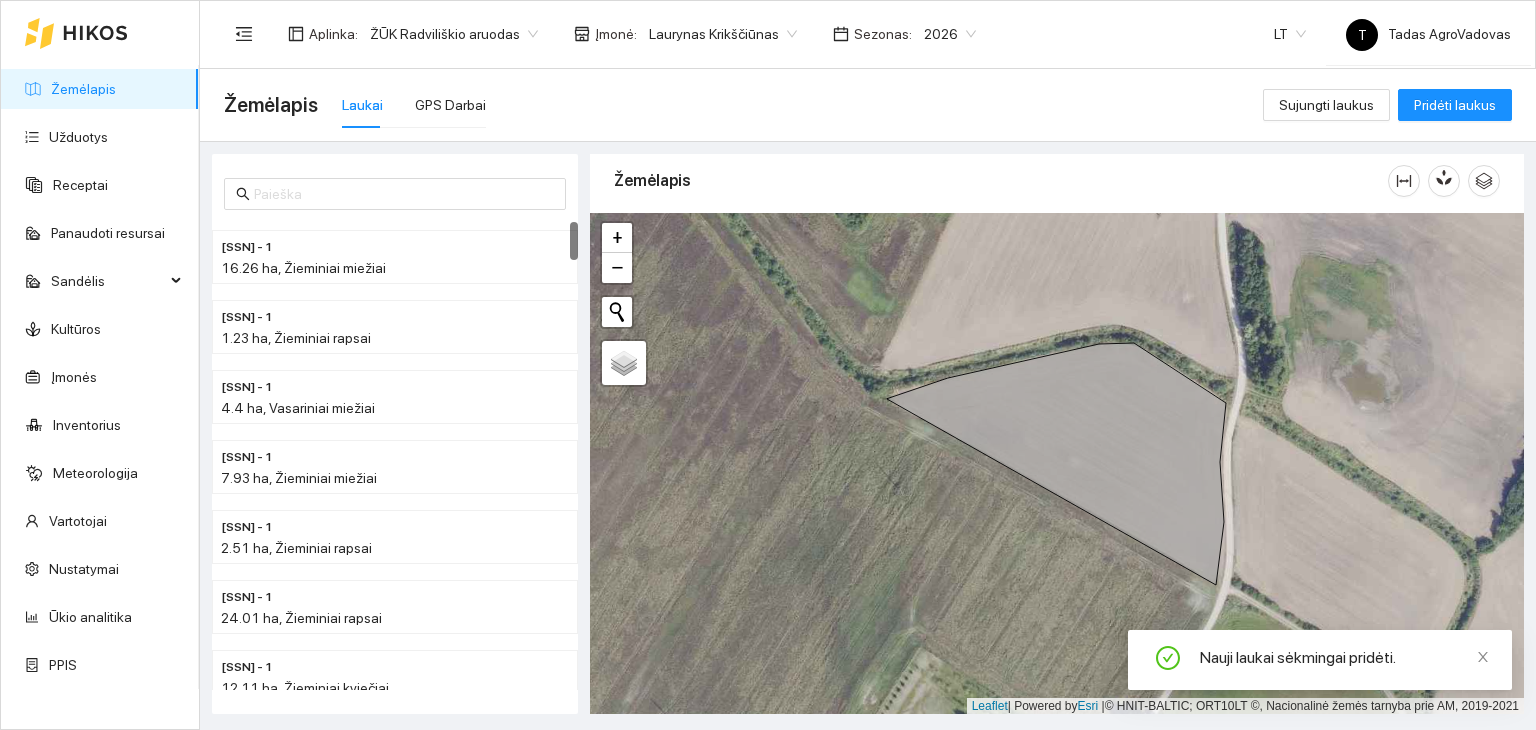 click on "+ −   Nieko nerasta. Bandykite dar kartą.  Žemėlapis  Palydovas Leaflet  | Powered by  Esri   |  © HNIT-BALTIC; ORT10LT ©, Nacionalinė žemės tarnyba prie AM, 2019-2021" at bounding box center [1057, 464] 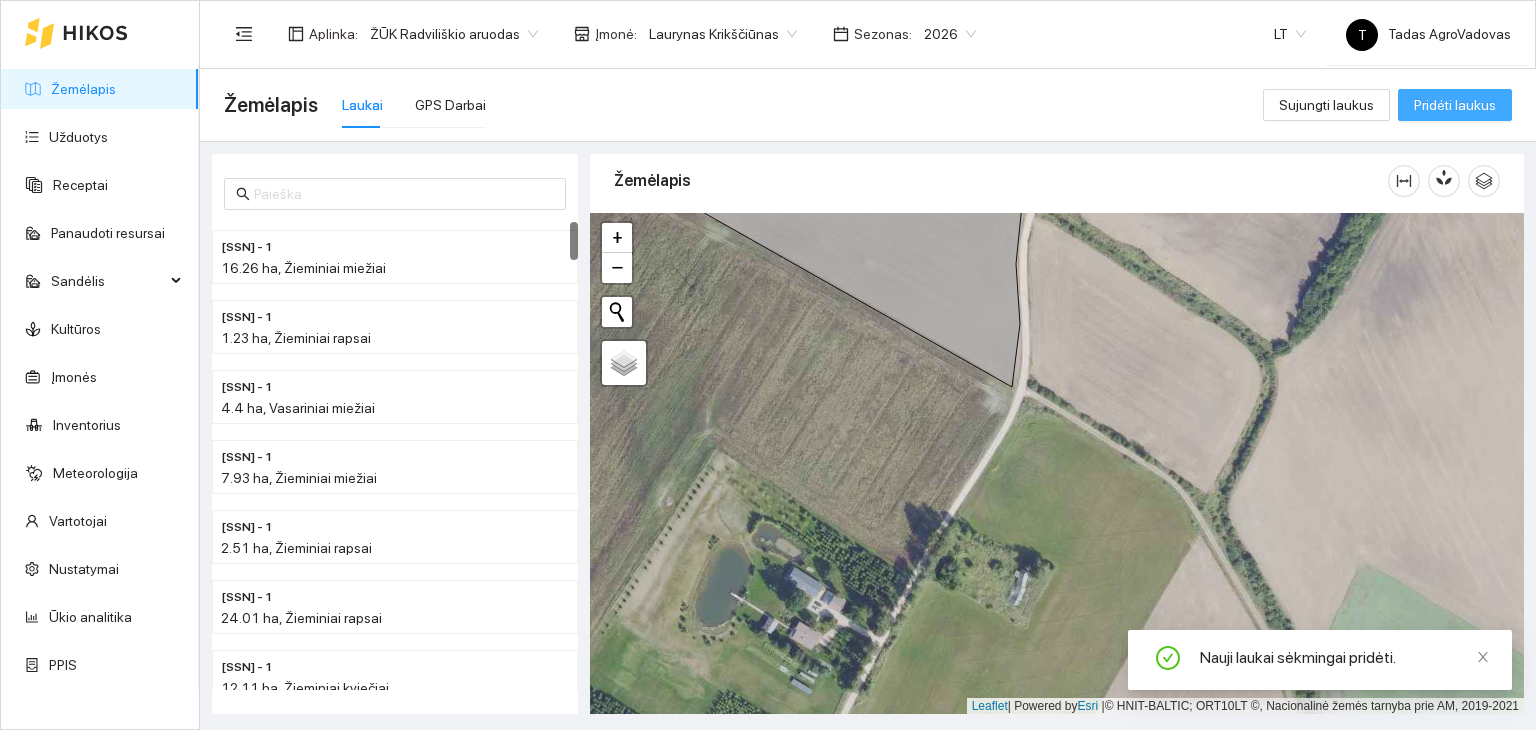 click on "Pridėti laukus" at bounding box center [1455, 105] 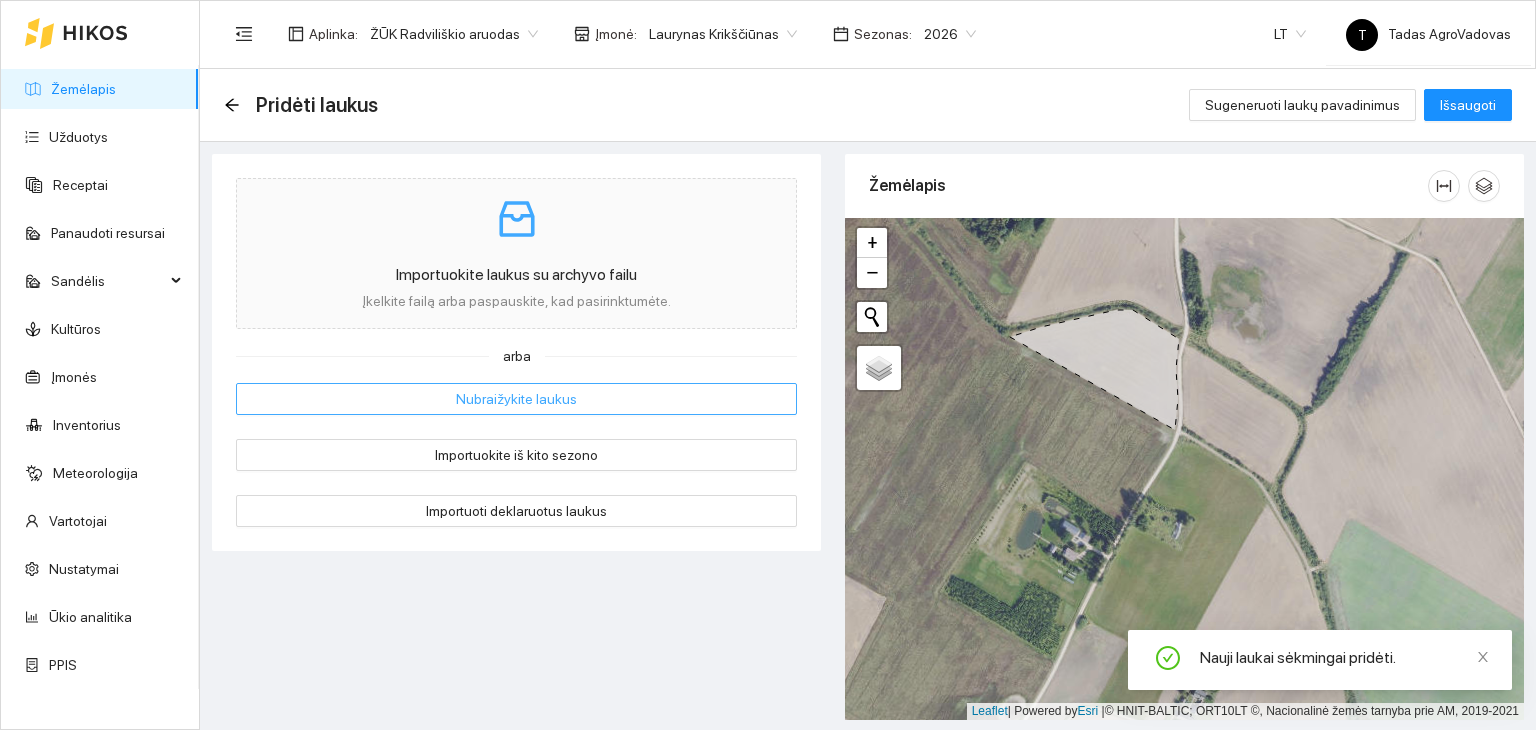 click on "Nubraižykite laukus" at bounding box center (516, 399) 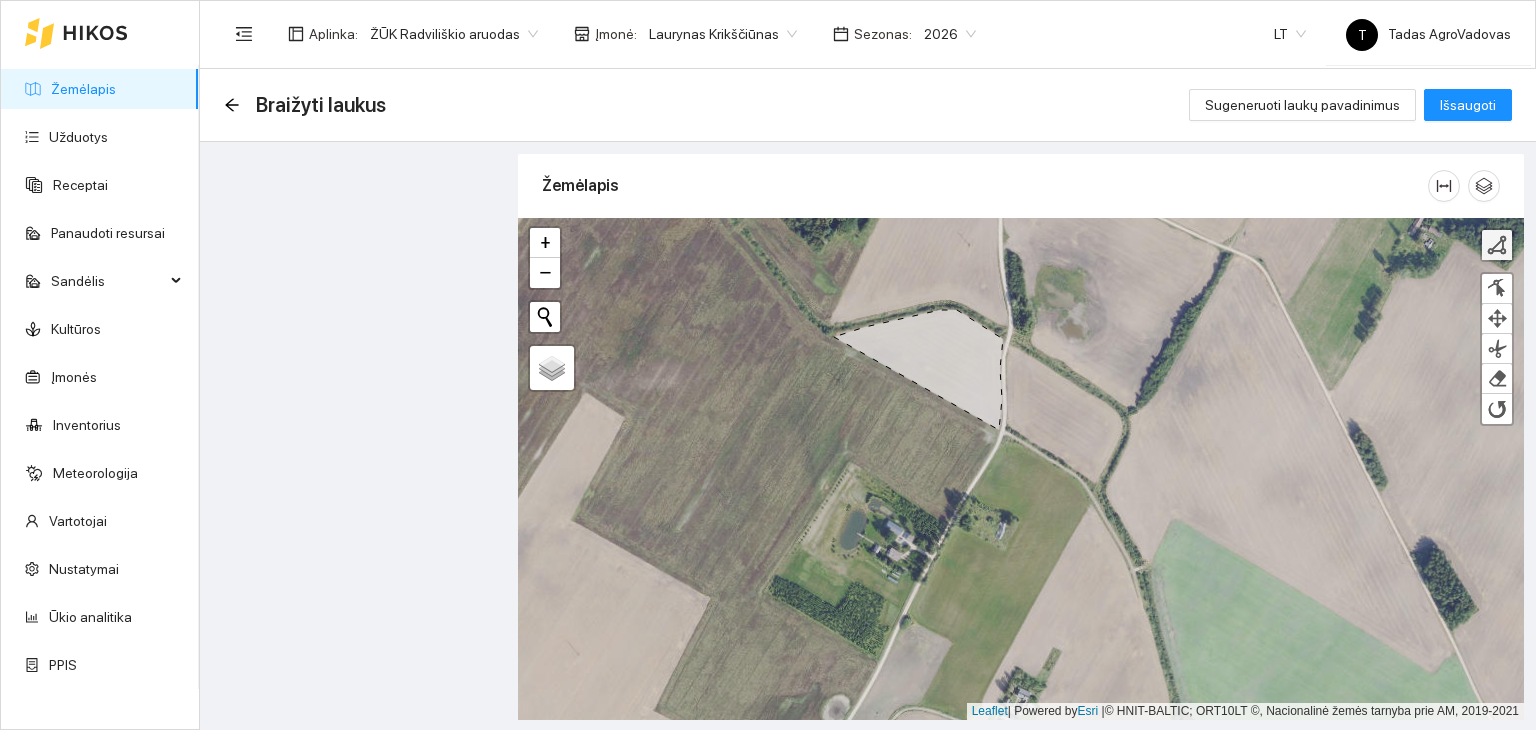 drag, startPoint x: 1509, startPoint y: 249, endPoint x: 1496, endPoint y: 255, distance: 14.3178215 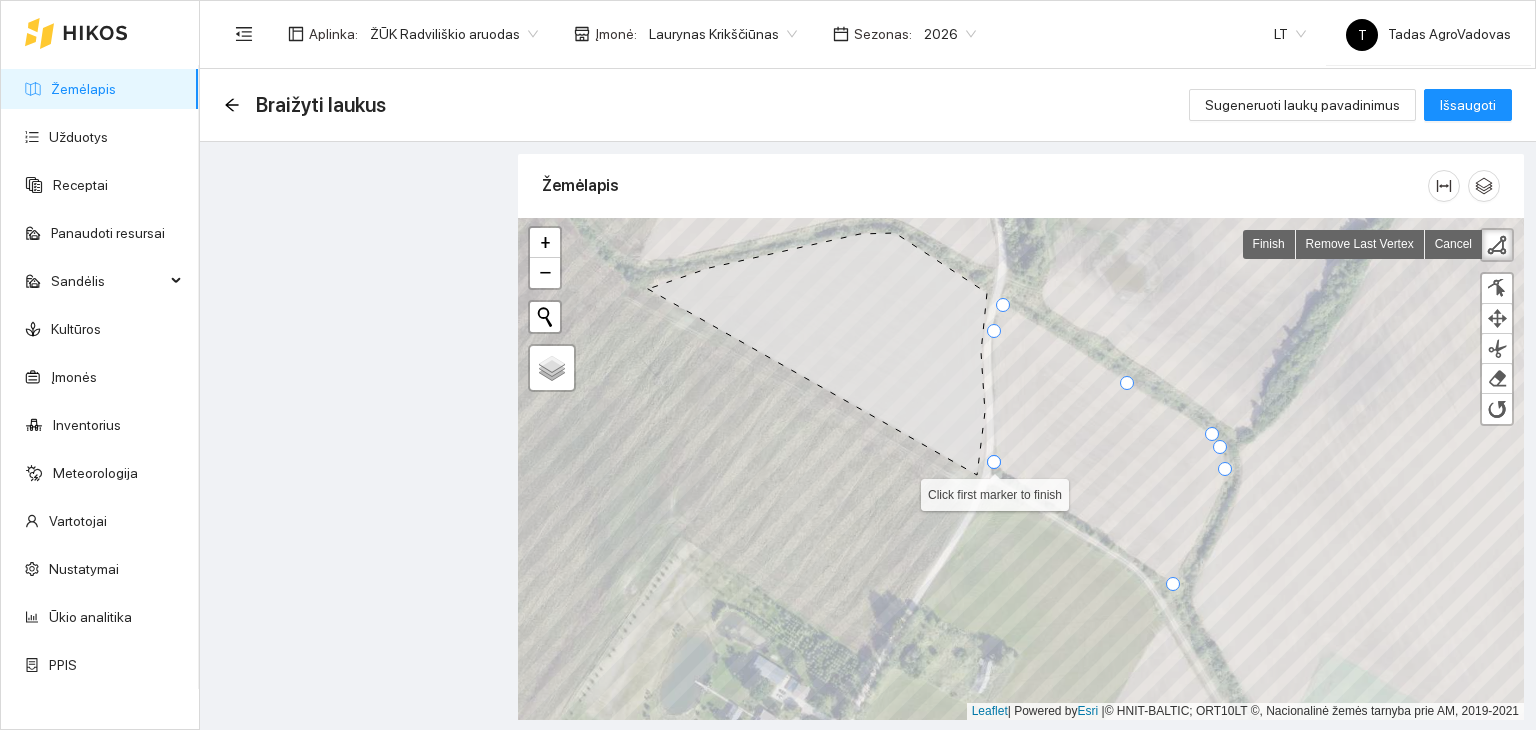 click at bounding box center (994, 462) 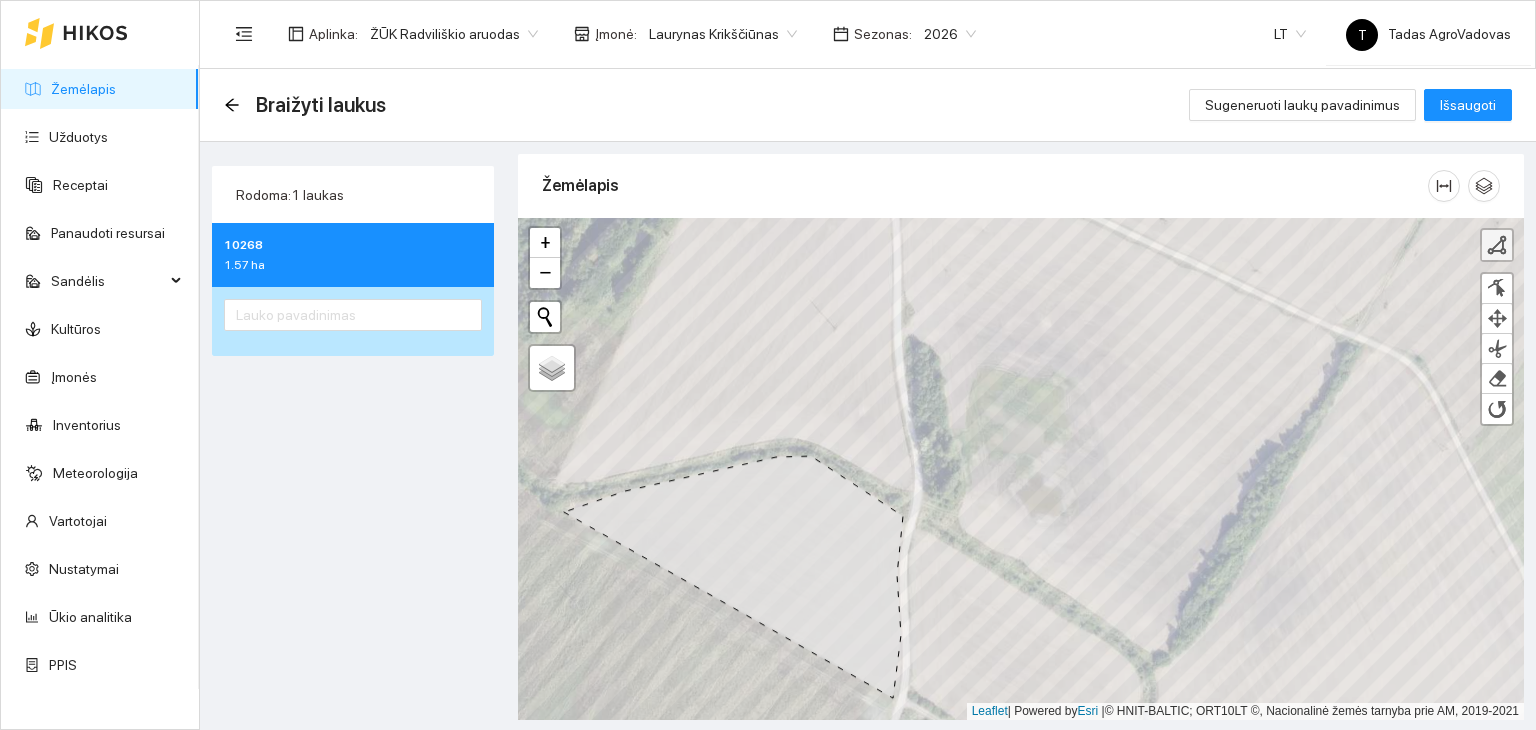 click at bounding box center [1497, 245] 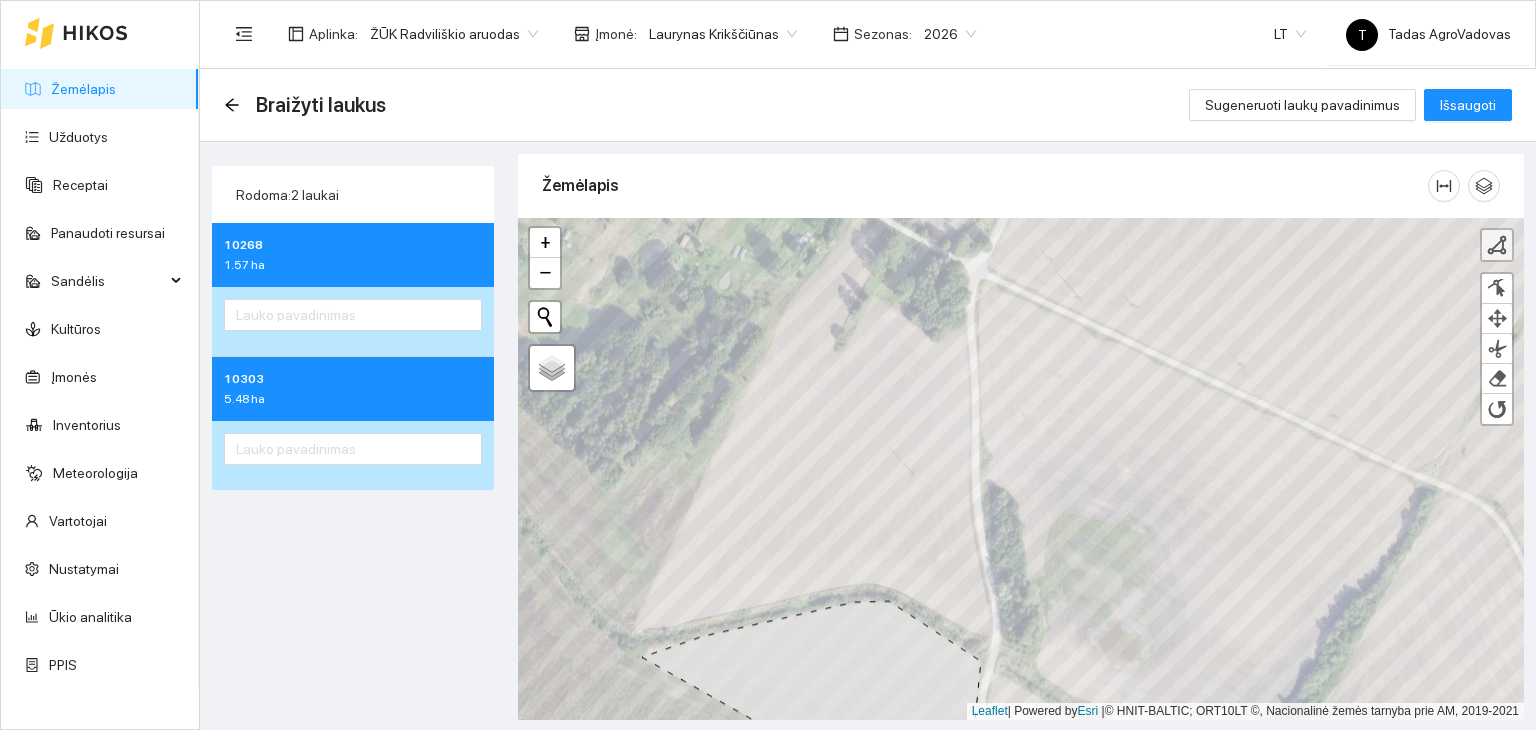 click at bounding box center (1497, 245) 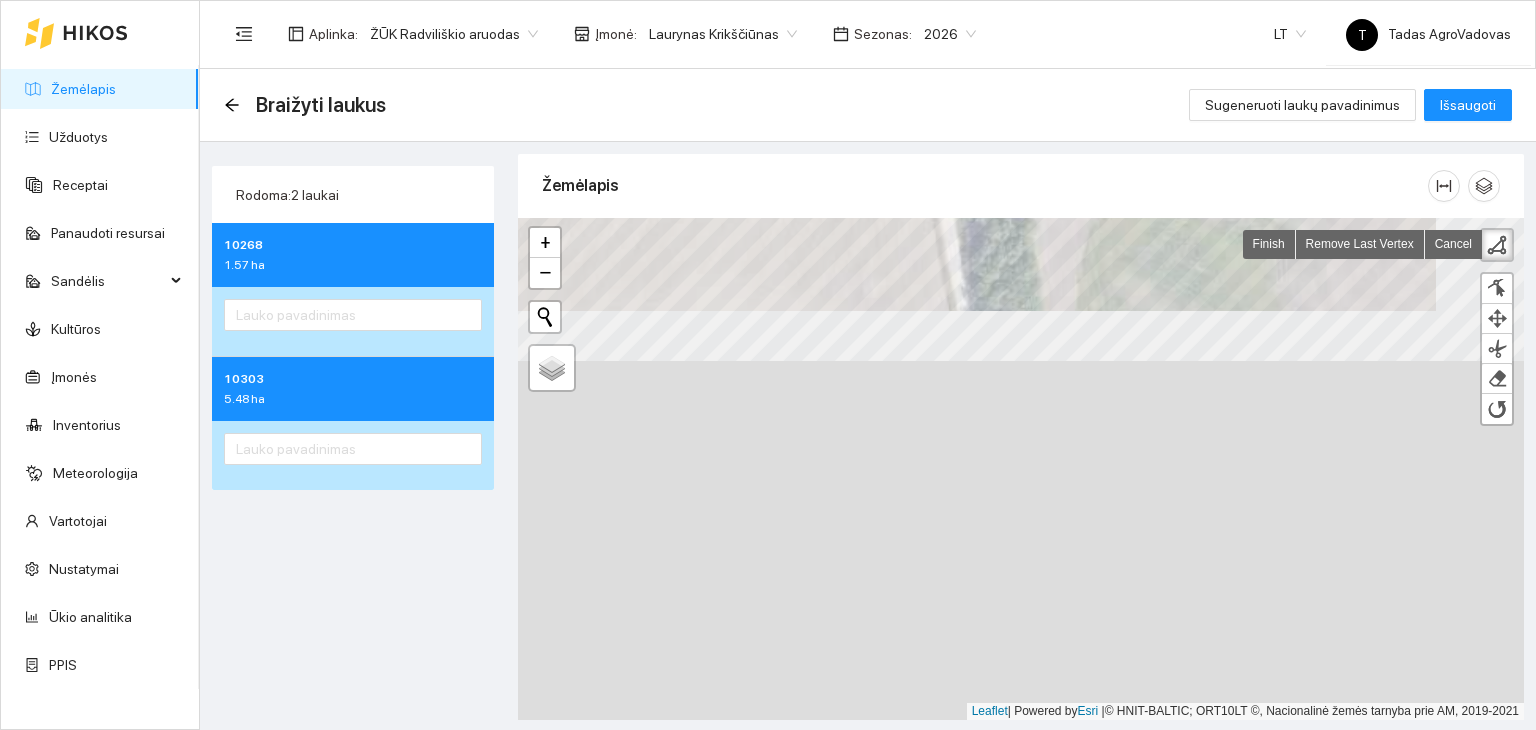 click on "Žemėlapis Click first marker to finish + −   Nieko nerasta. Bandykite dar kartą.  Žemėlapis  Palydovas Finish Remove Last Vertex Cancel Finish Finish Finish Remove Last Vertex Cancel Finish Finish Leaflet  | Powered by  Esri   |  © HNIT-BALTIC; ORT10LT ©, Nacionalinė žemės tarnyba prie AM, 2019-2021 Kraunami duomenys..." at bounding box center (1021, 434) 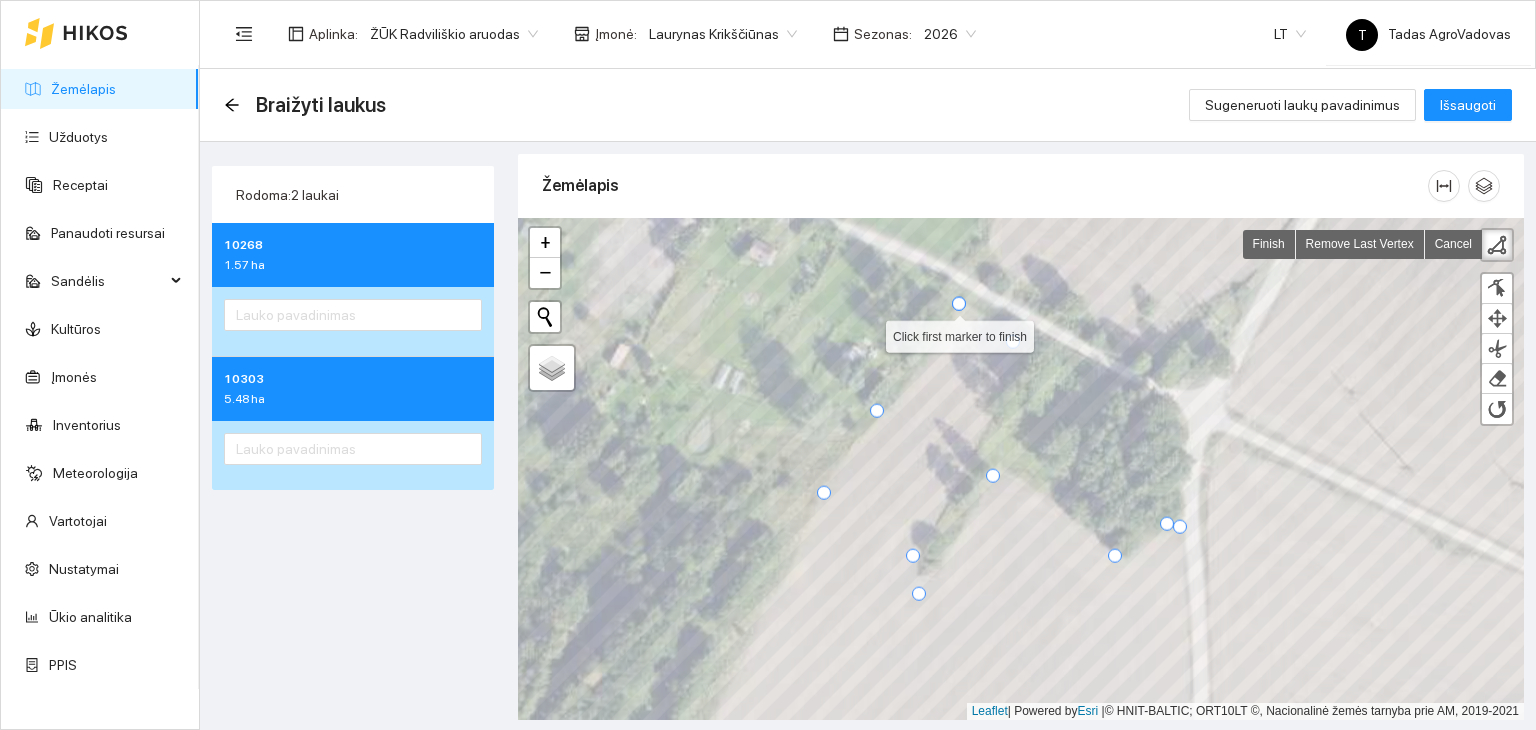 click at bounding box center [959, 304] 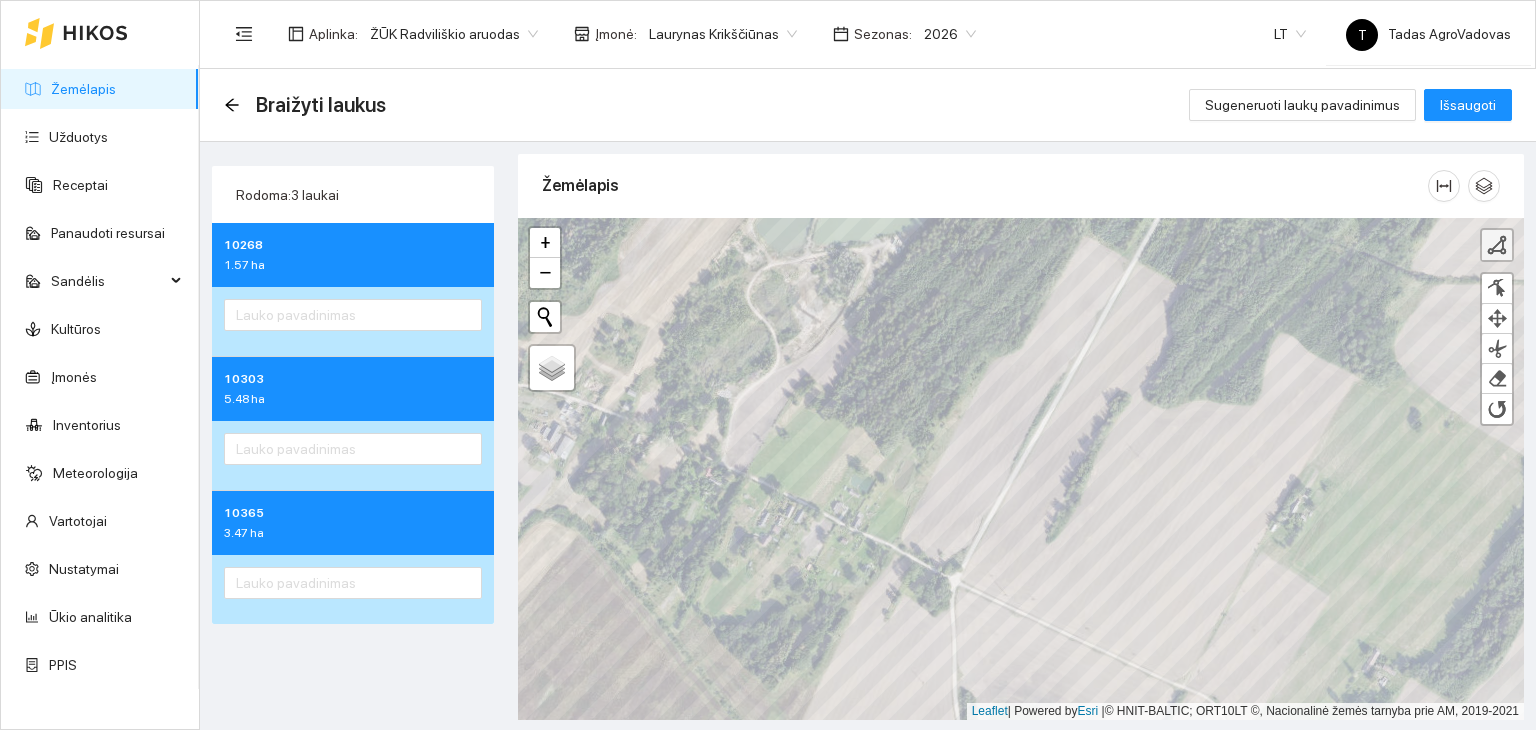 click at bounding box center [1497, 245] 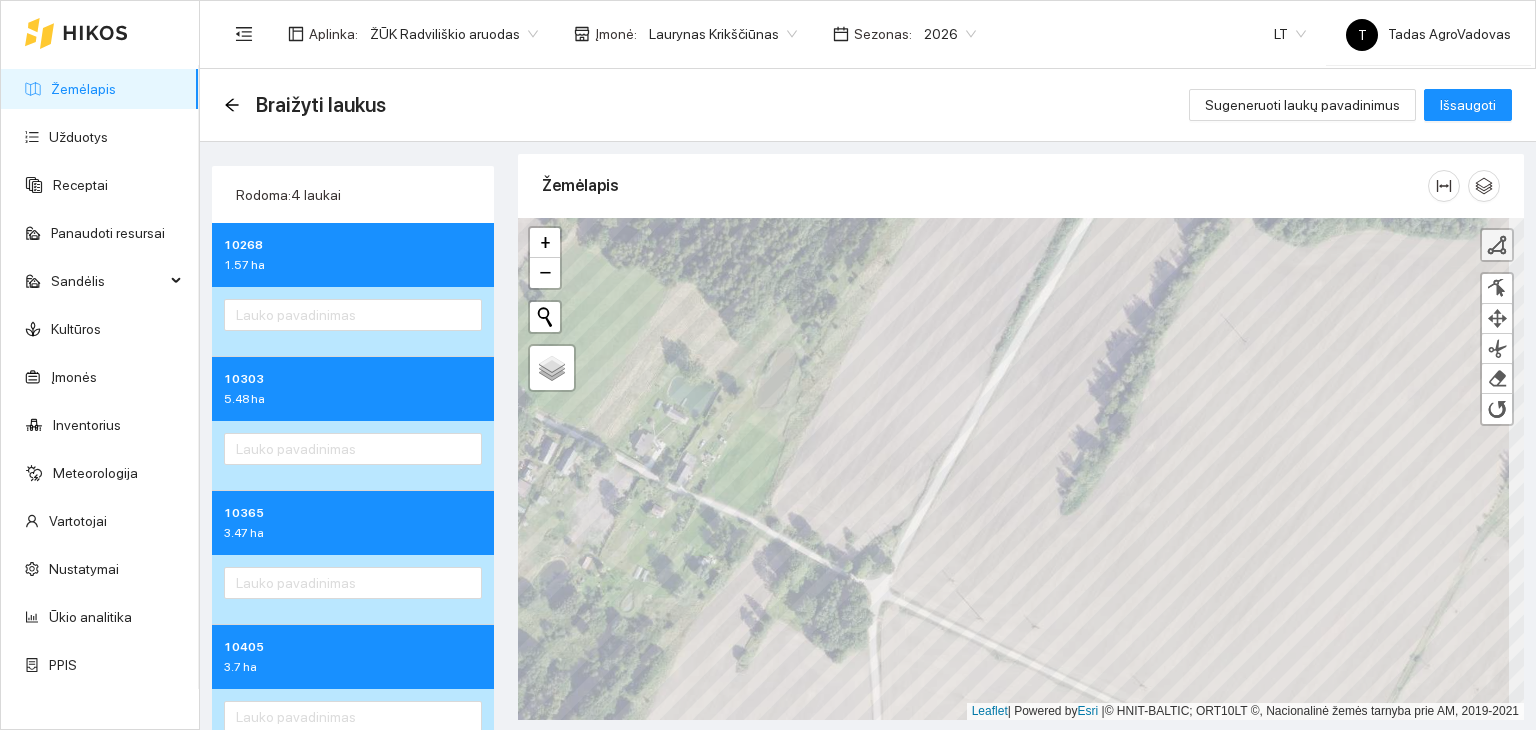 click at bounding box center (1497, 245) 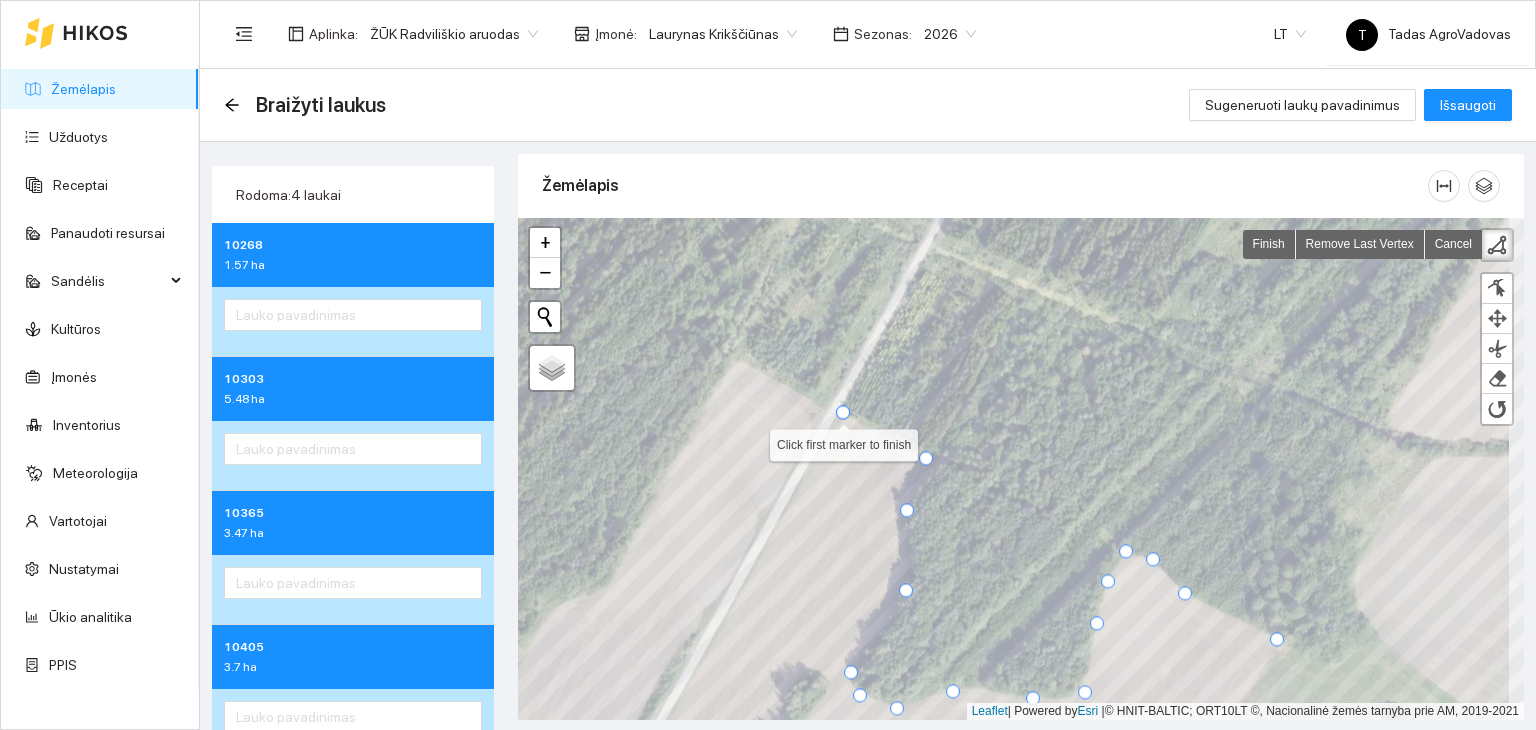 click at bounding box center (843, 412) 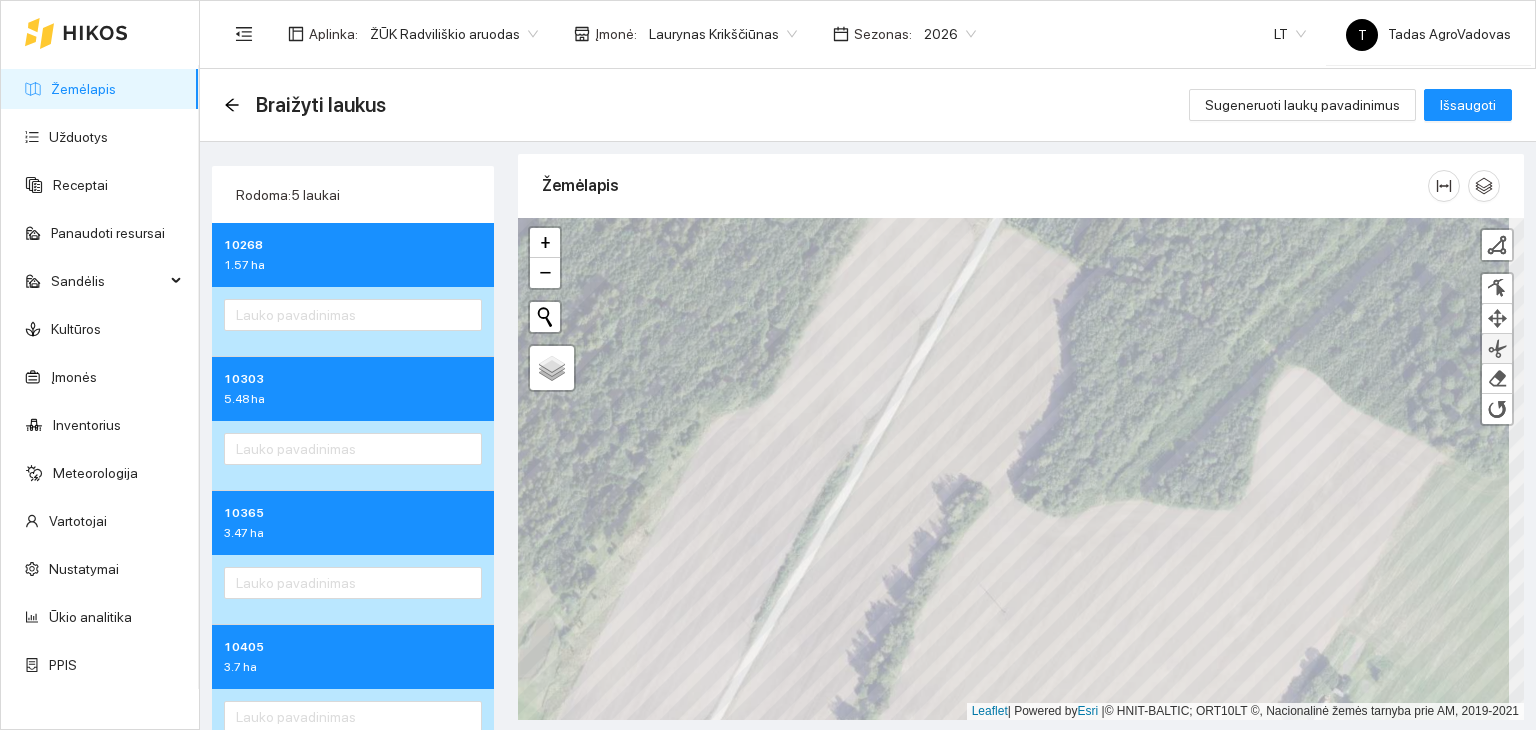 click at bounding box center (1497, 348) 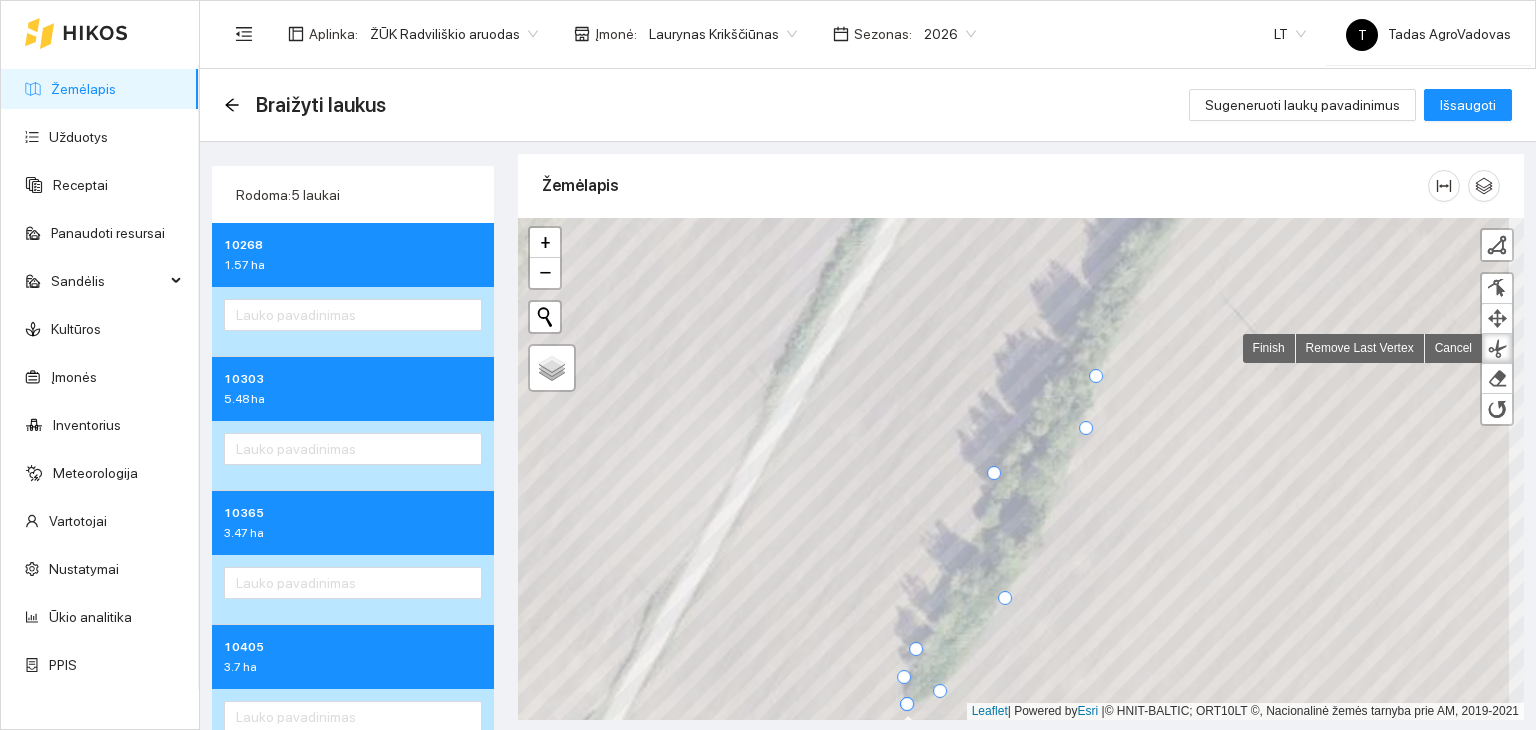 click at bounding box center (907, 704) 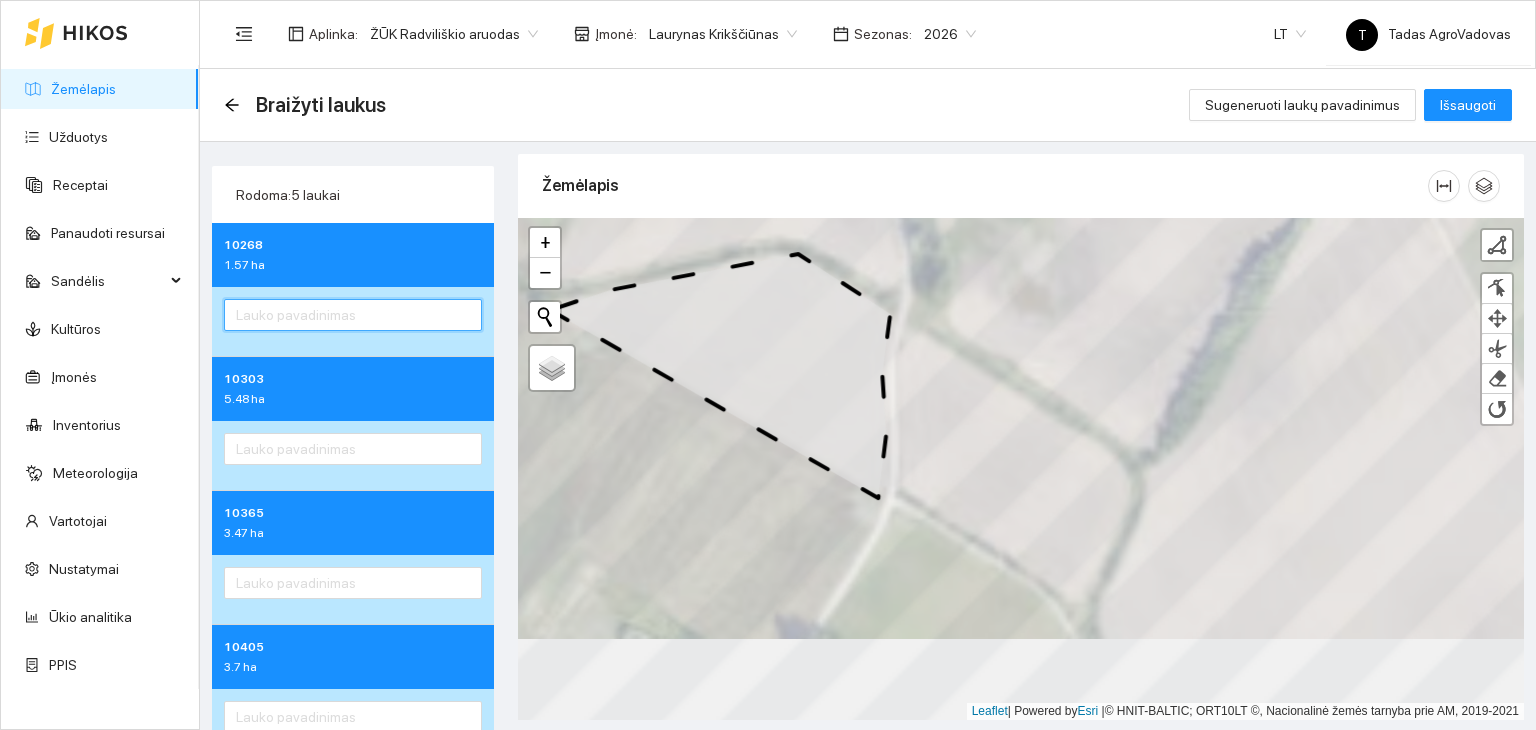 click at bounding box center [353, 315] 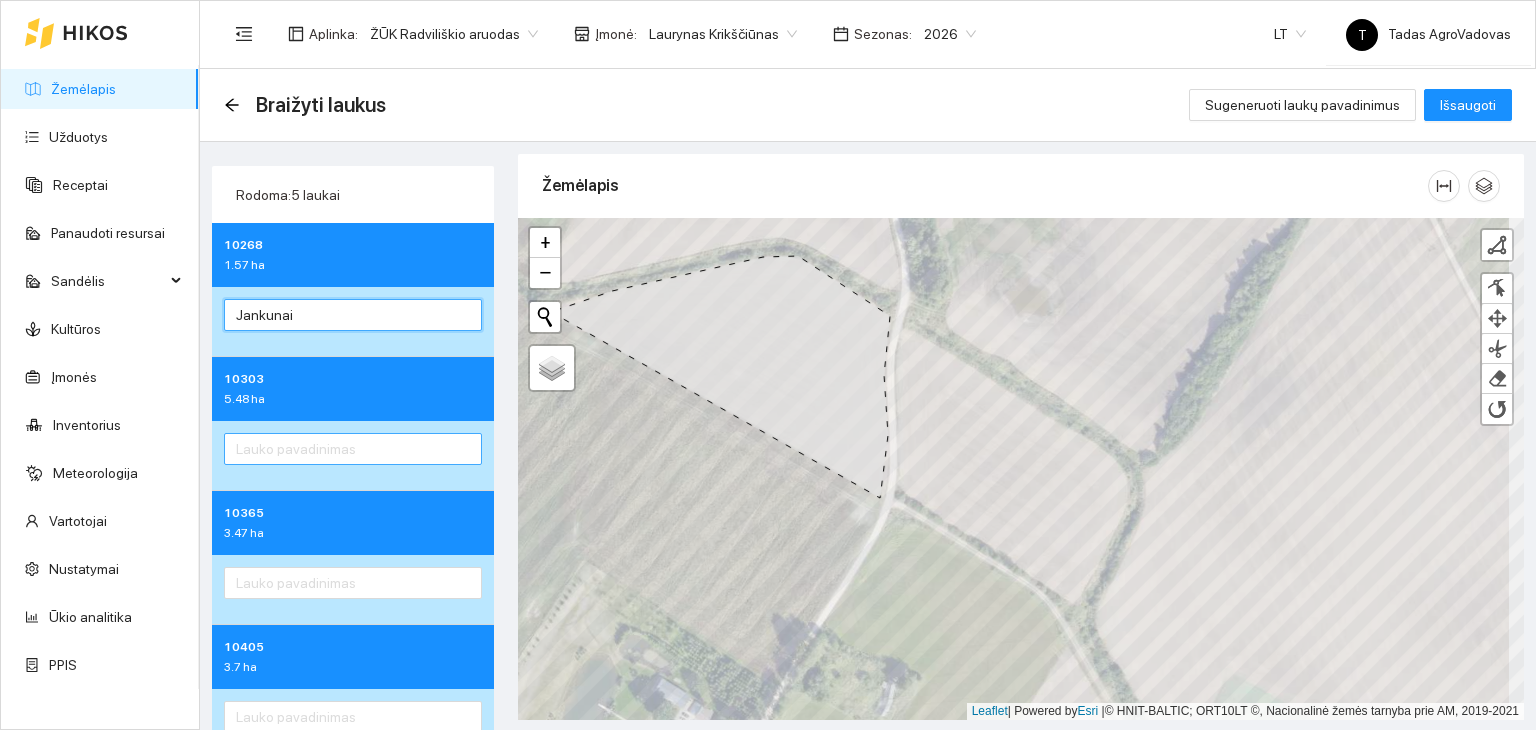 type on "Jankunai" 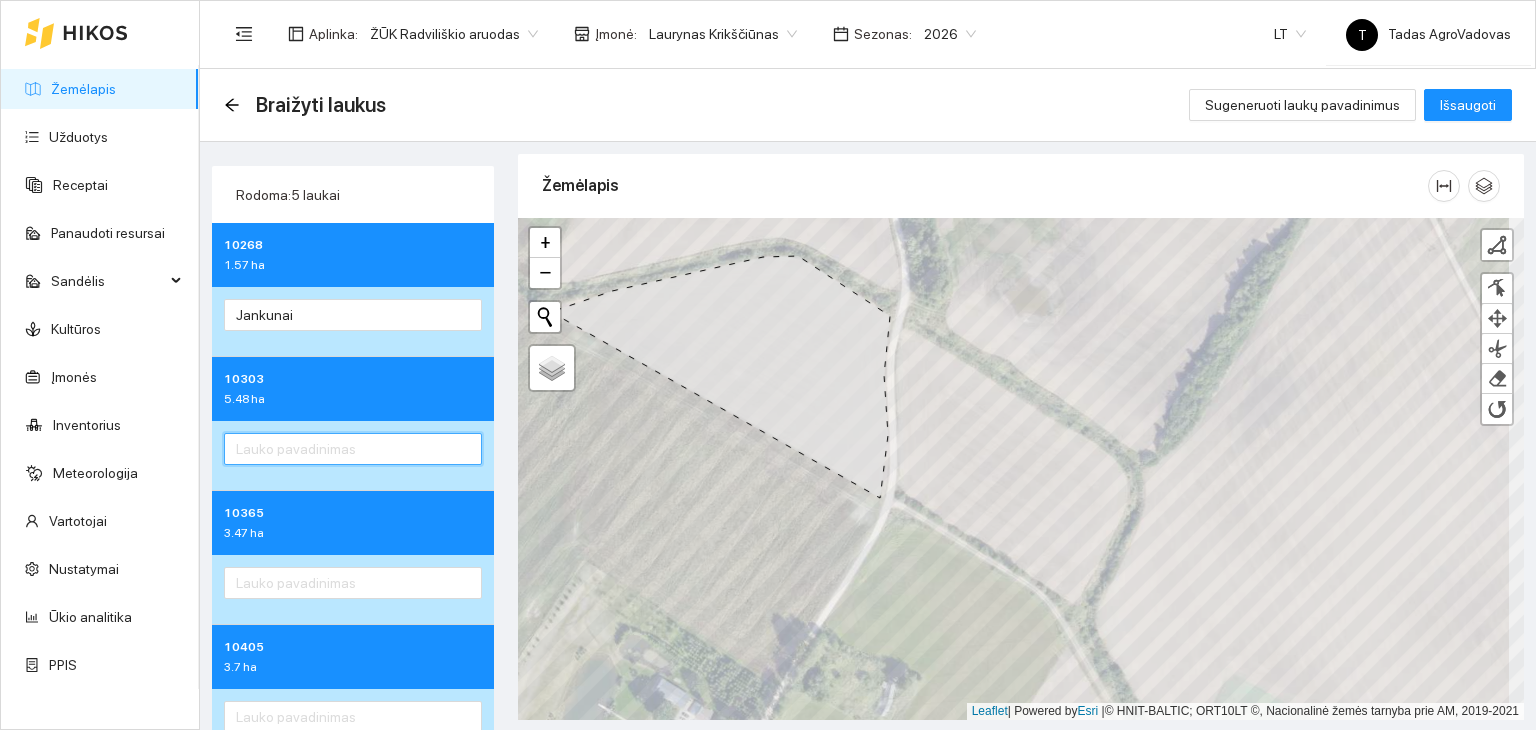 click at bounding box center (353, 449) 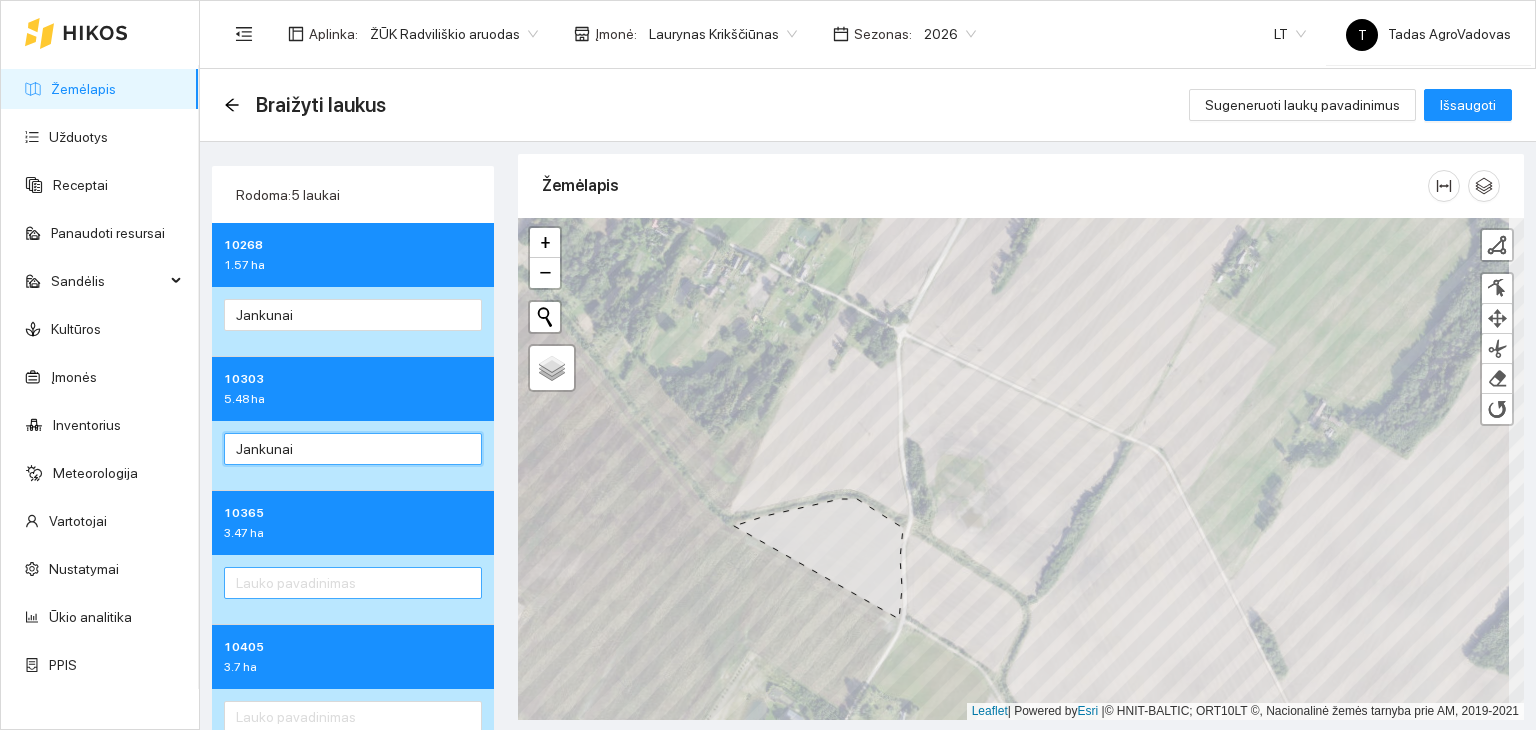 type on "Jankunai" 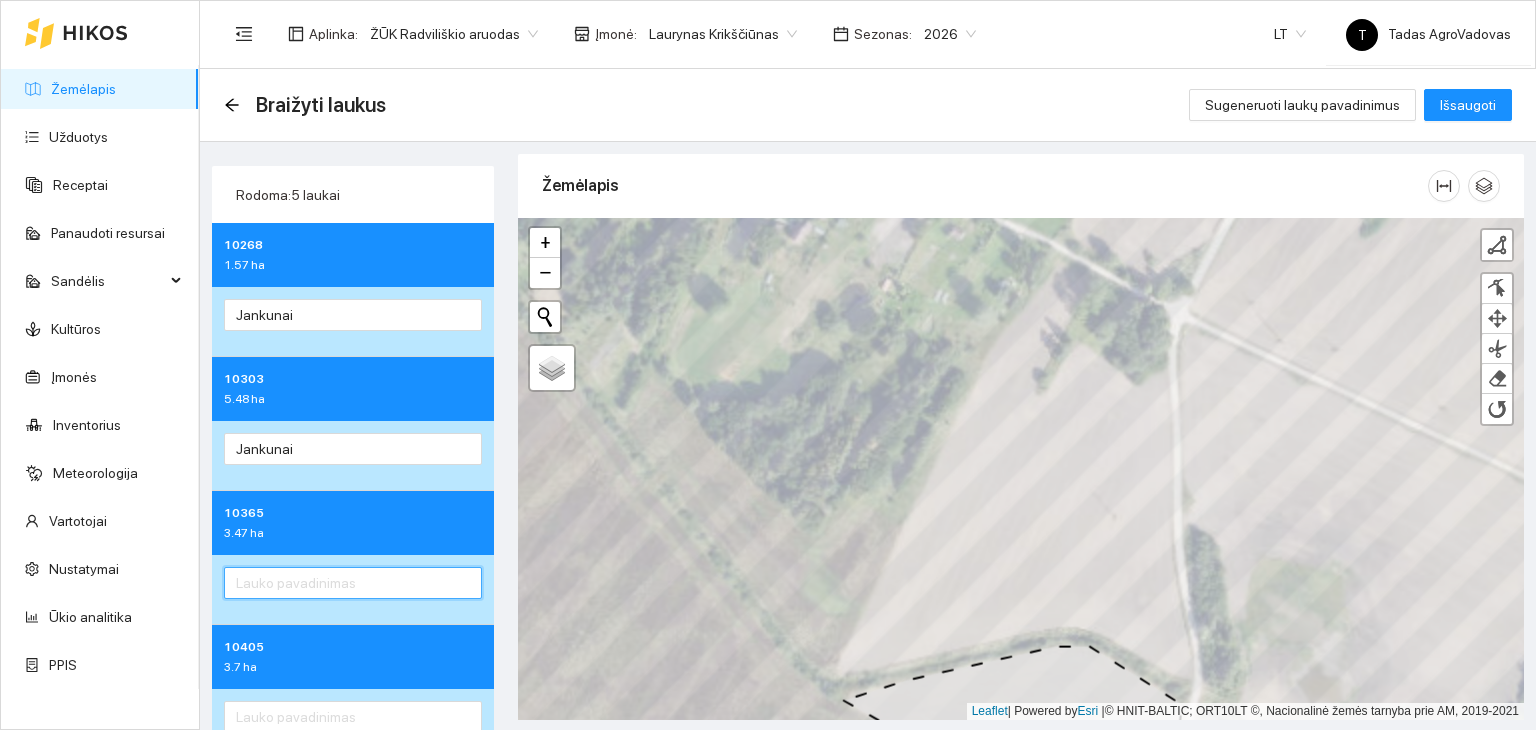 click at bounding box center (353, 583) 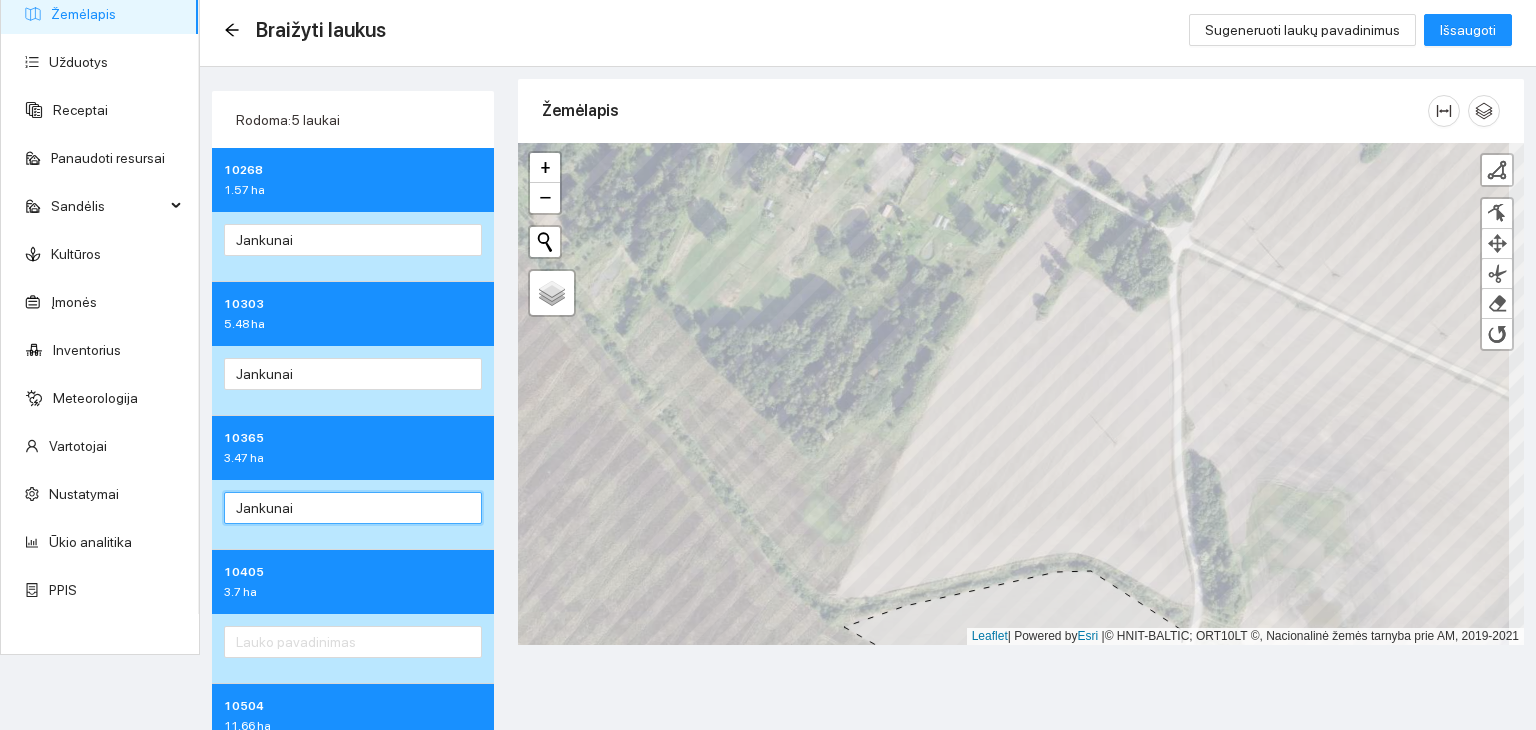 scroll, scrollTop: 161, scrollLeft: 0, axis: vertical 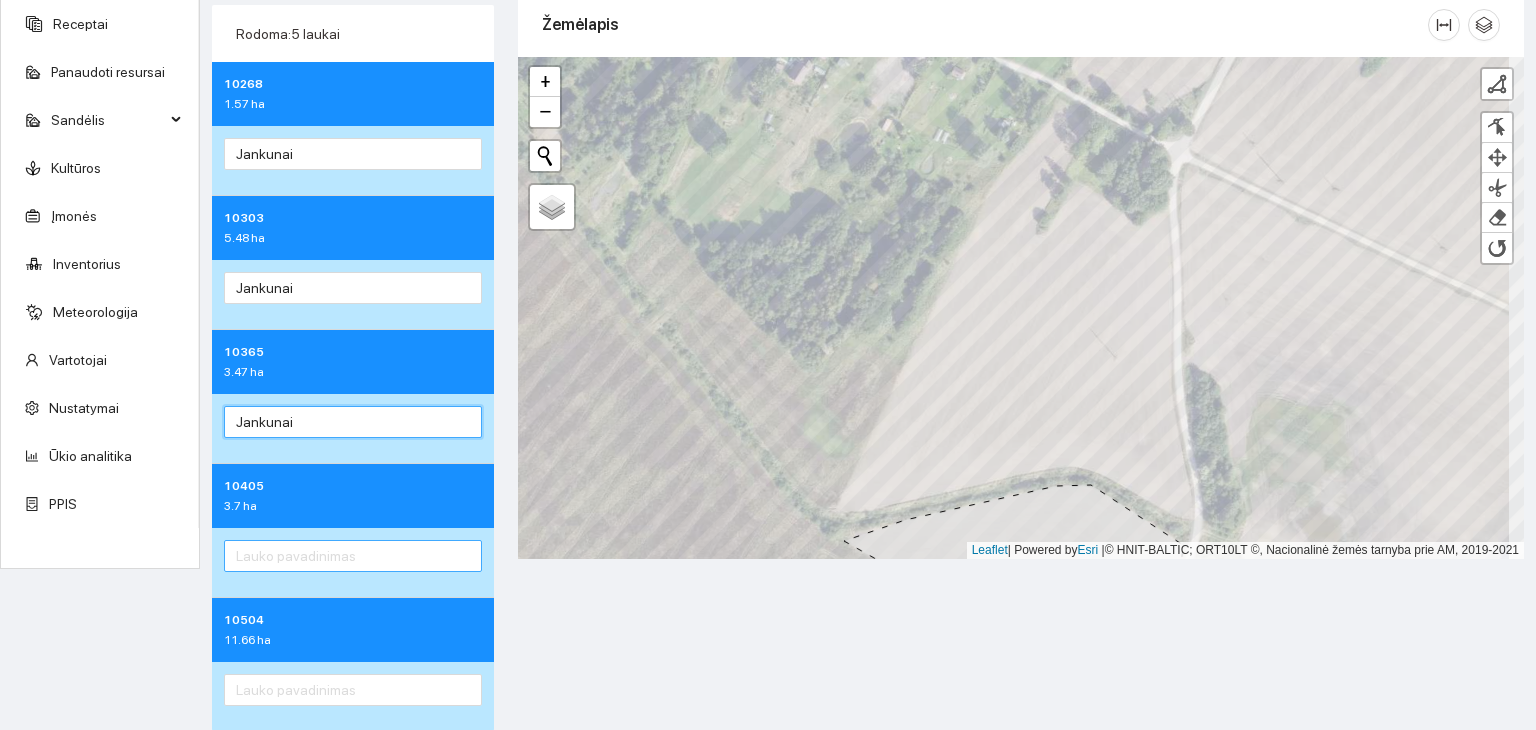 type on "Jankunai" 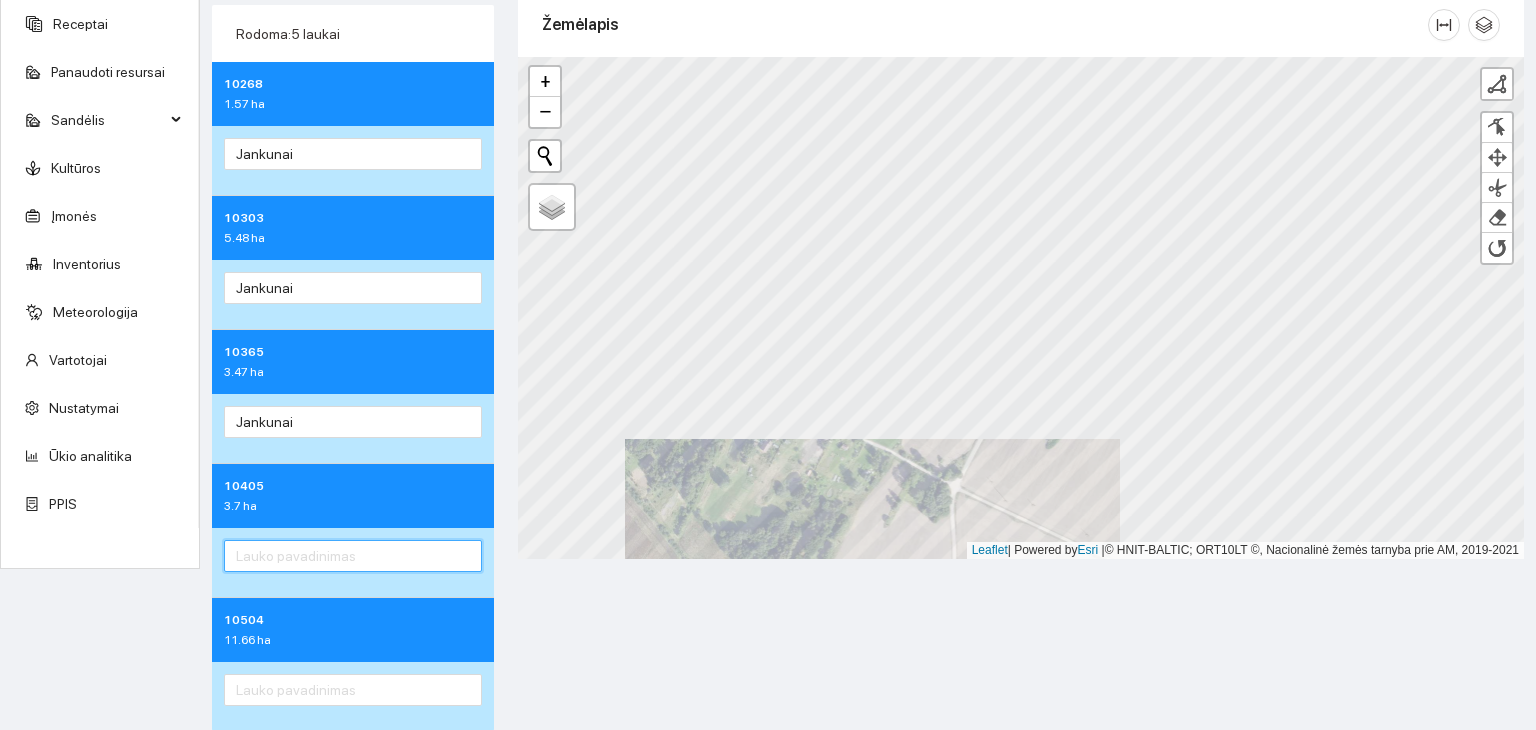 click at bounding box center [353, 556] 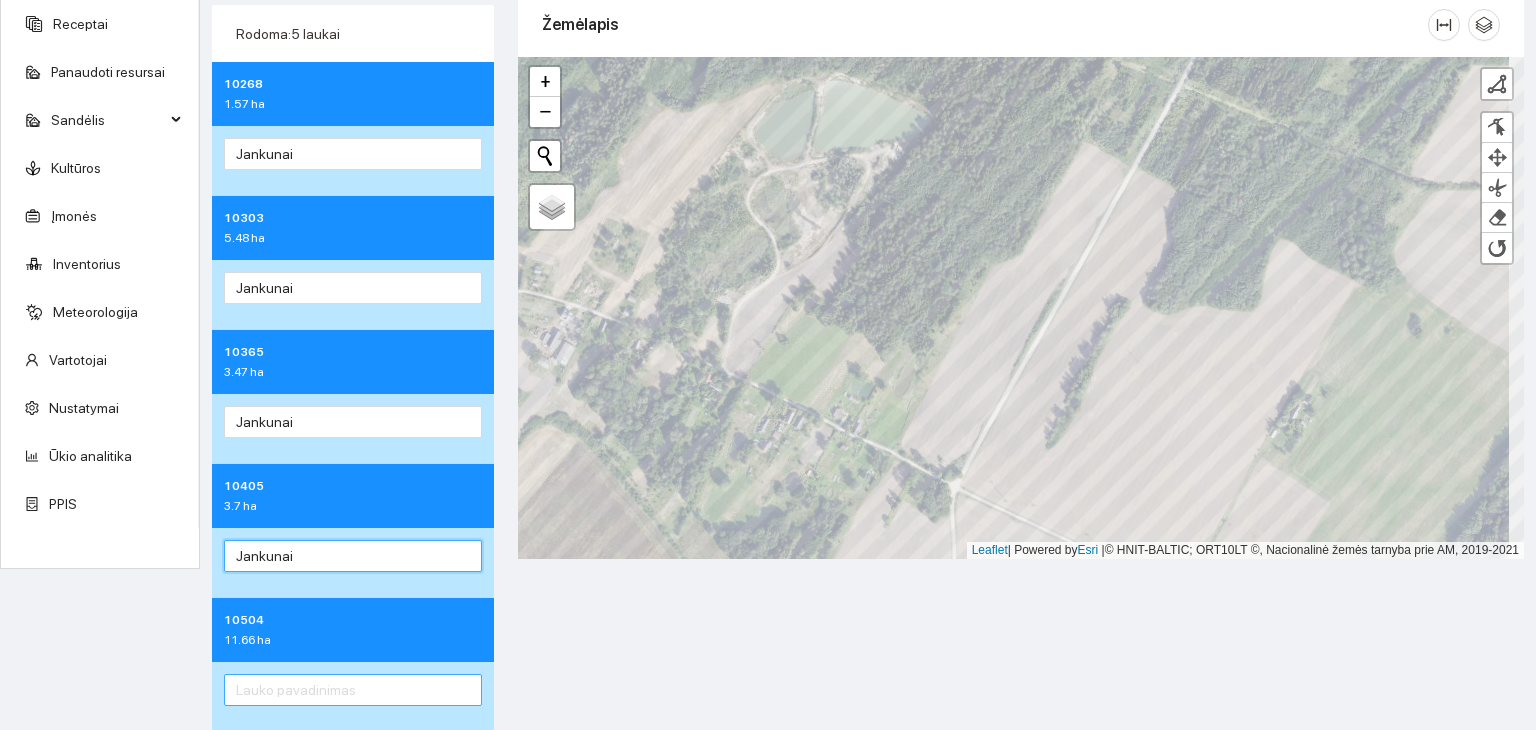 type on "Jankunai" 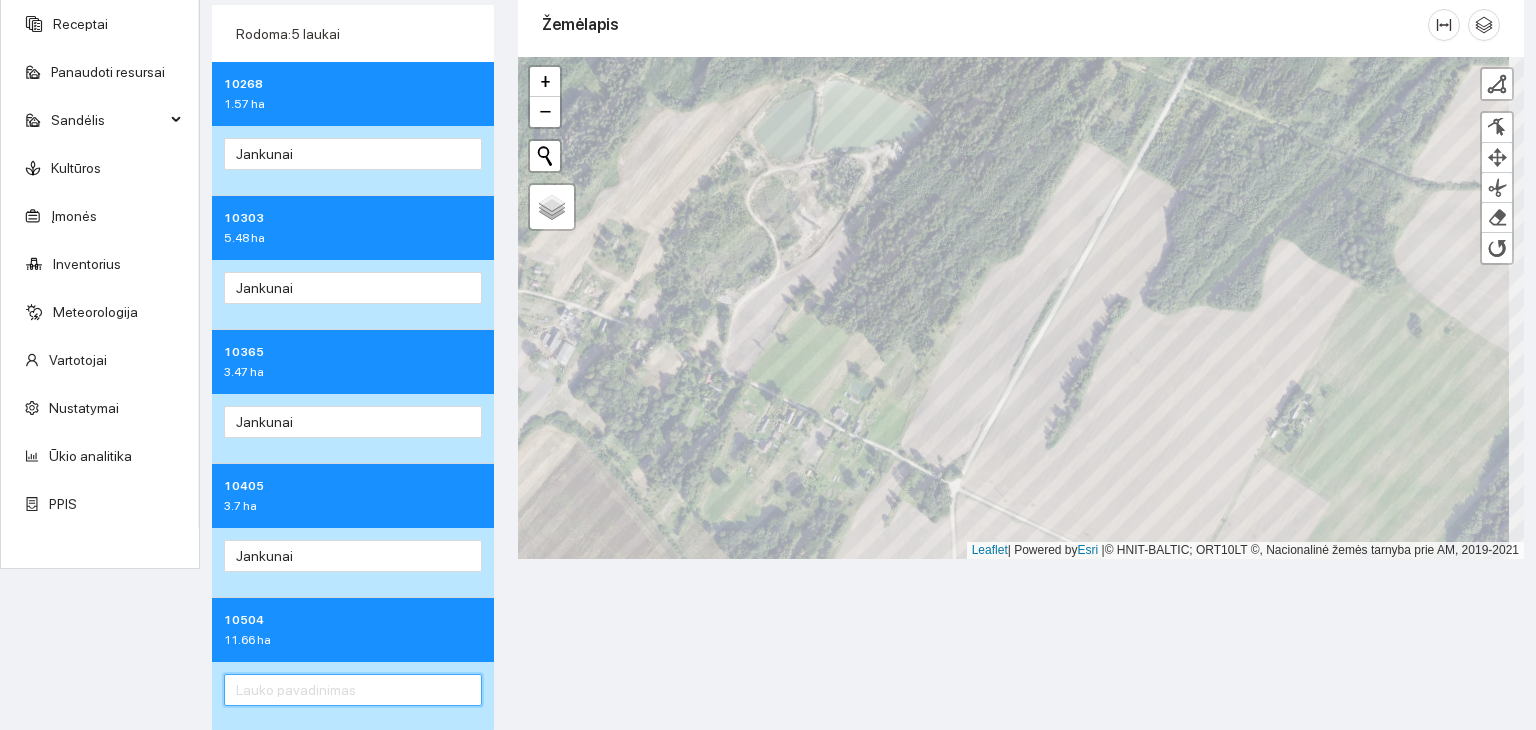 click at bounding box center (353, 690) 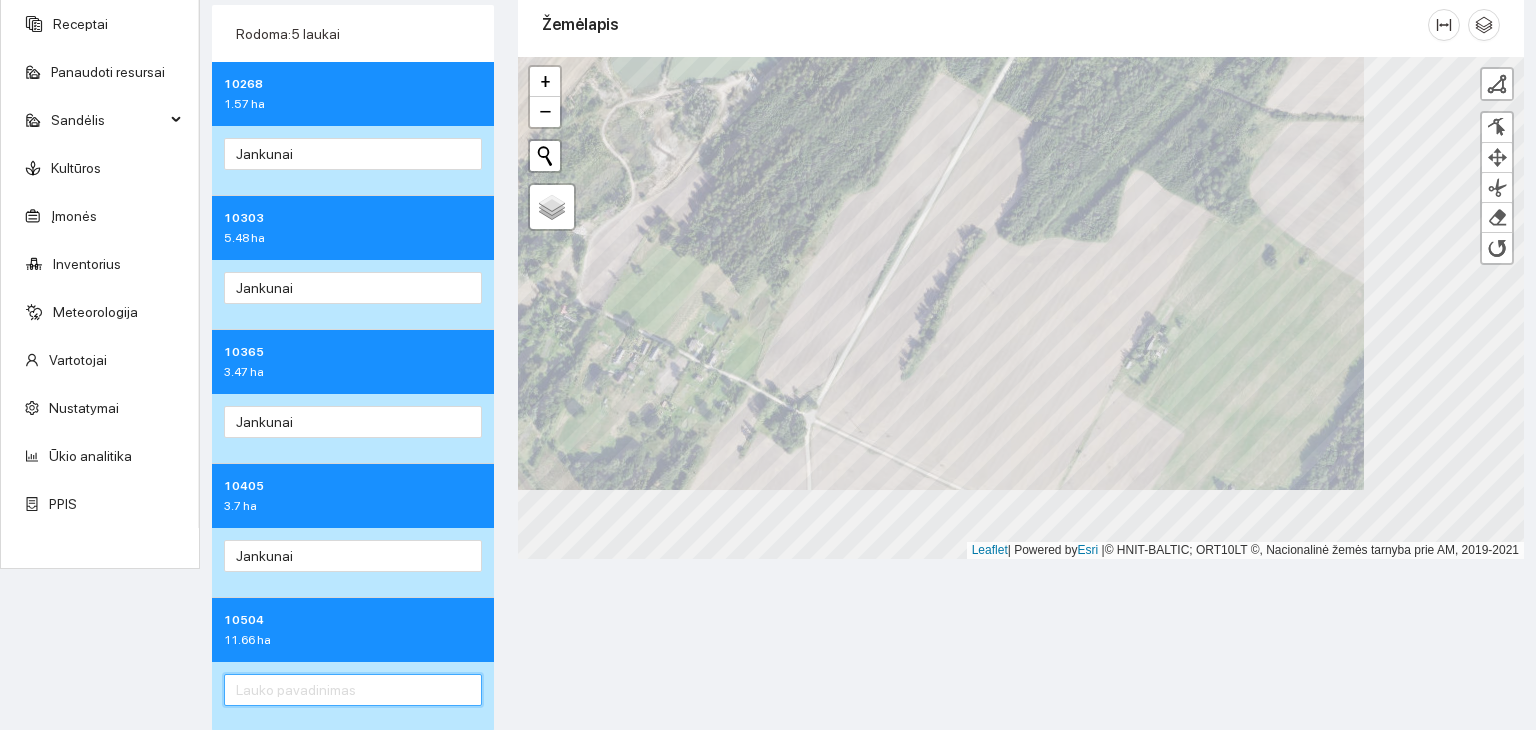type on "K" 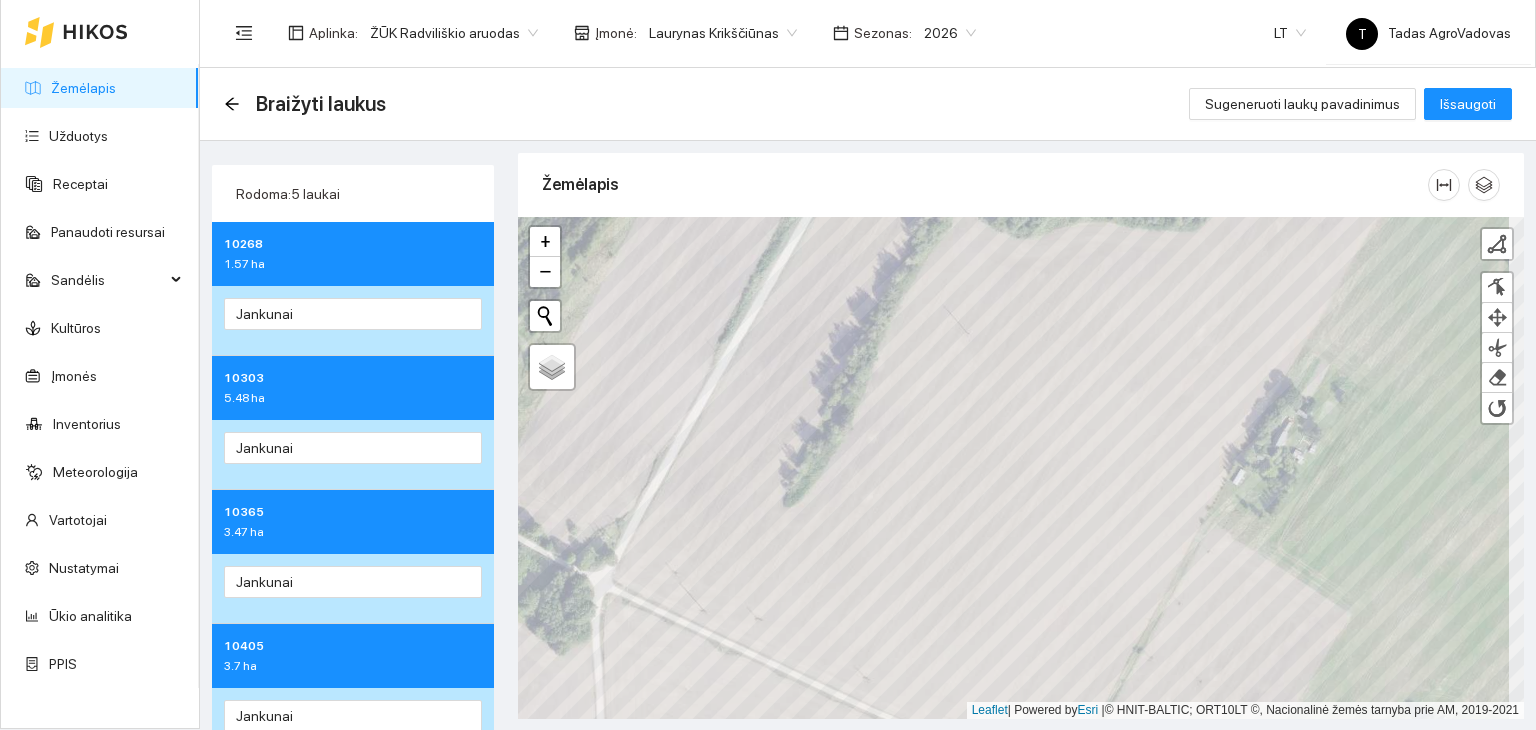 scroll, scrollTop: 0, scrollLeft: 0, axis: both 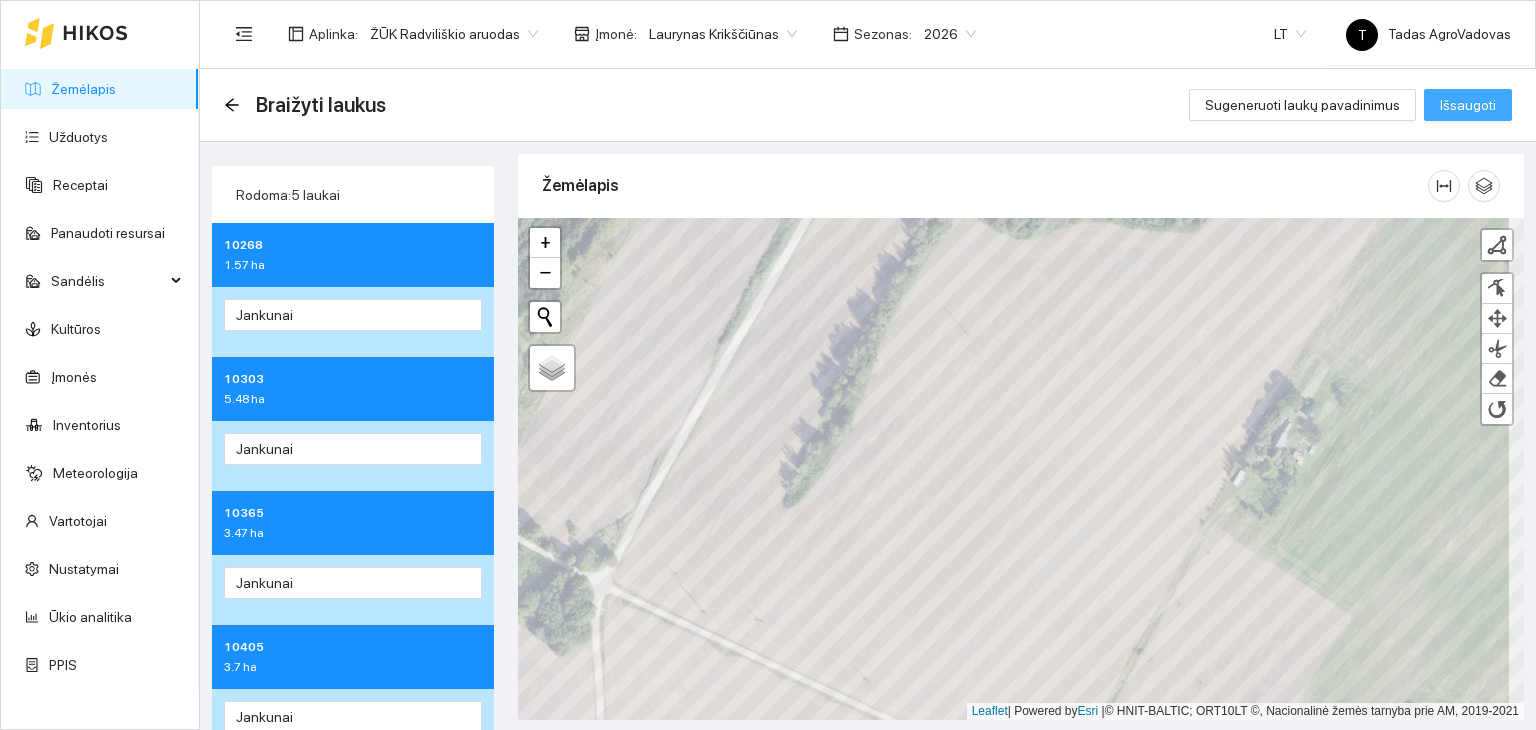 type on "Jankunai" 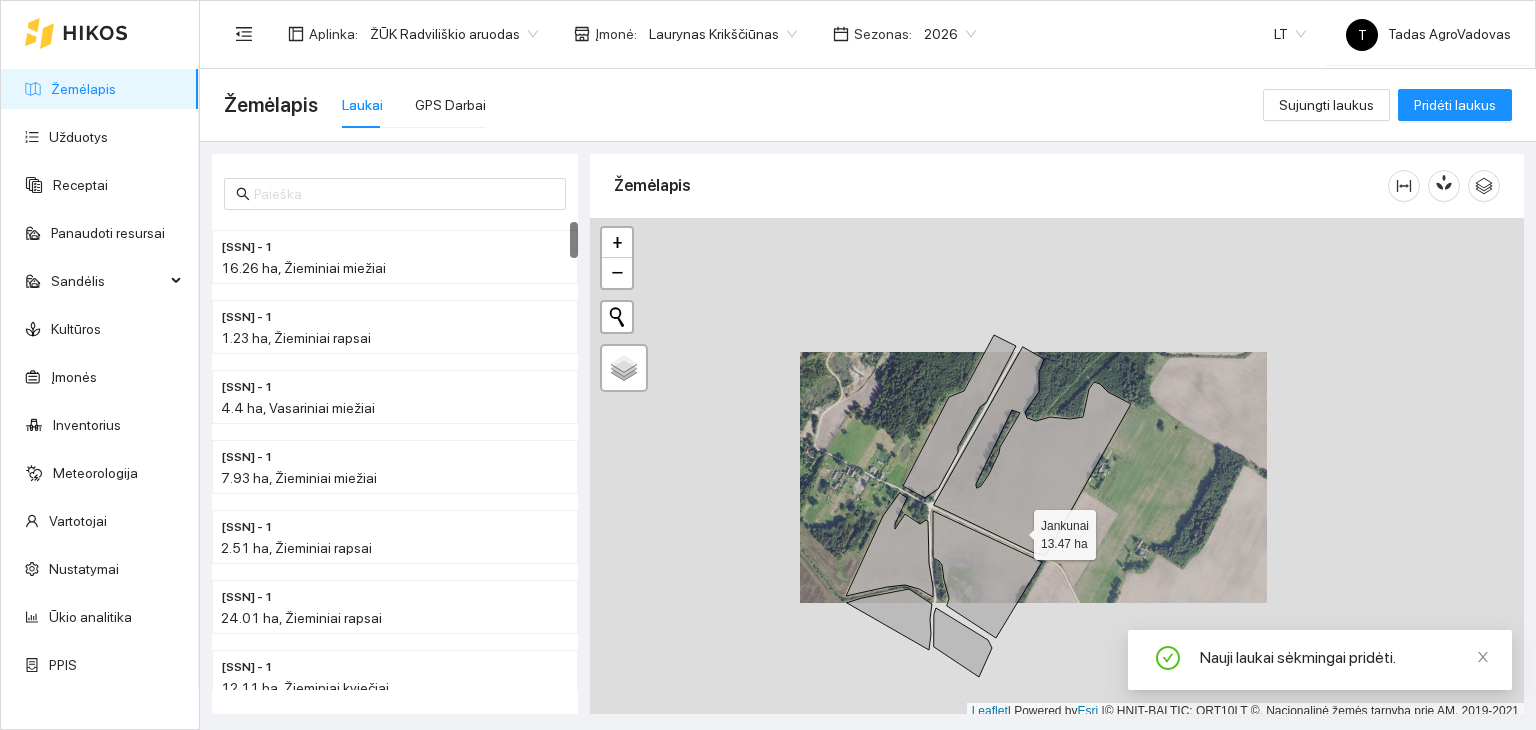 scroll, scrollTop: 5, scrollLeft: 0, axis: vertical 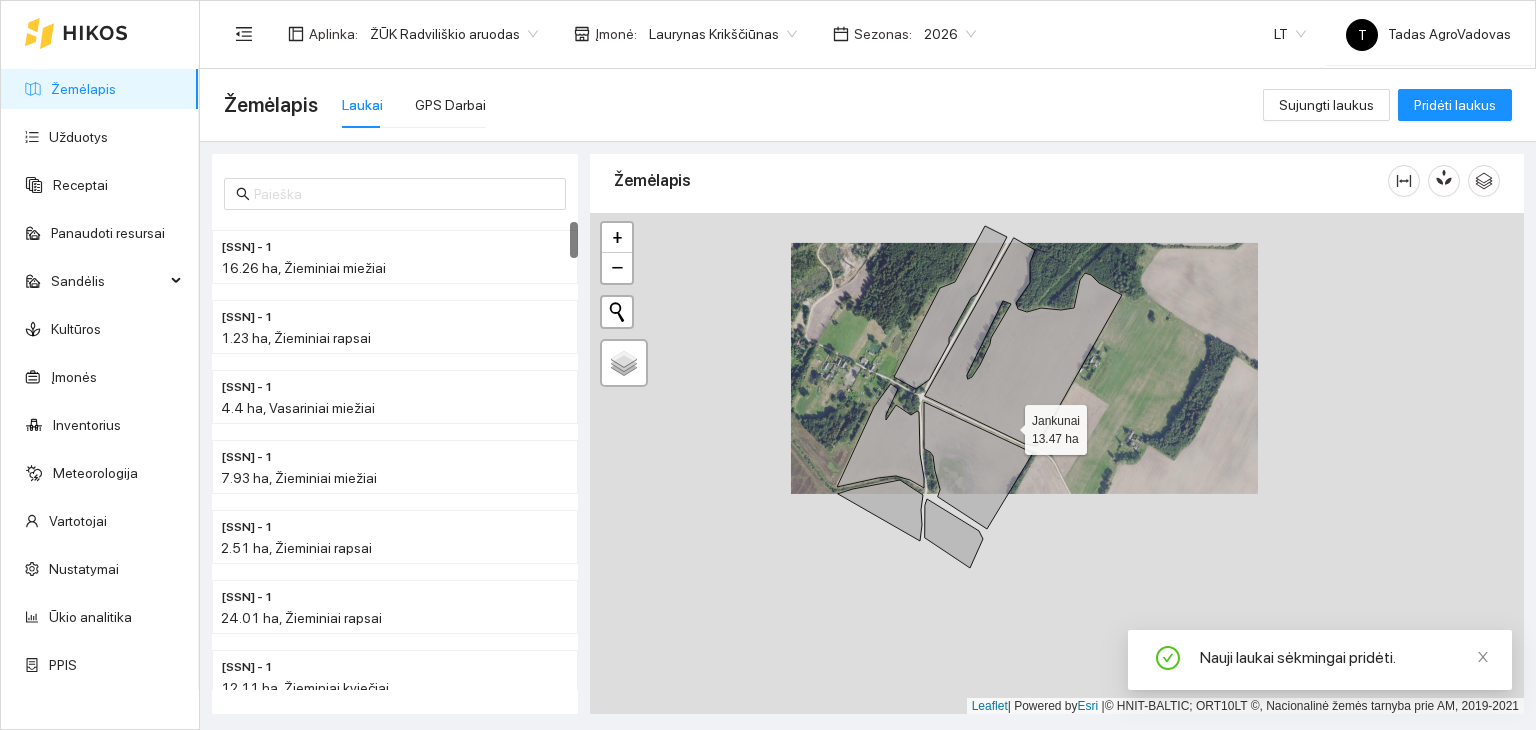 drag, startPoint x: 1016, startPoint y: 529, endPoint x: 1007, endPoint y: 425, distance: 104.388695 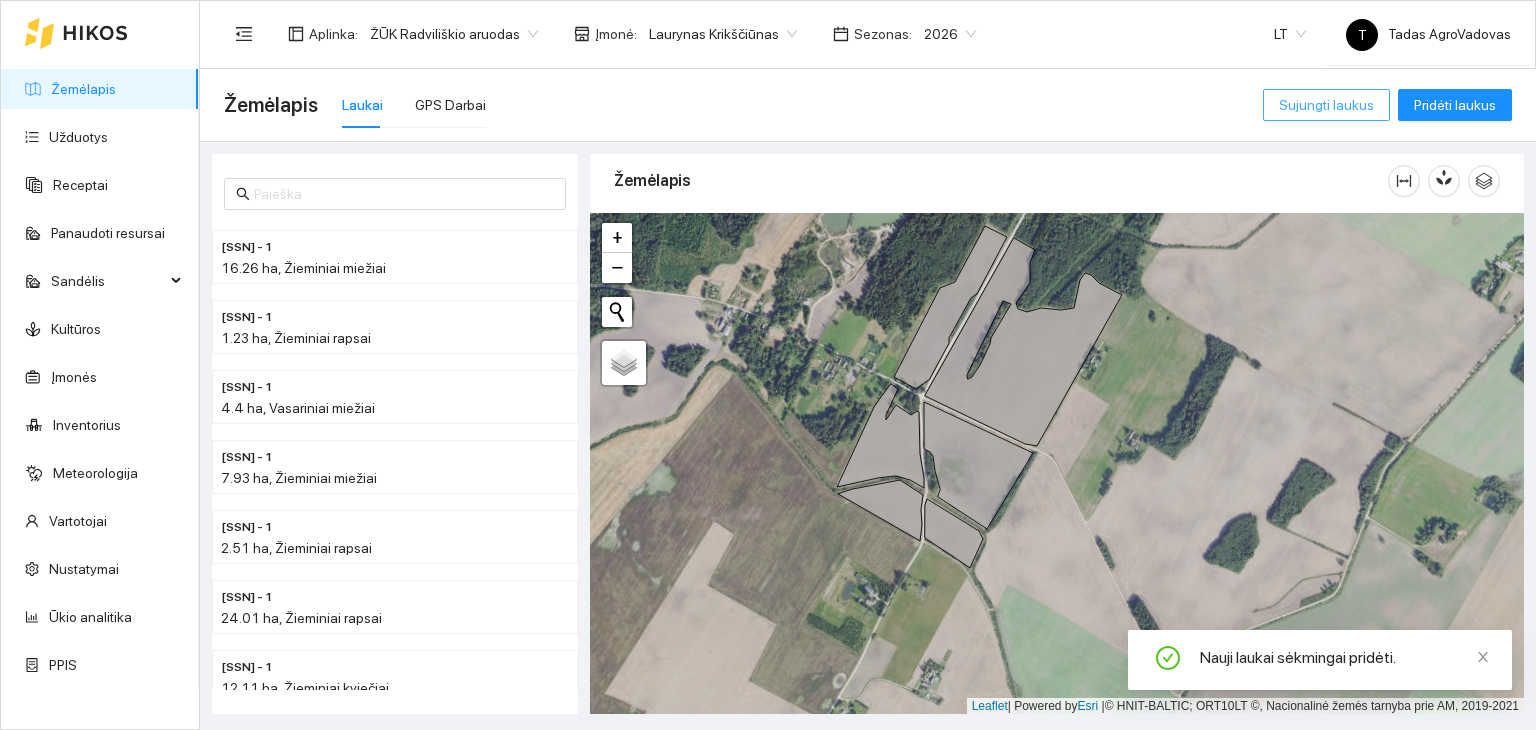 click on "Sujungti laukus" at bounding box center (1326, 105) 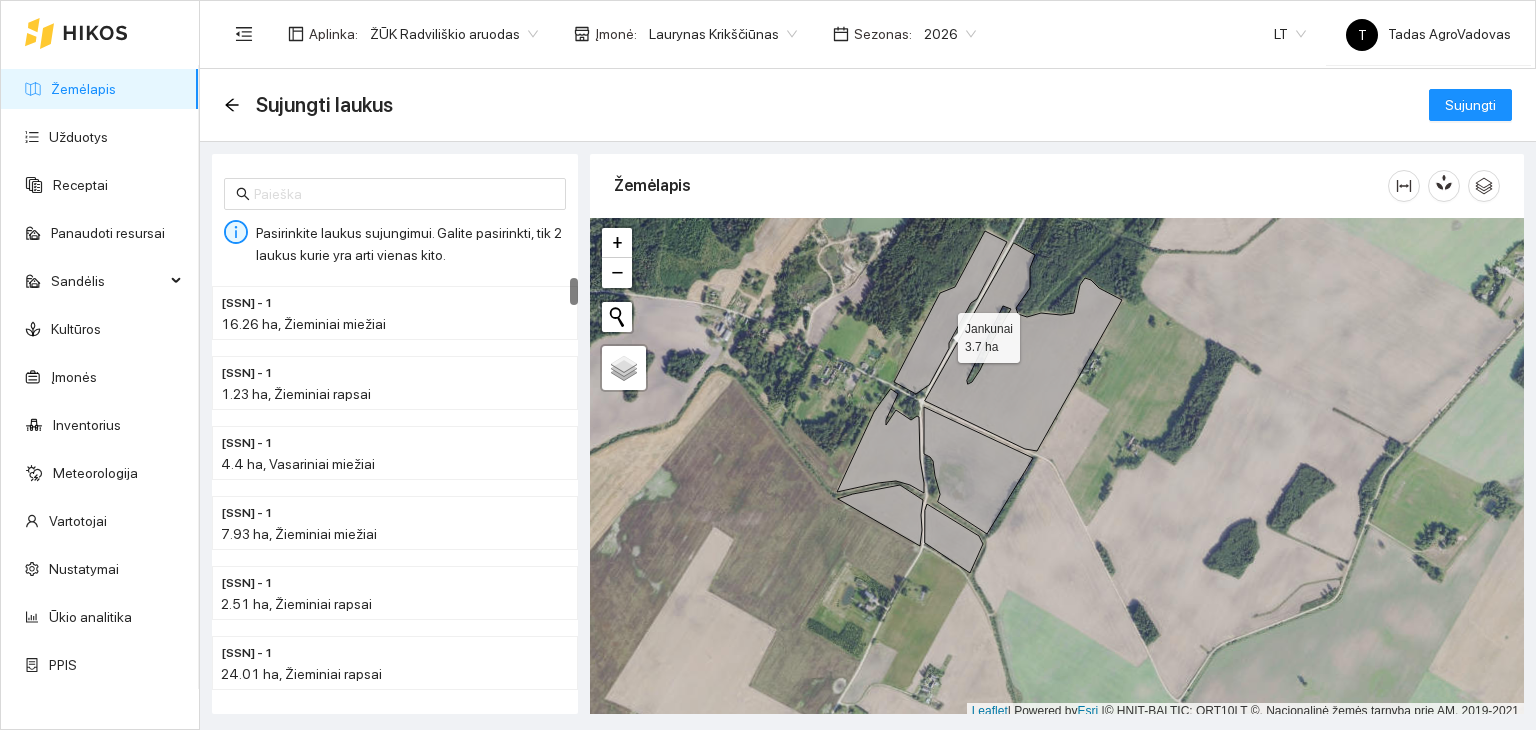 click 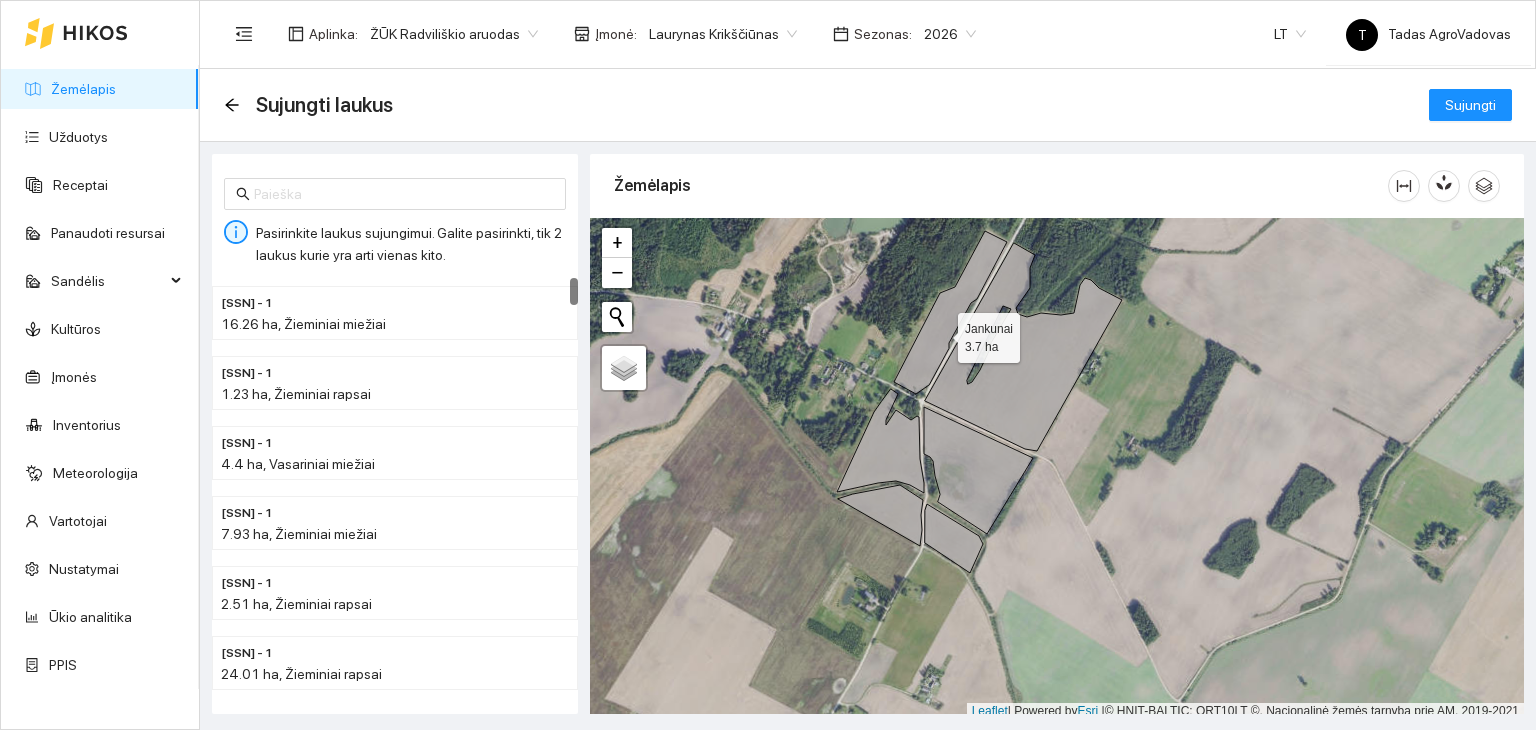 scroll, scrollTop: 5, scrollLeft: 0, axis: vertical 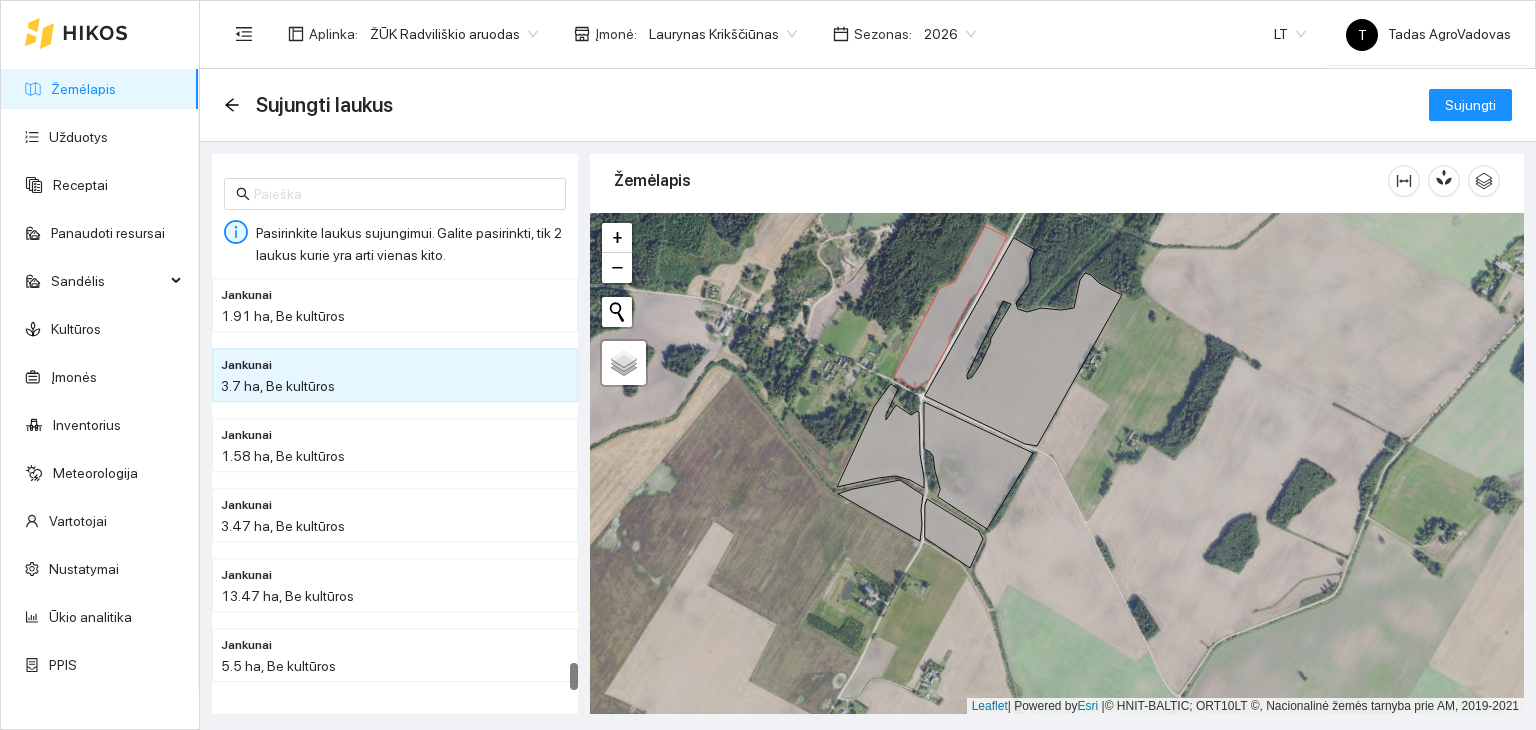 click 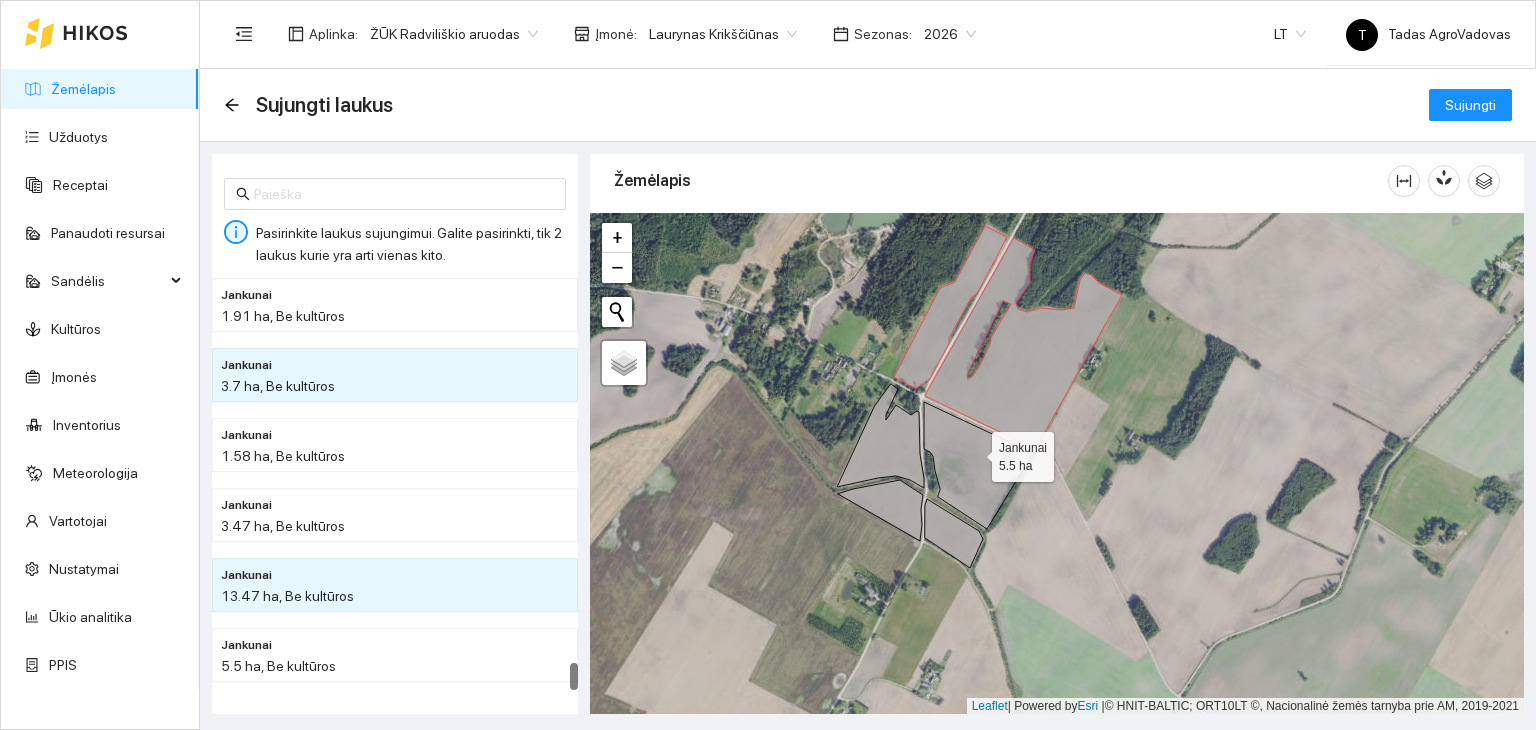 click 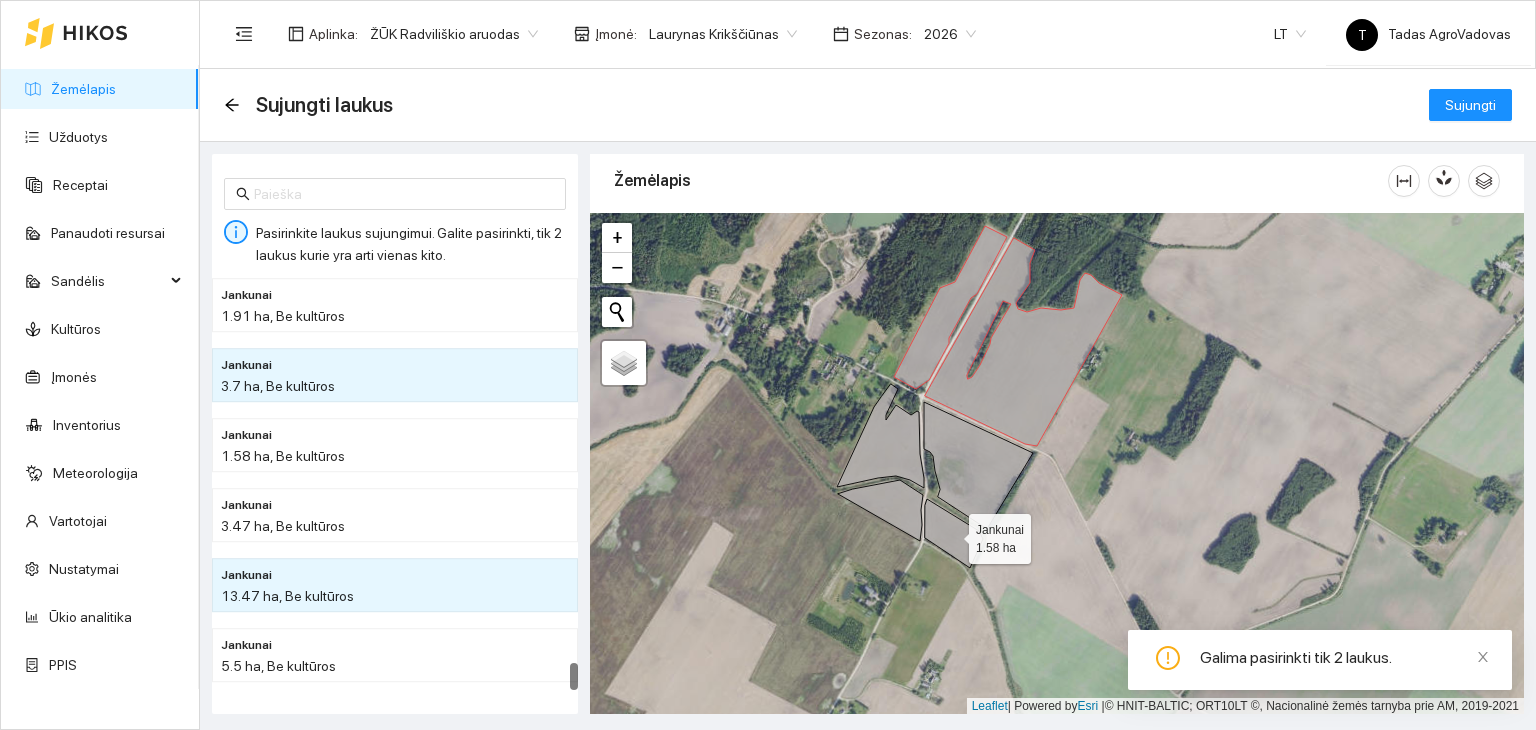 click 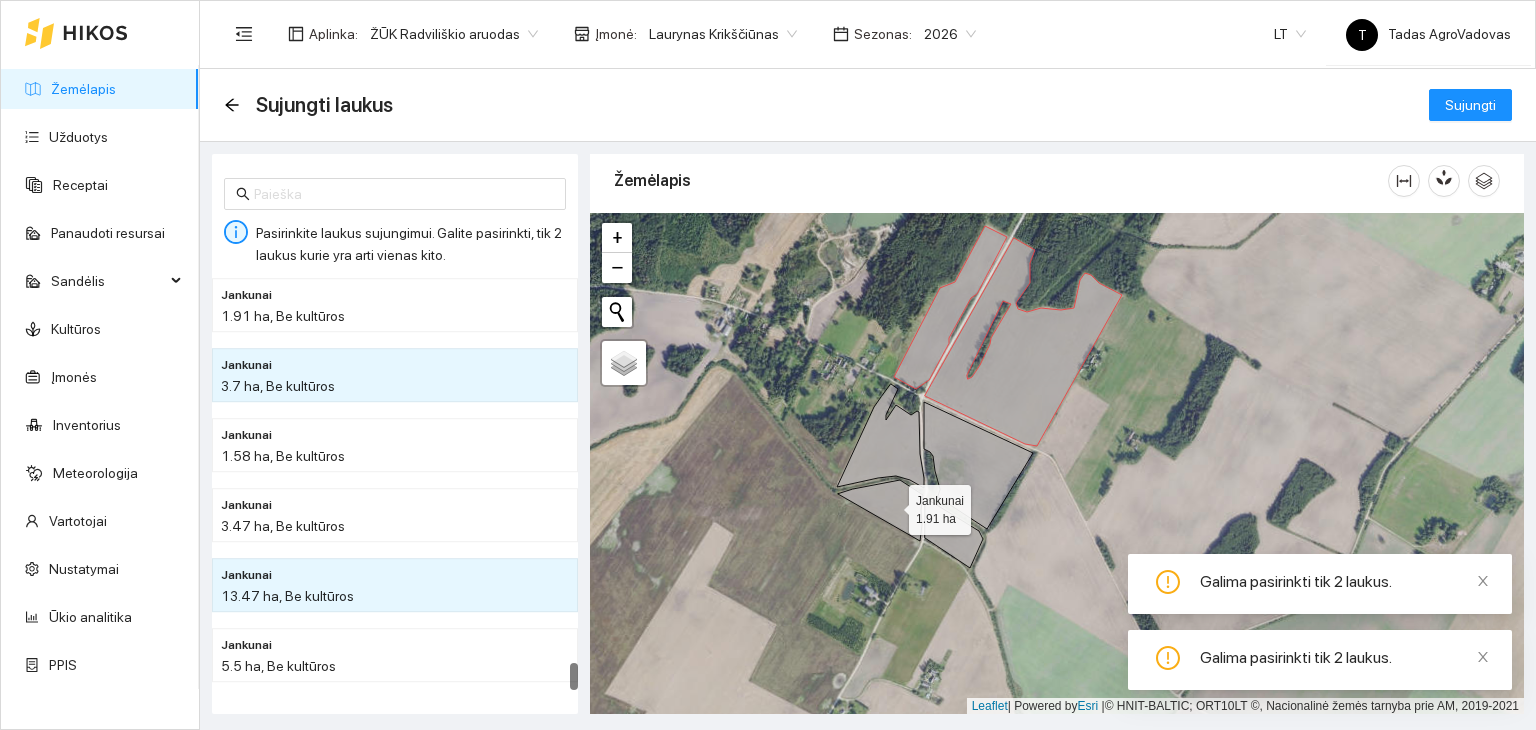 click 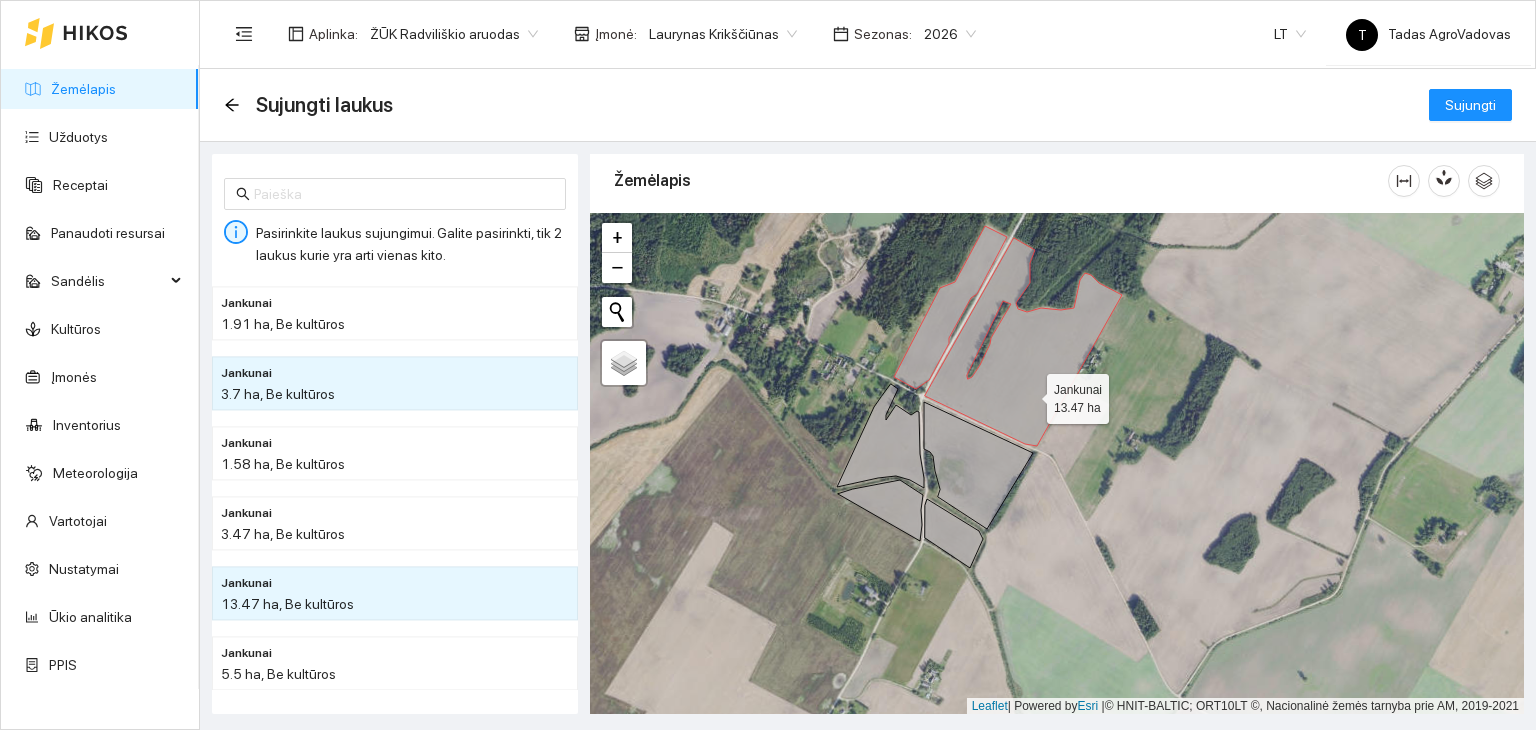 click 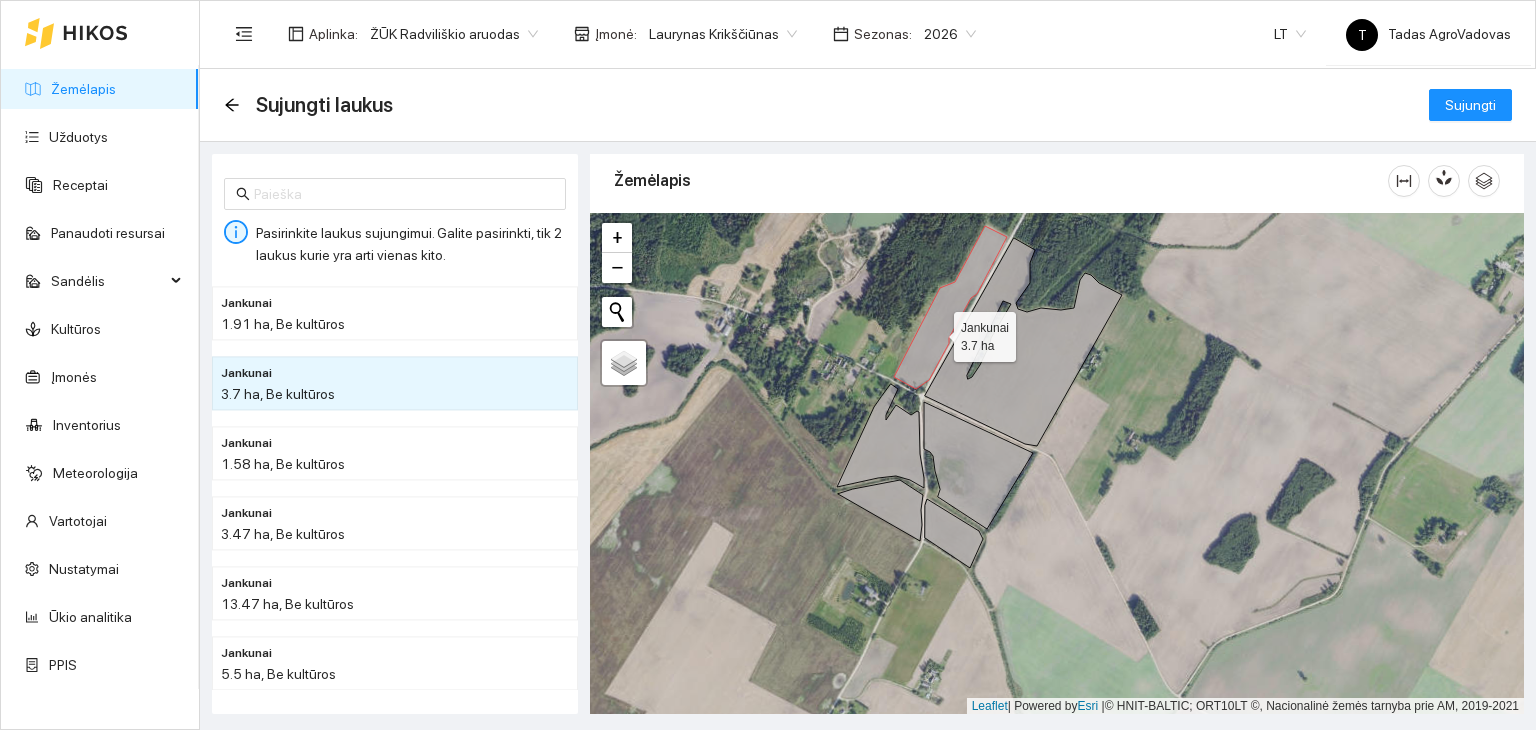 click 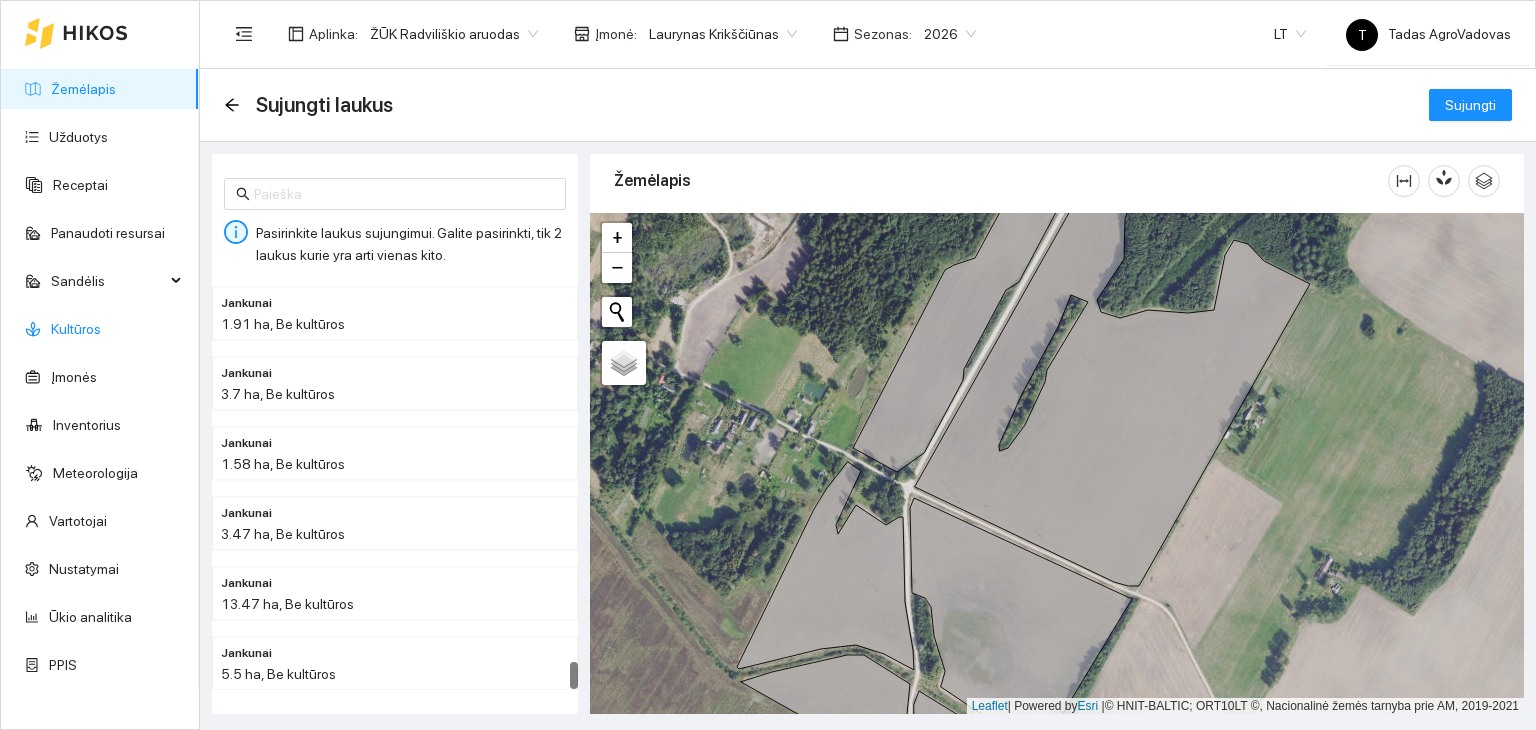 click on "Kultūros" at bounding box center [76, 329] 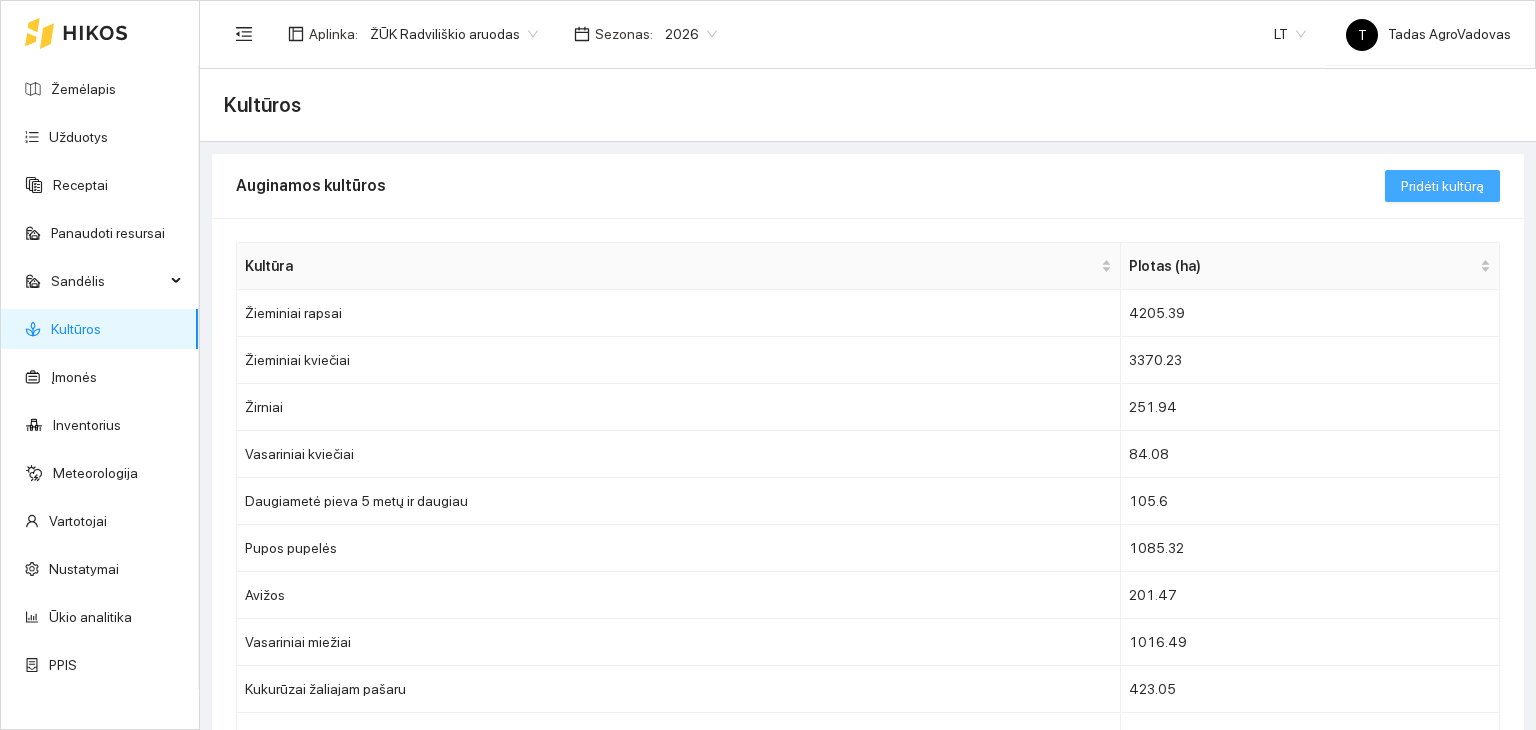 click on "Pridėti kultūrą" at bounding box center (1442, 186) 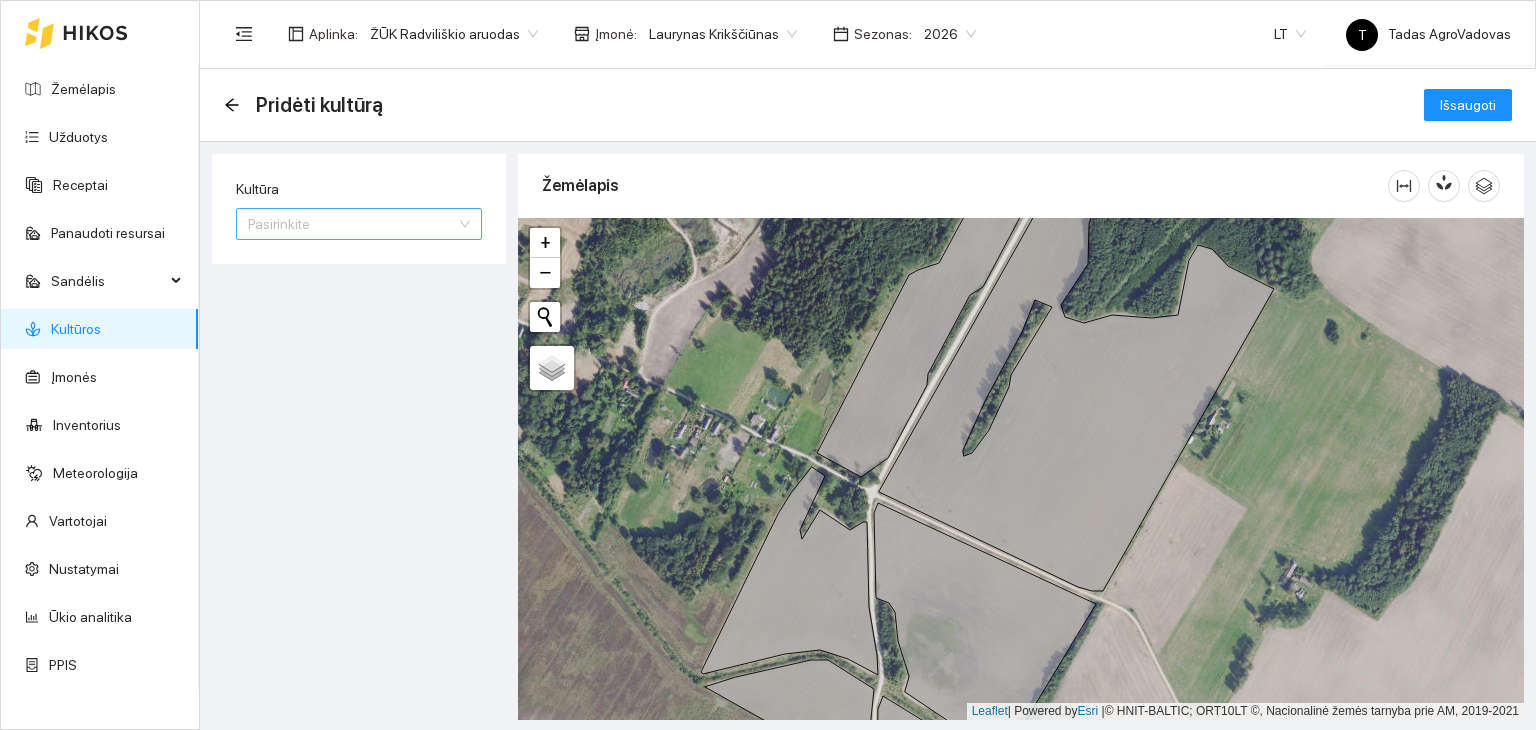 click on "Kultūra" at bounding box center (352, 224) 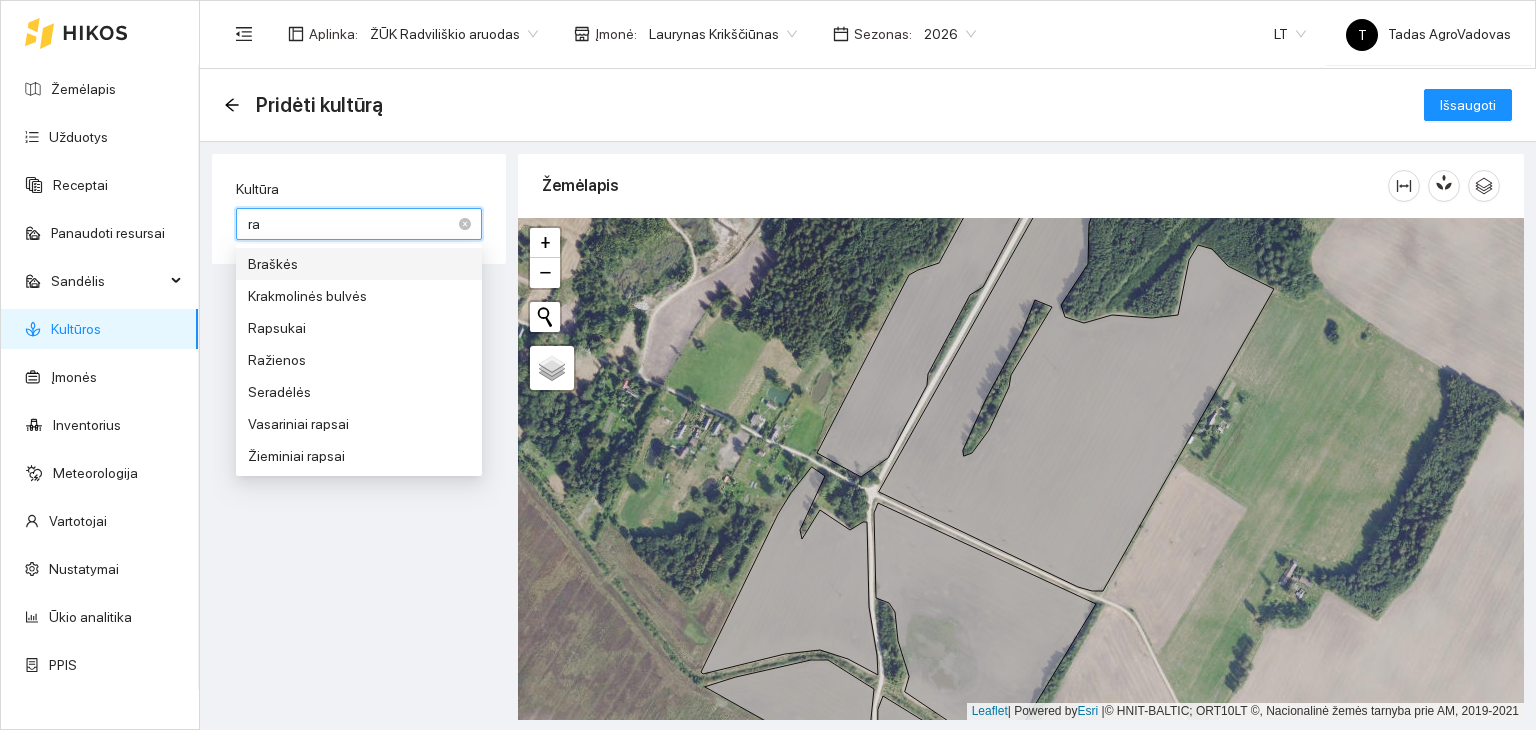 type on "rap" 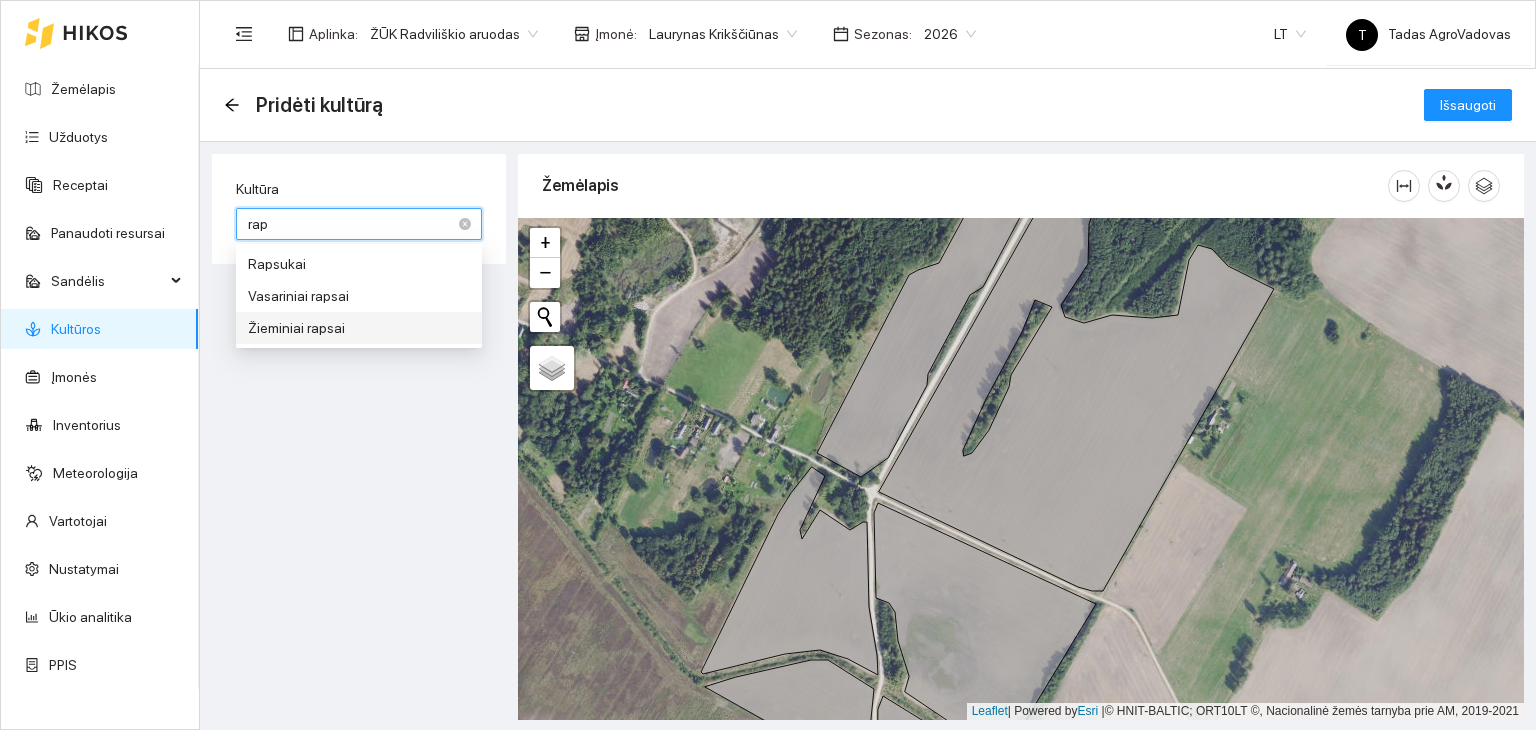 click on "Žieminiai rapsai" at bounding box center (359, 328) 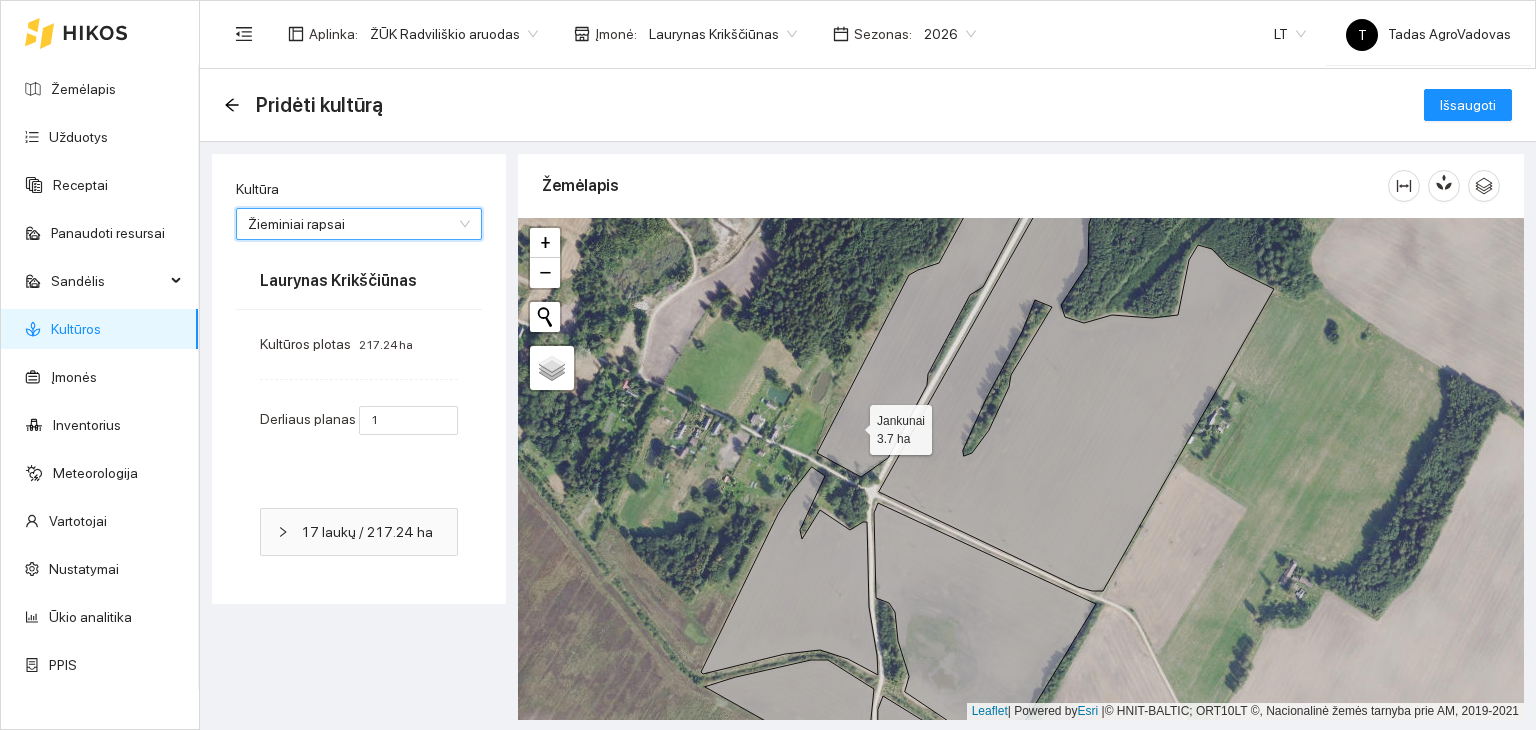 click 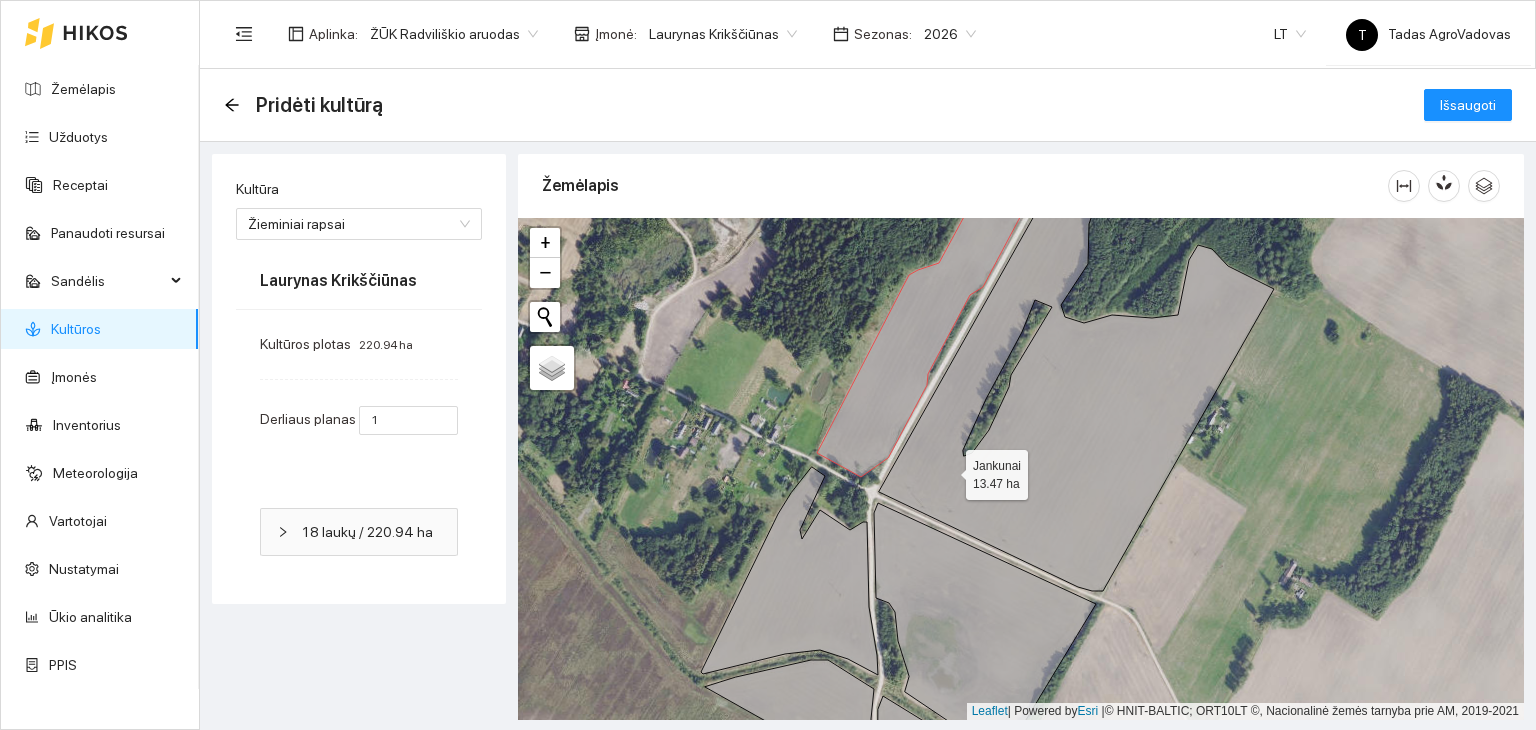 click 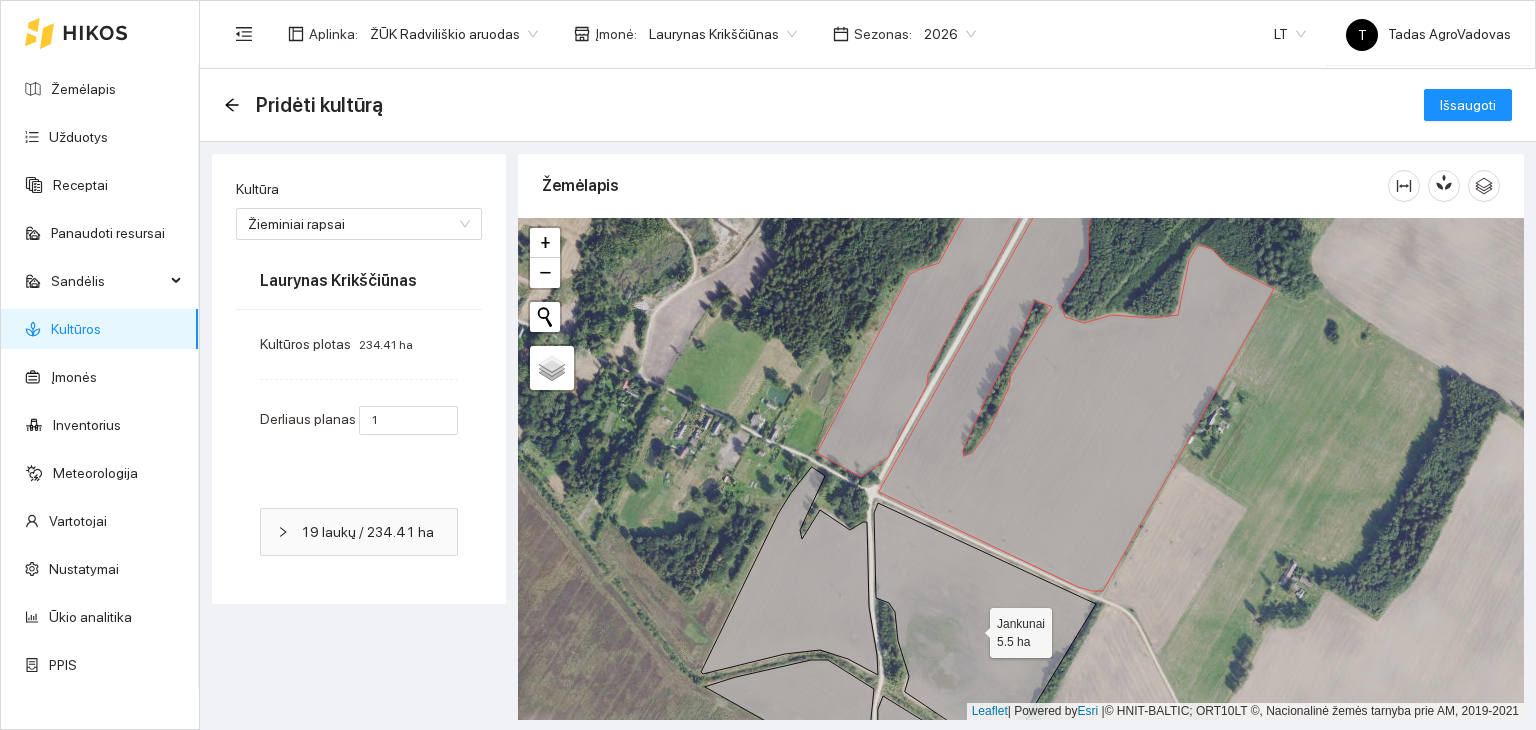 click 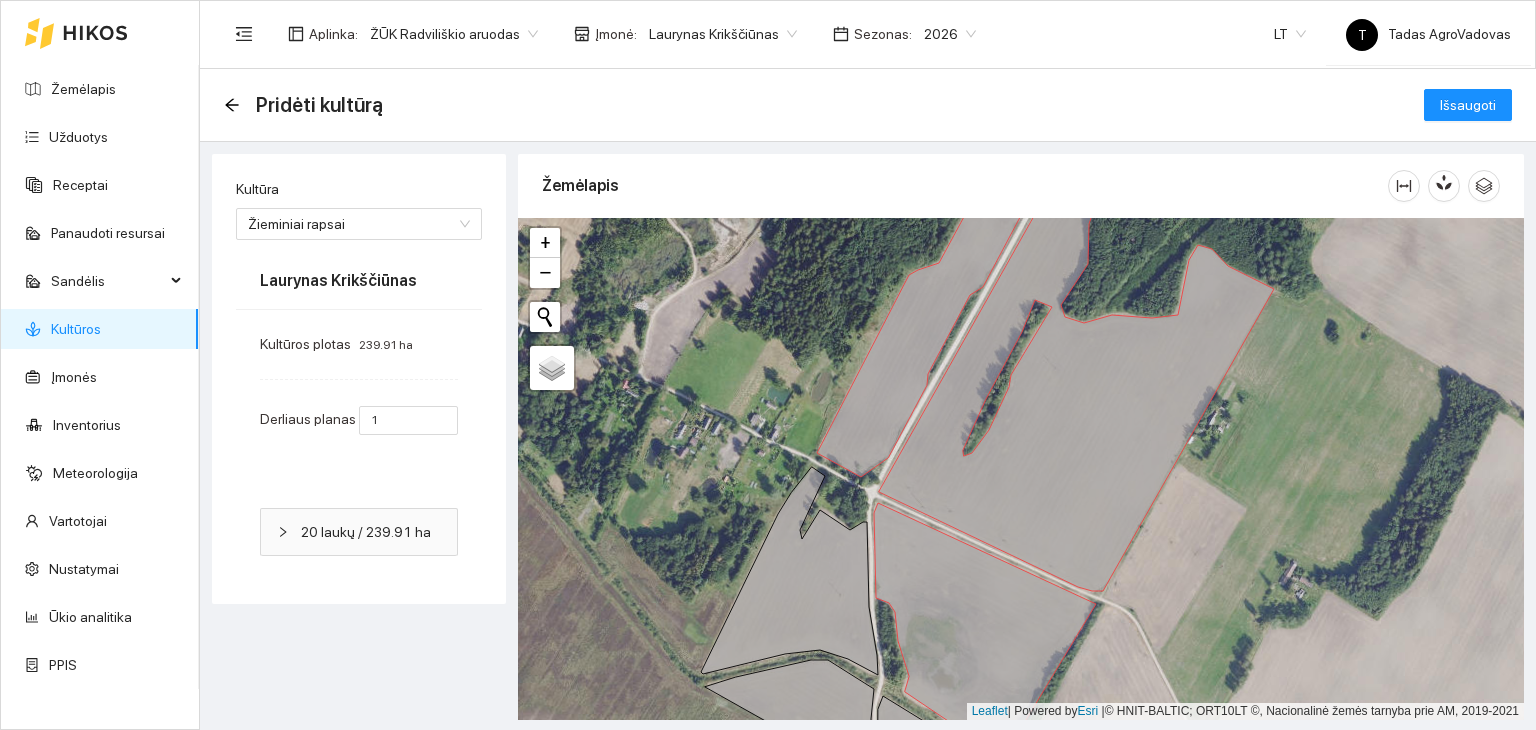 click 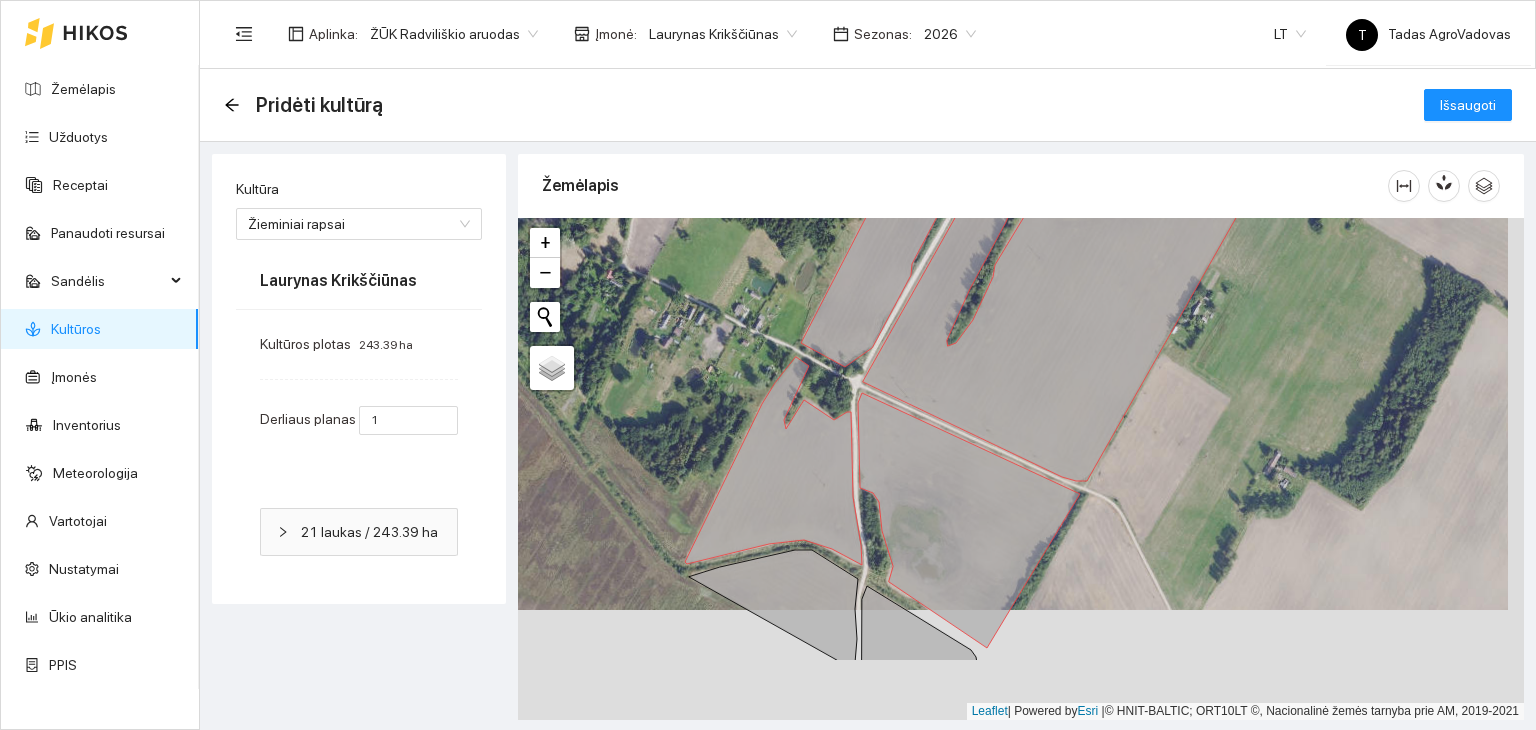 drag, startPoint x: 883, startPoint y: 664, endPoint x: 864, endPoint y: 522, distance: 143.26549 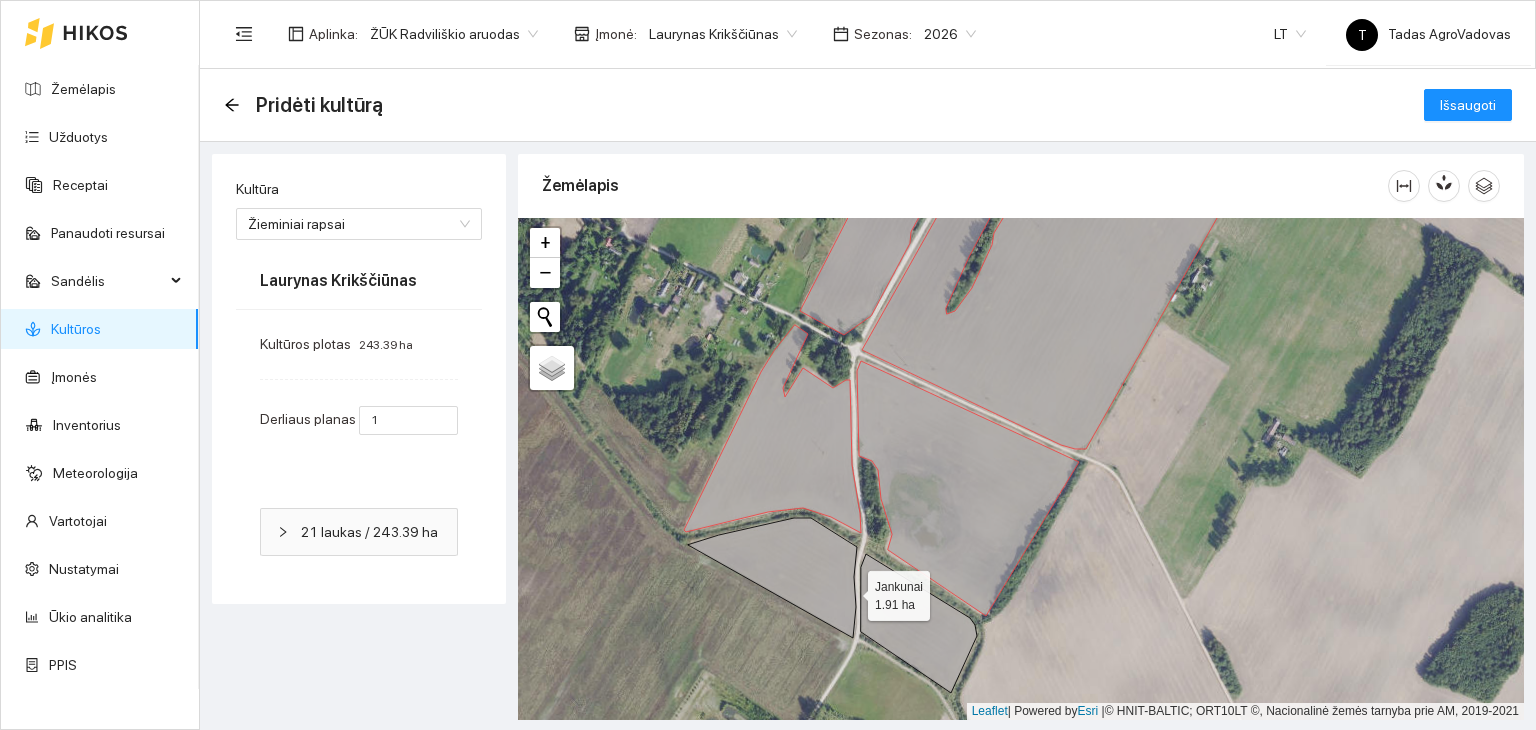 click 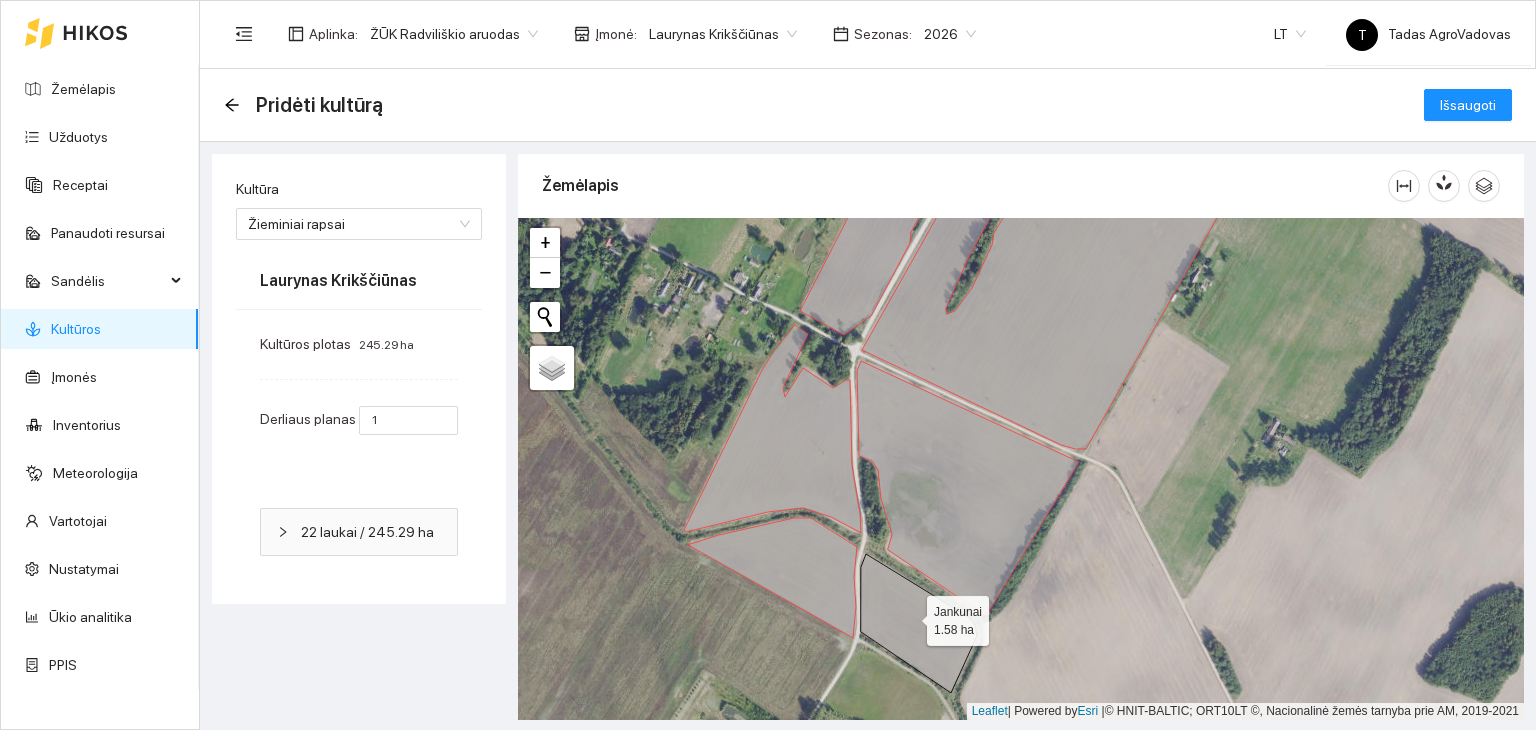 click 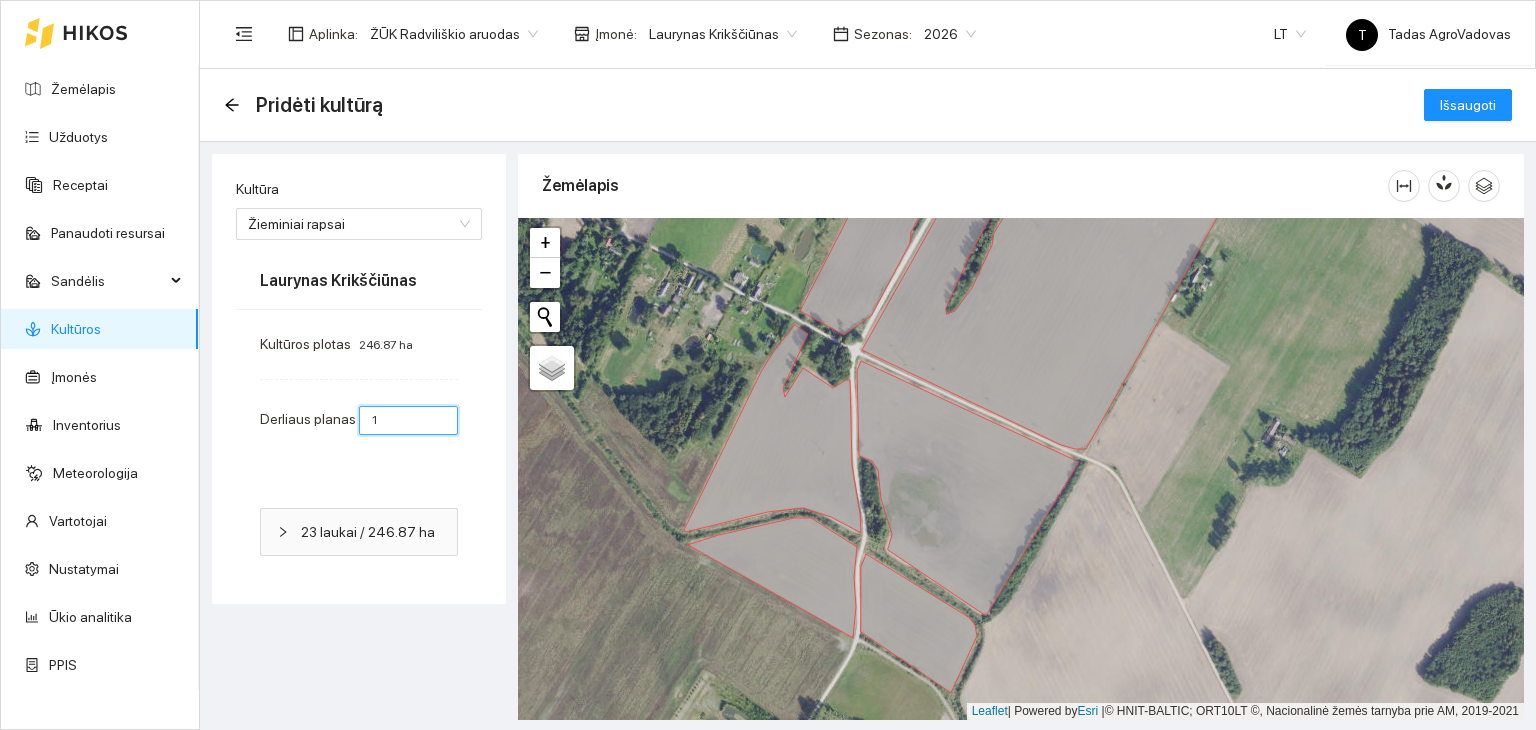 drag, startPoint x: 393, startPoint y: 413, endPoint x: 370, endPoint y: 413, distance: 23 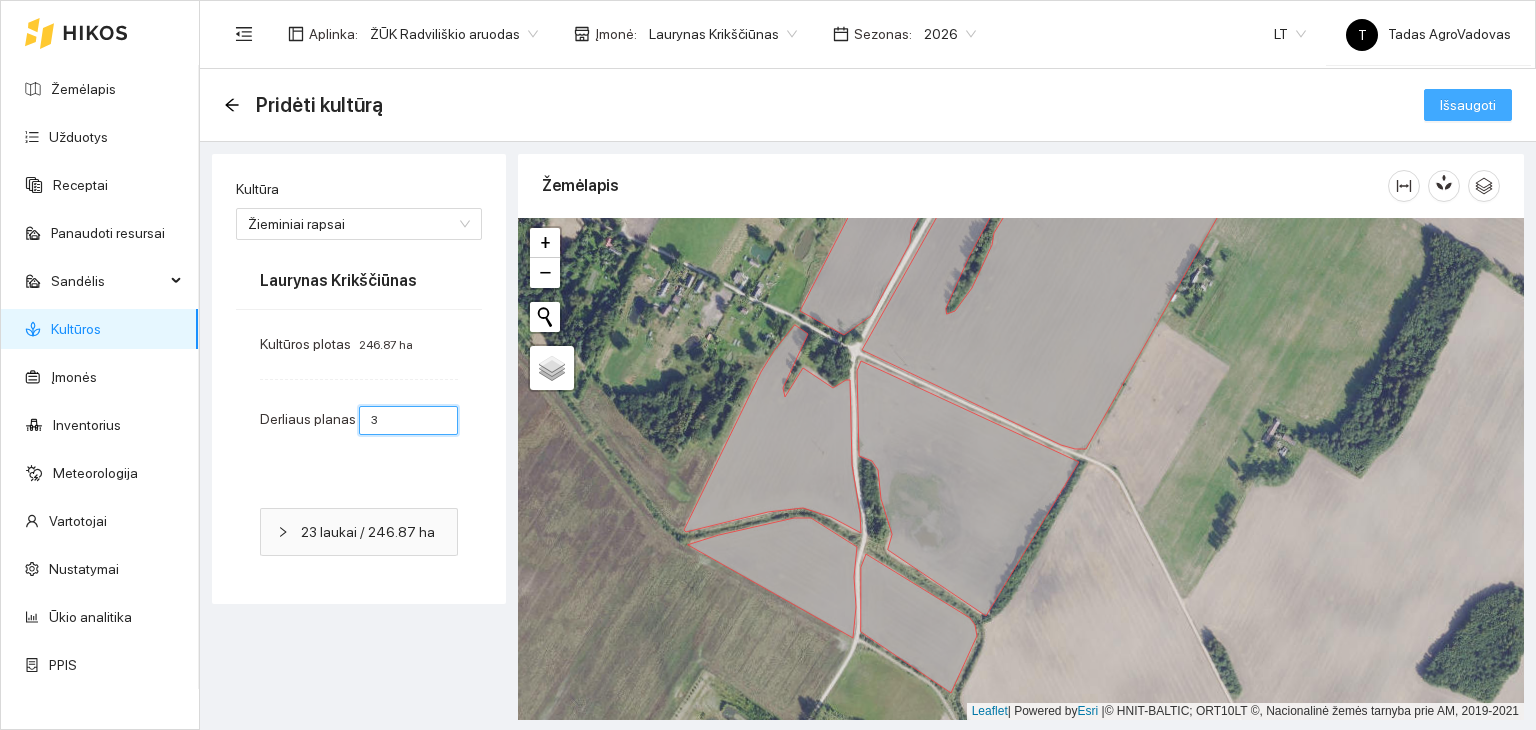 type on "3" 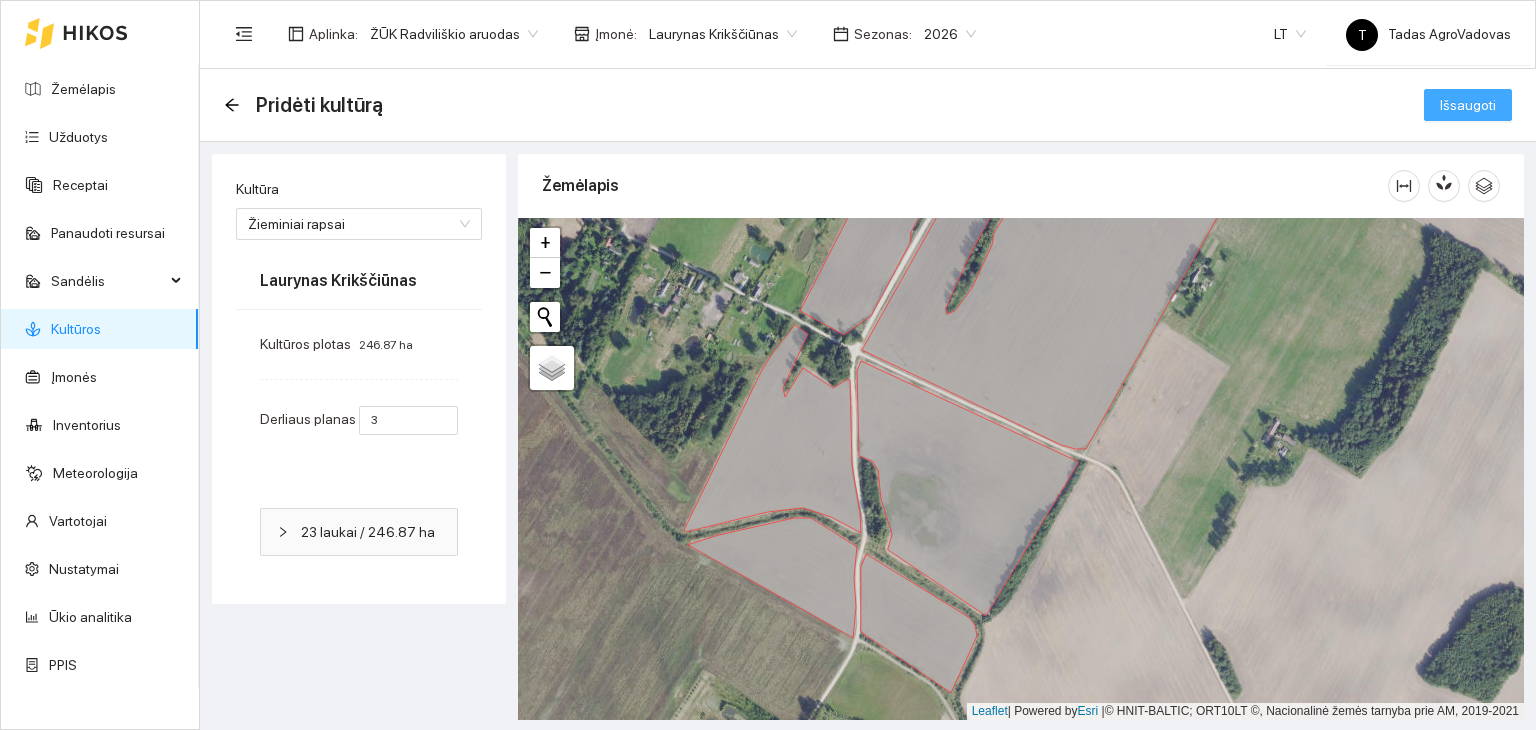 click on "Išsaugoti" at bounding box center [1468, 105] 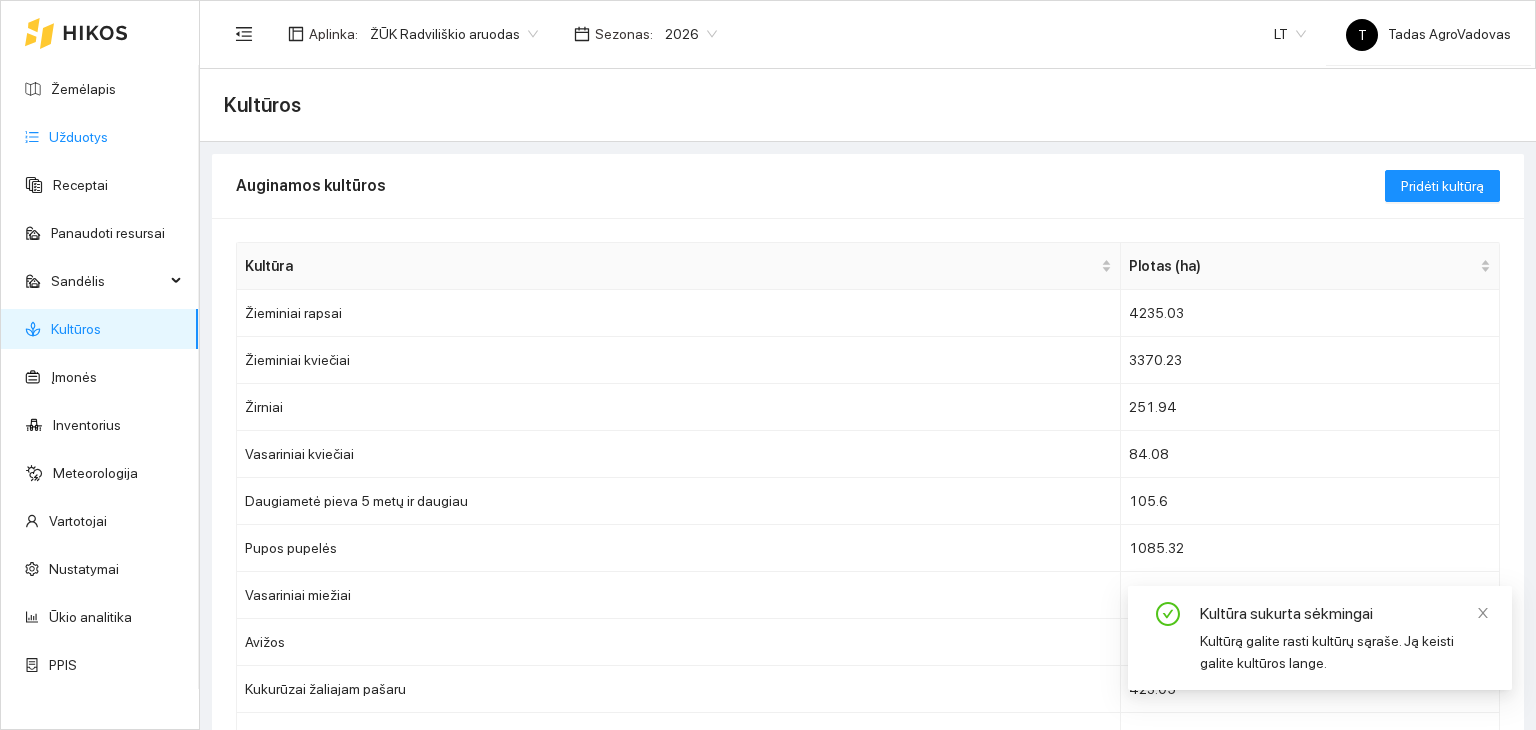 click on "Užduotys" at bounding box center [78, 137] 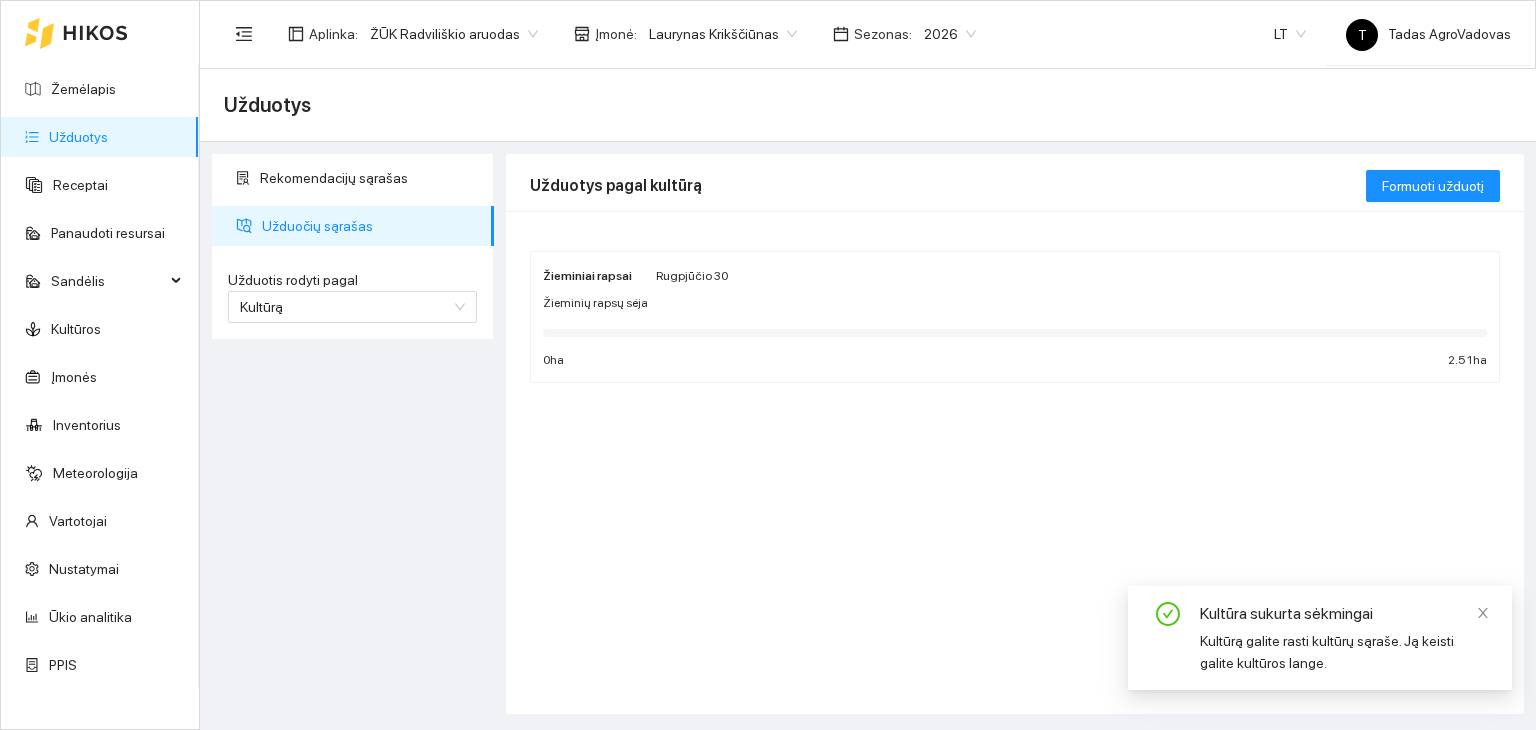 click on "Žieminių rapsų sėja" at bounding box center [1015, 303] 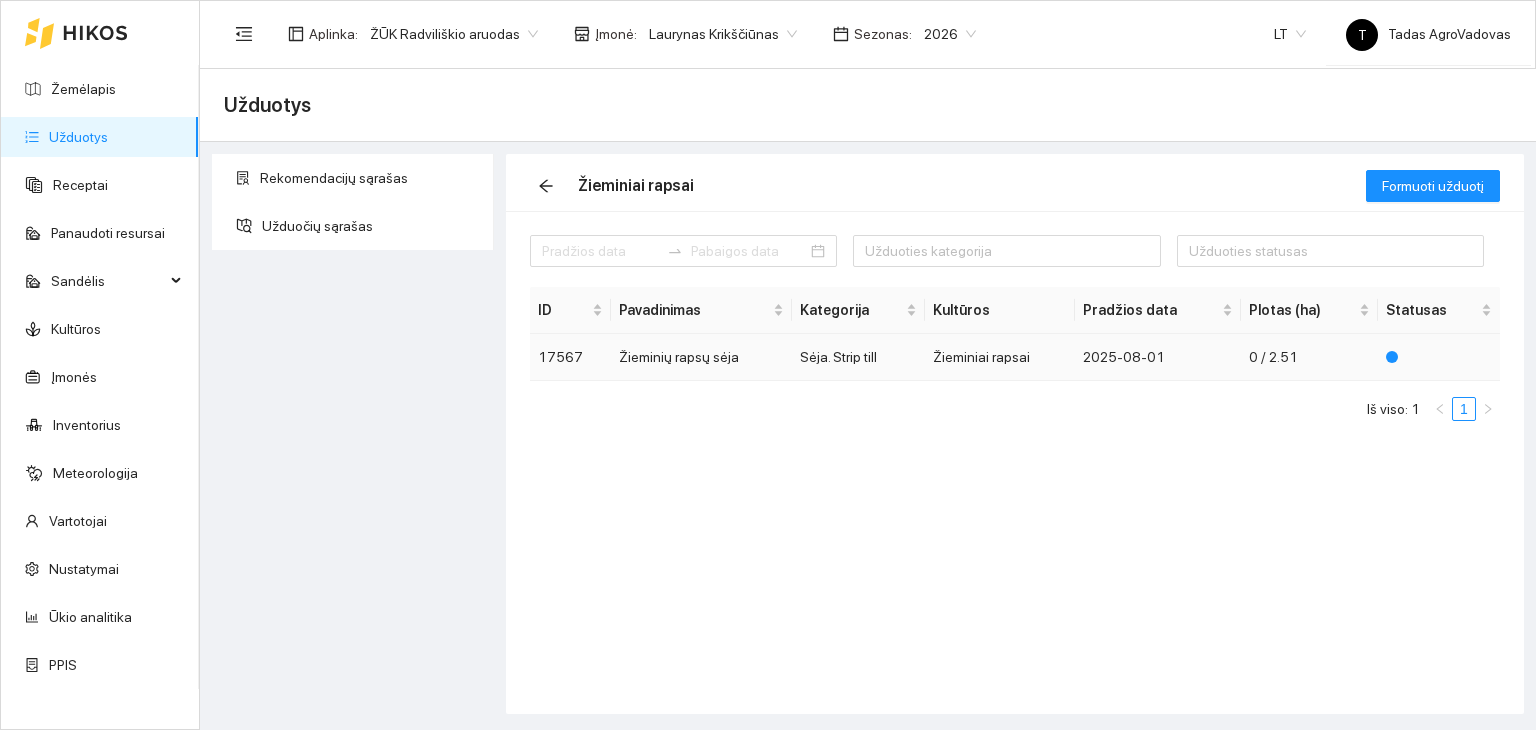 click on "Žieminiai rapsai" at bounding box center (1000, 357) 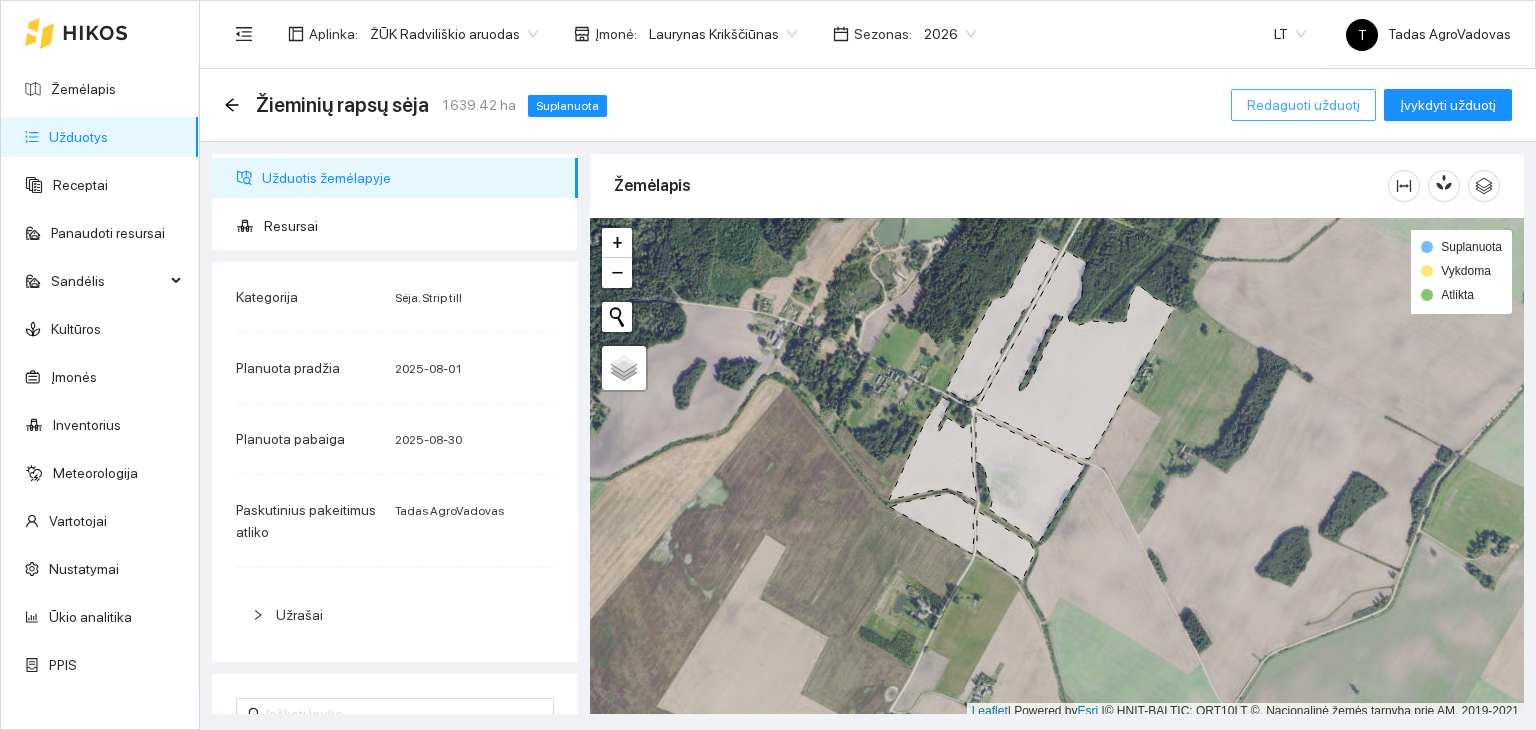 click on "Redaguoti užduotį" at bounding box center (1303, 105) 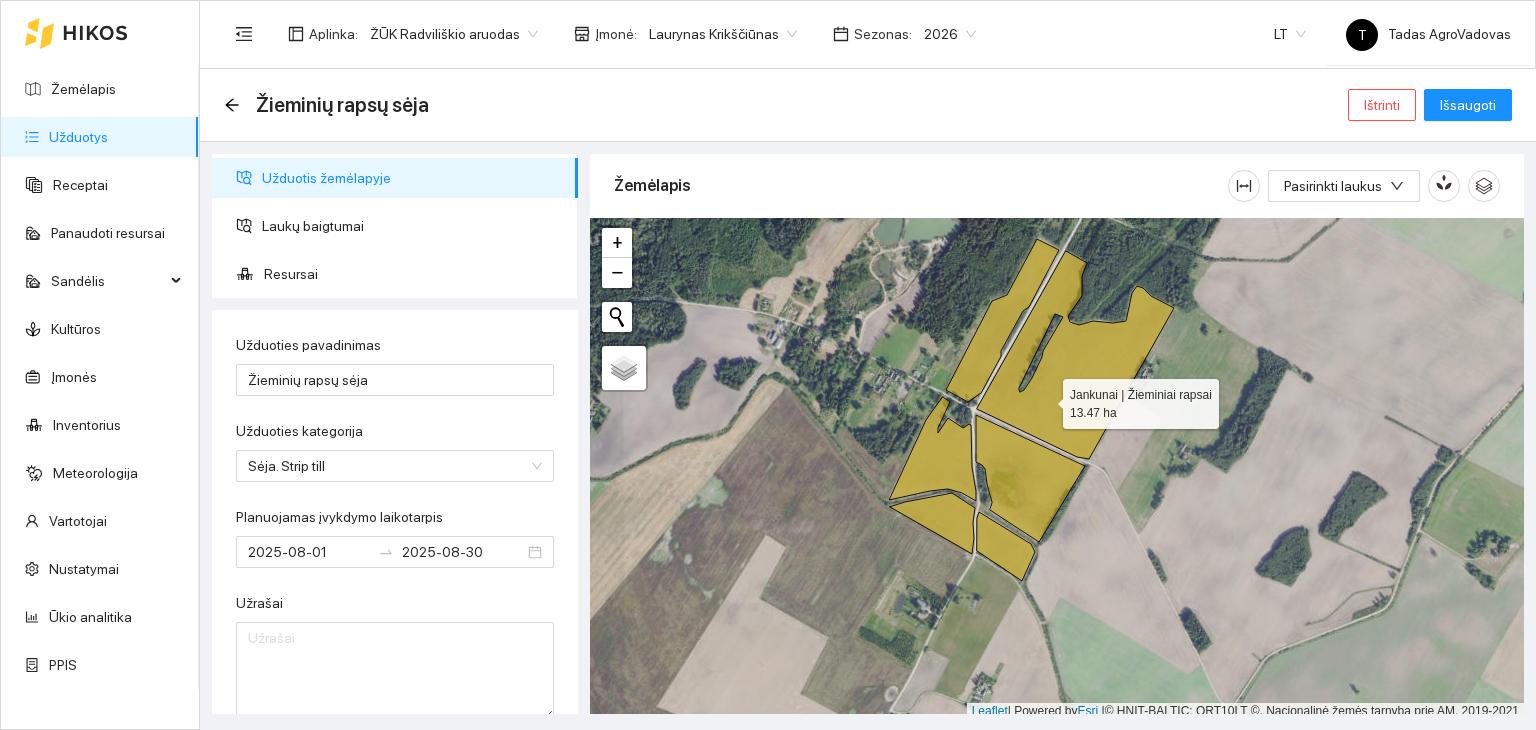 click 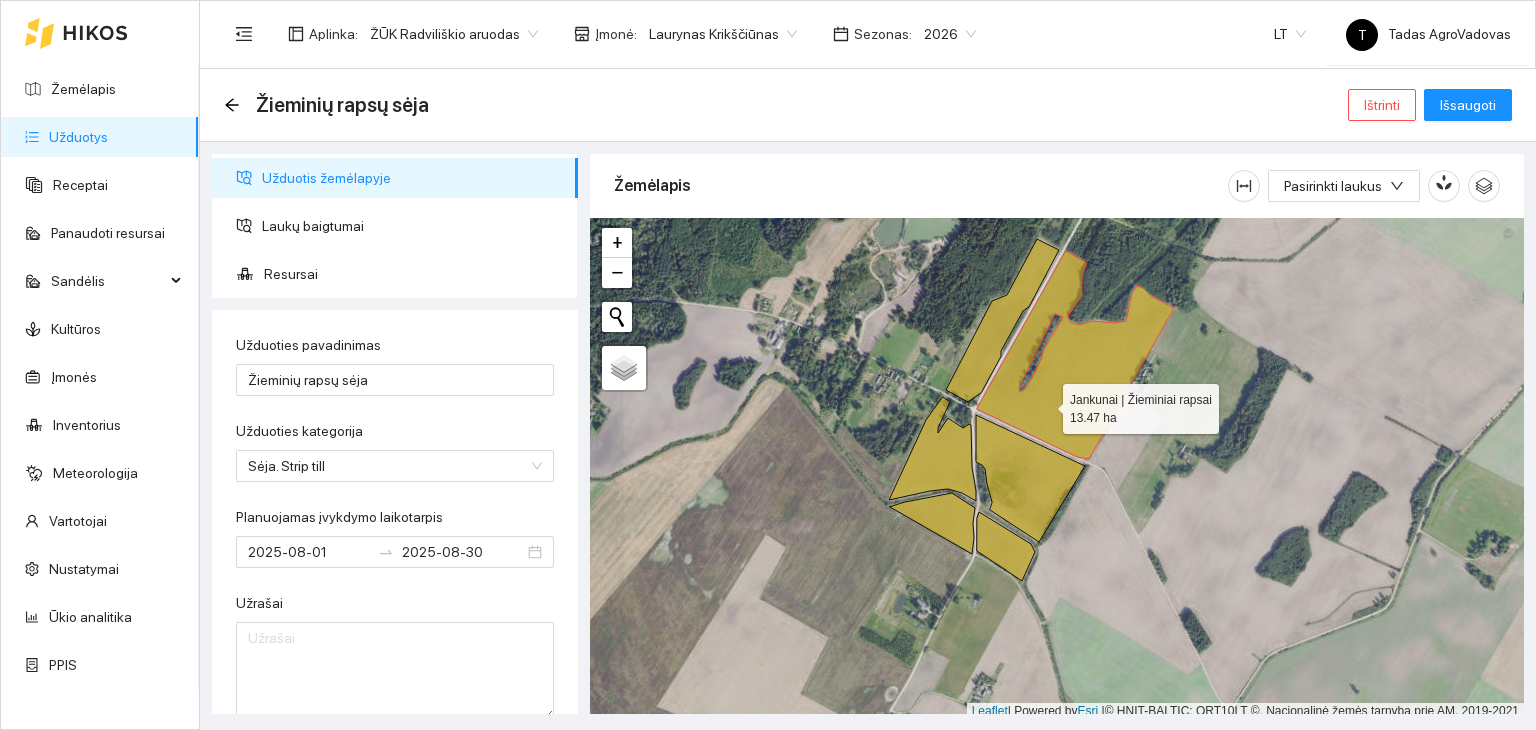 scroll, scrollTop: 5, scrollLeft: 0, axis: vertical 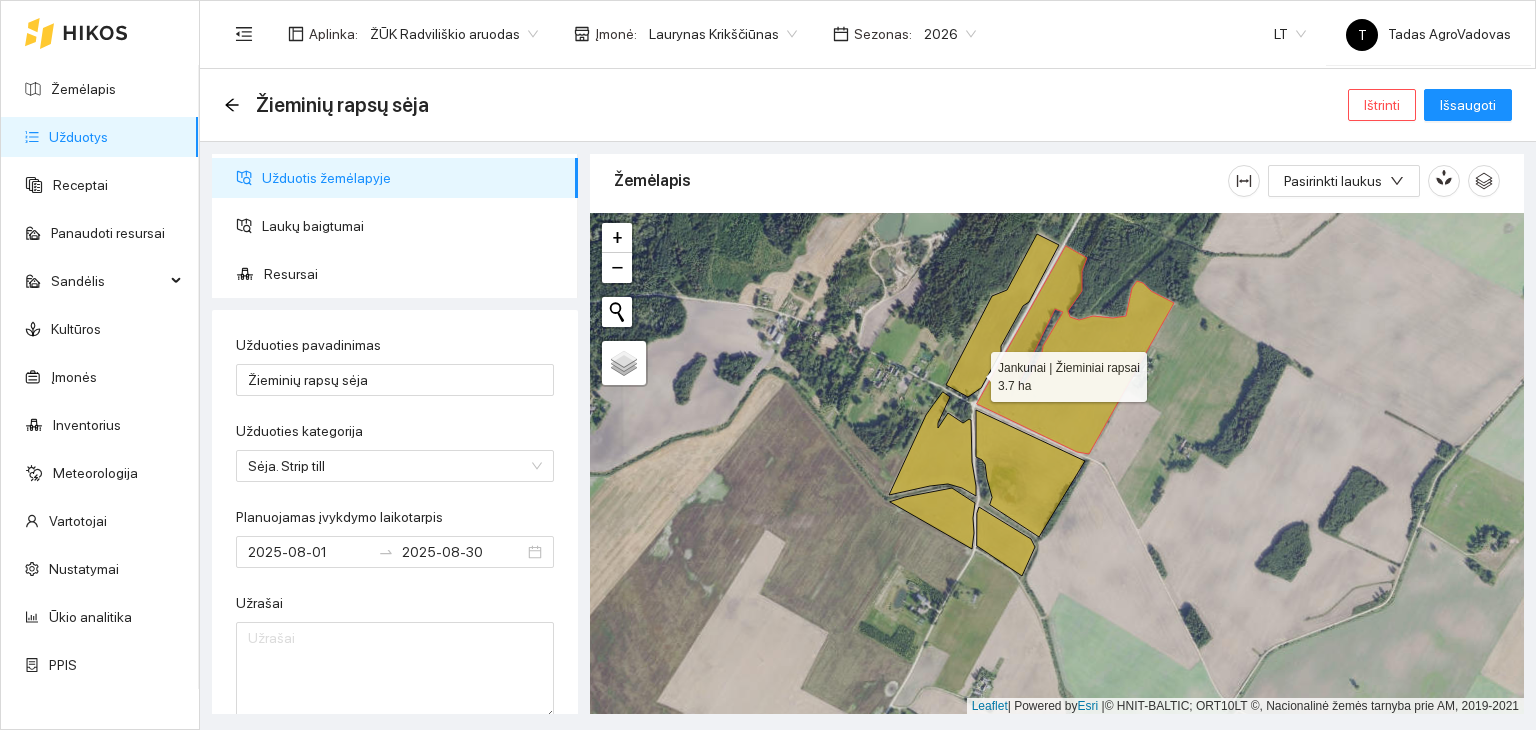 click 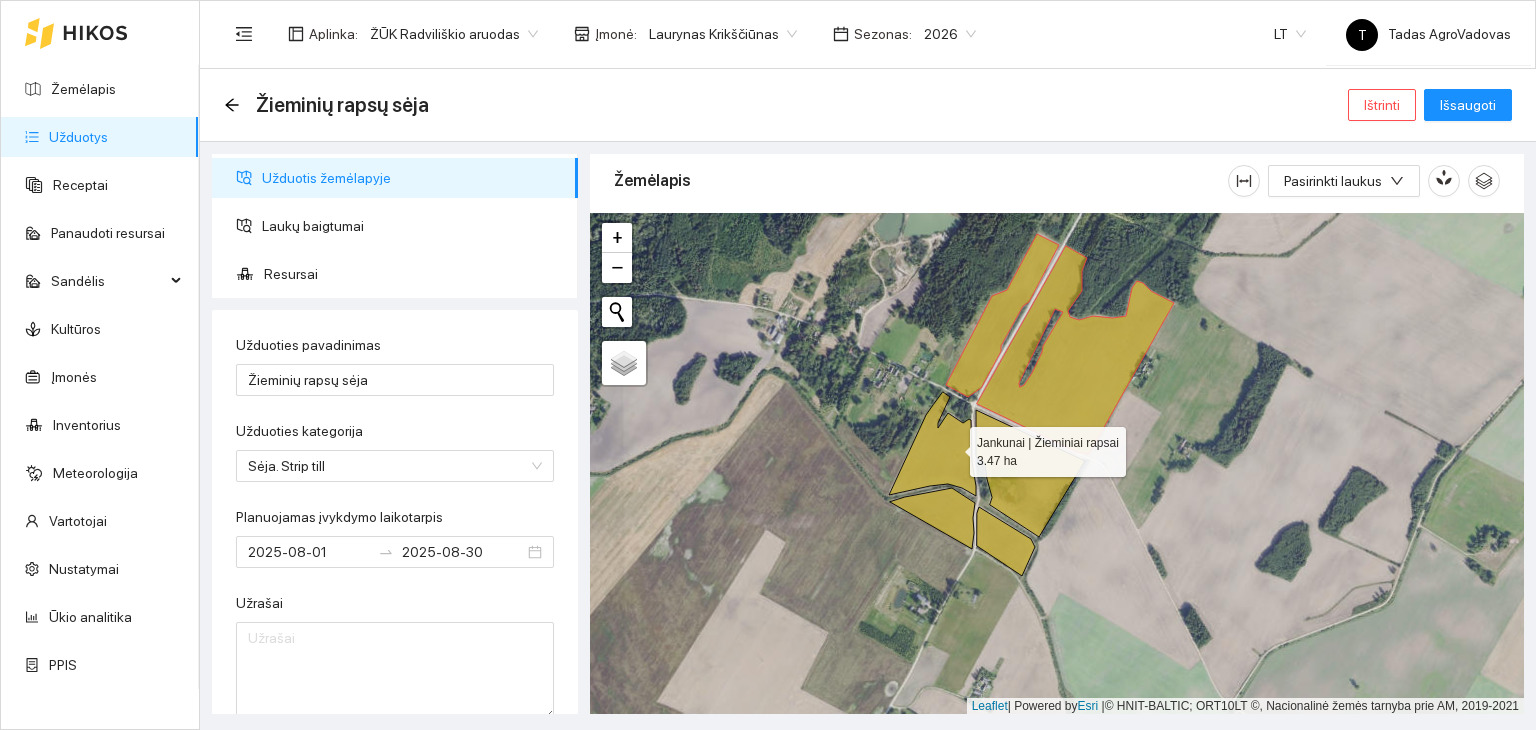 drag, startPoint x: 952, startPoint y: 446, endPoint x: 966, endPoint y: 451, distance: 14.866069 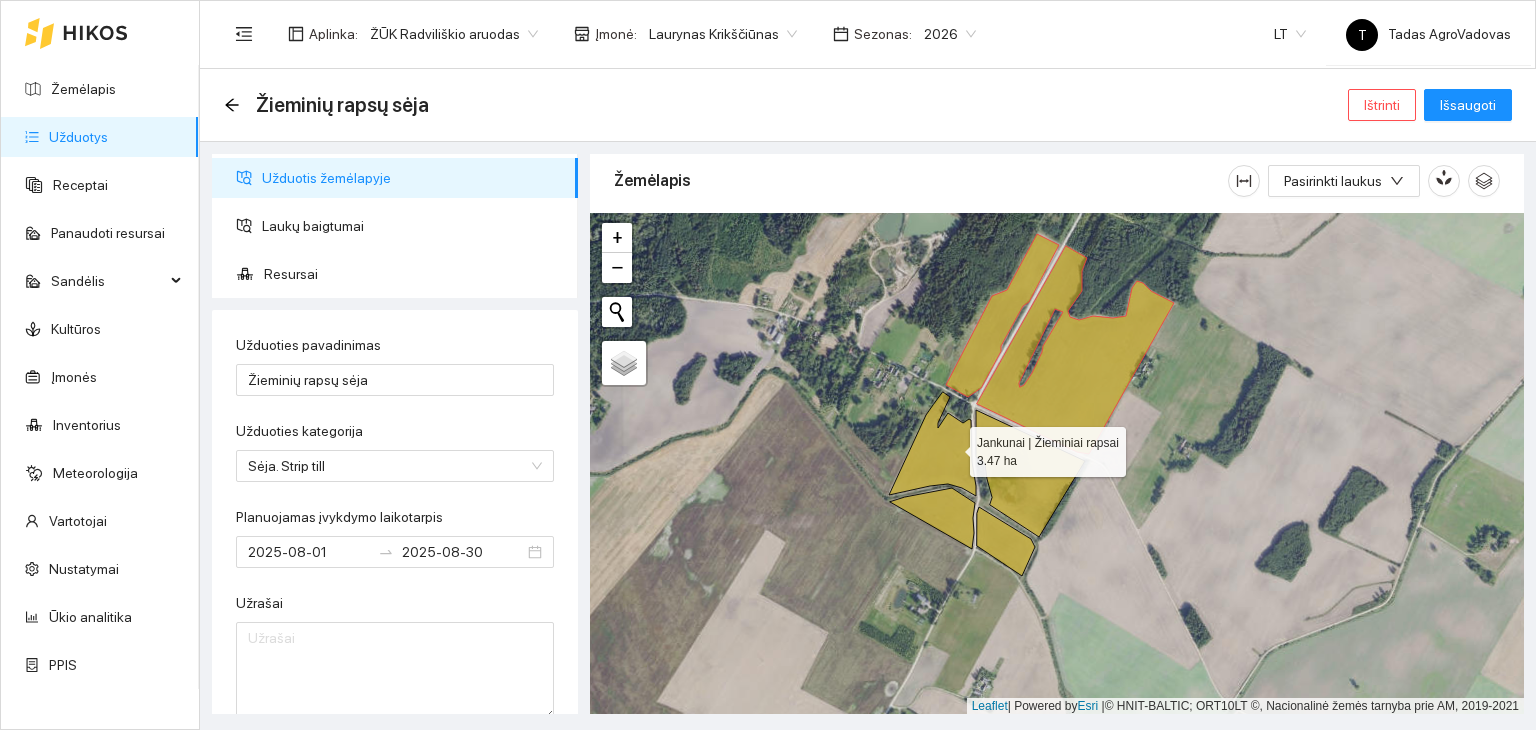 click 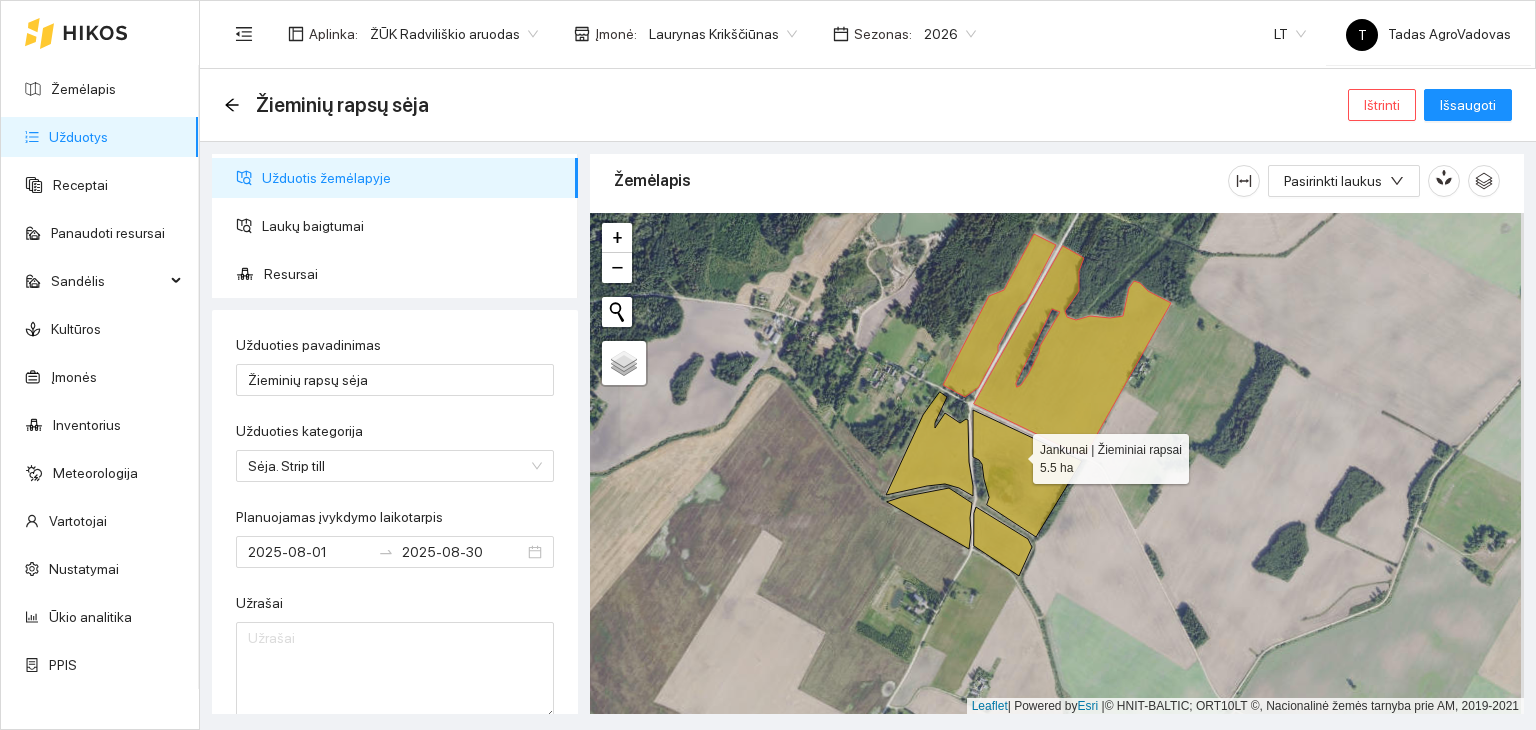 click 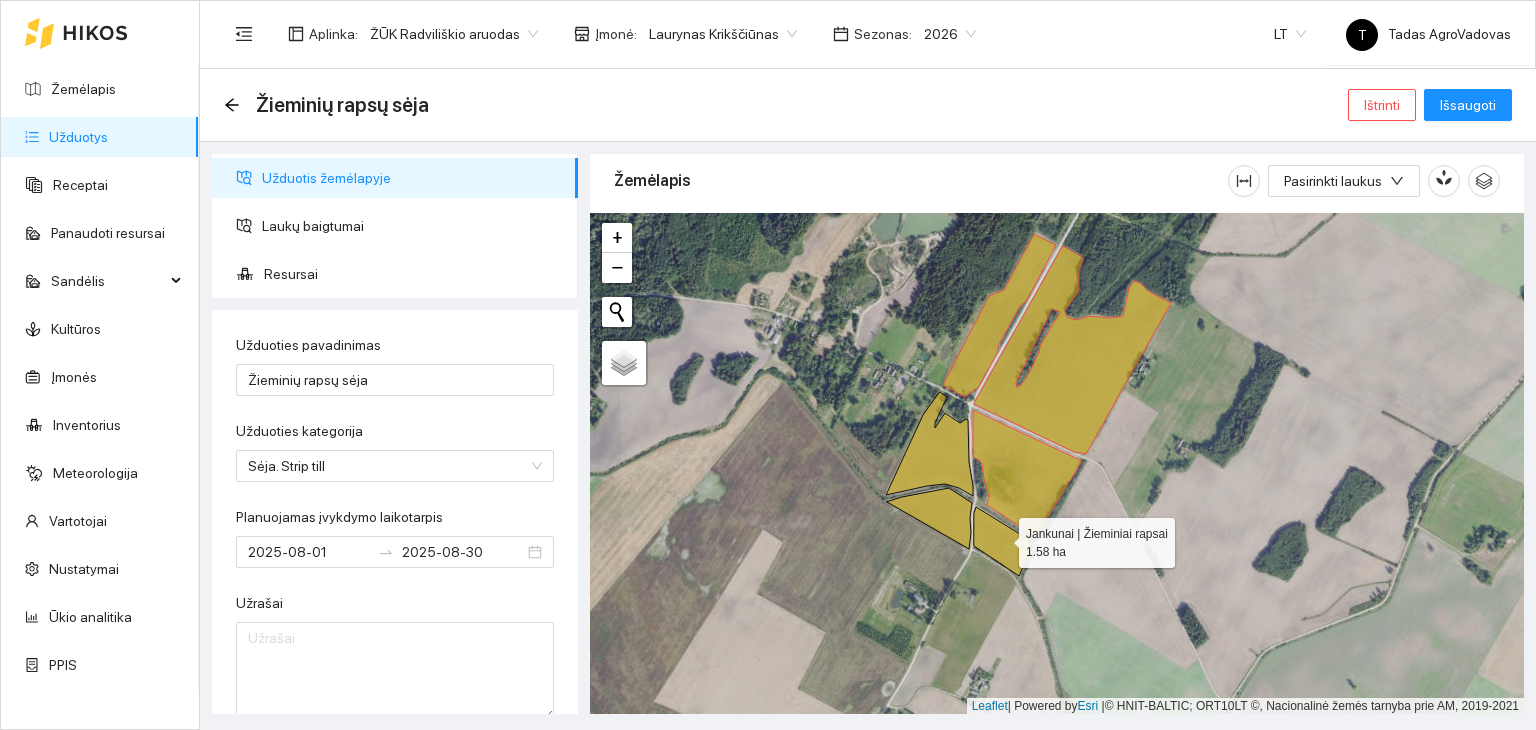 click 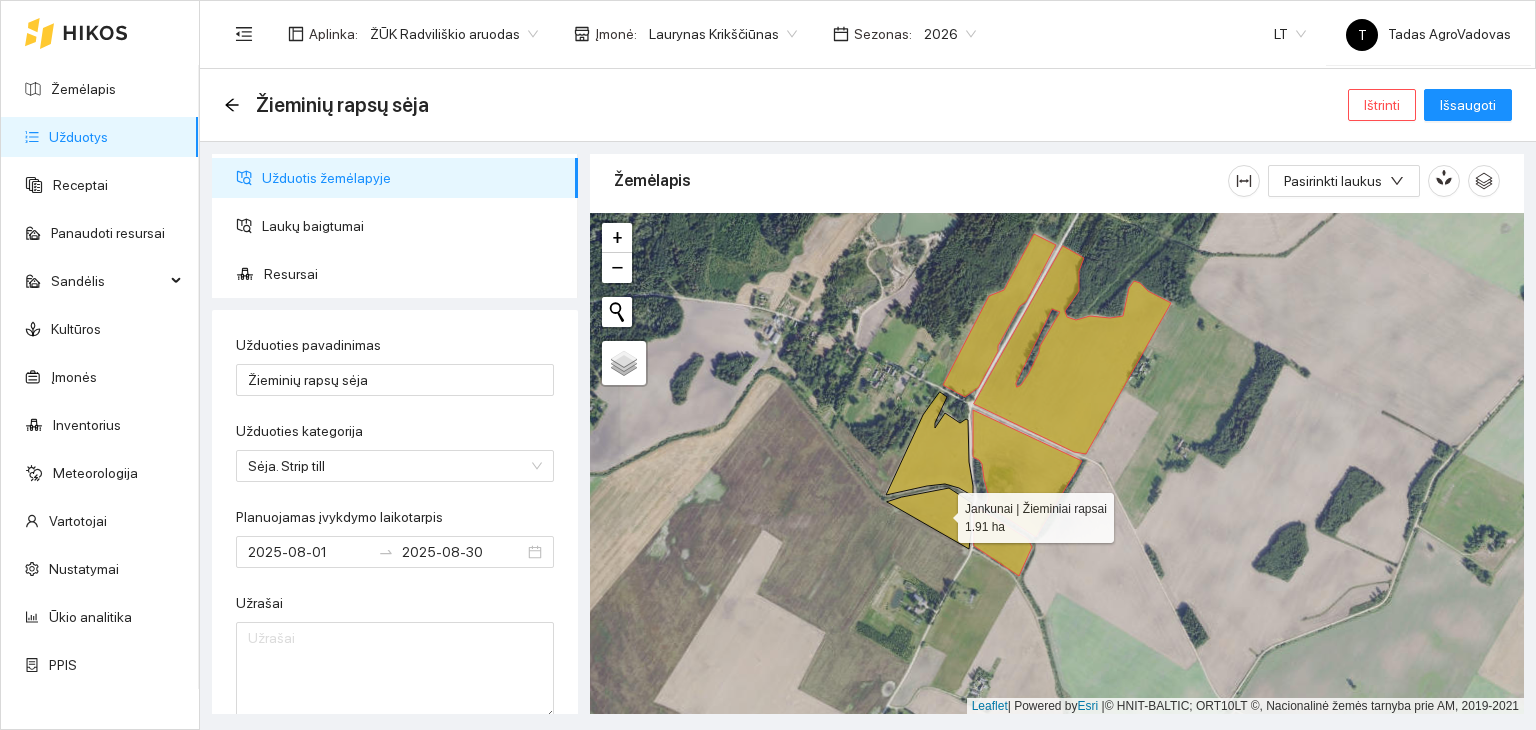 click 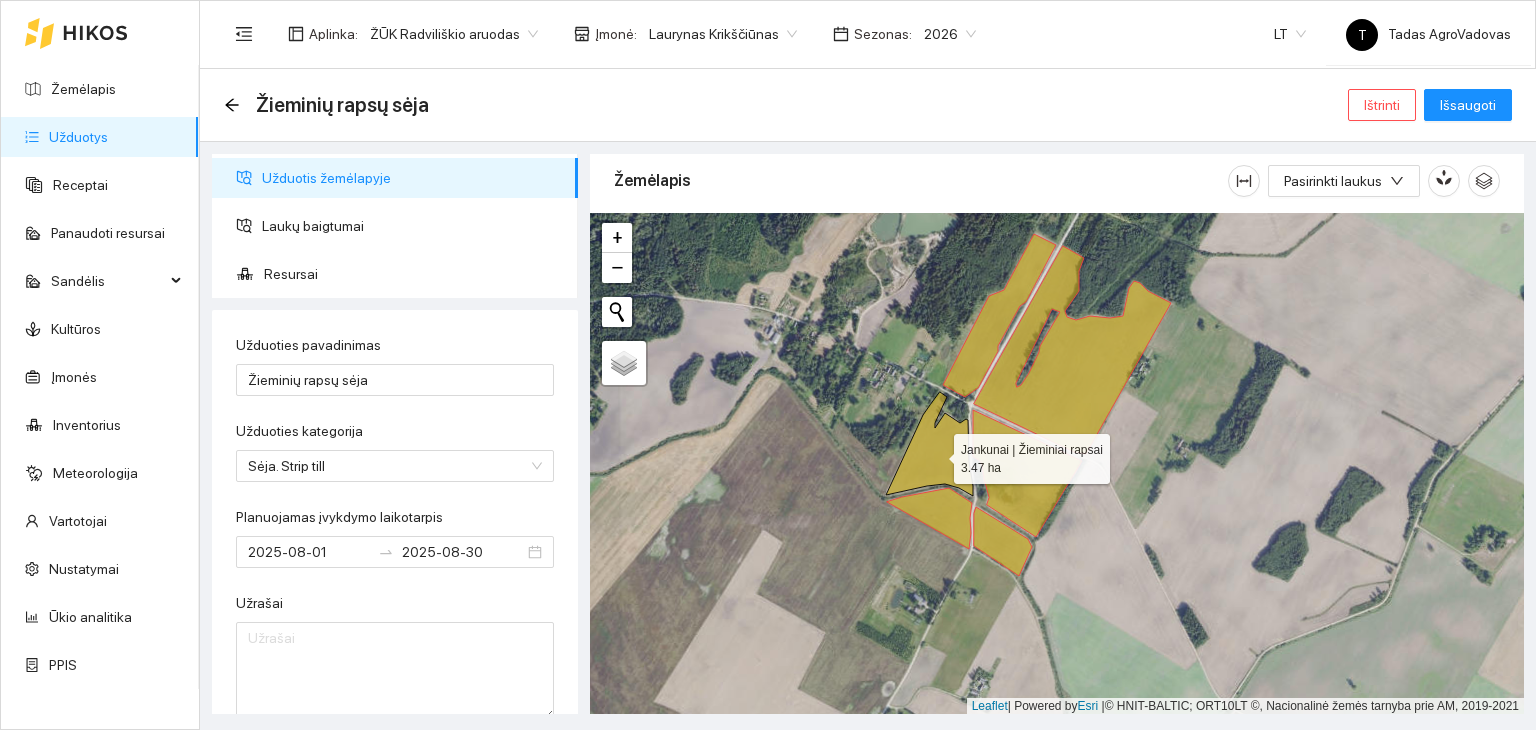 click 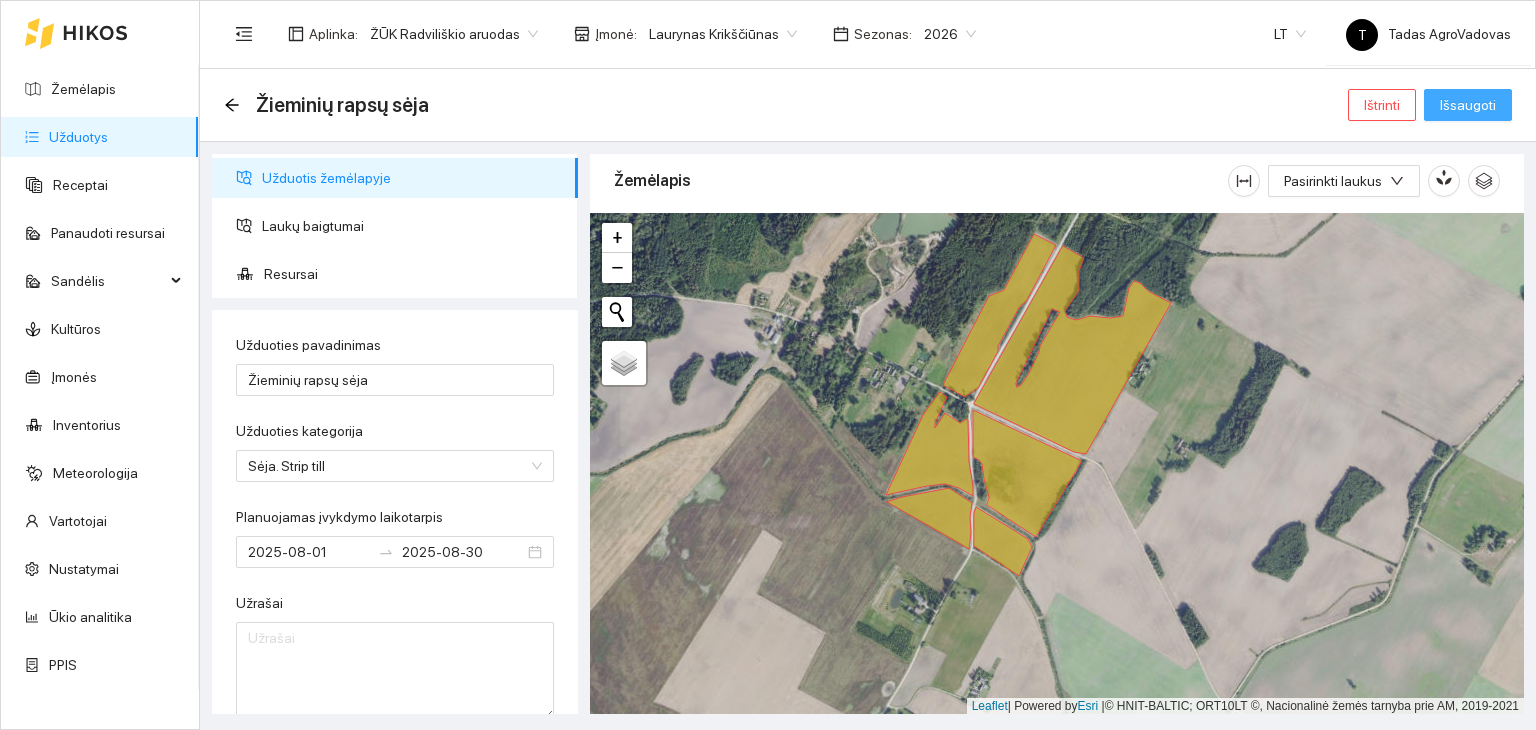 click on "Išsaugoti" at bounding box center (1468, 105) 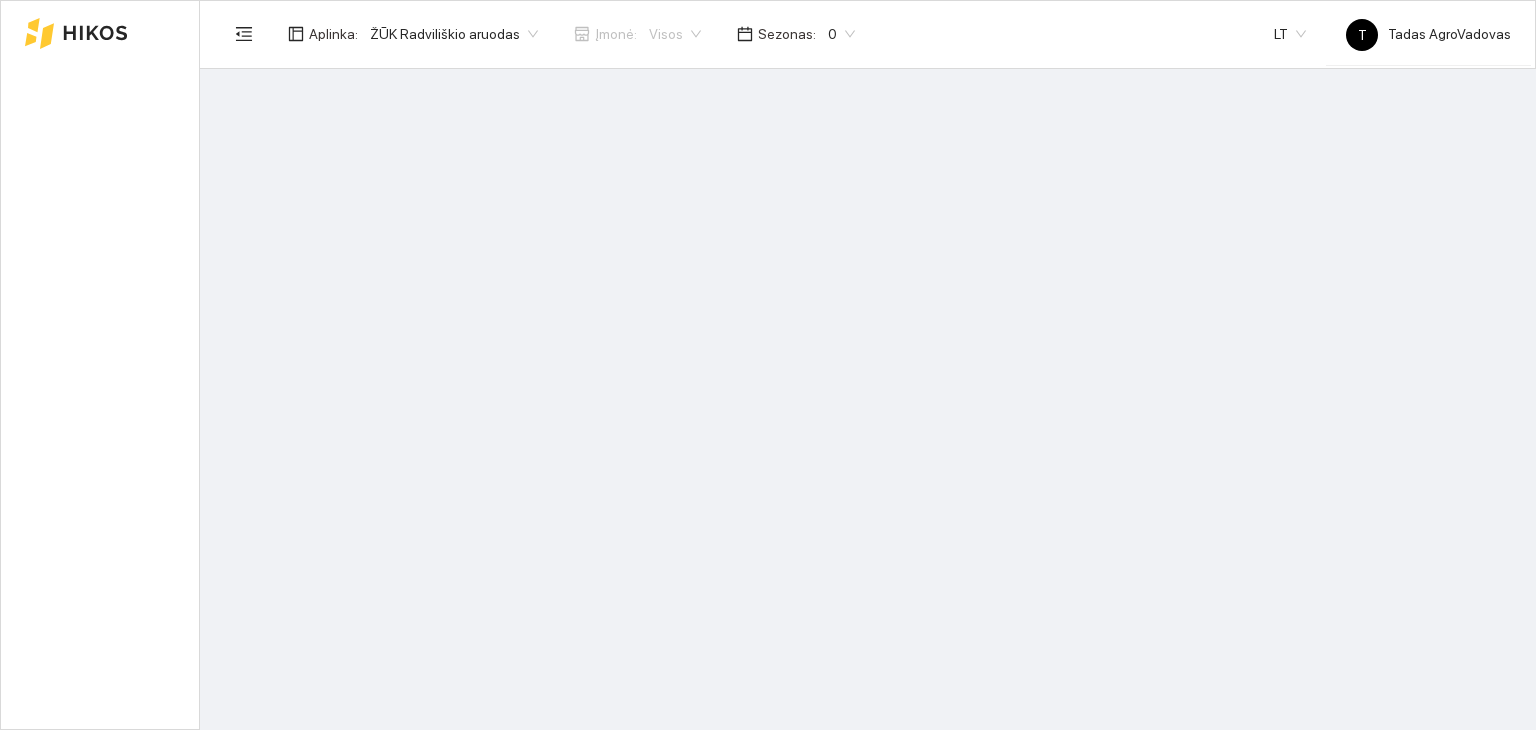 scroll, scrollTop: 0, scrollLeft: 0, axis: both 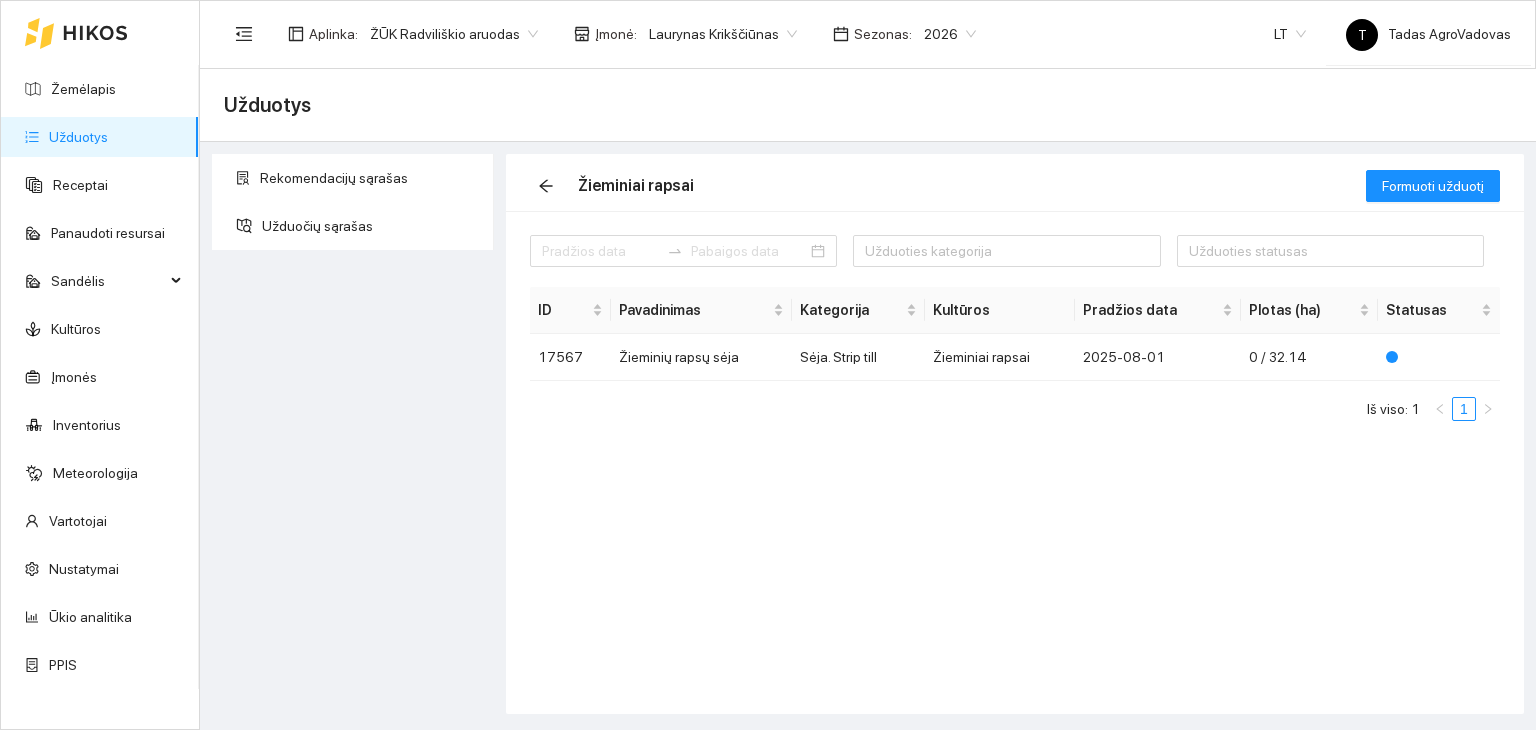click on "Žemėlapis Užduotys Receptai Panaudoti resursai Sandėlis KultūrosĮmonės Inventorius Meteorologija Vartotojai Nustatymai Ūkio analitika PPIS Aplinka : ŽŪK Radviliškio aruodasĮmonė : [FIRST] [LAST] Sezonas : 2026 LT T [FIRST] AgroVadovas   Užduotys Rekomendacijų sąrašas Užduočių sąrašas Žieminiai rapsai Formuoti užduotį   Užduoties kategorija   Užduoties statusas ID Pavadinimas Kategorija Kultūros Pradžios data Plotas (ha) Statusas               17567 Žieminių rapsų sėja Sėja. Strip till Žieminiai rapsai 2025-08-01 0 / 32.14 Iš viso: 1 1" at bounding box center [768, 365] 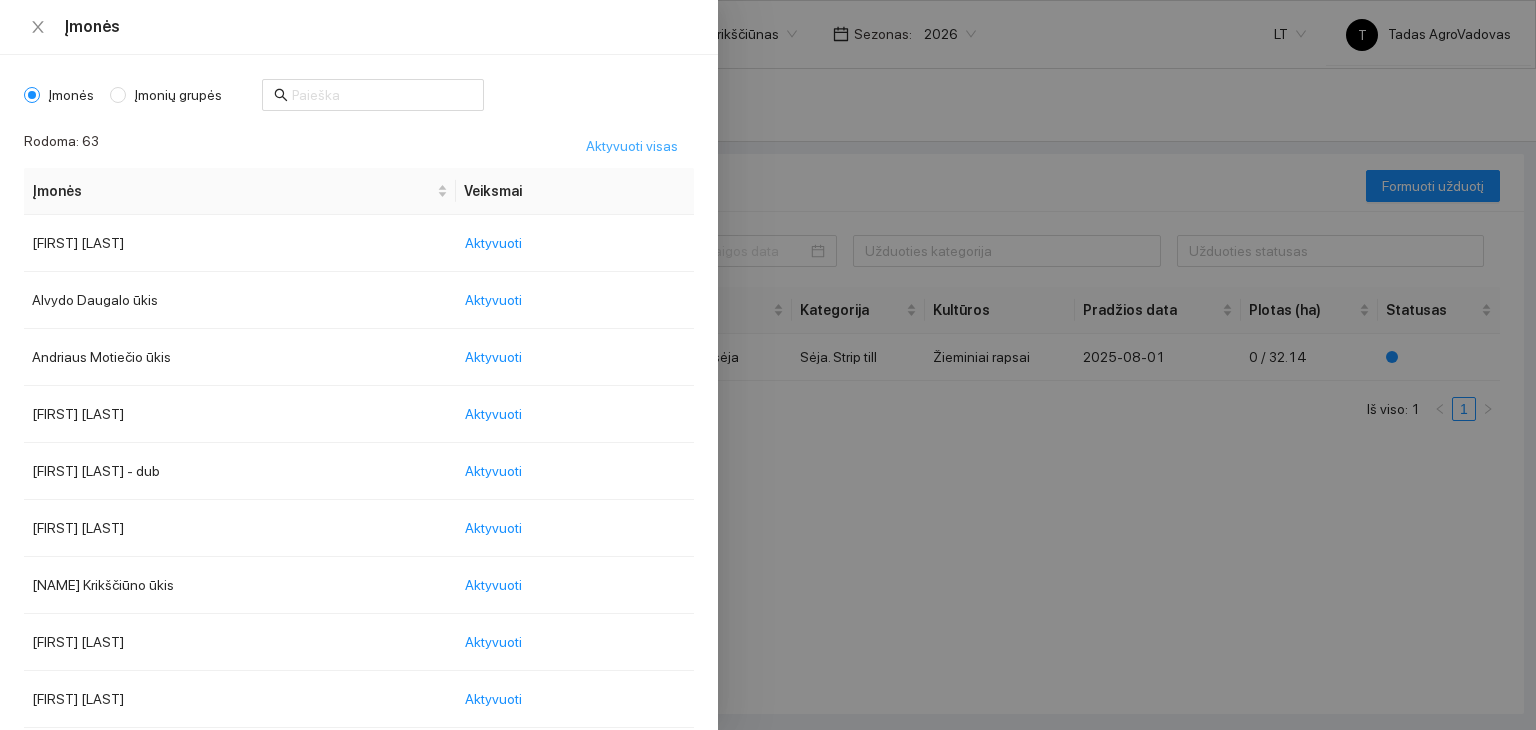 click on "Aktyvuoti visas" at bounding box center (632, 146) 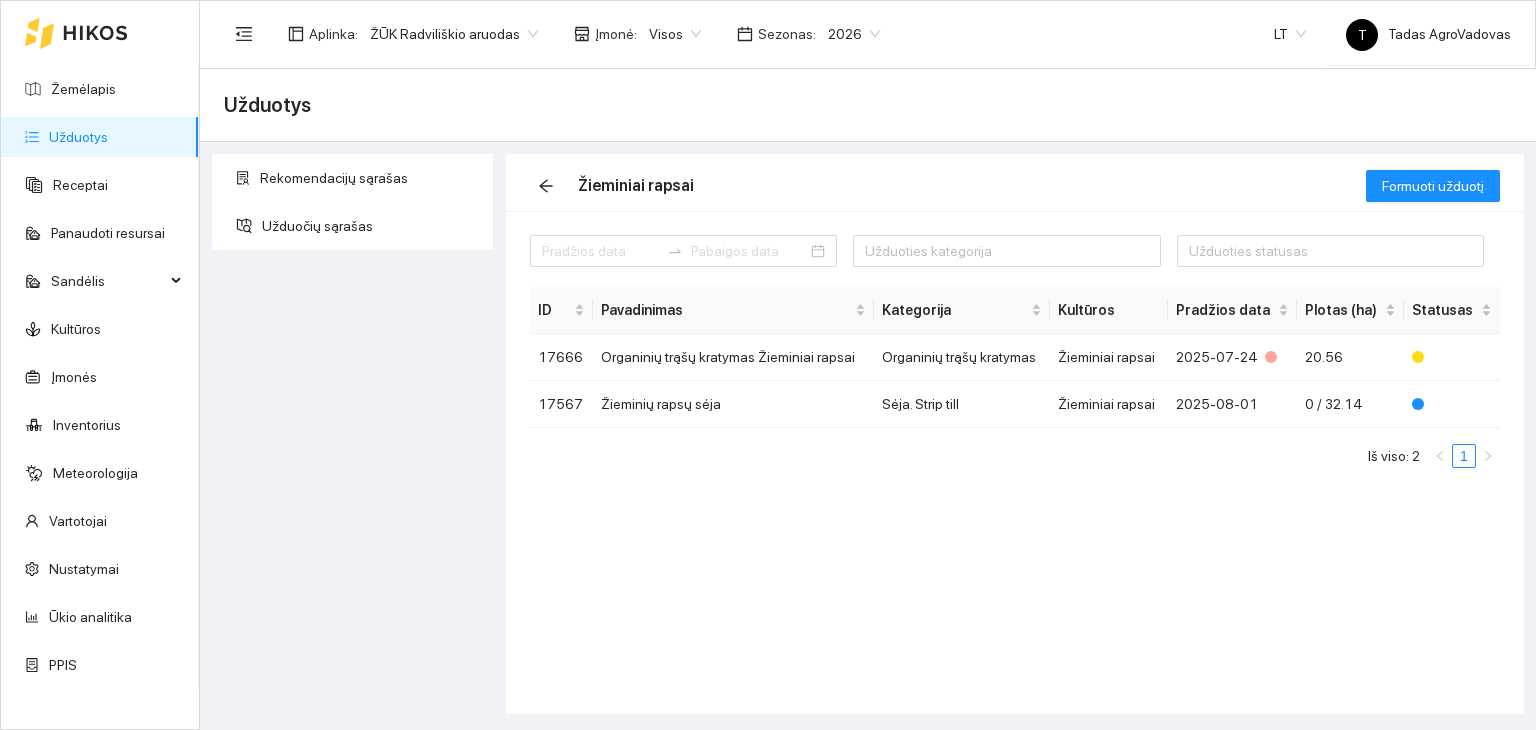 click 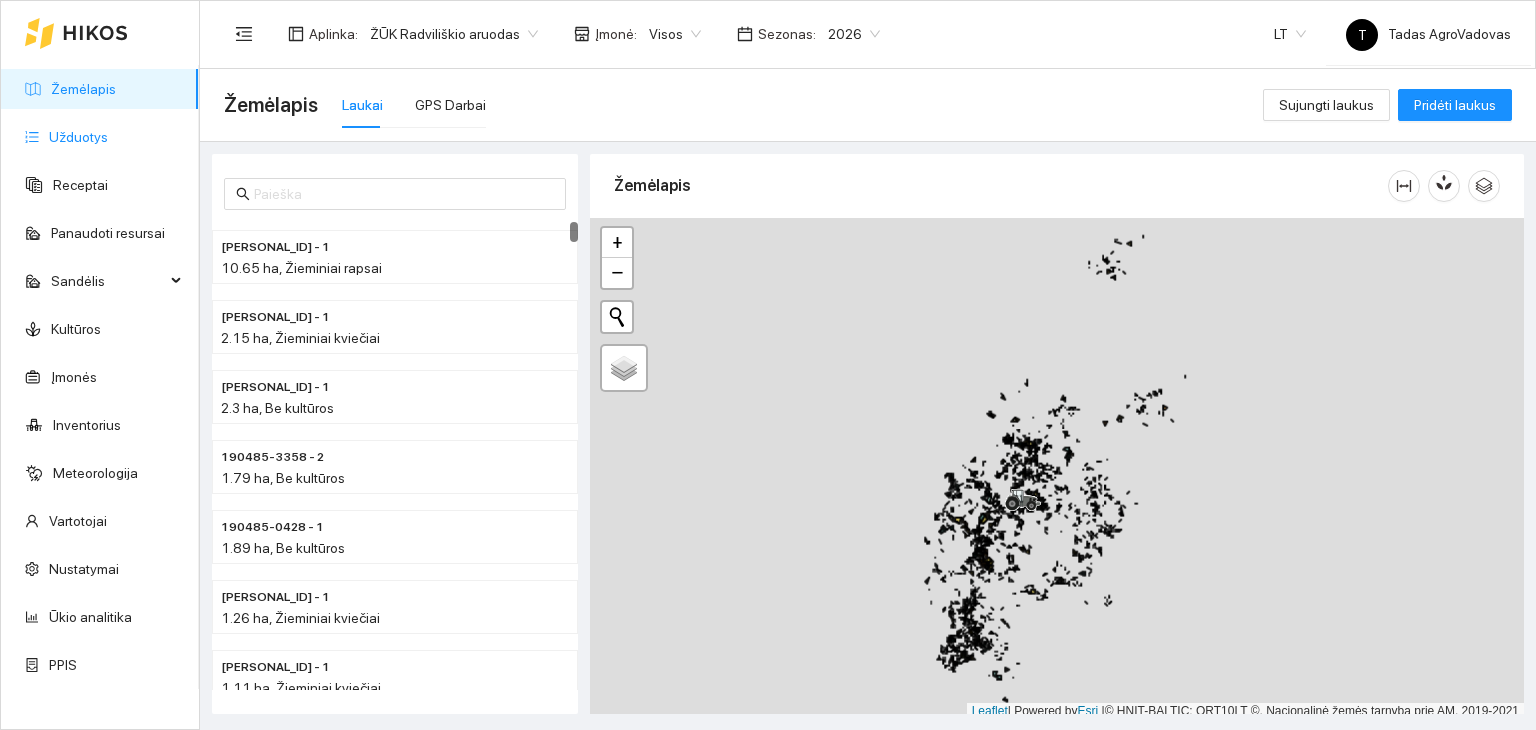 click on "Užduotys" at bounding box center (78, 137) 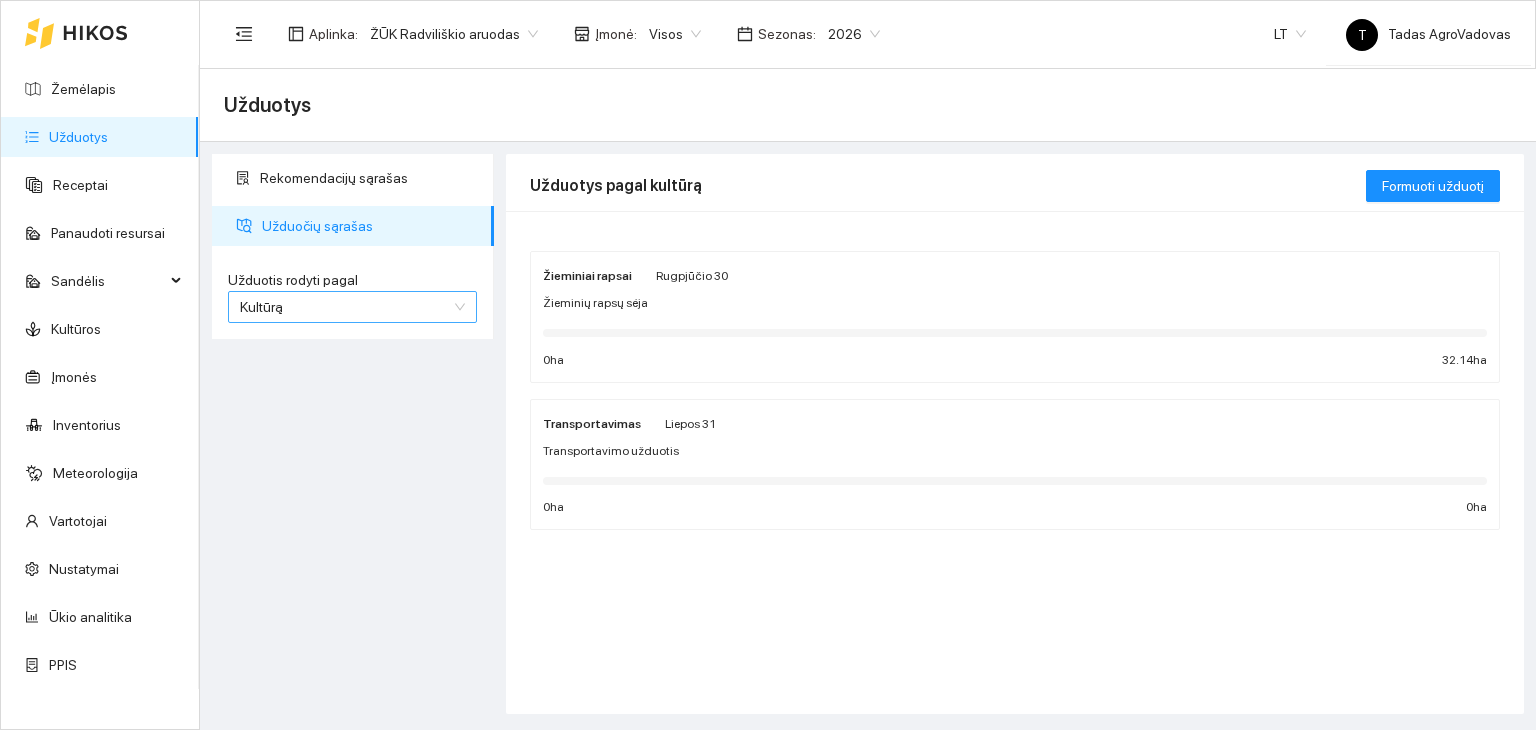 click on "Kultūrą" at bounding box center (352, 307) 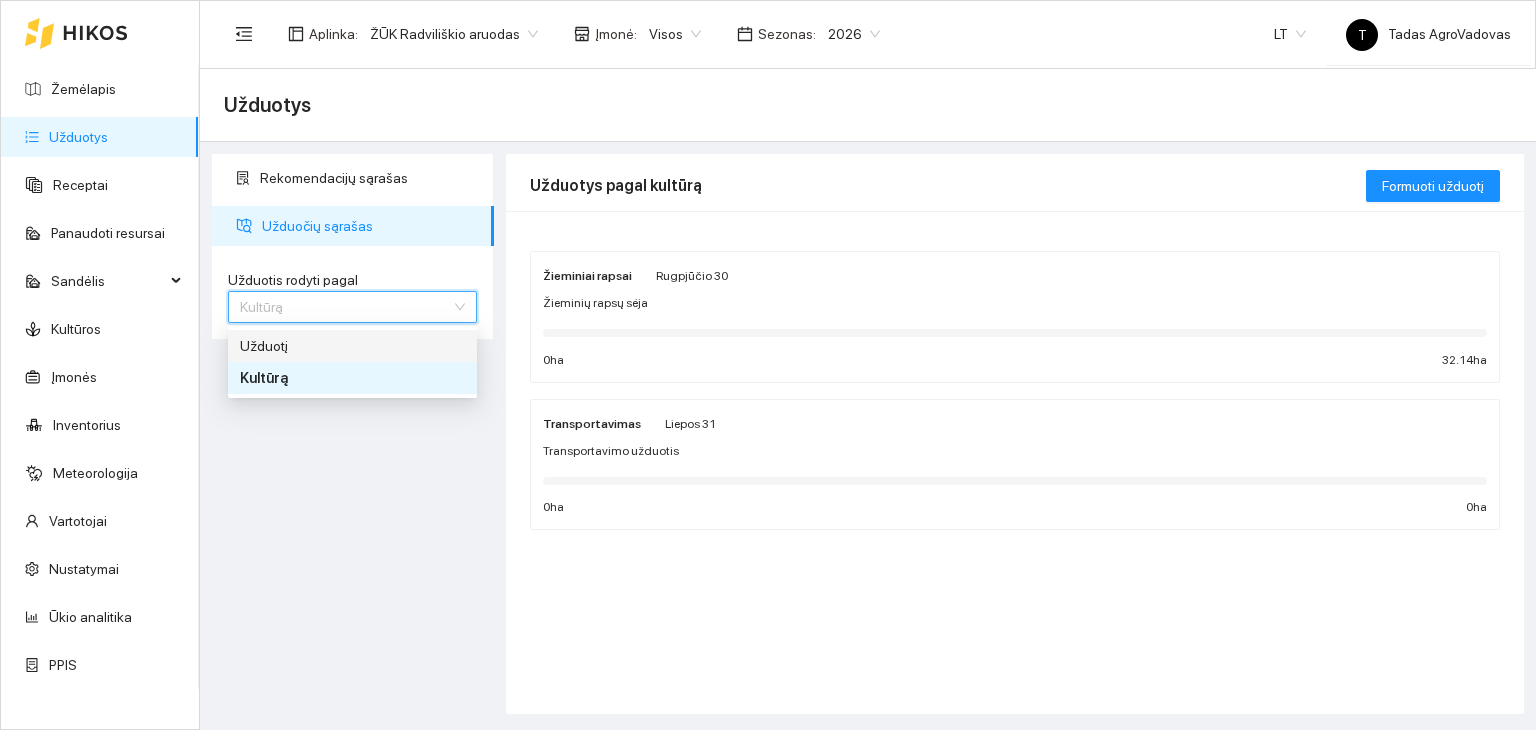 click on "Užduotį" at bounding box center (352, 346) 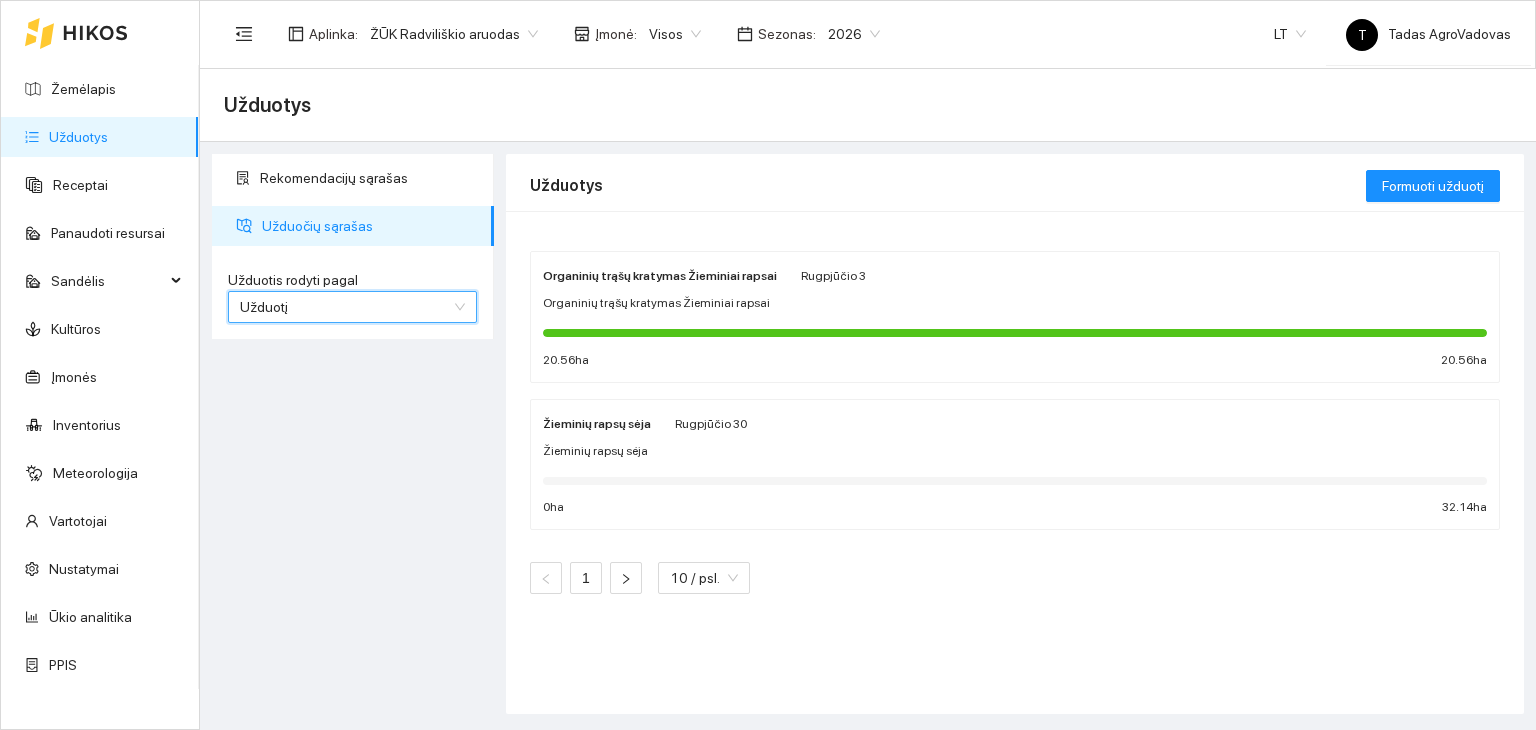 click on "Rugpjūčio 30" at bounding box center [711, 423] 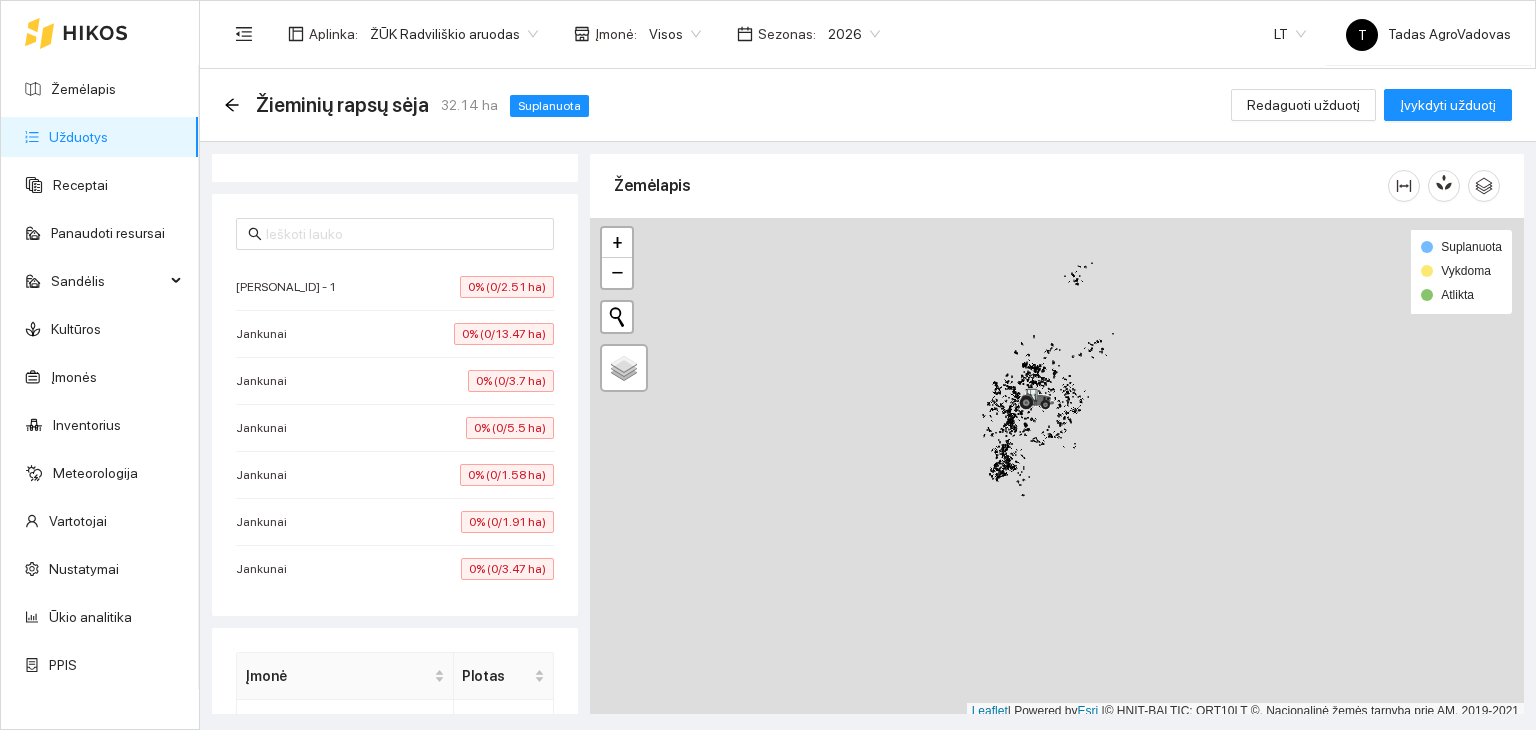 scroll, scrollTop: 392, scrollLeft: 0, axis: vertical 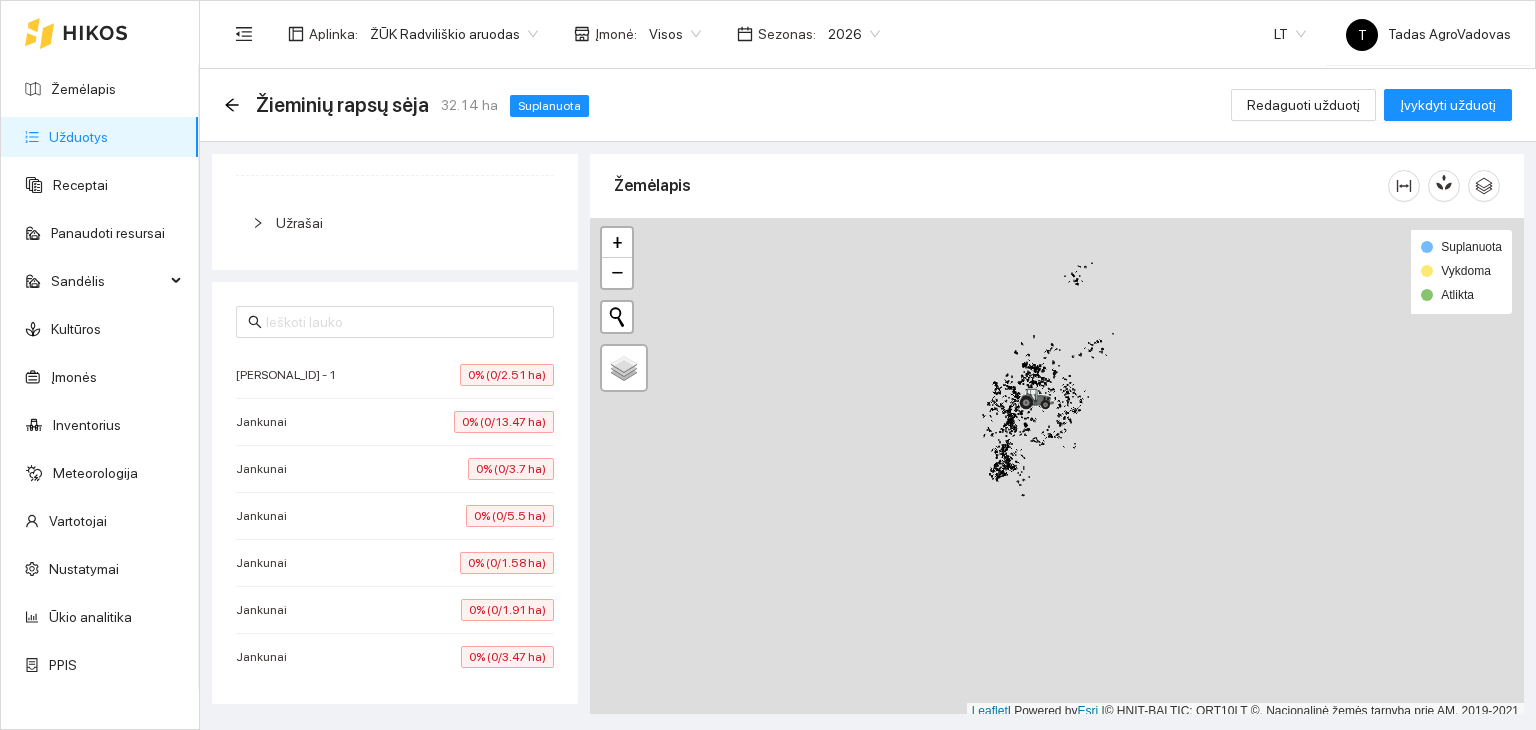 click on "0% (0/2.51 ha)" at bounding box center [507, 375] 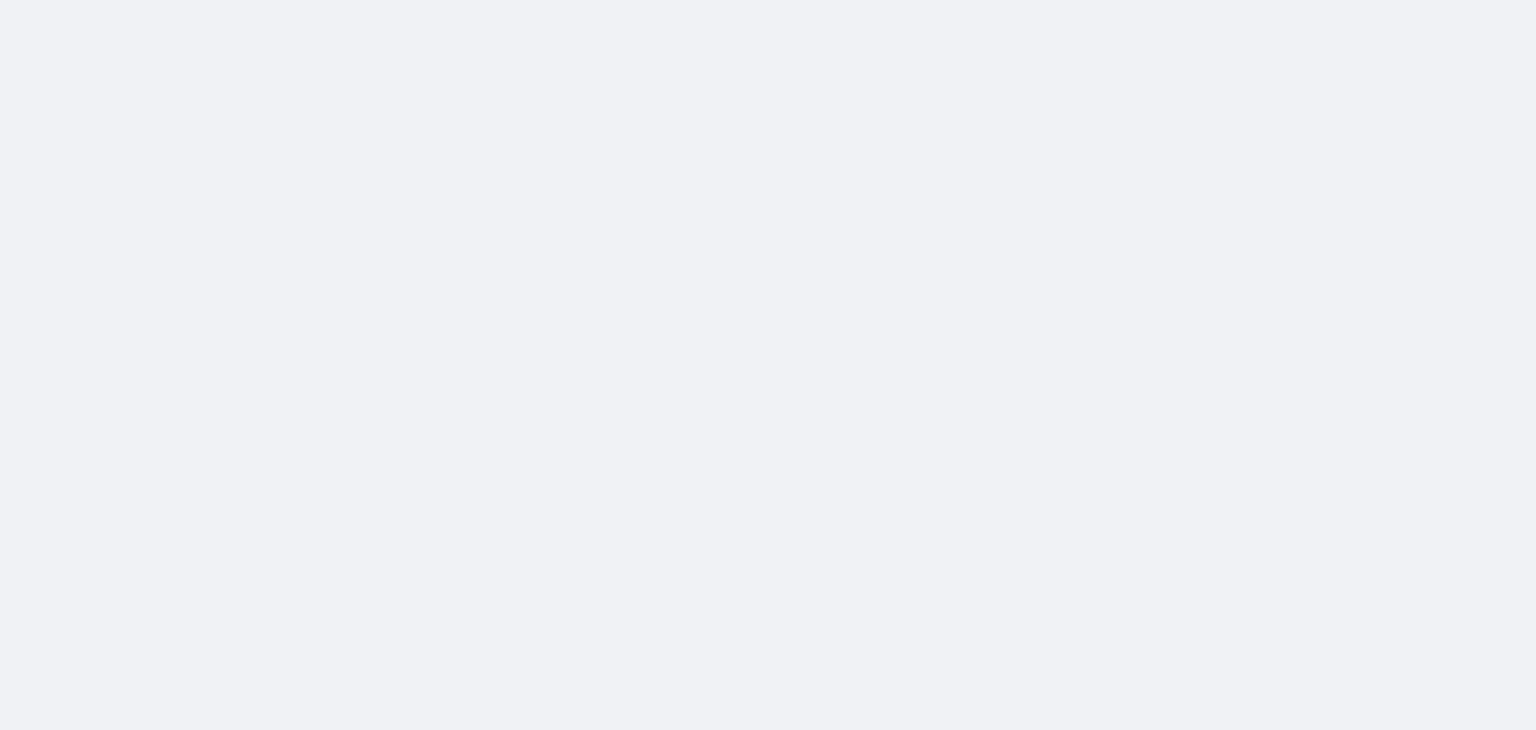 scroll, scrollTop: 0, scrollLeft: 0, axis: both 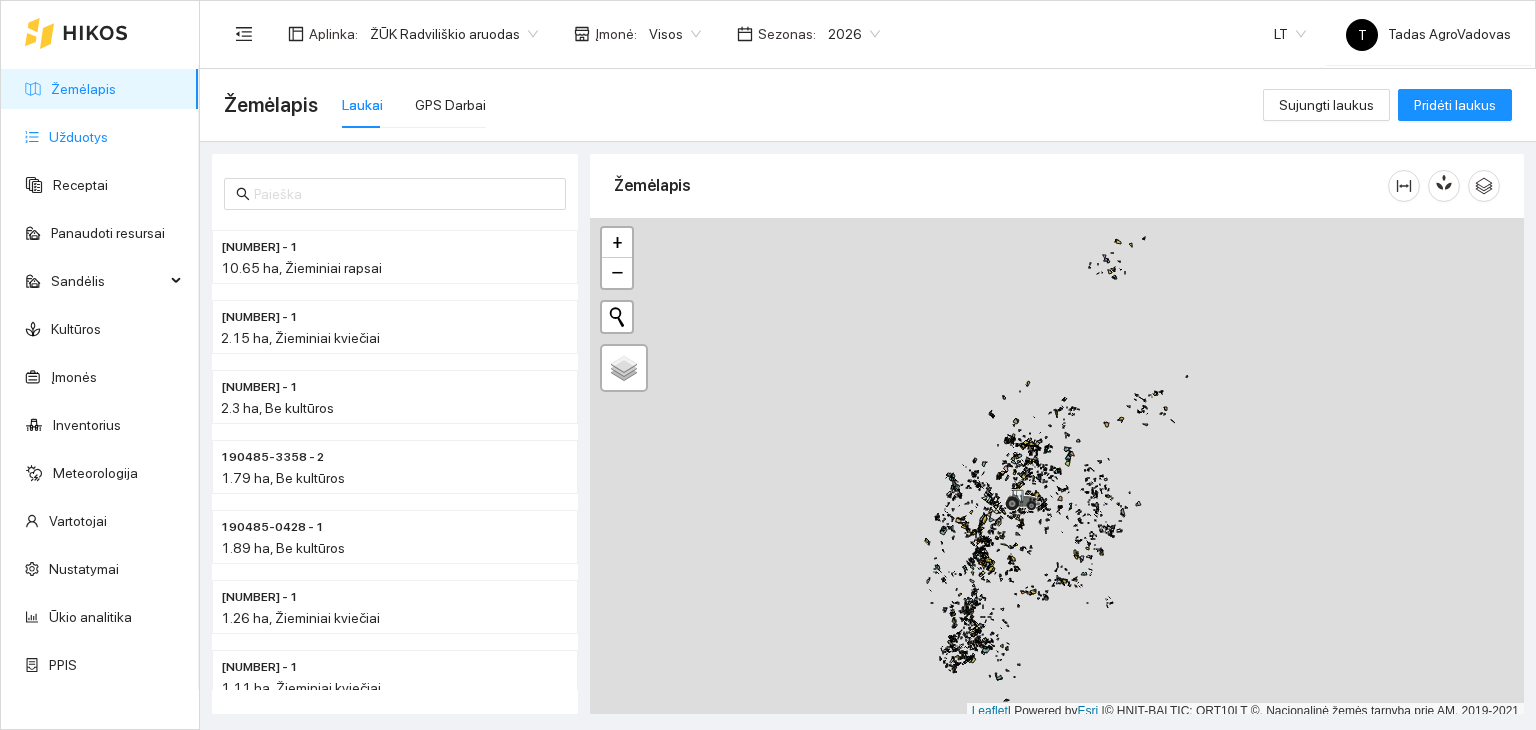 click on "Užduotys" at bounding box center (78, 137) 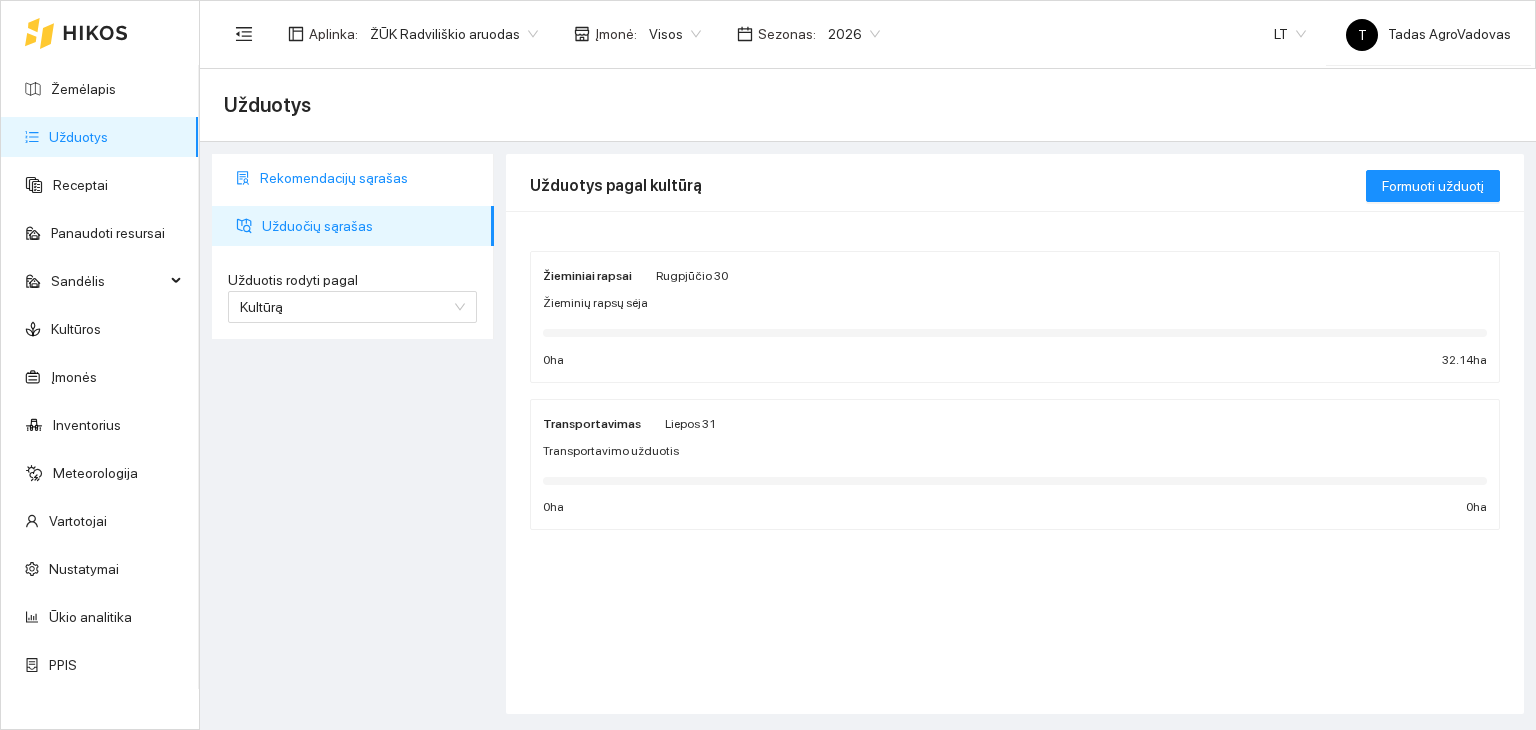 click on "Rekomendacijų sąrašas" at bounding box center (369, 178) 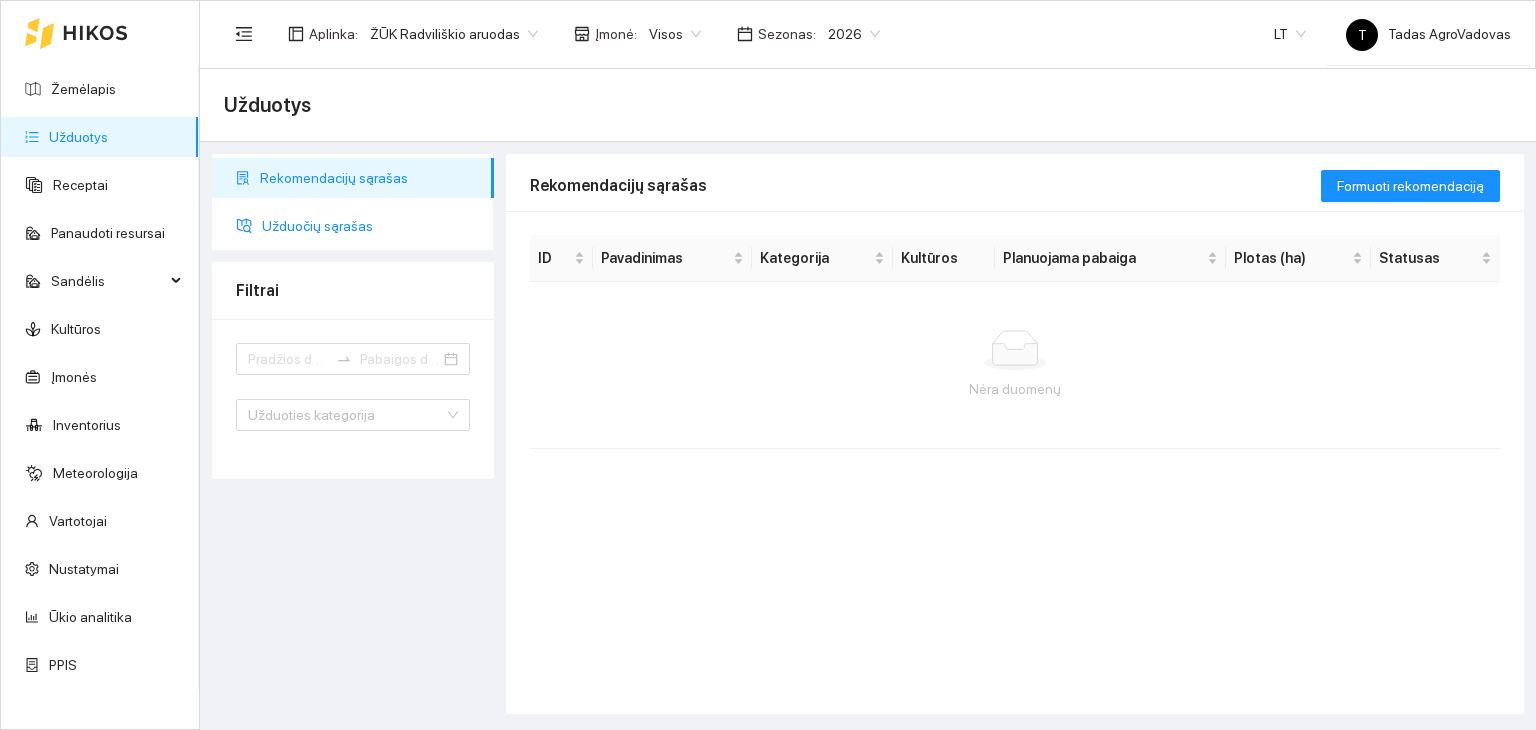 click on "Užduočių sąrašas" at bounding box center [370, 226] 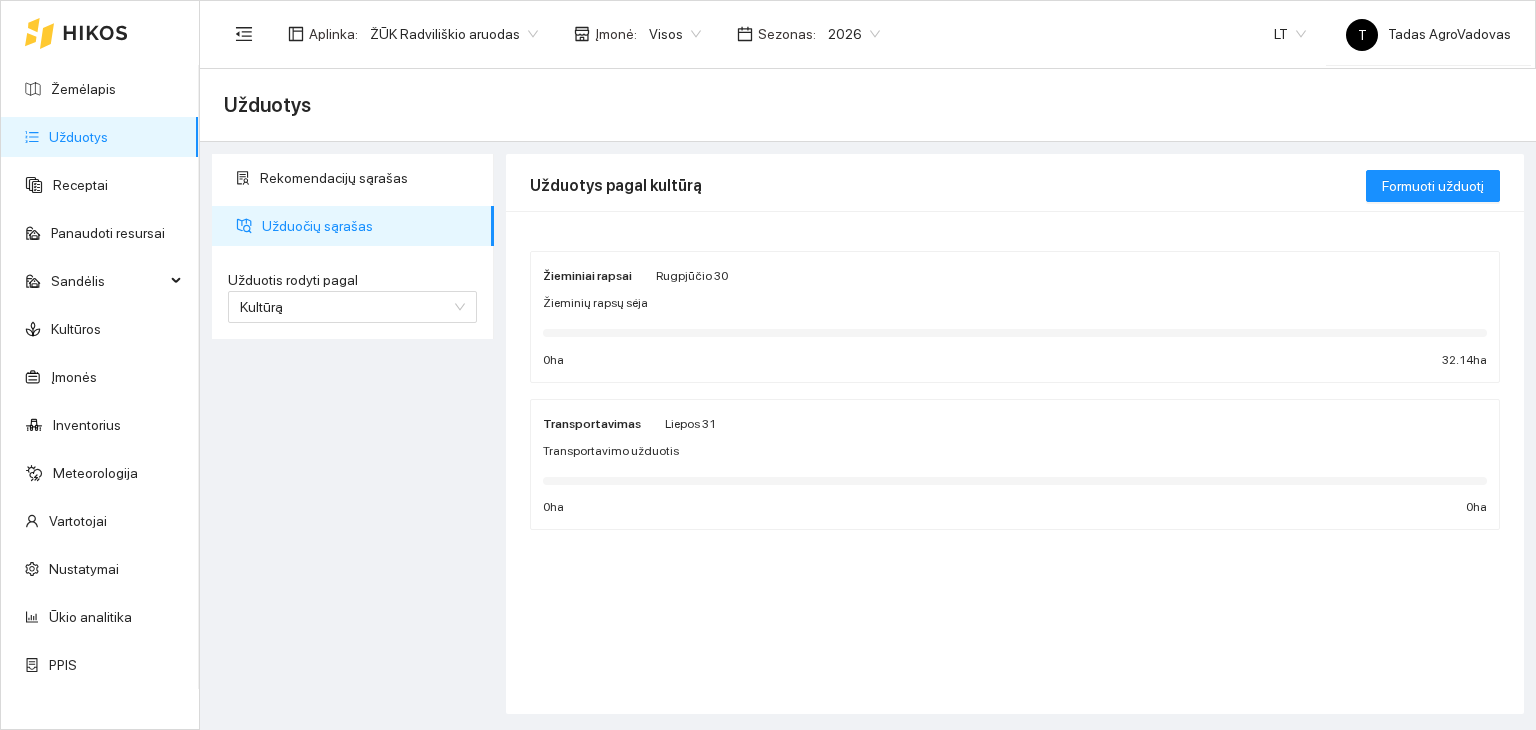 click on "Žemėlapis Užduotys Receptai Panaudoti resursai Sandėlis KultūrosĮmonės Inventorius Meteorologija Vartotojai Nustatymai Ūkio analitika PPIS Aplinka : ŽŪK Radviliškio aruodasĮmonė : Visos Sezonas : 2026 LT T Tadas AgroVadovas Užduotys Rekomendacijų sąrašas Užduočių sąrašas Užduotis rodyti pagal Kultūrą Užduotis rodyti pagal Kultūrą Užduotys pagal kultūrą Formuoti užduotį Žieminiai rapsai Rugpjūčio 30 Žieminių rapsų sėja 0 ha 32.14 ha Transportavimas Liepos 31 Transportavimo užduotis 0 ha 0 ha" at bounding box center (768, 365) 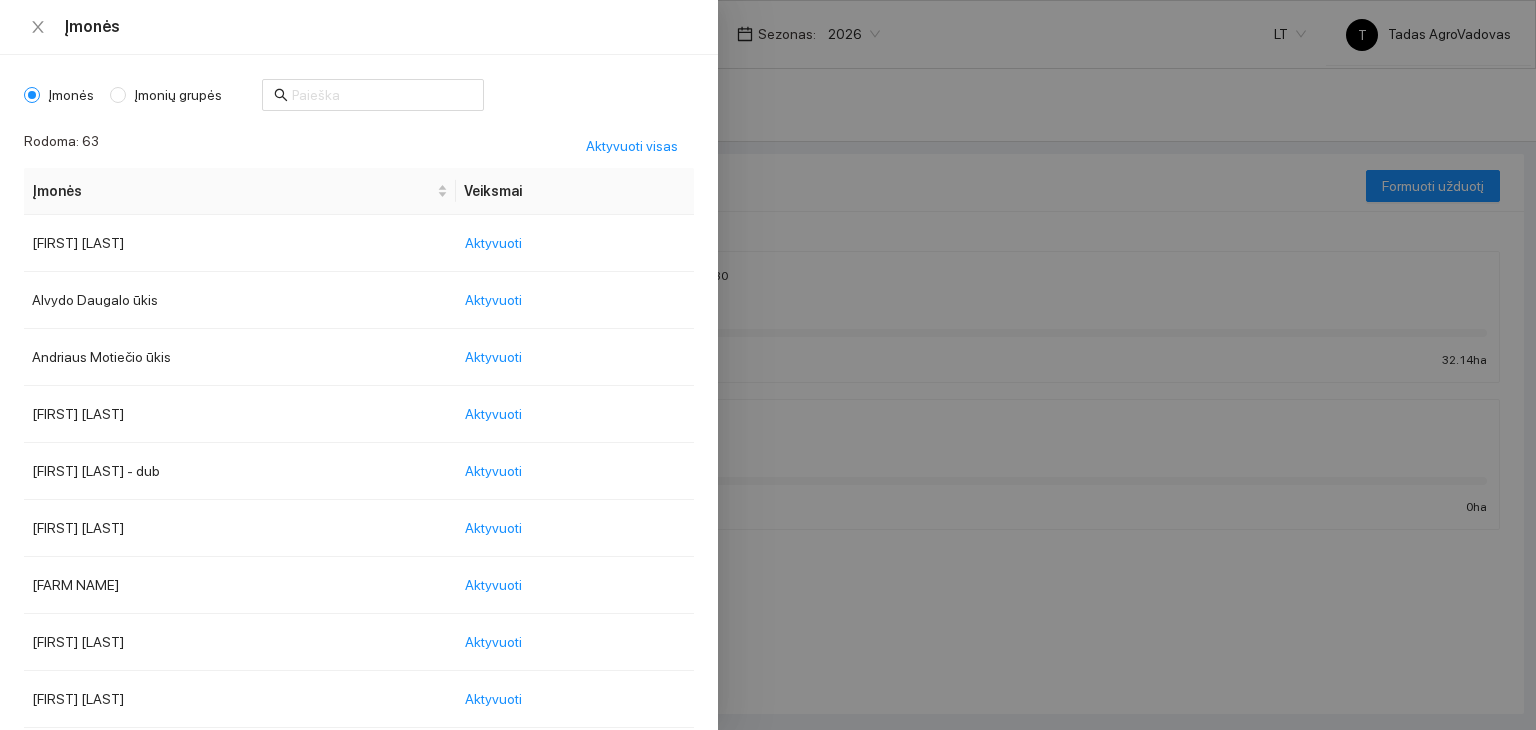 click on "Įmonės" at bounding box center [71, 95] 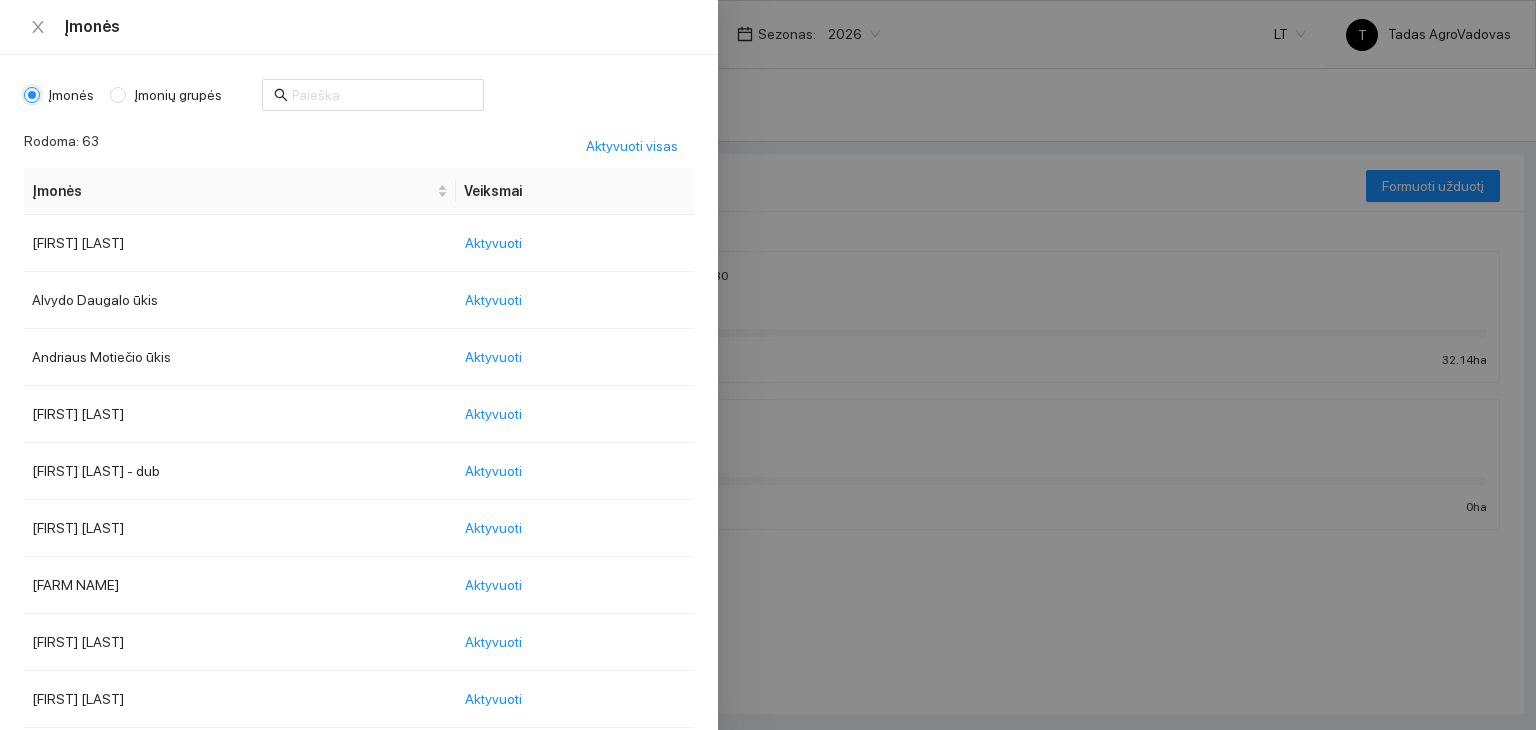 click on "Įmonės" at bounding box center [32, 95] 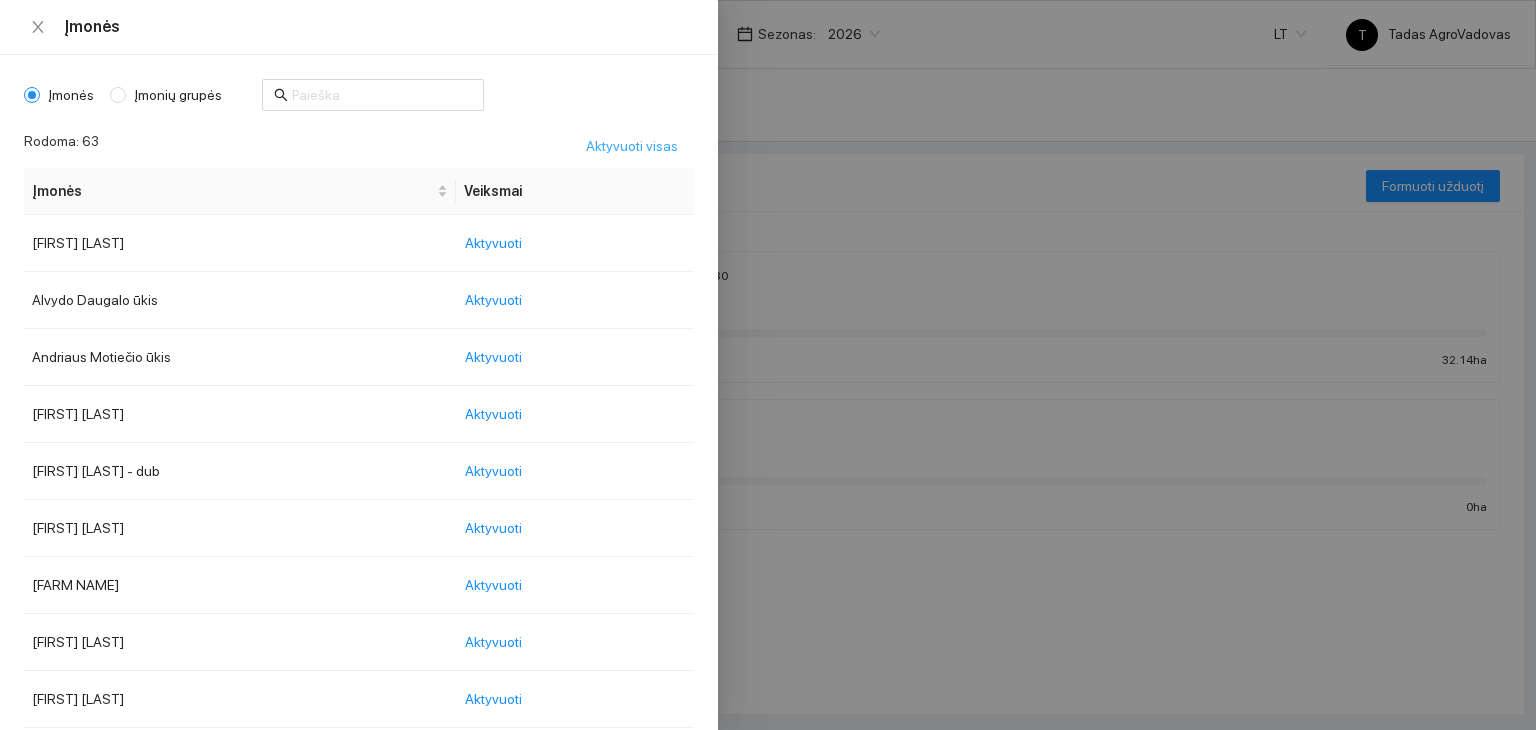 click on "Aktyvuoti visas" at bounding box center [632, 146] 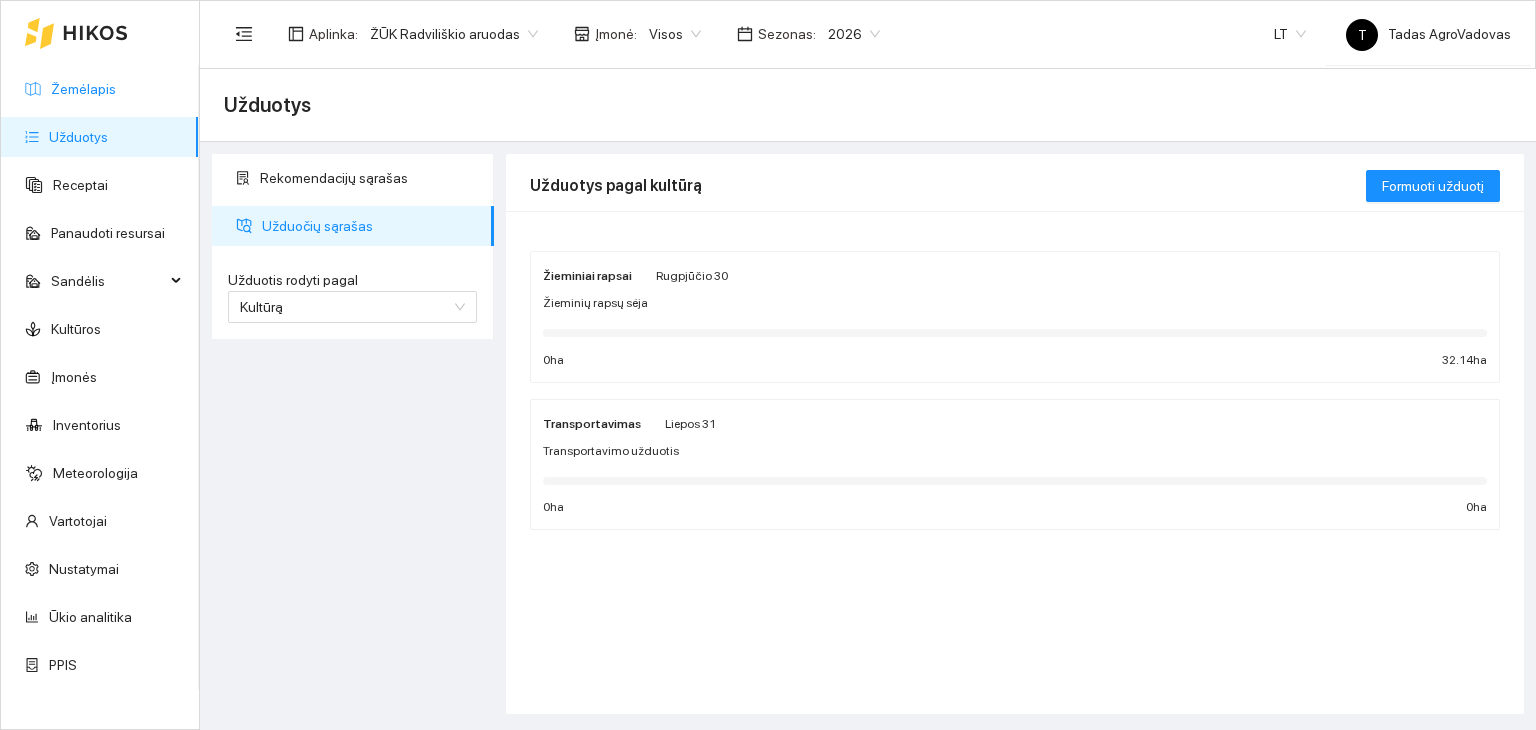 click on "Žemėlapis" at bounding box center (83, 89) 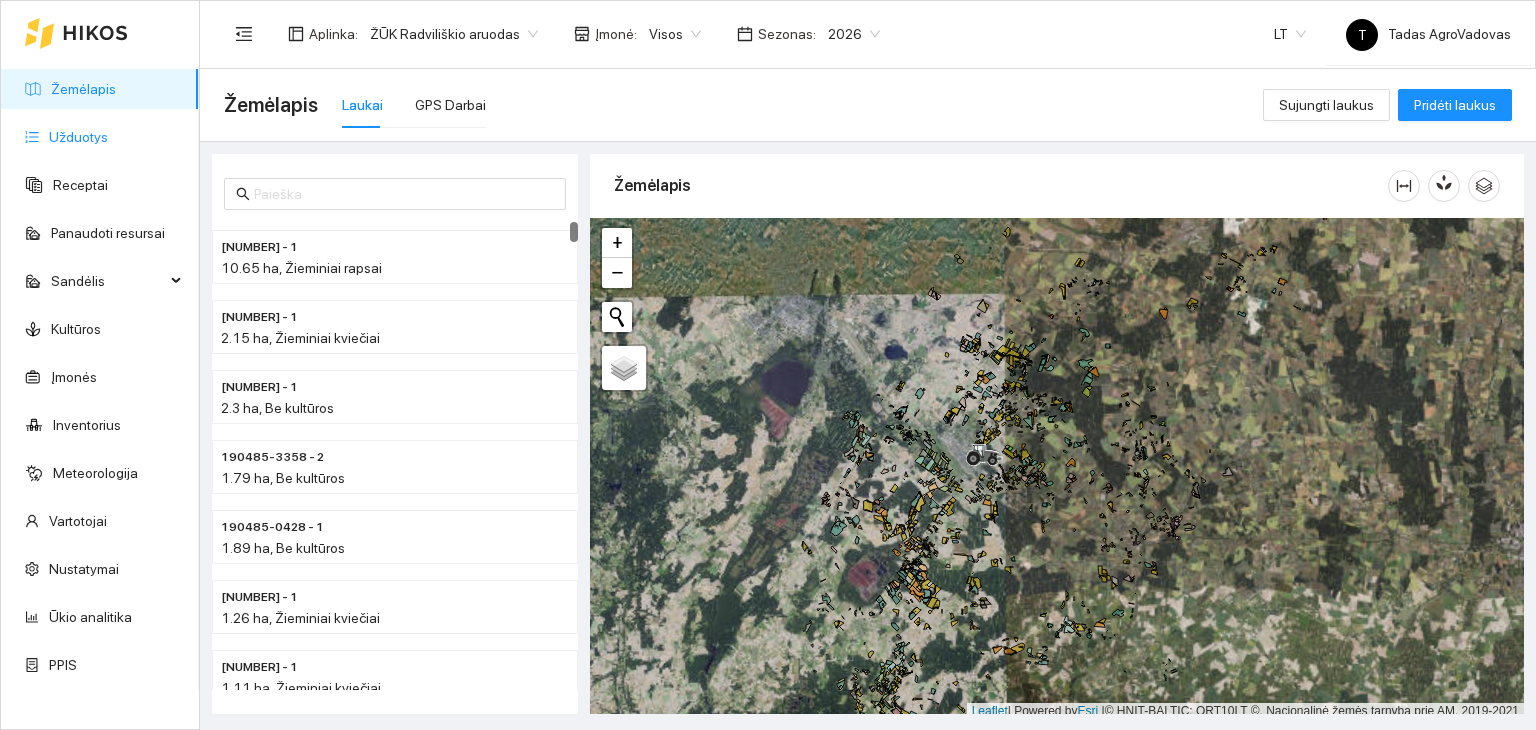 click on "Užduotys" at bounding box center (78, 137) 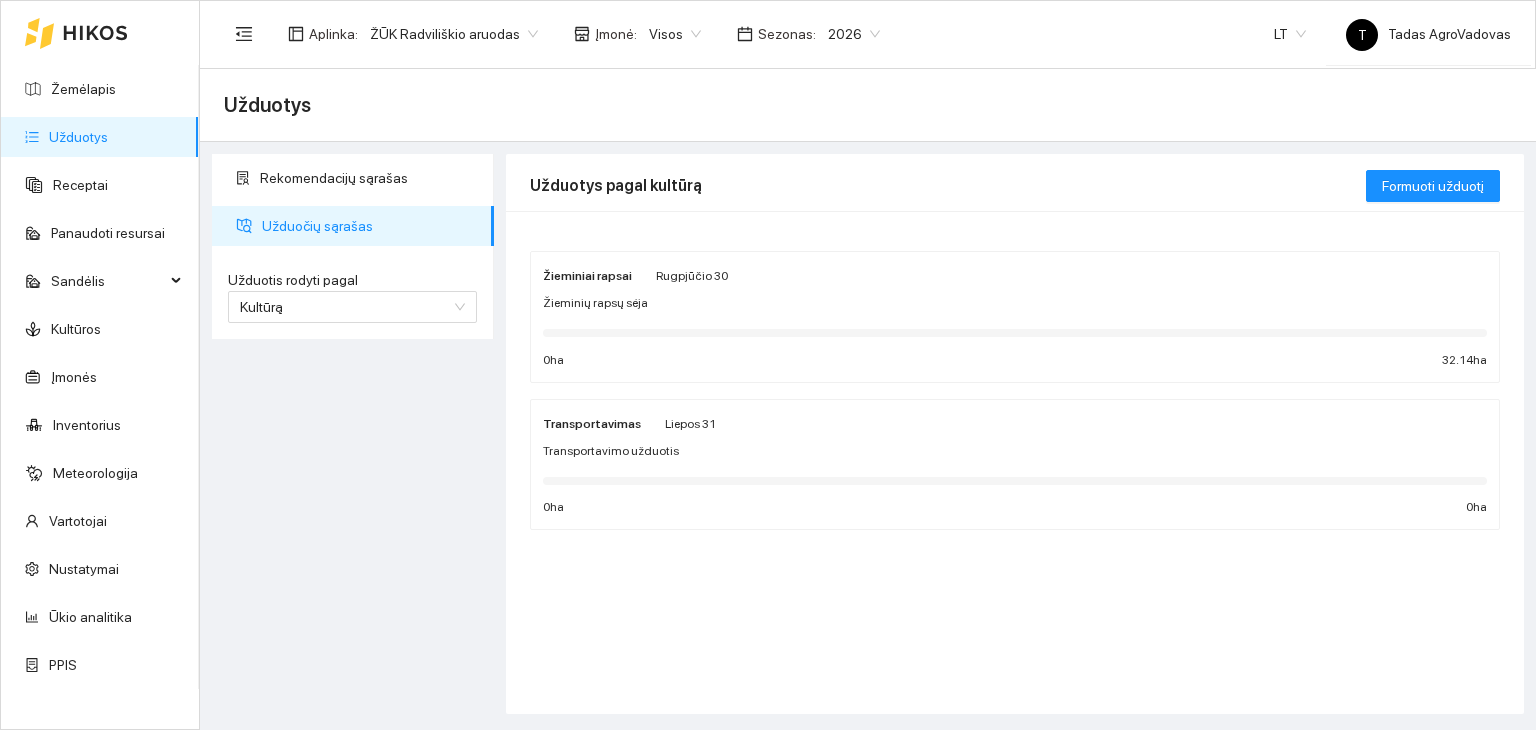 click on "Žieminių rapsų sėja" at bounding box center (1015, 303) 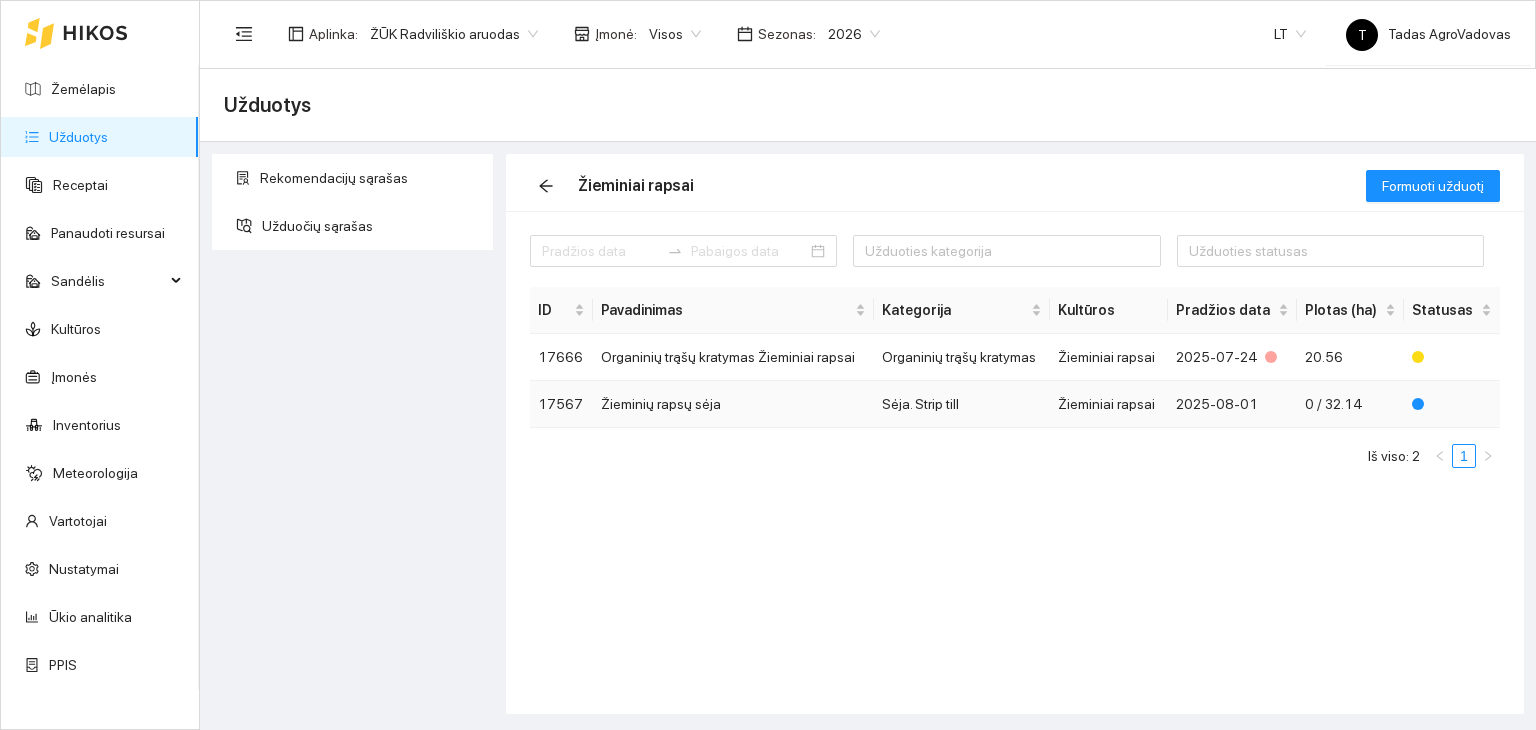 click on "Žieminių rapsų sėja" at bounding box center (733, 404) 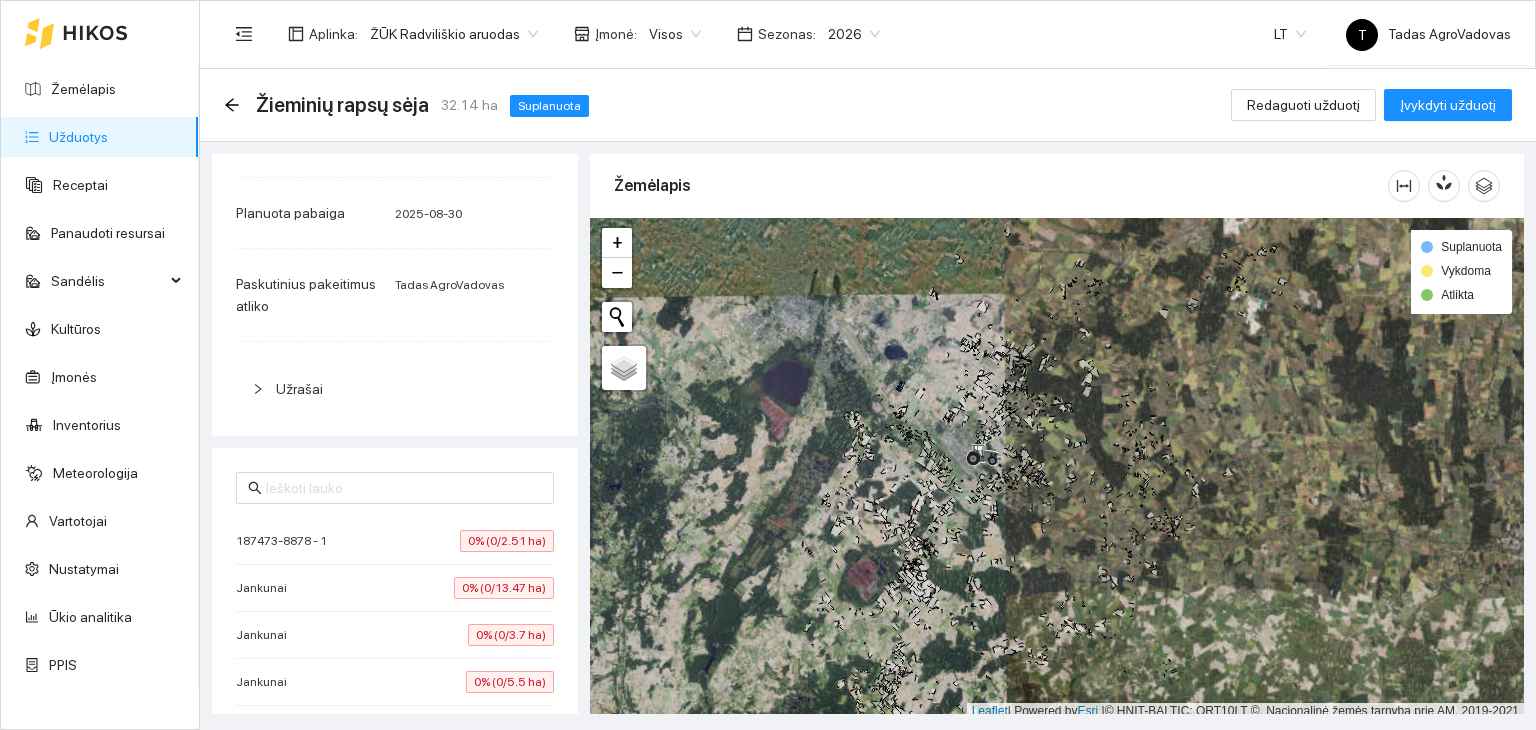 scroll, scrollTop: 692, scrollLeft: 0, axis: vertical 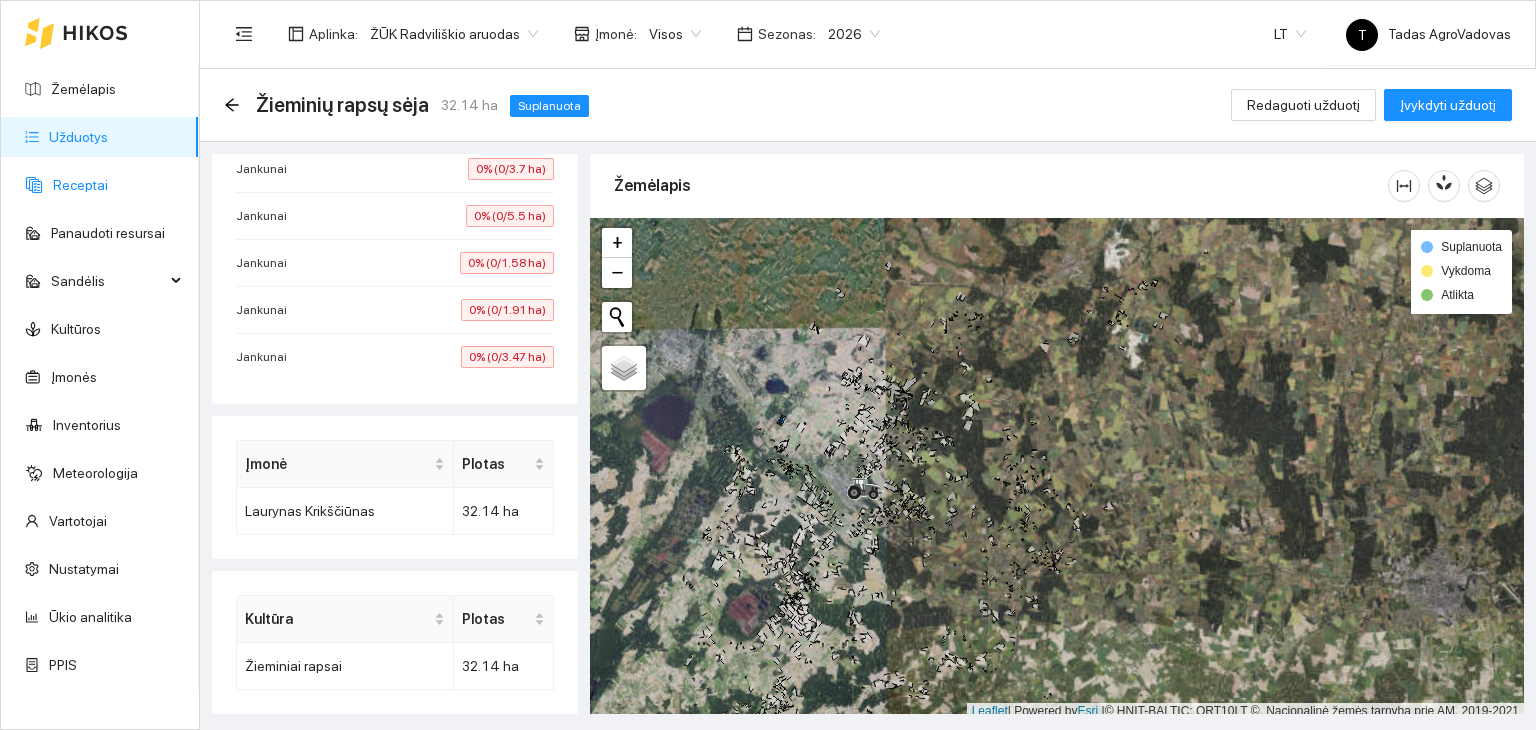 click on "Receptai" at bounding box center [80, 185] 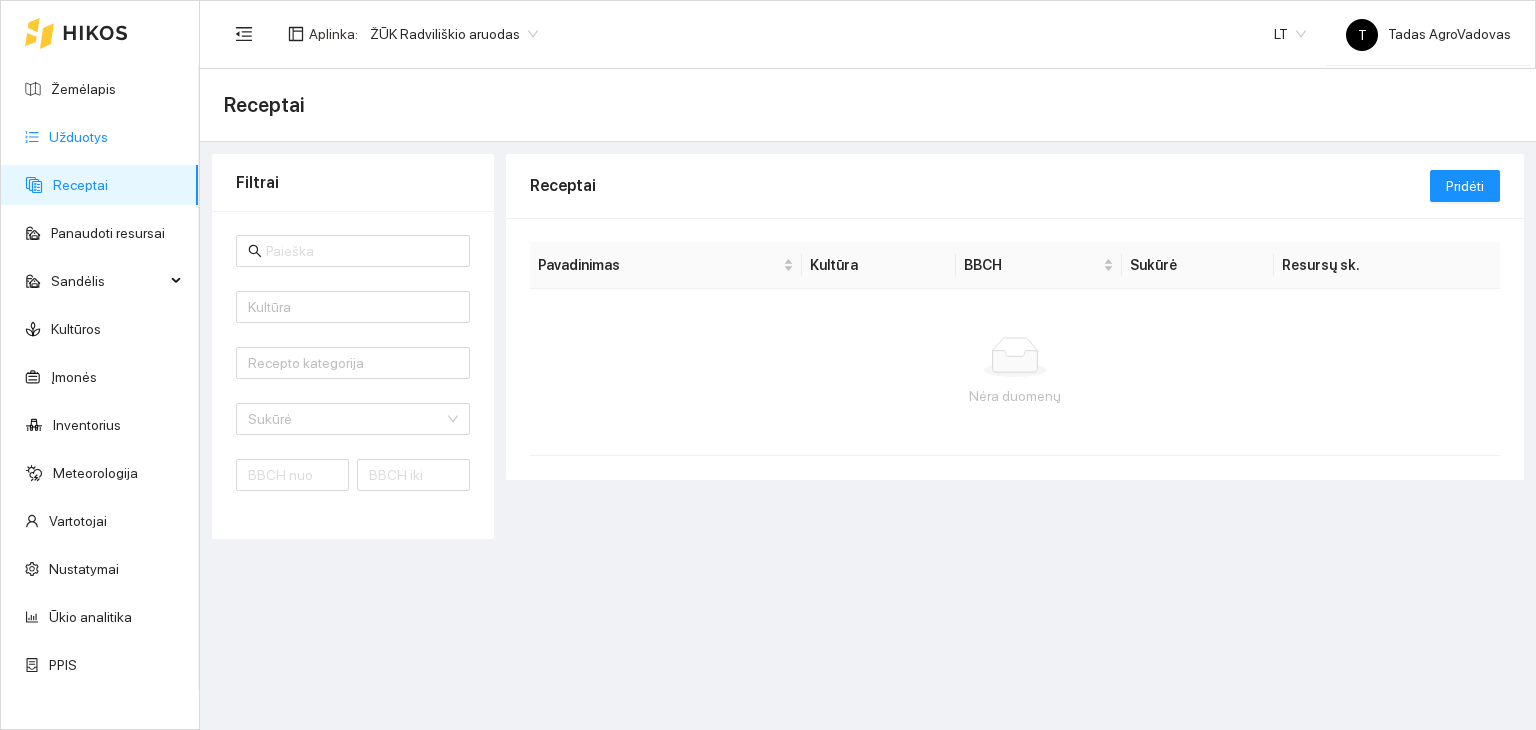 click on "Užduotys" at bounding box center (78, 137) 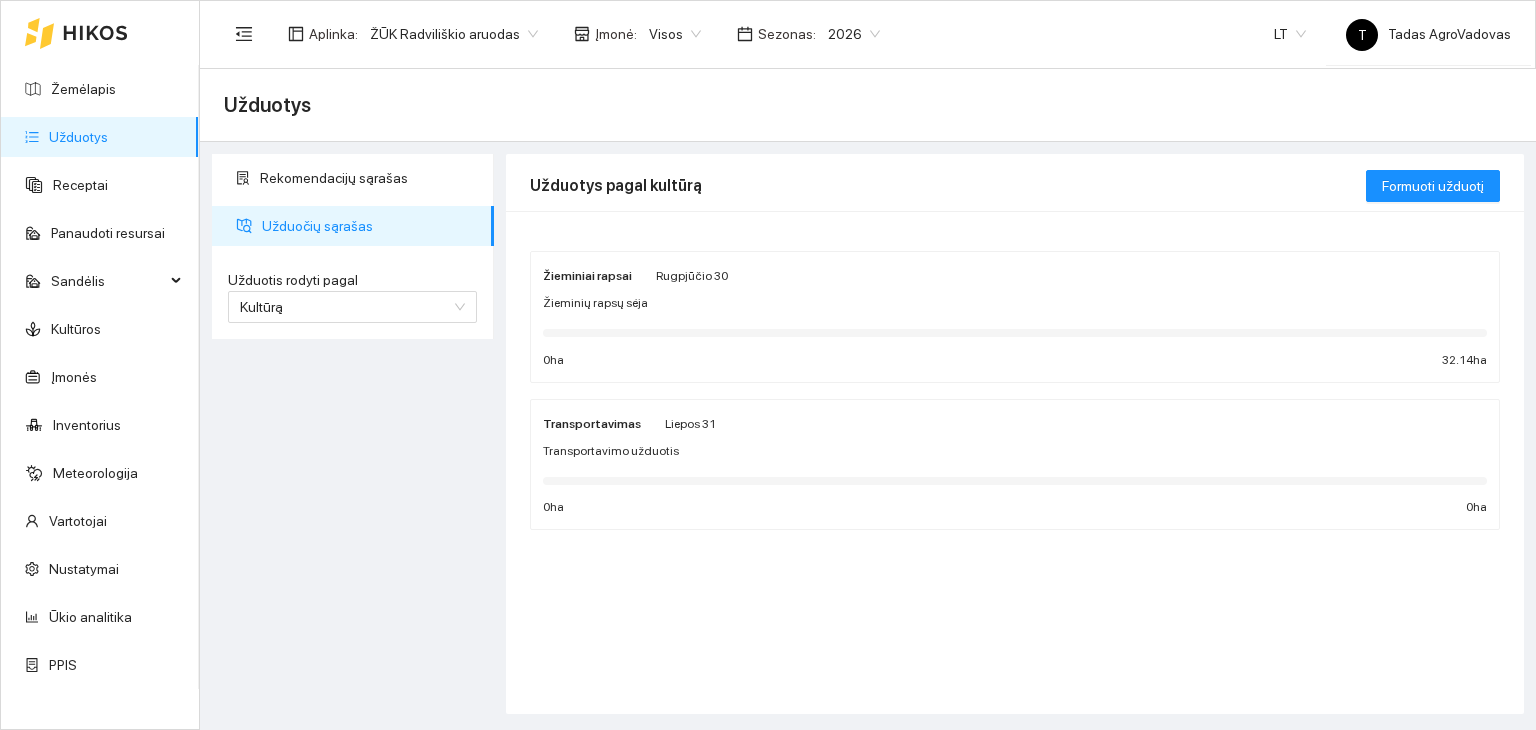 click on "ŽŪK Radviliškio aruodas" at bounding box center (454, 34) 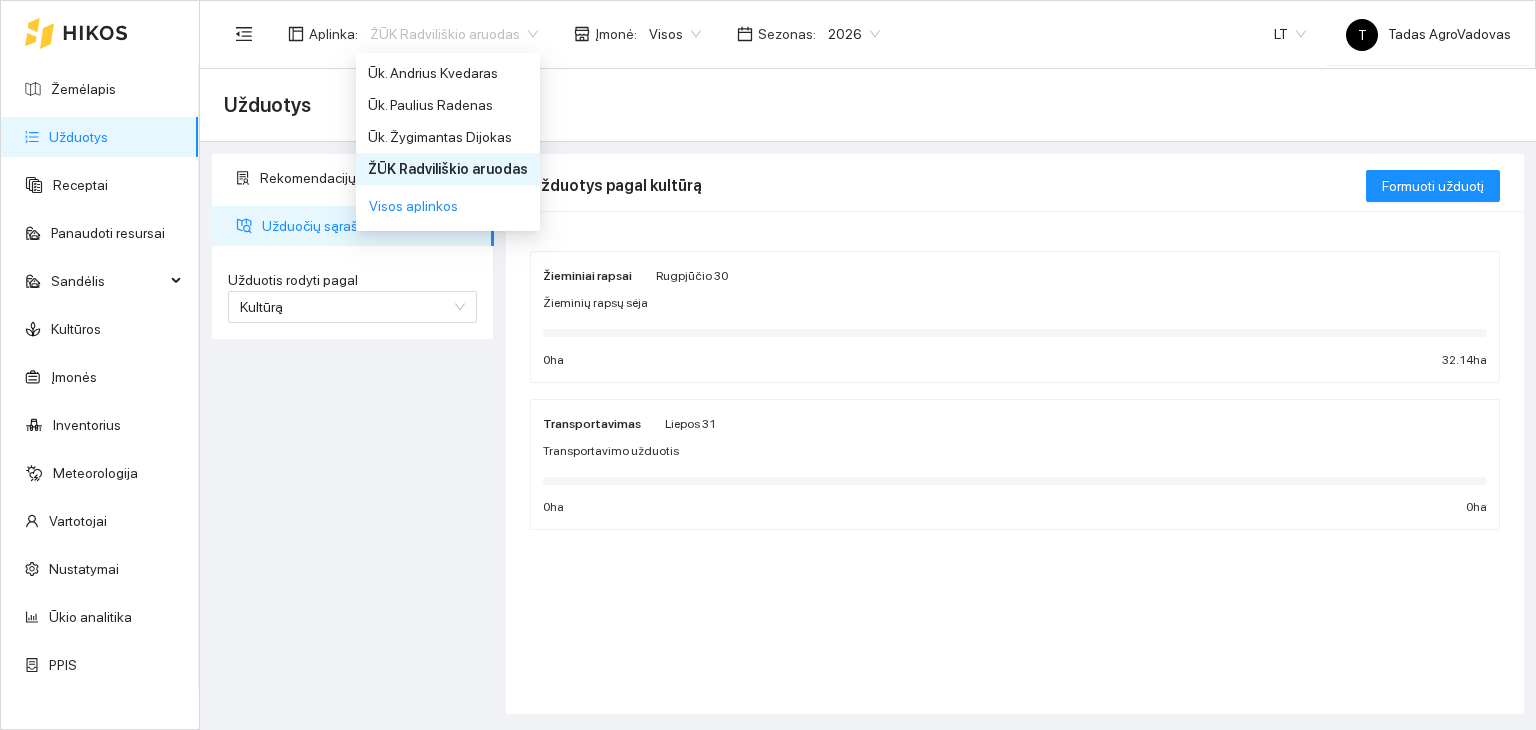click on "ŽŪK Radviliškio aruodas" at bounding box center (448, 169) 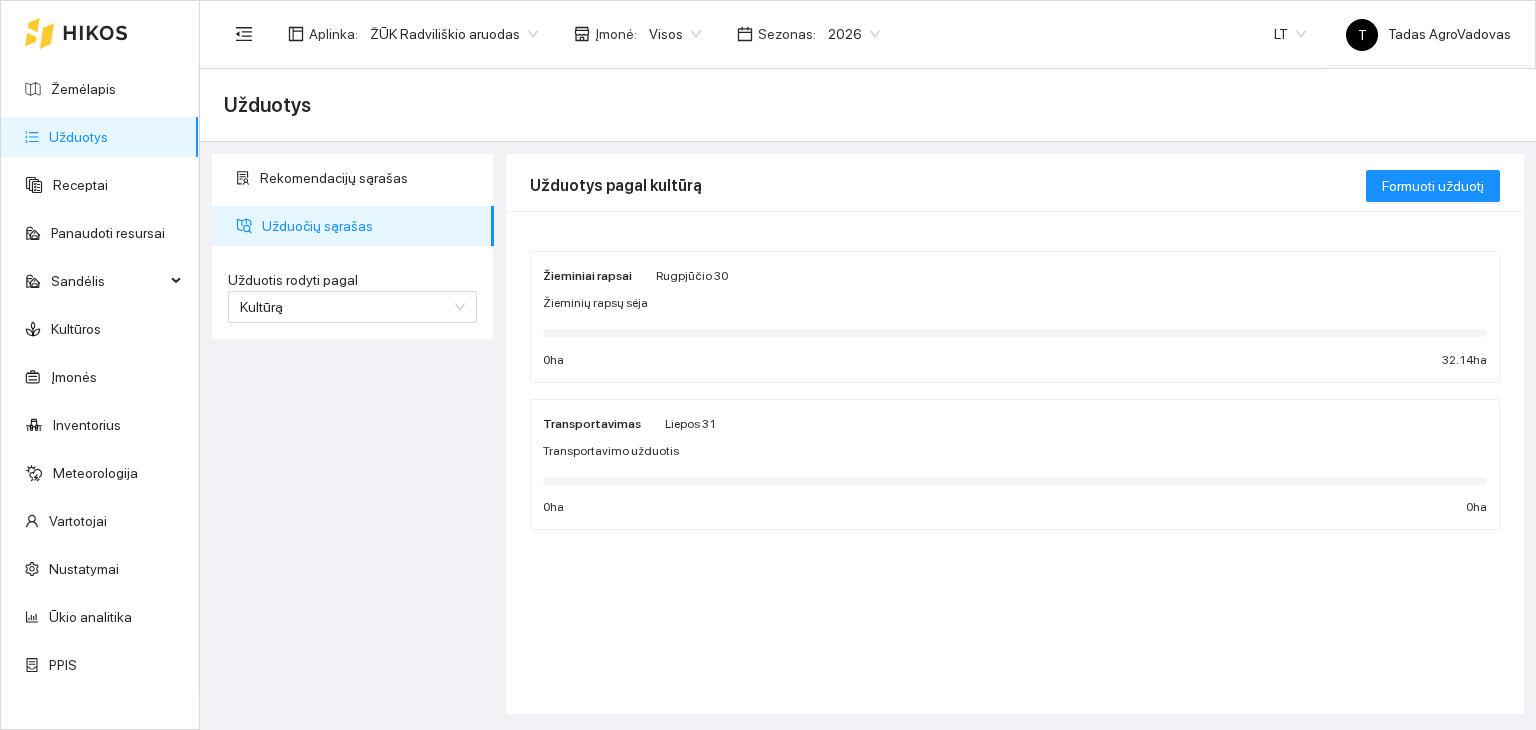 click on "Žemėlapis Užduotys Receptai Panaudoti resursai Sandėlis KultūrosĮmonės Inventorius Meteorologija Vartotojai Nustatymai Ūkio analitika PPIS Aplinka : ŽŪK Radviliškio aruodas ŽŪK Radviliškio aruodasĮmonė : Visos Sezonas : 2026 LT T Tadas AgroVadovas Užduotys Rekomendacijų sąrašas Užduočių sąrašas Užduotis rodyti pagal Kultūrą Užduotis rodyti pagal Kultūrą Užduotys pagal kultūrą Formuoti užduotį Žieminiai rapsai Rugpjūčio 30 Žieminių rapsų sėja 0 ha 32.14 ha Transportavimas Liepos 31 Transportavimo užduotis 0 ha 0 ha 226 222 0 Ūk. [NAME] Kvedaras Ūk. [NAME] Radenas Ūk. [NAME] Dijokas ŽŪK Radviliškio aruodas Visos aplinkos" at bounding box center [768, 365] 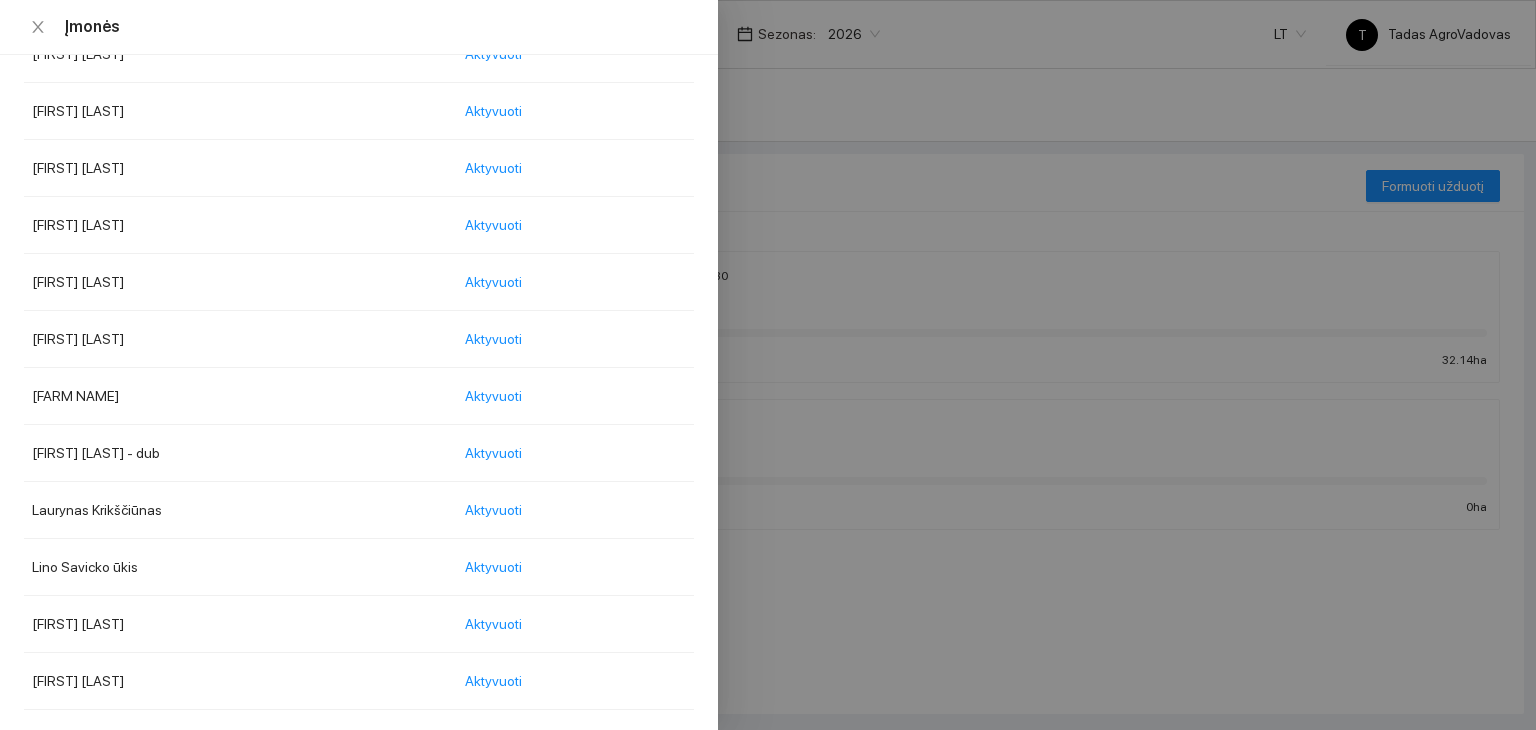 scroll, scrollTop: 1600, scrollLeft: 0, axis: vertical 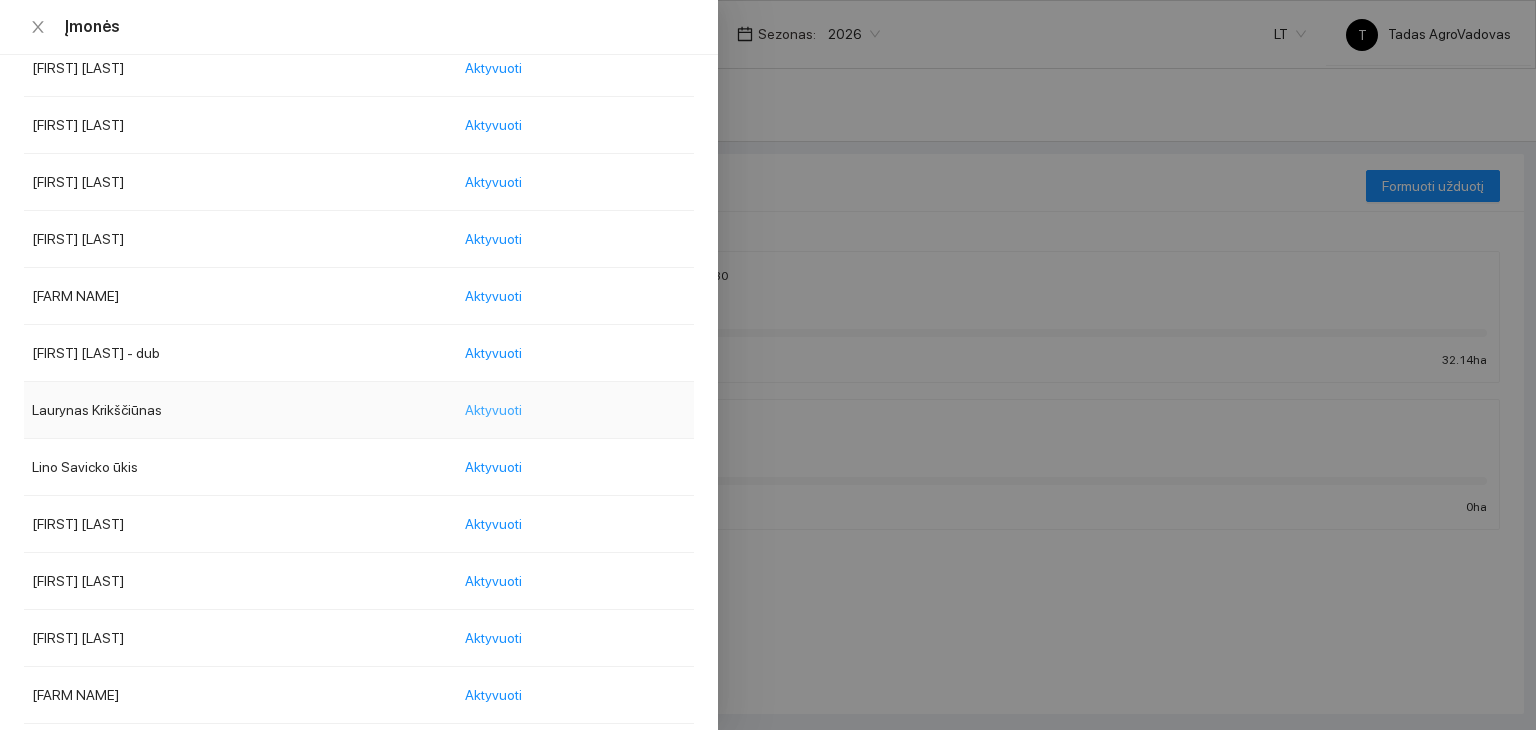 click on "Aktyvuoti" at bounding box center [493, 410] 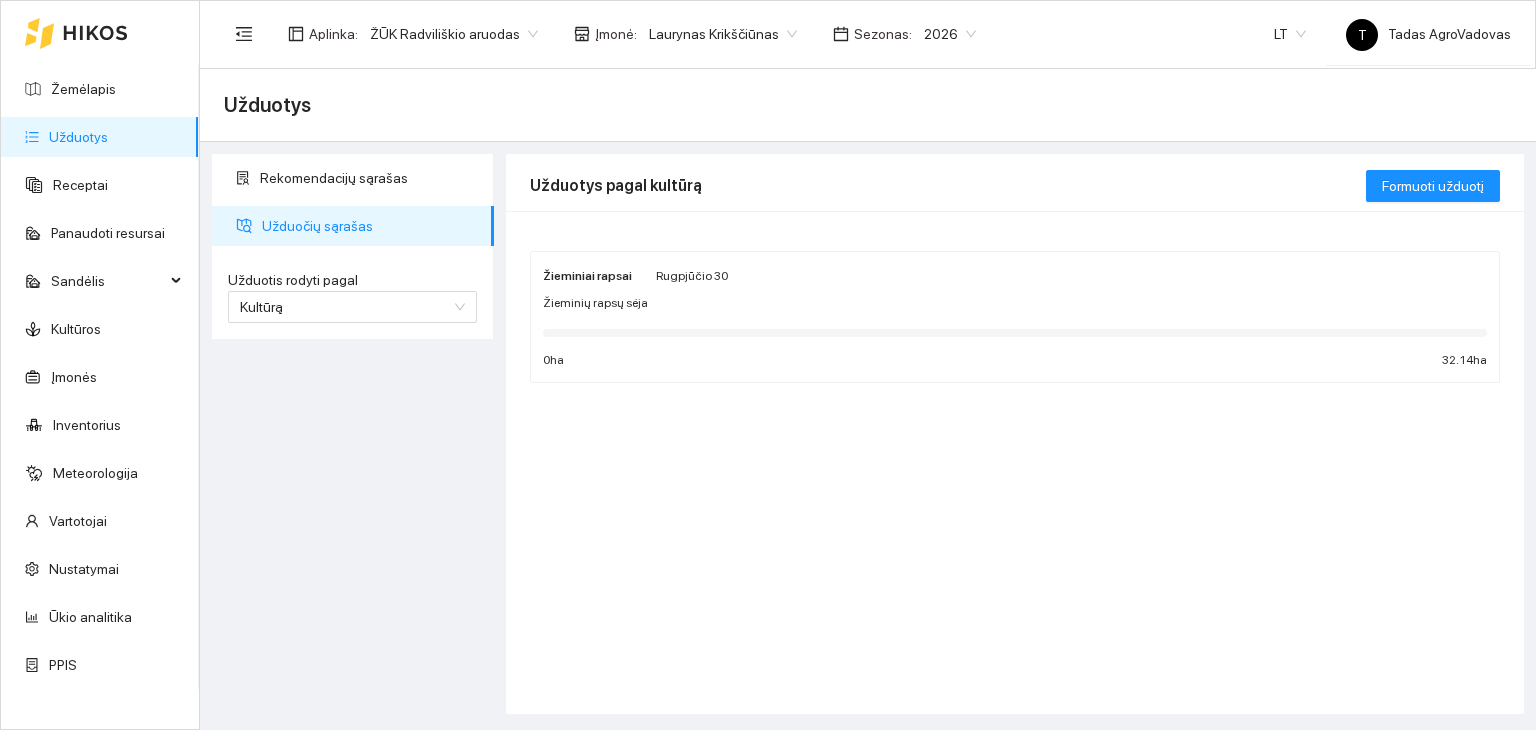 click on "Žemėlapis Užduotys Receptai Panaudoti resursai Sandėlis KultūrosĮmonės Inventorius Meteorologija Vartotojai Nustatymai Ūkio analitika PPIS Aplinka : ŽŪK Radviliškio aruodasĮmonė : [FIRST] [LAST] Sezonas : 2026 LT T Tadas AgroVadovas   Užduotys Rekomendacijų sąrašas Užduočių sąrašas Užduotis rodyti pagal Kultūrą Užduotis rodyti pagal Kultūrą Užduotys pagal kultūrą Formuoti užduotį Žieminiai rapsai Rugpjūčio 30 Žieminių rapsų sėja 0  ha 32.14  ha         226 222 0 Ūk. [FIRST] [LAST] Ūk. [FIRST] [LAST] Ūk. [FIRST] [LAST] ŽŪK Radviliškio aruodas Visos aplinkosĮmonėsĮmonėsĮmonių grupės Rodoma:  63 Aktyvuoti visasĮmonės Veiksmai     [FIRST] [LAST] Aktyvuoti [FIRST] [LAST] ūkis Aktyvuoti [FIRST] [LAST] ūkis Aktyvuoti [FIRST] [LAST] Aktyvuoti [FIRST] [LAST] - dub Aktyvuoti [FIRST] [LAST] Aktyvuoti [FIRST] [LAST] ūkis Aktyvuoti [FIRST] [LAST] Aktyvuoti [FIRST] [LAST]" at bounding box center (768, 365) 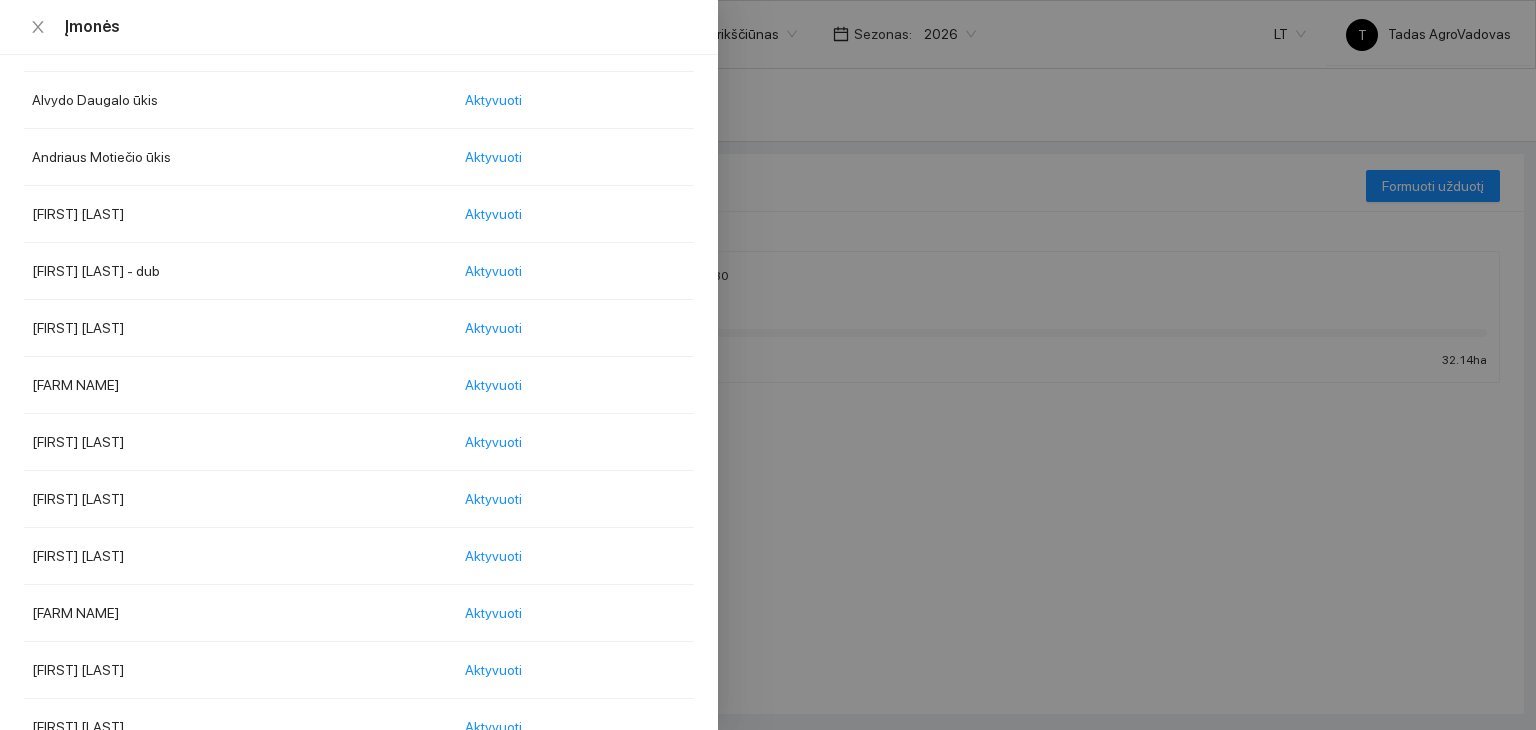 scroll, scrollTop: 0, scrollLeft: 0, axis: both 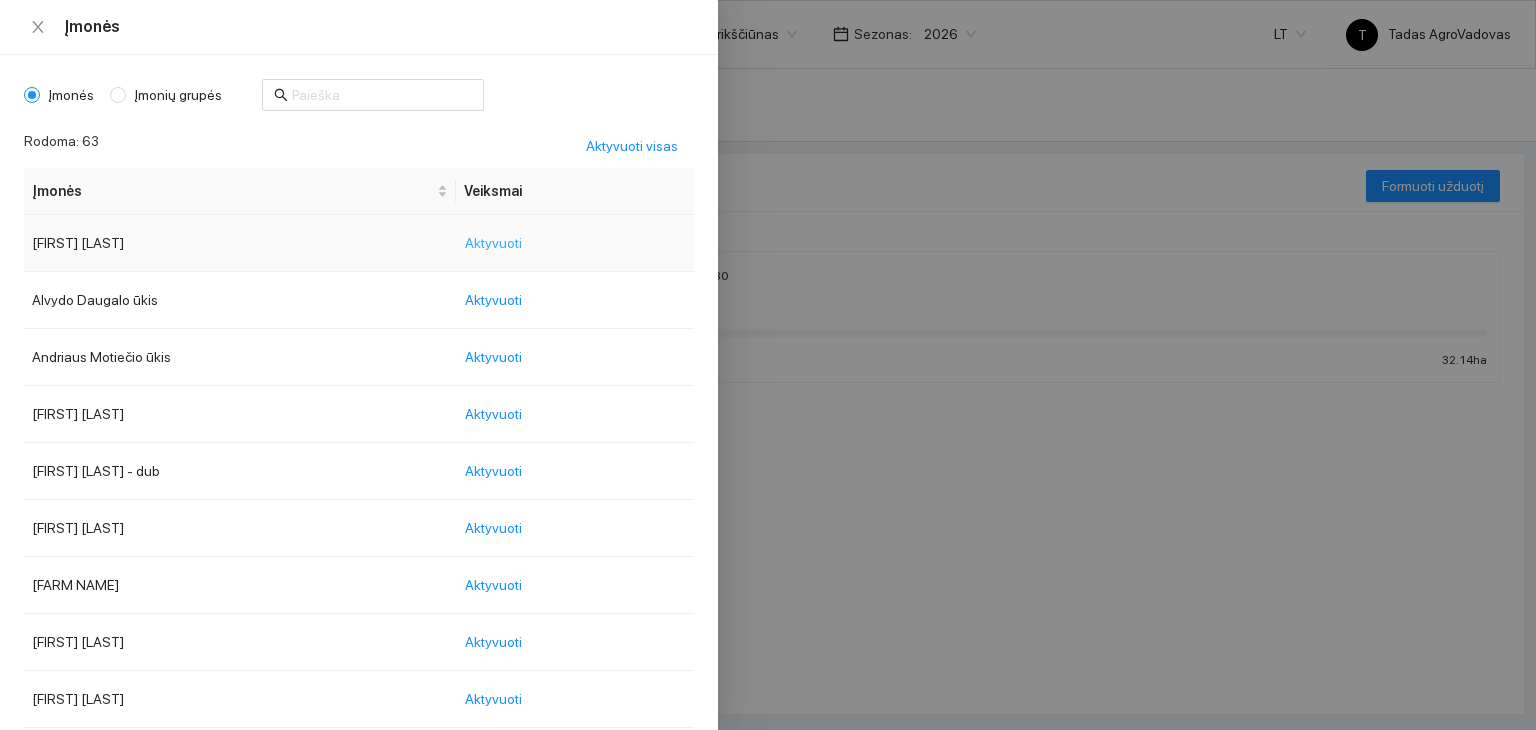 click on "Aktyvuoti" at bounding box center (493, 243) 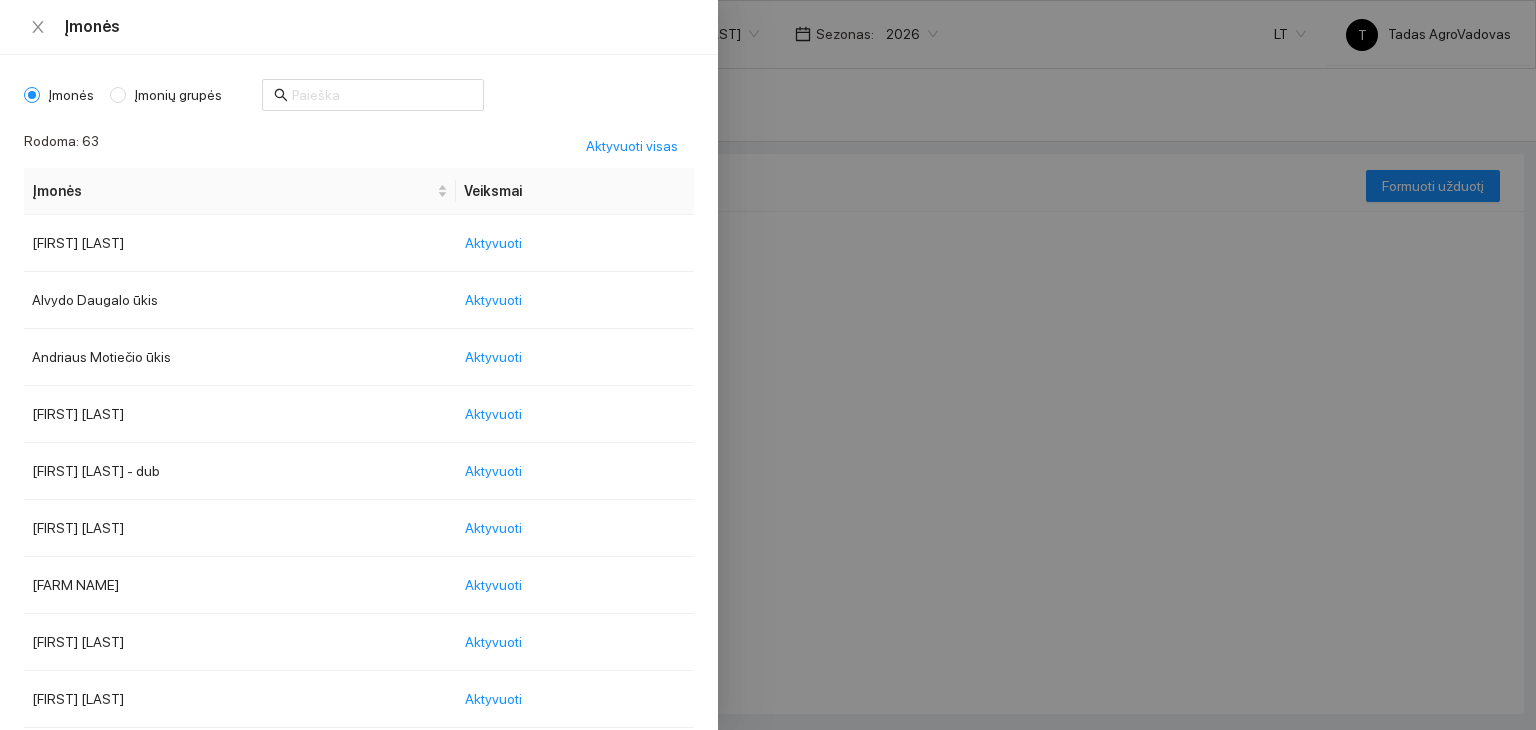 click on "Žemėlapis Užduotys Receptai Panaudoti resursai Sandėlis KultūrosĮmonės Inventorius Meteorologija Vartotojai Nustatymai Ūkio analitika PPIS Aplinka : ŽŪK Radviliškio aruodasĮmonė : [NAME] Povilianskas Sezonas : 2026 LT T Tadas AgroVadovas Užduotys Rekomendacijų sąrašas Užduočių sąrašas Užduotis rodyti pagal Kultūrą Užduotis rodyti pagal Kultūrą Užduotys pagal kultūrą Formuoti užduotį 226 222 0 Ūk. [NAME] Kvedaras Ūk. [NAME] Radenas Ūk. [NAME] Dijokas ŽŪK Radviliškio aruodas Visos aplinkosĮmonėsĮmonėsĮmonių grupės Rodoma: 63 Aktyvuoti visas Įmonės Veiksmai [NAME] Povilianskas Aktyvuoti [FARM NAME] Aktyvuoti [FARM NAME] Aktyvuoti [NAME] Astrauskas Aktyvuoti [NAME] Kvedaras - dub Aktyvuoti Artūras Poškus" at bounding box center (768, 365) 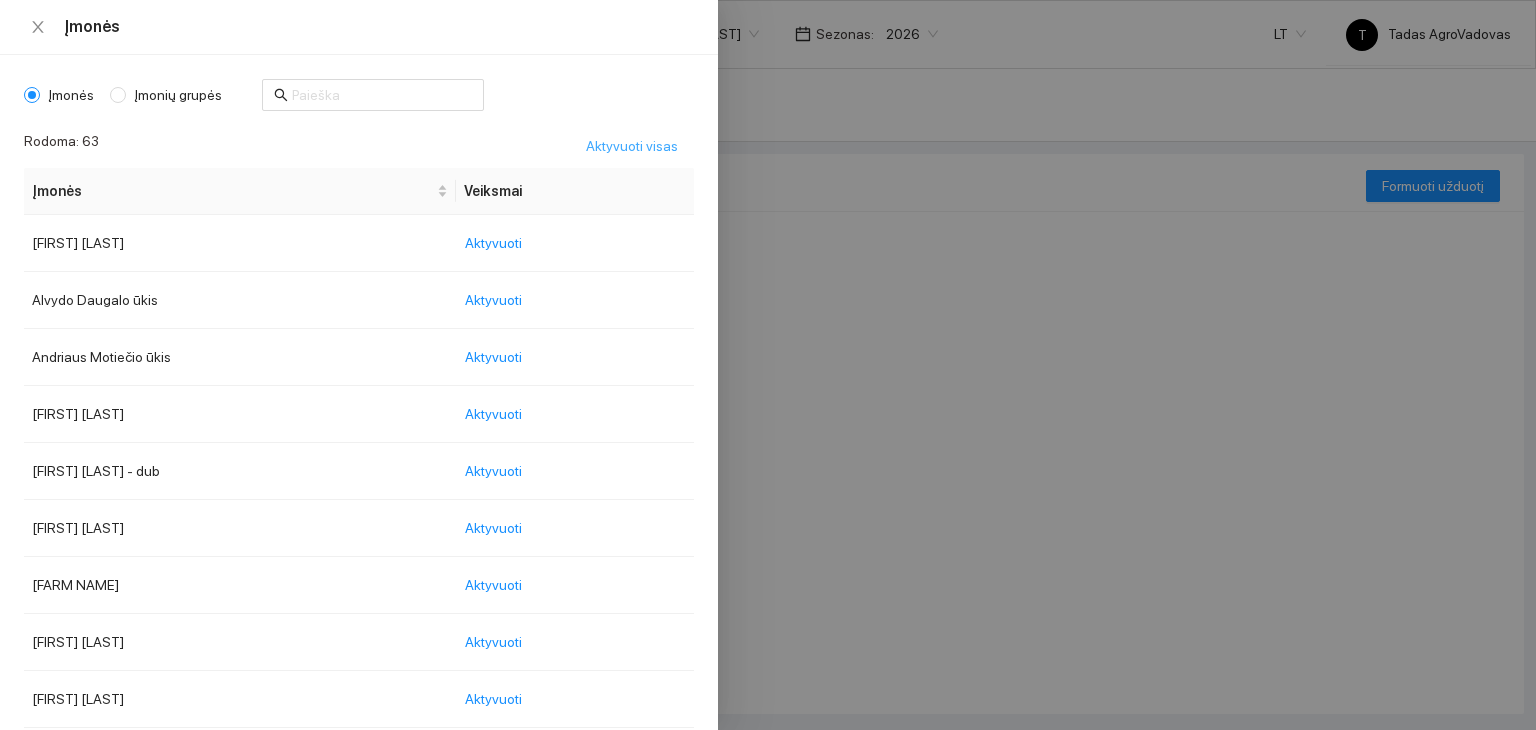 click on "Aktyvuoti visas" at bounding box center [632, 146] 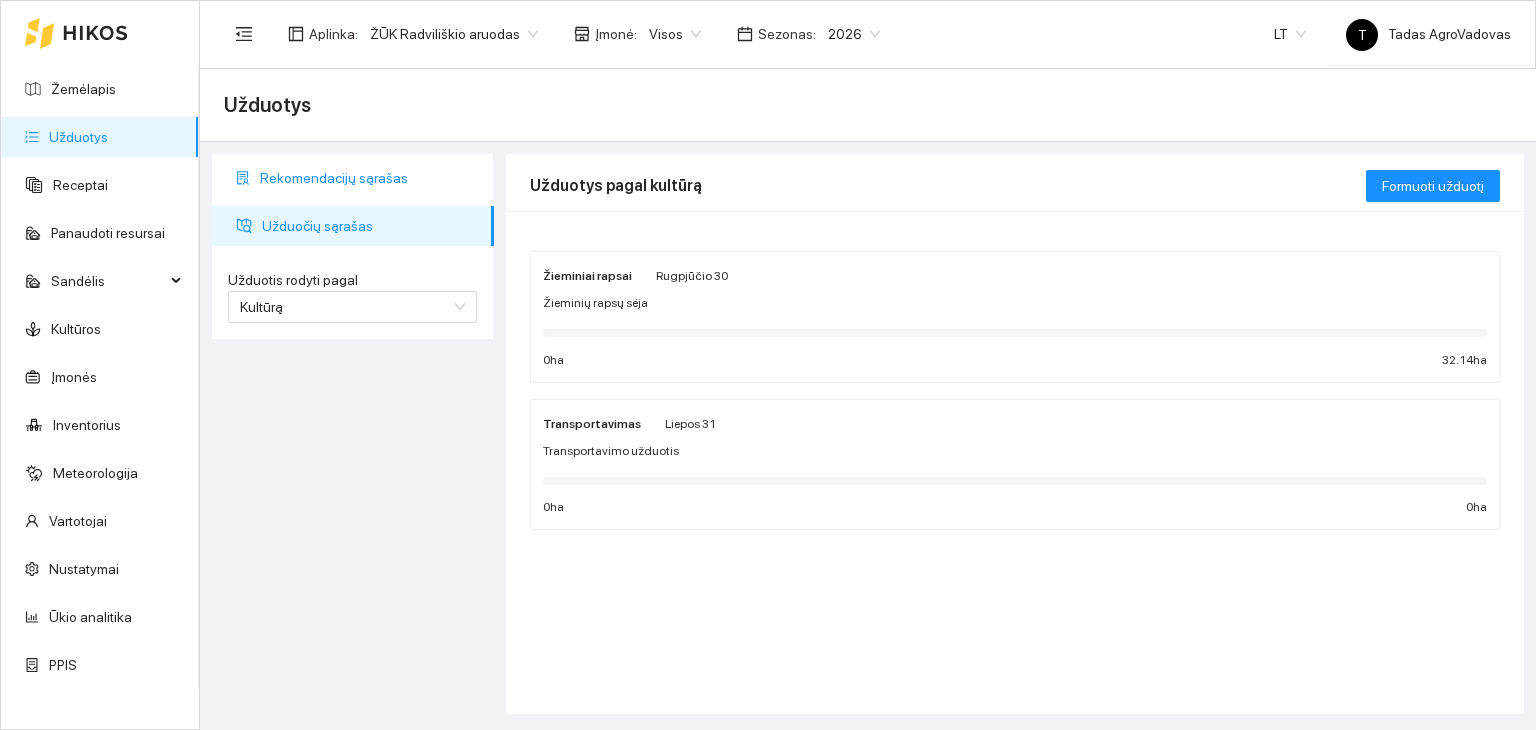click on "Rekomendacijų sąrašas" at bounding box center [369, 178] 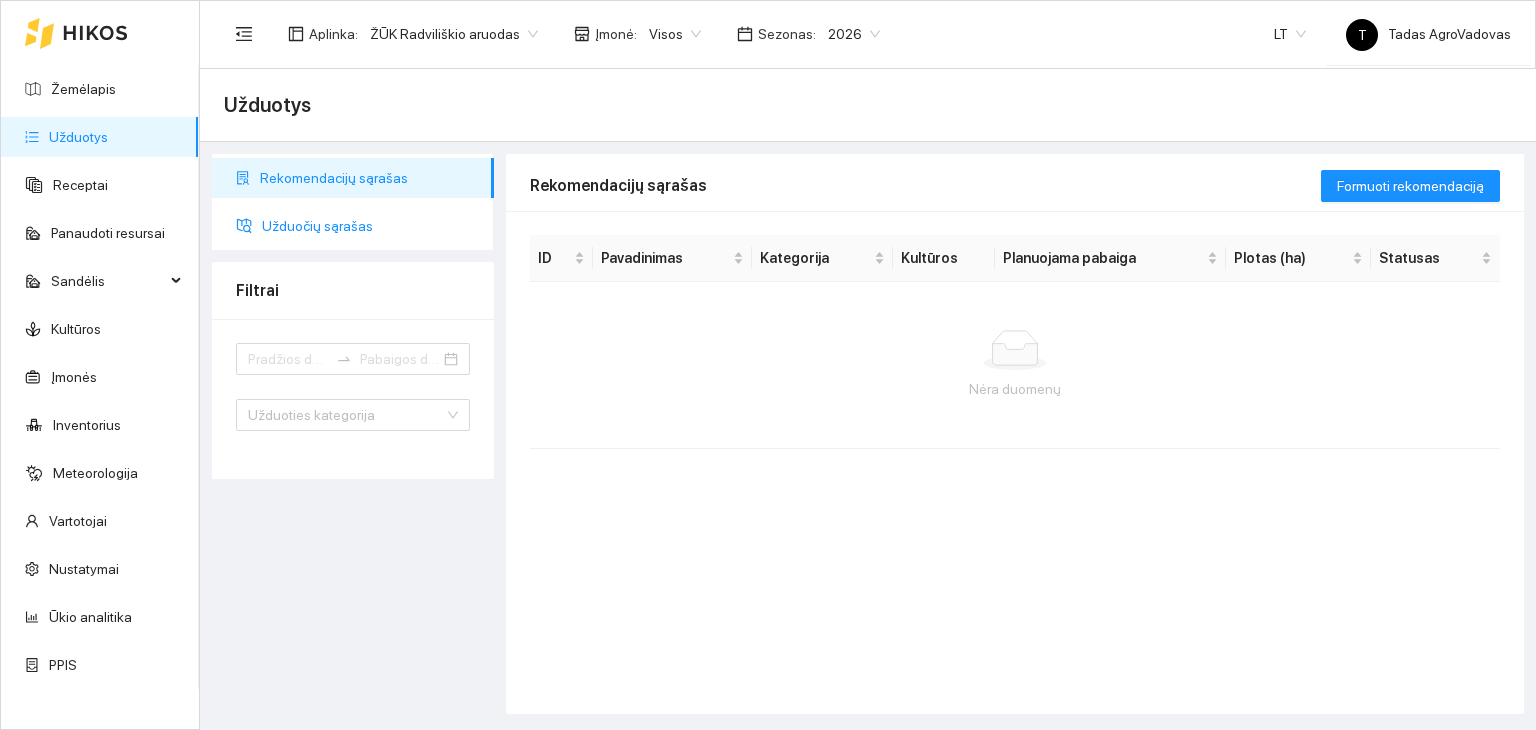 click on "Užduočių sąrašas" at bounding box center (370, 226) 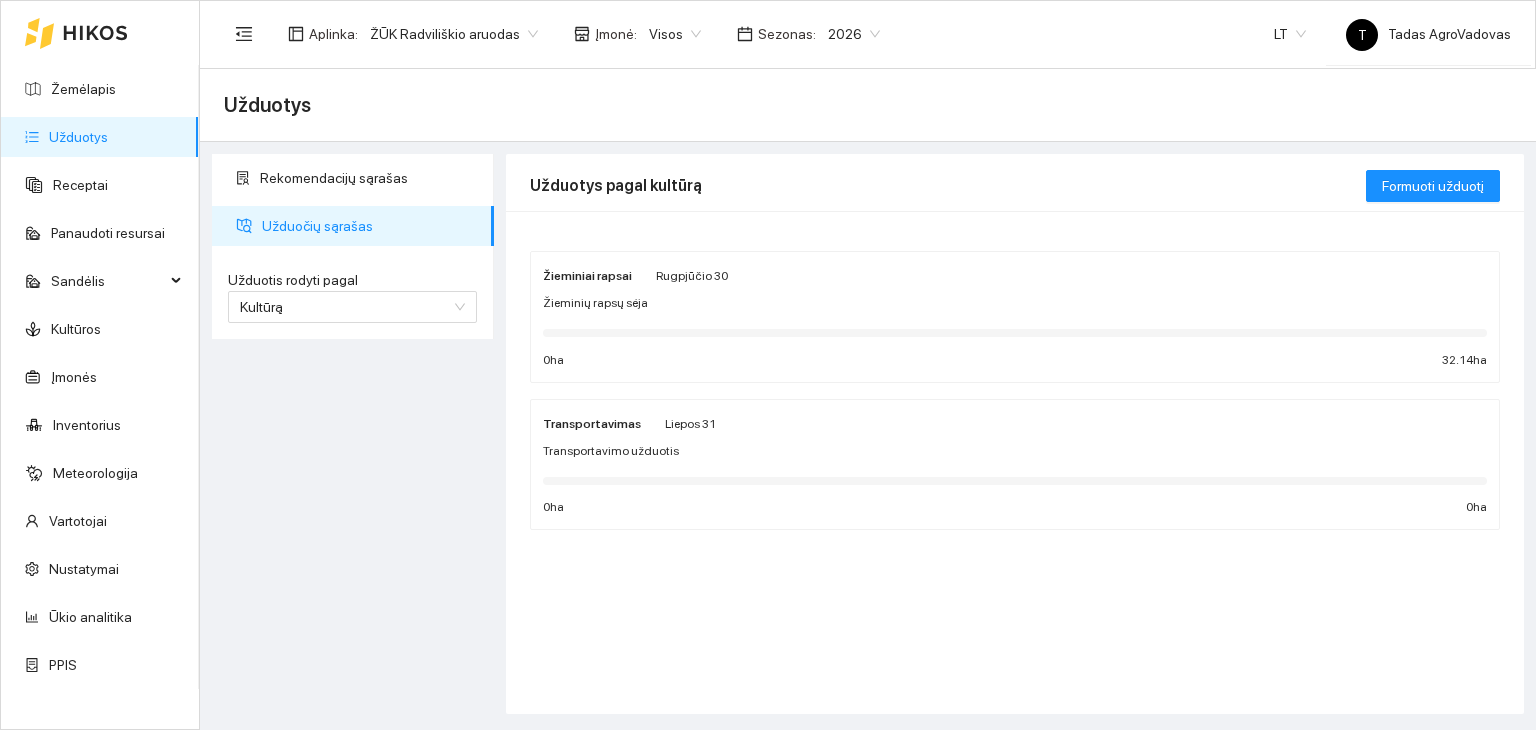 click on "Užduotys" at bounding box center (78, 137) 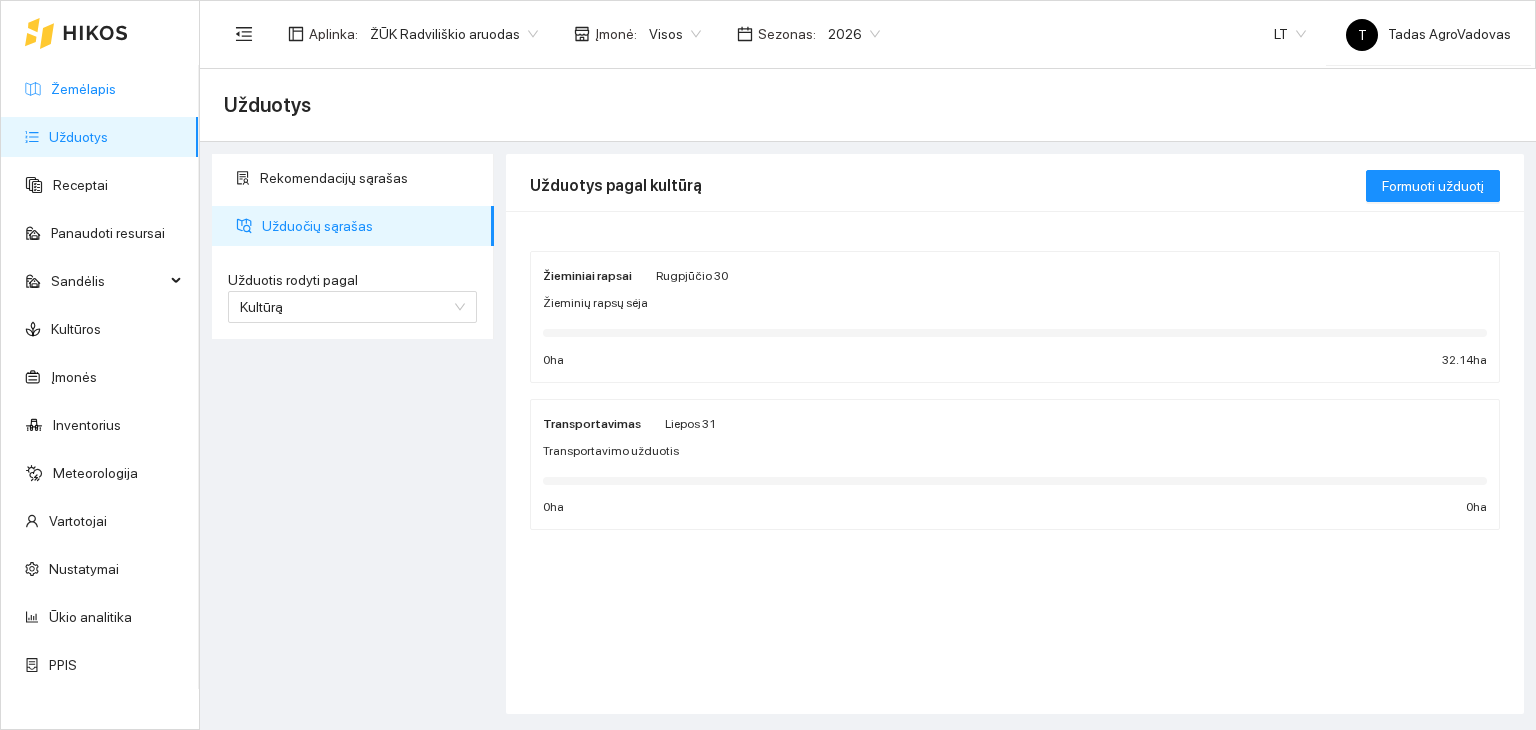 click on "Žemėlapis" at bounding box center [83, 89] 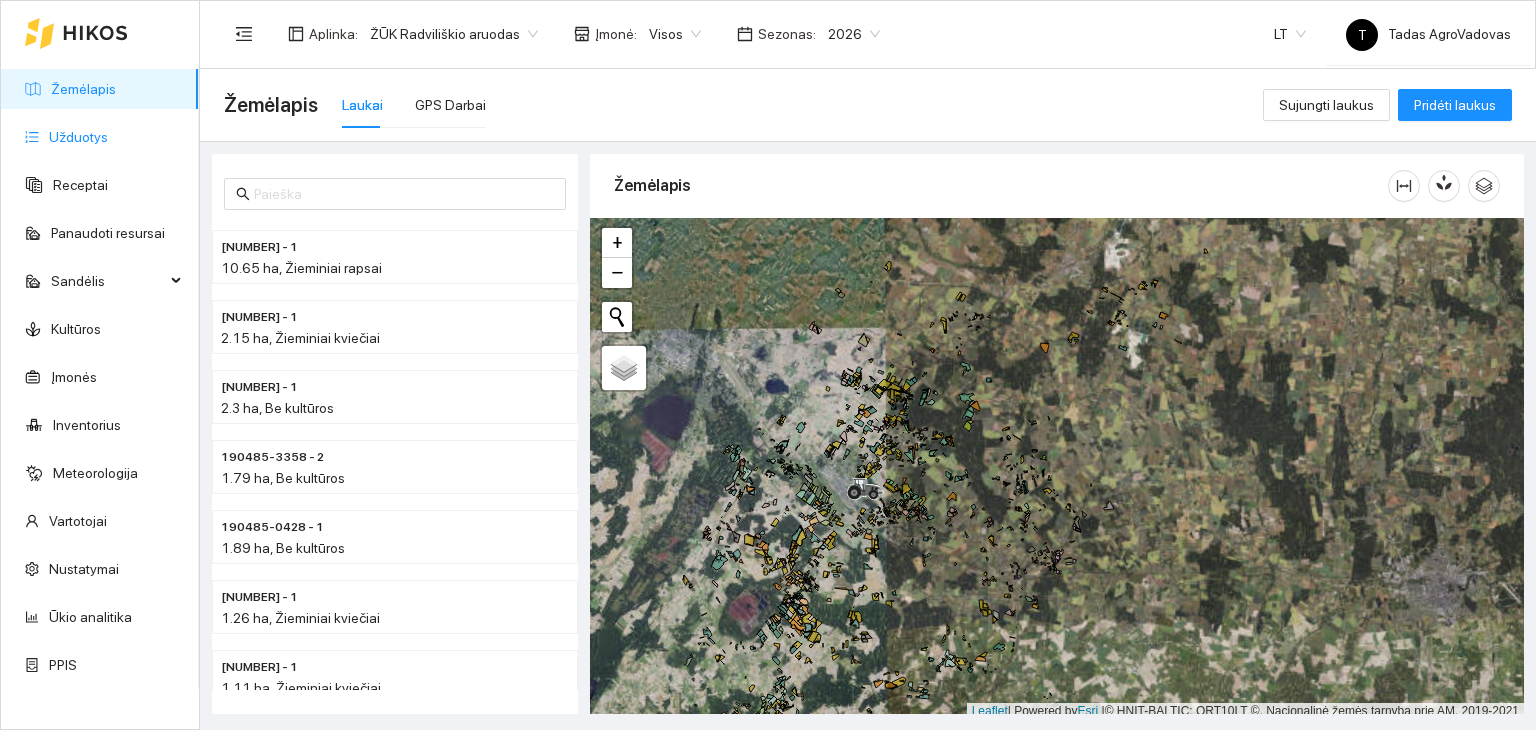 click on "Užduotys" at bounding box center [78, 137] 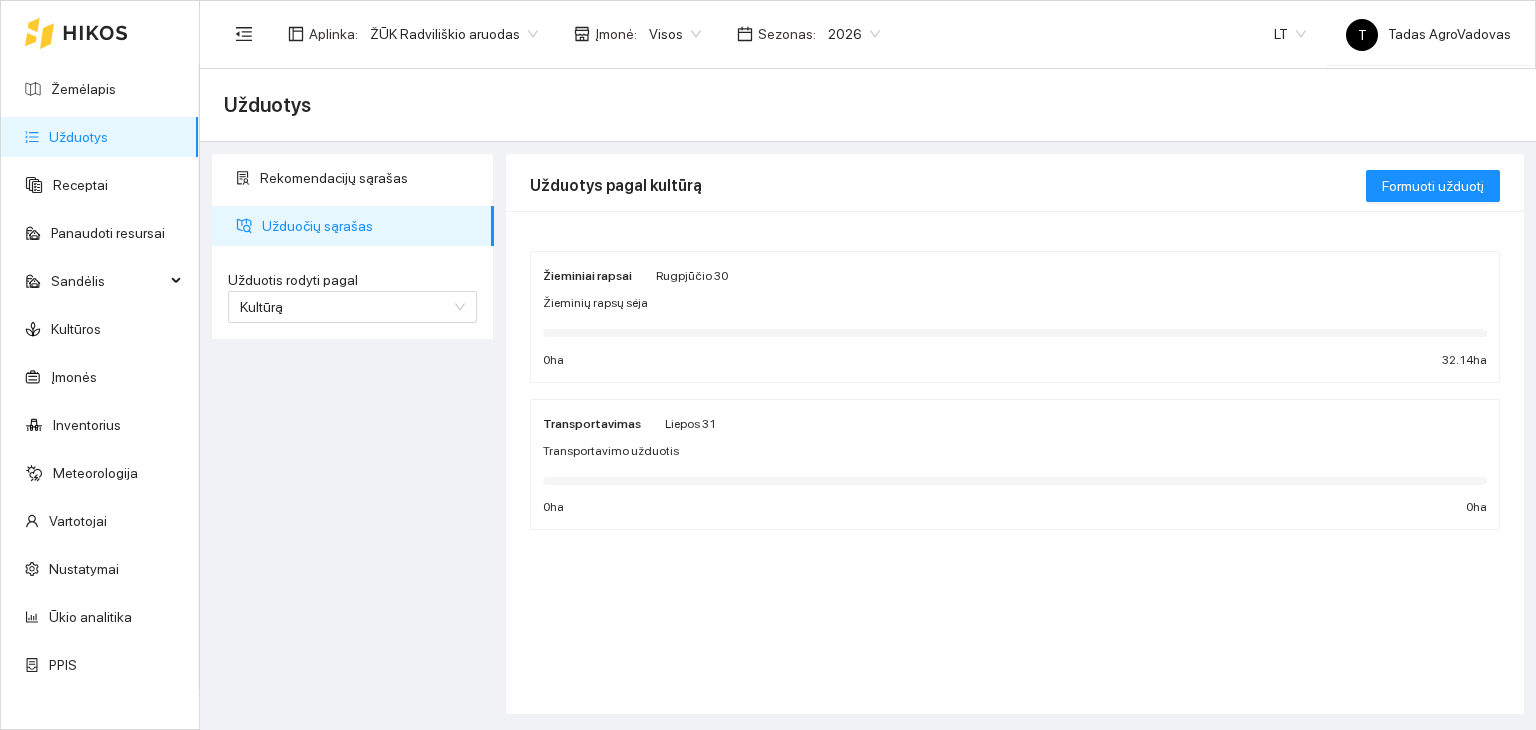click on "2026" at bounding box center [854, 34] 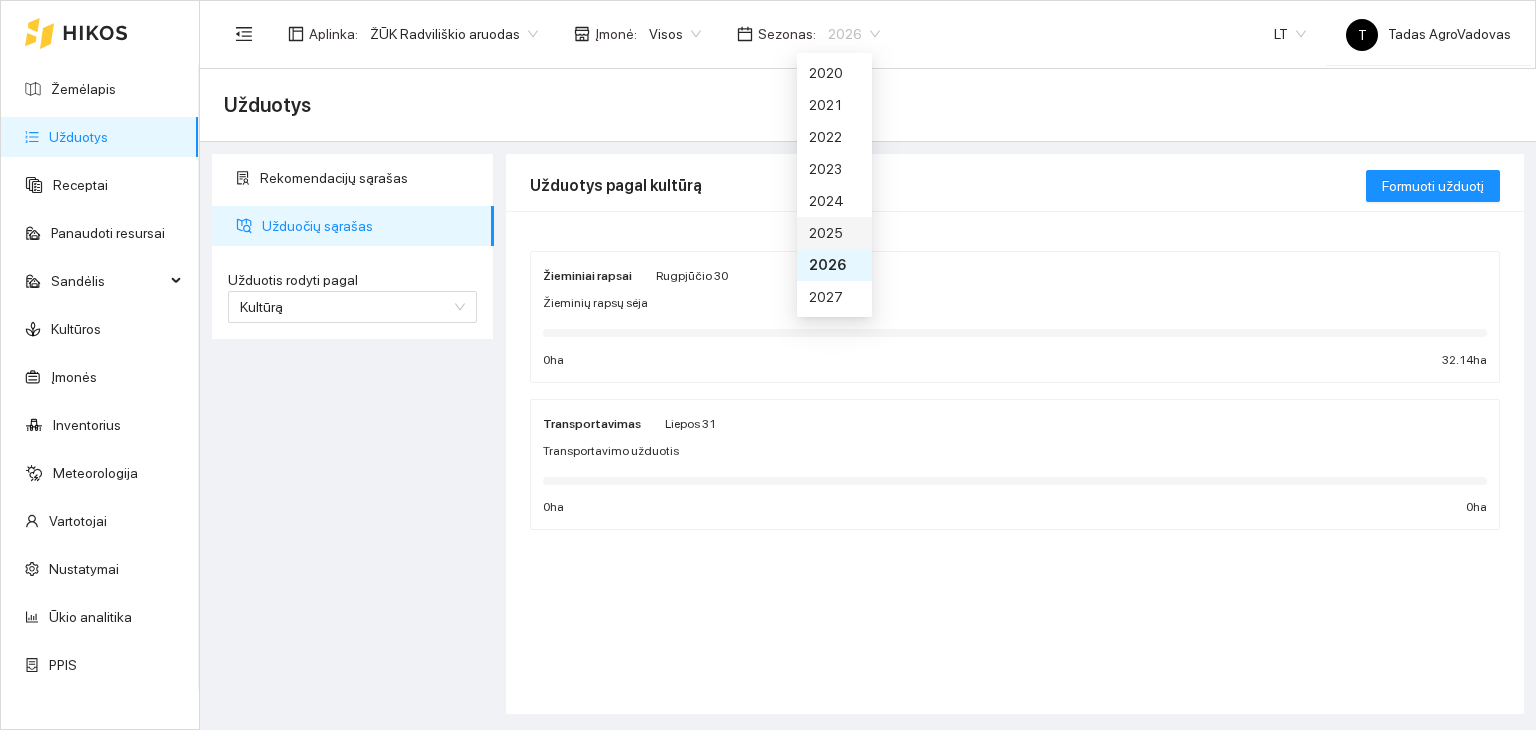 click on "2025" at bounding box center [834, 233] 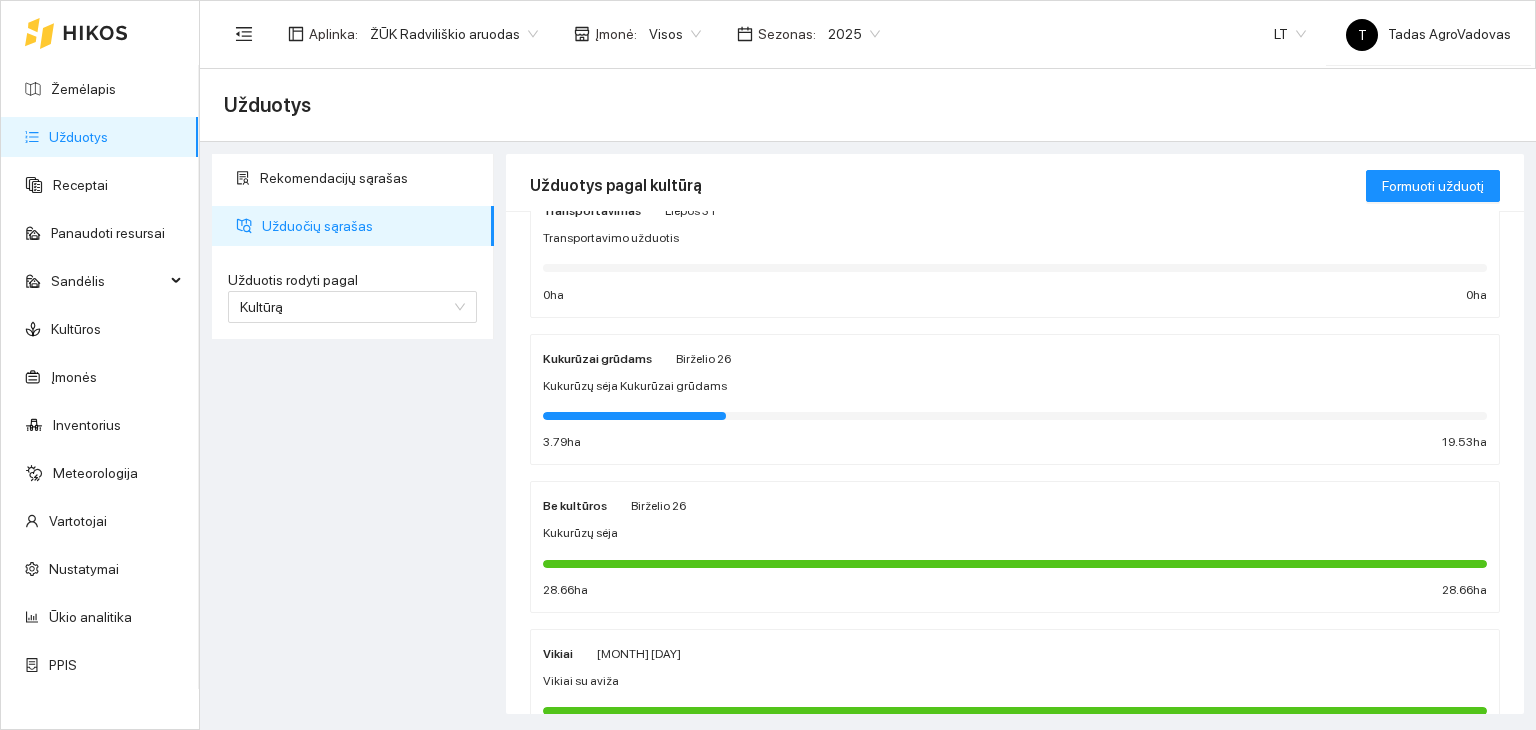 scroll, scrollTop: 100, scrollLeft: 0, axis: vertical 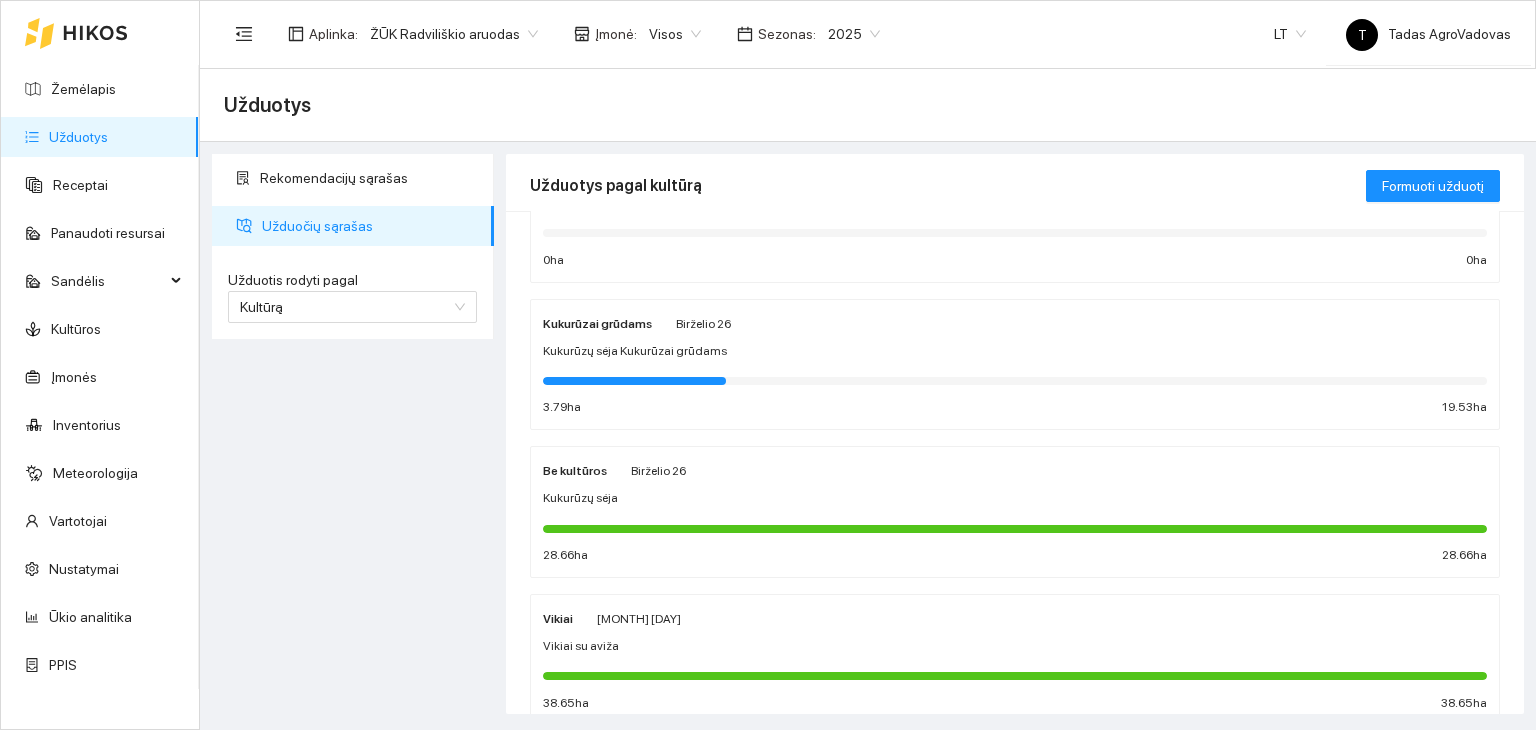 click on "Sezonas : 2025 2025" at bounding box center (808, 34) 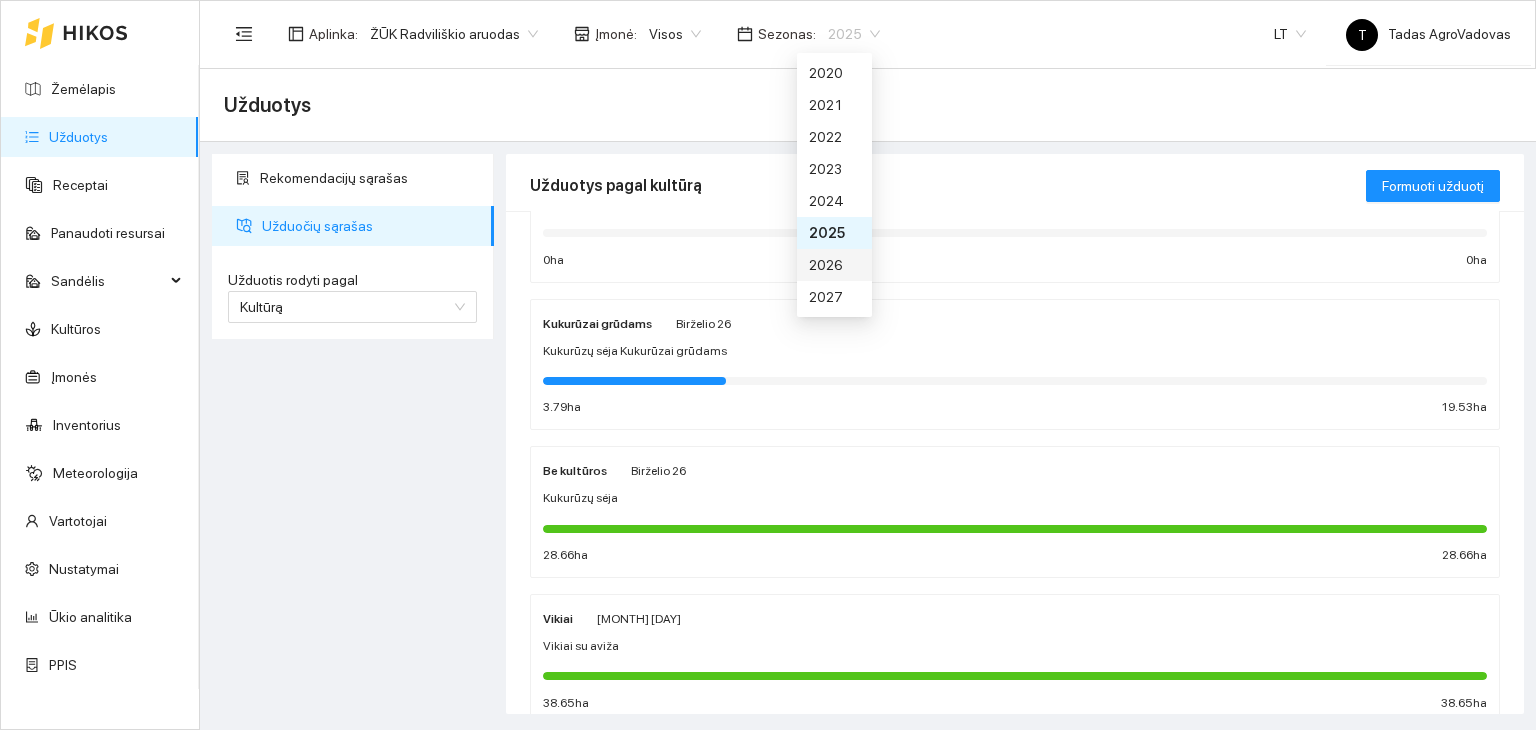 click on "2026" at bounding box center (834, 265) 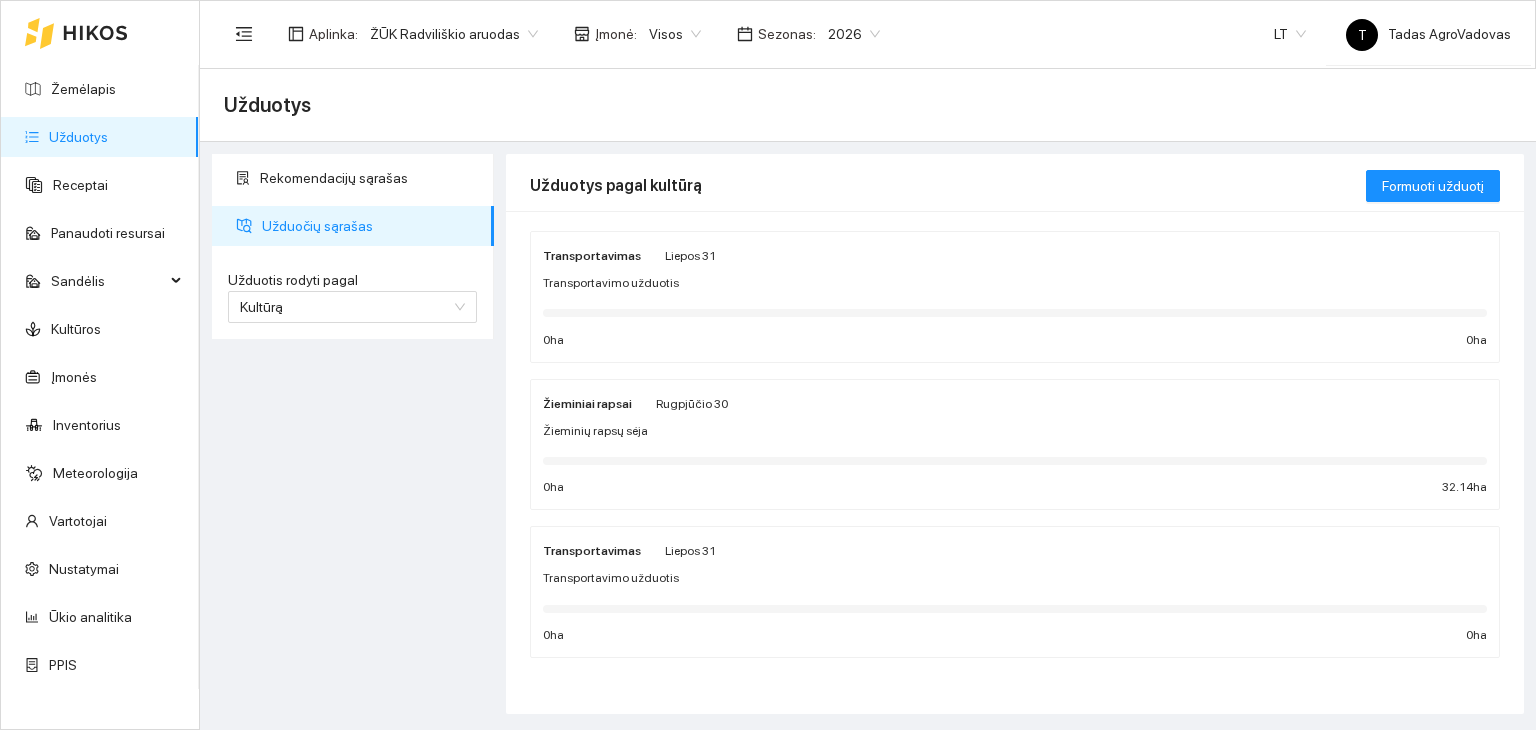 scroll, scrollTop: 19, scrollLeft: 0, axis: vertical 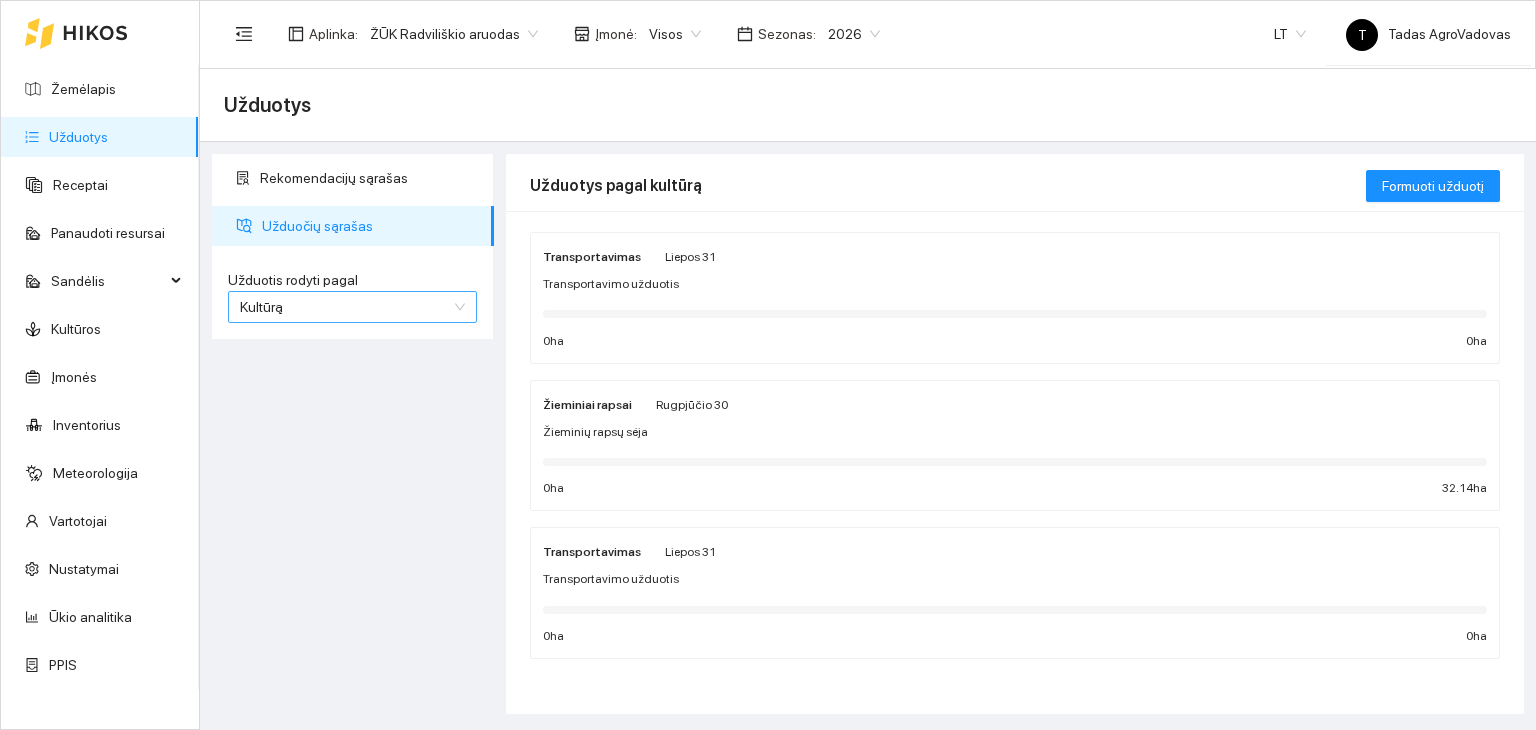 click on "Kultūrą" at bounding box center [352, 307] 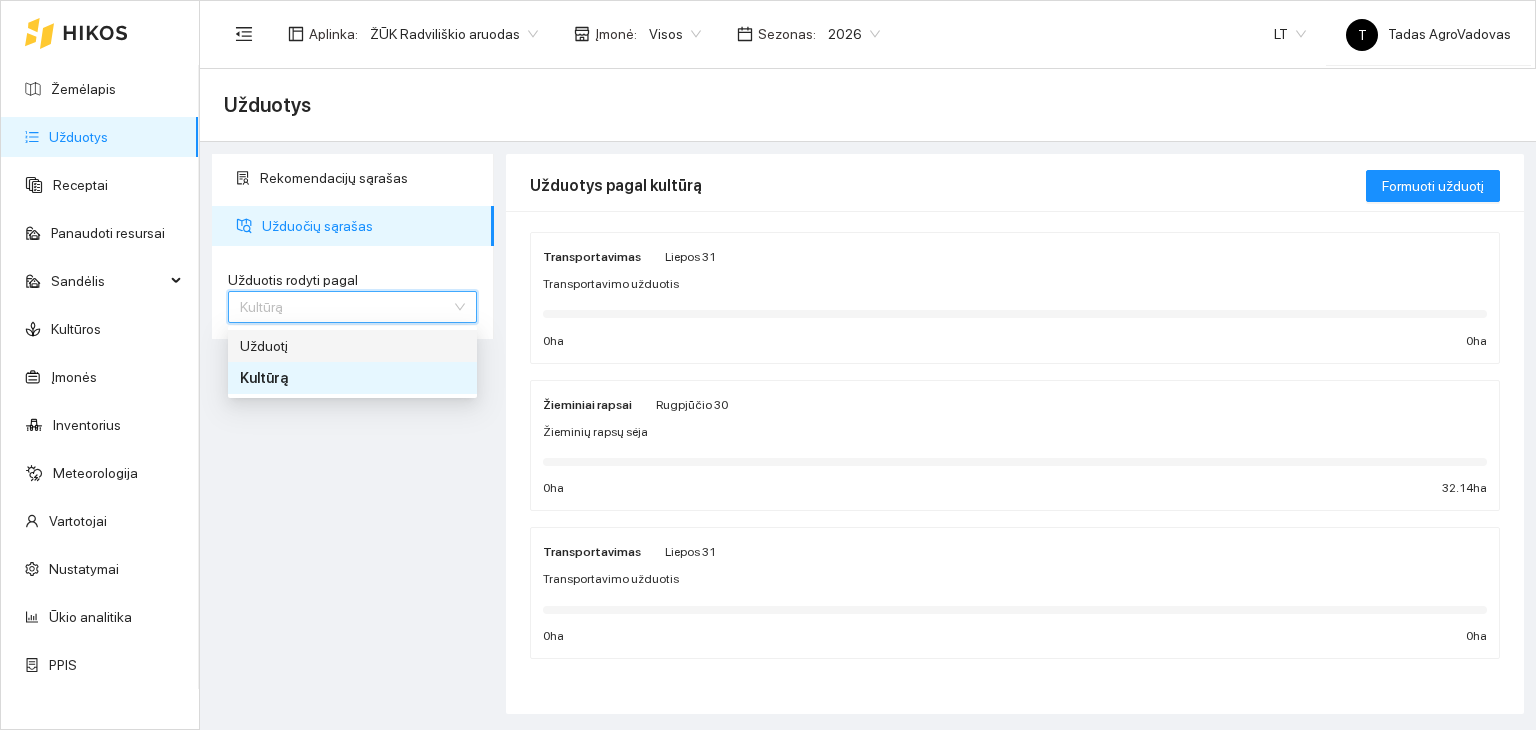 click on "Užduotį" at bounding box center [352, 346] 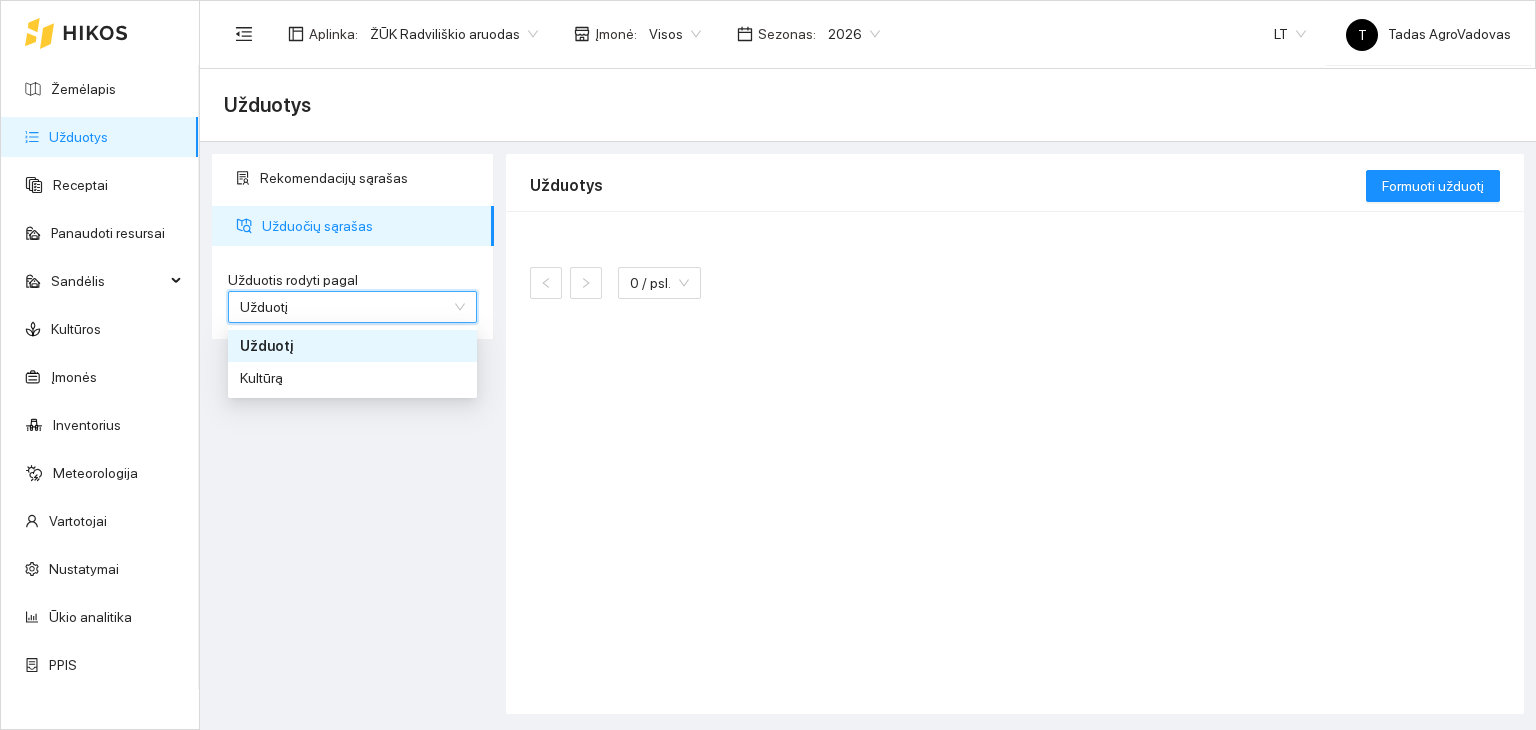 scroll, scrollTop: 0, scrollLeft: 0, axis: both 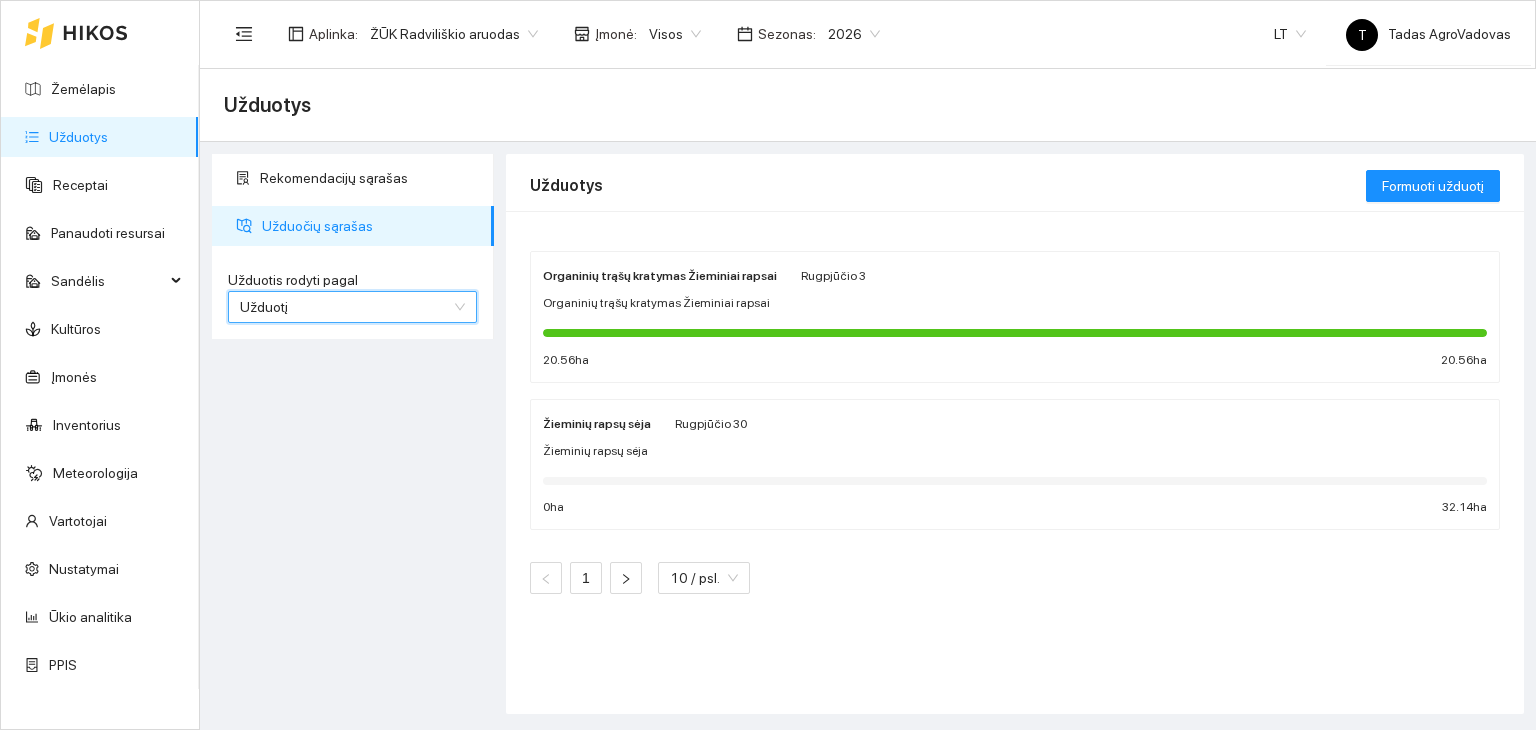 click on "Žieminių rapsų sėja Rugpjūčio 30 Žieminių rapsų sėja 0  ha 32.14  ha" at bounding box center [1015, 465] 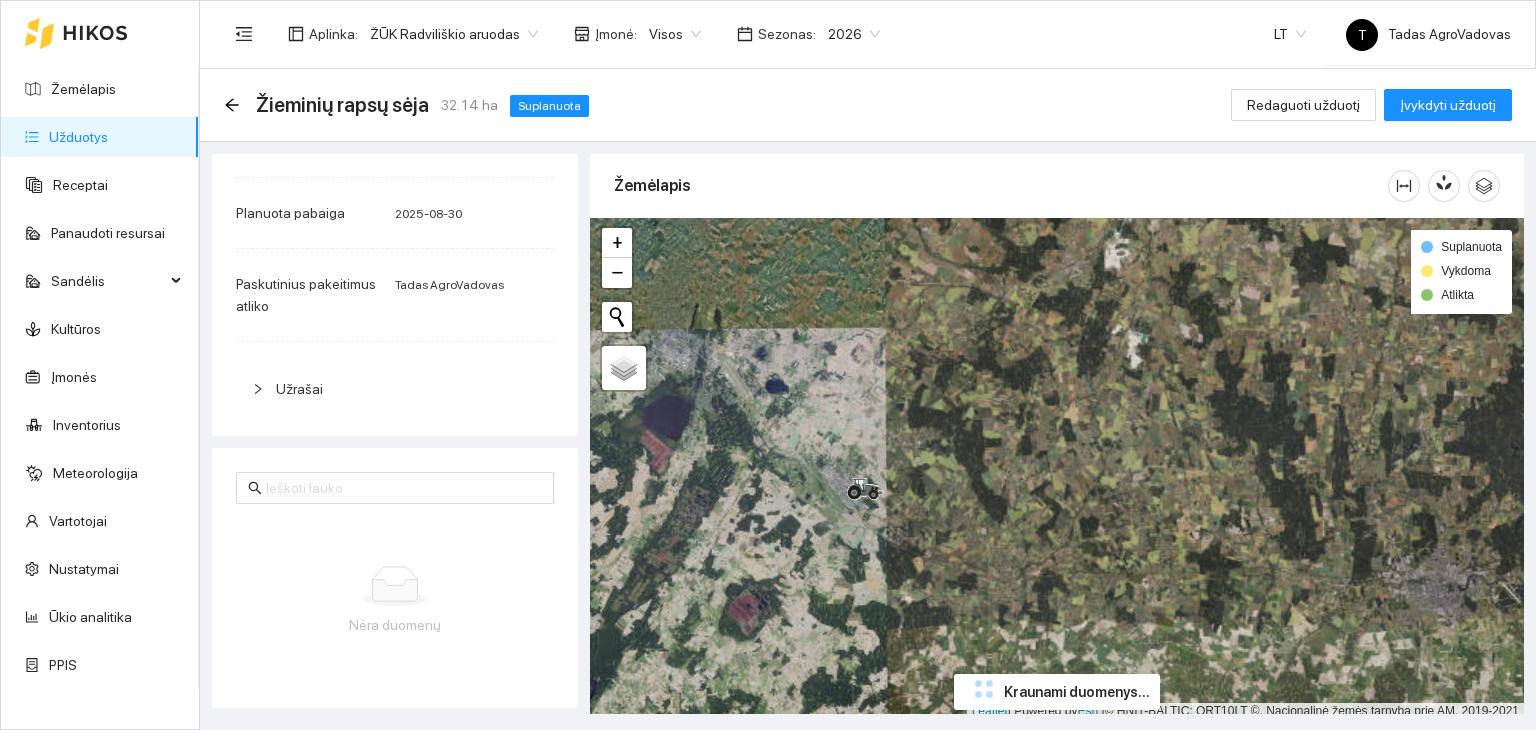 scroll, scrollTop: 692, scrollLeft: 0, axis: vertical 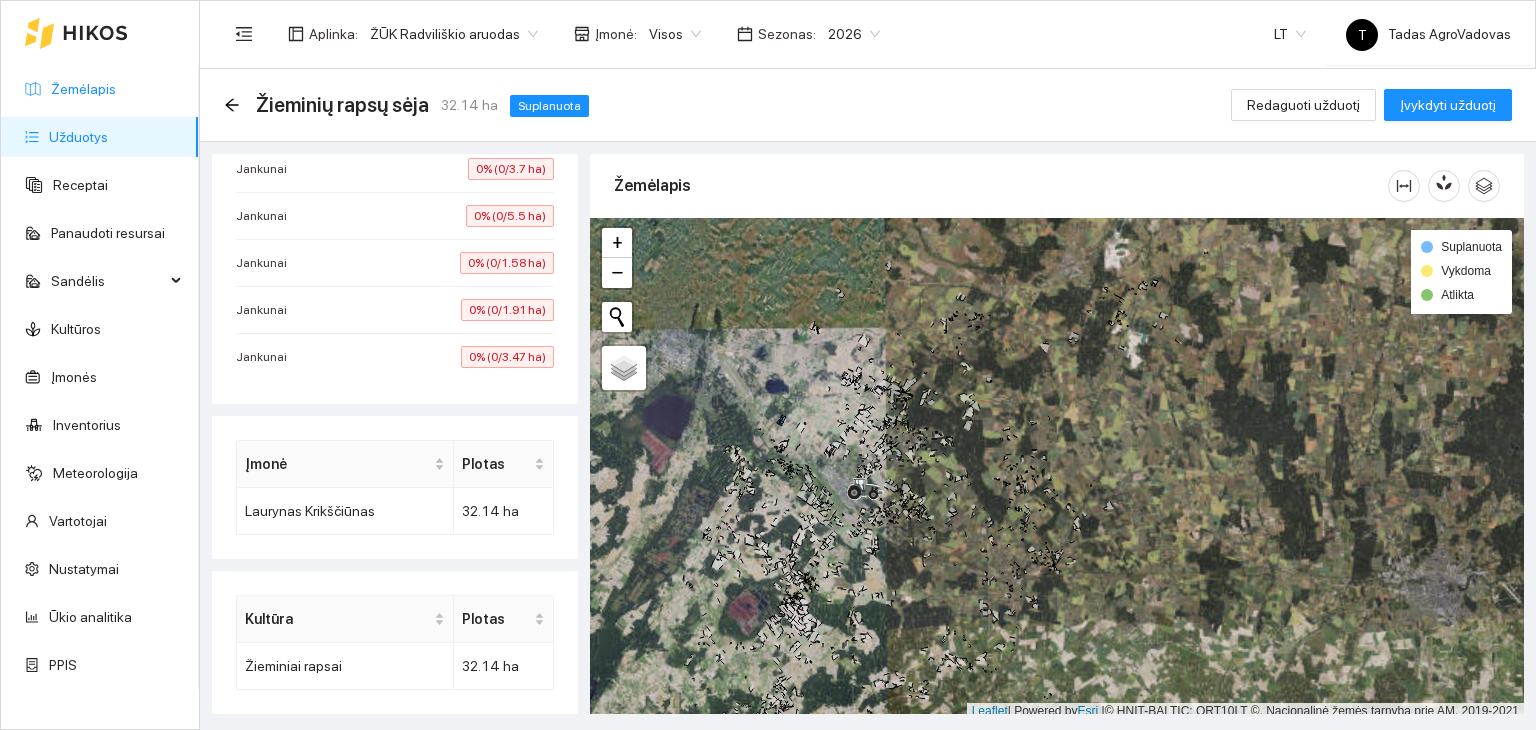 click on "Žemėlapis" at bounding box center [83, 89] 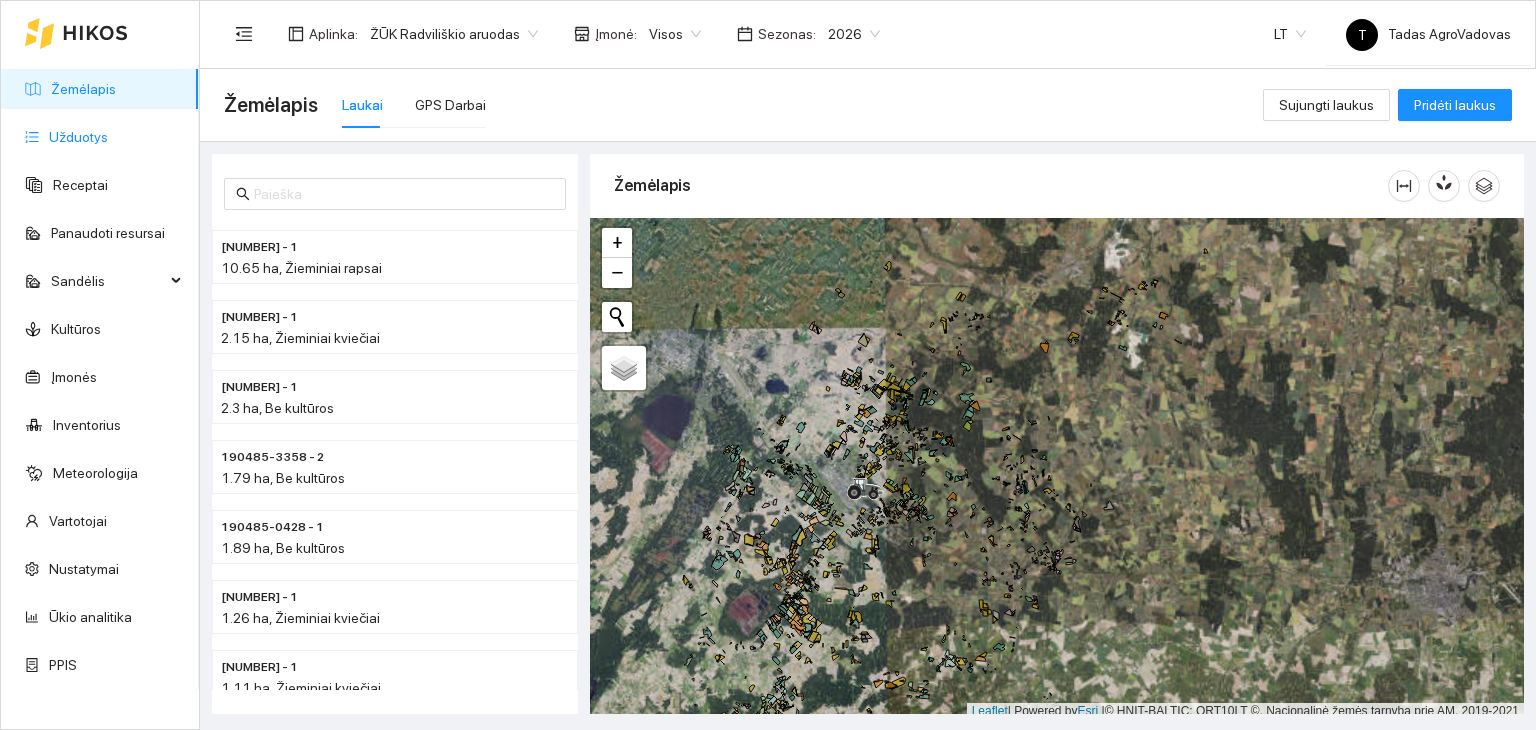 click on "Užduotys" at bounding box center [78, 137] 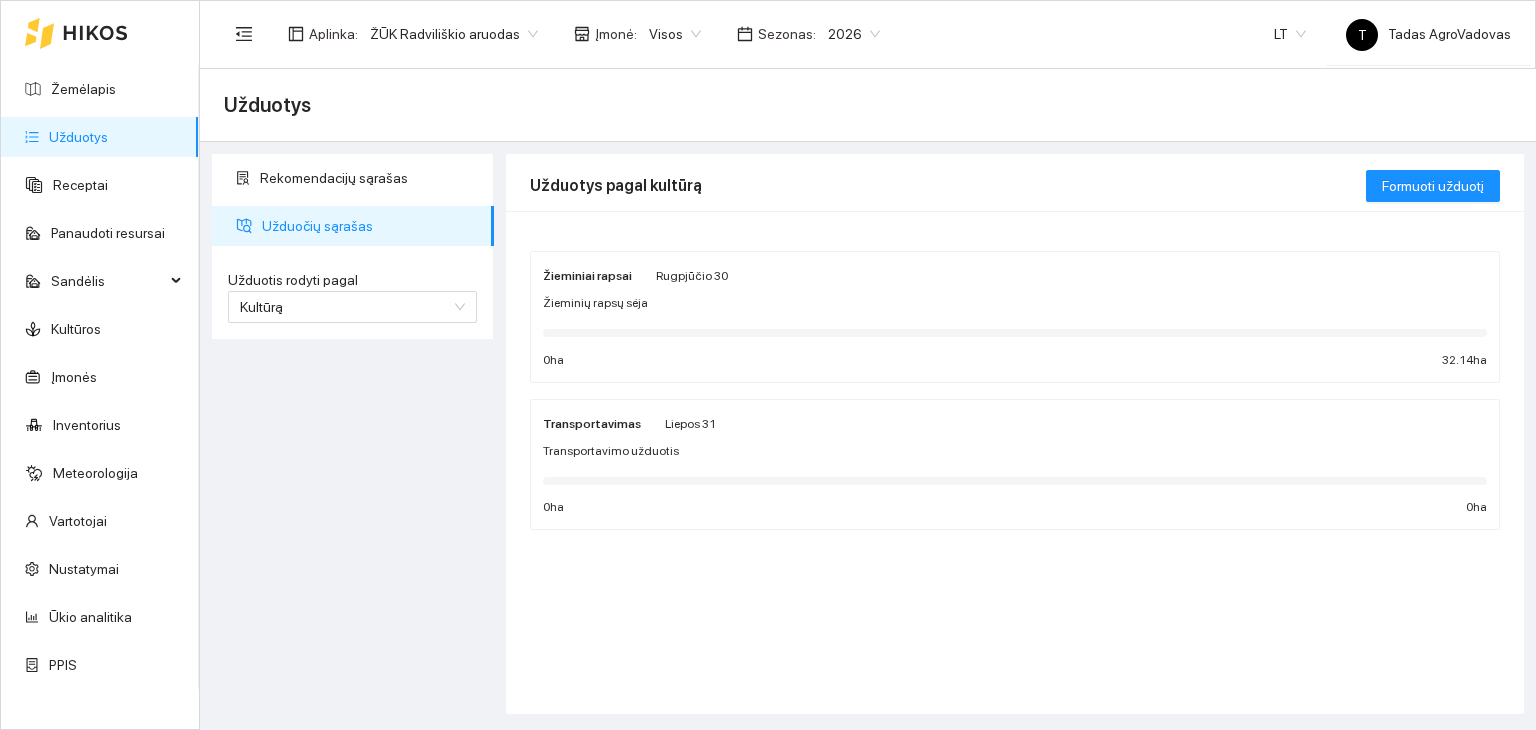 click 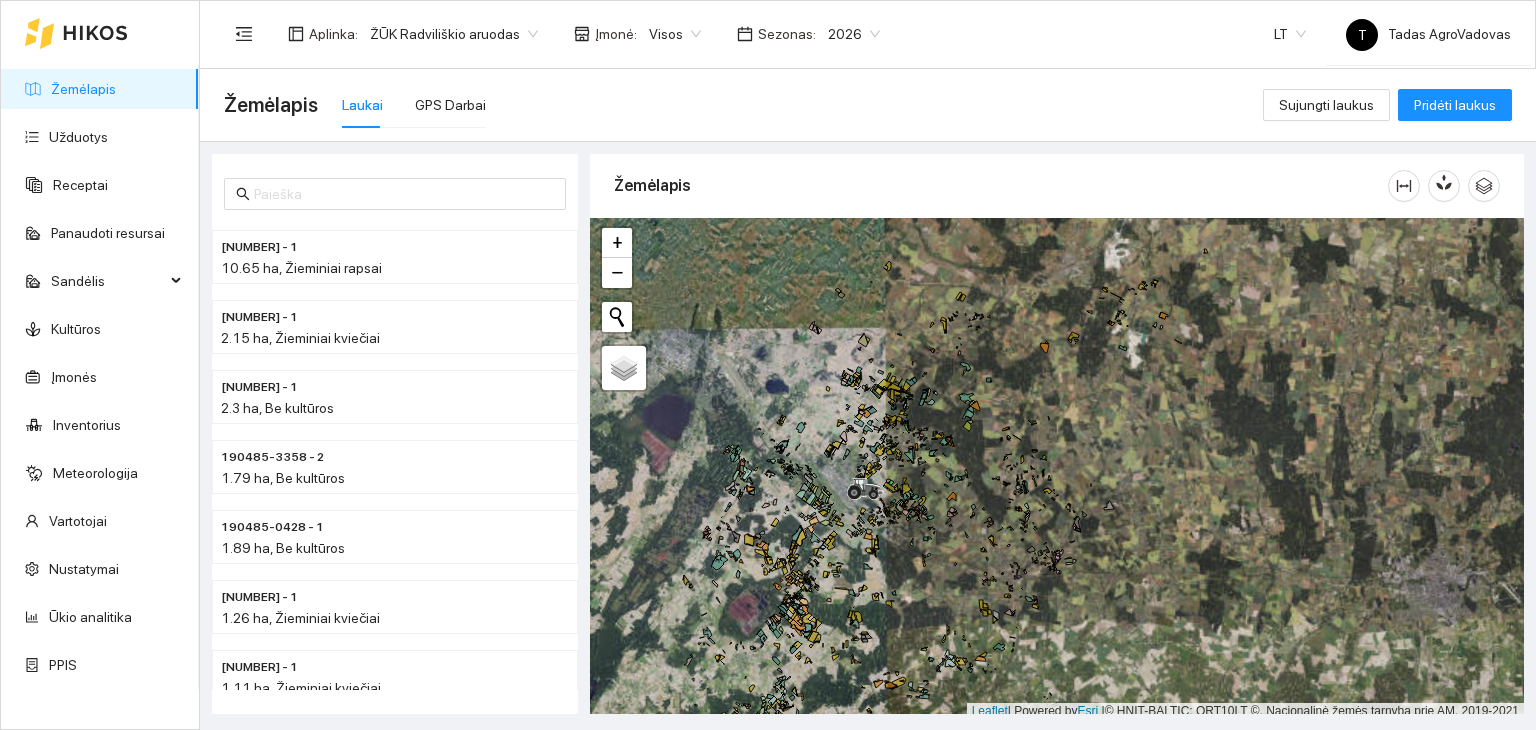 click at bounding box center (76, 33) 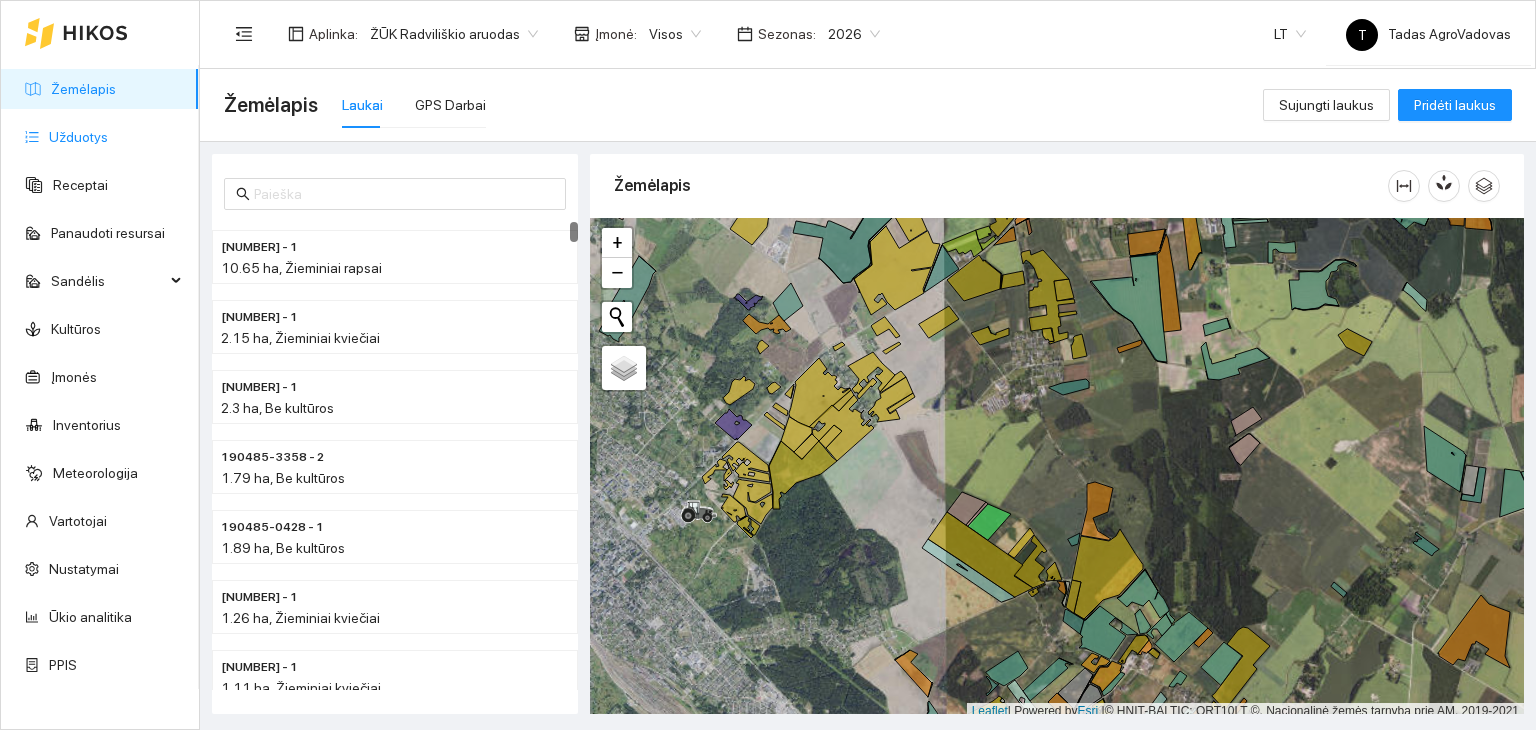 click on "Užduotys" at bounding box center [78, 137] 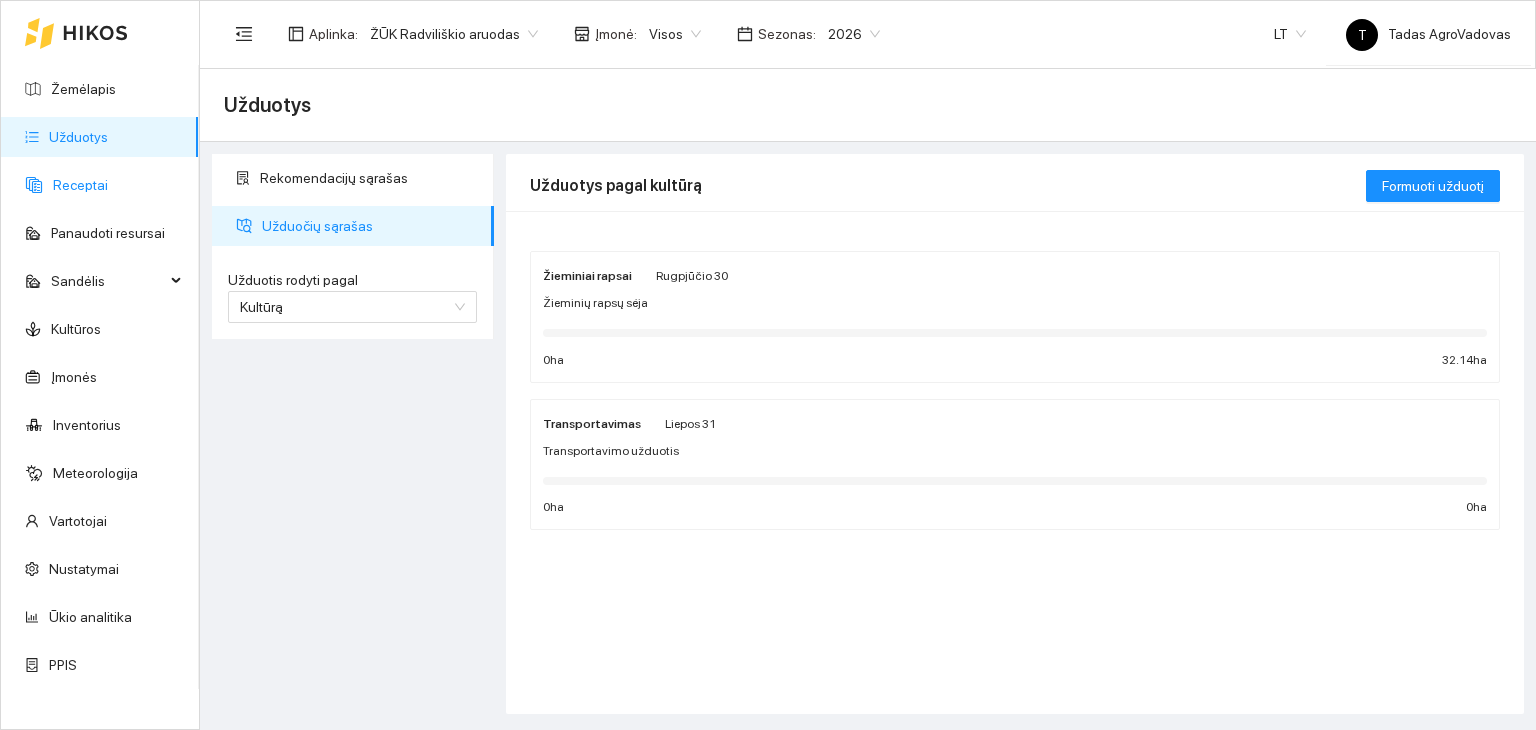 click on "Receptai" at bounding box center [80, 185] 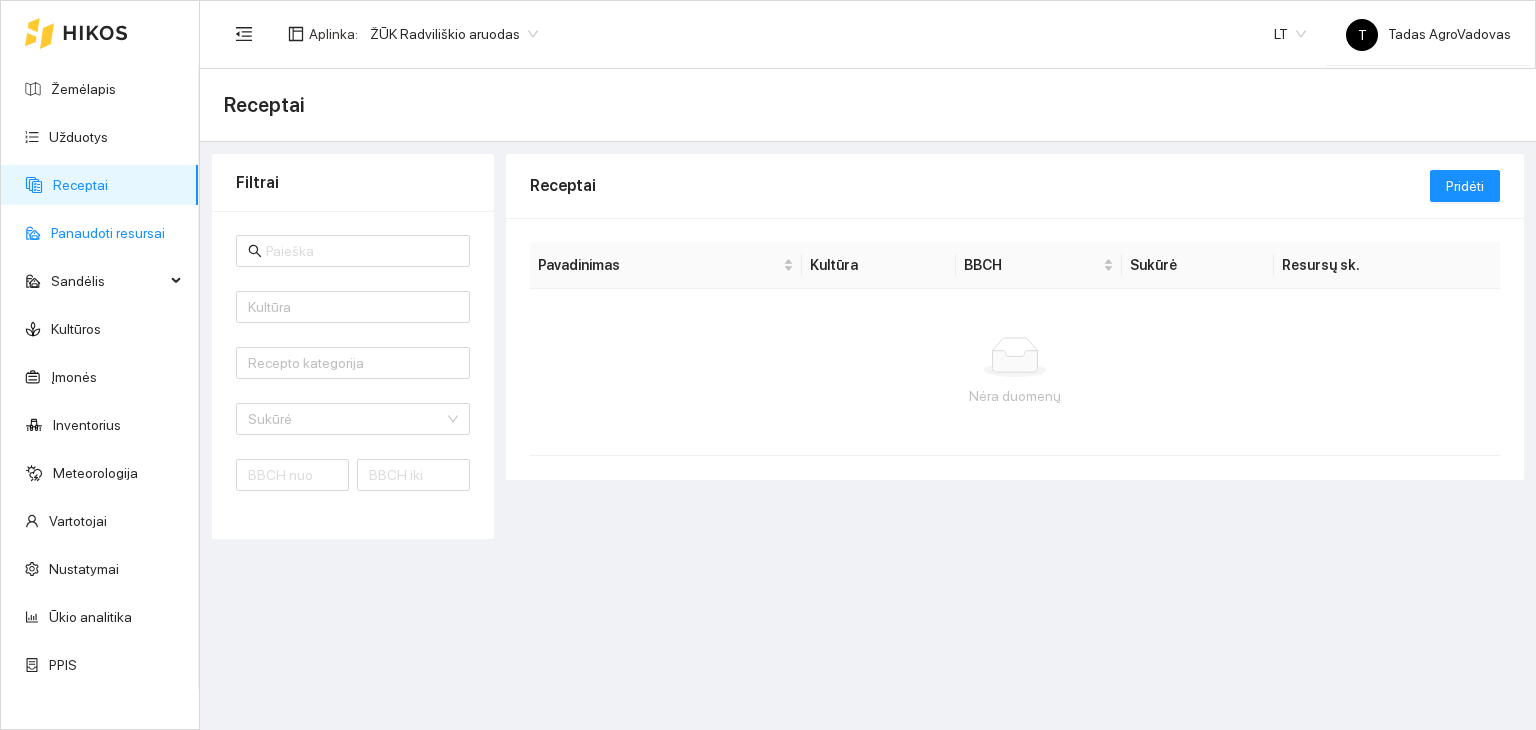 click on "Panaudoti resursai" at bounding box center (108, 233) 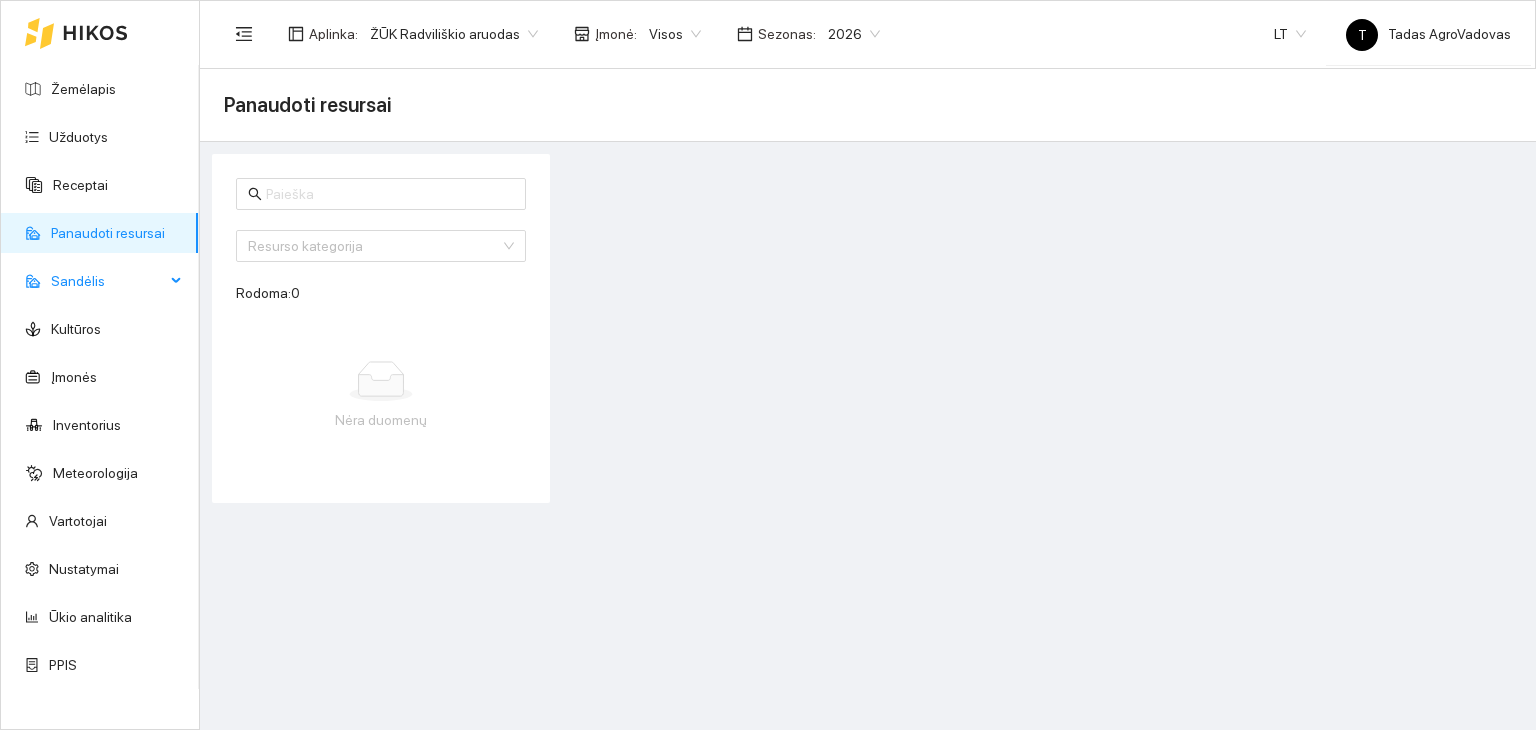 click on "Sandėlis" at bounding box center [108, 281] 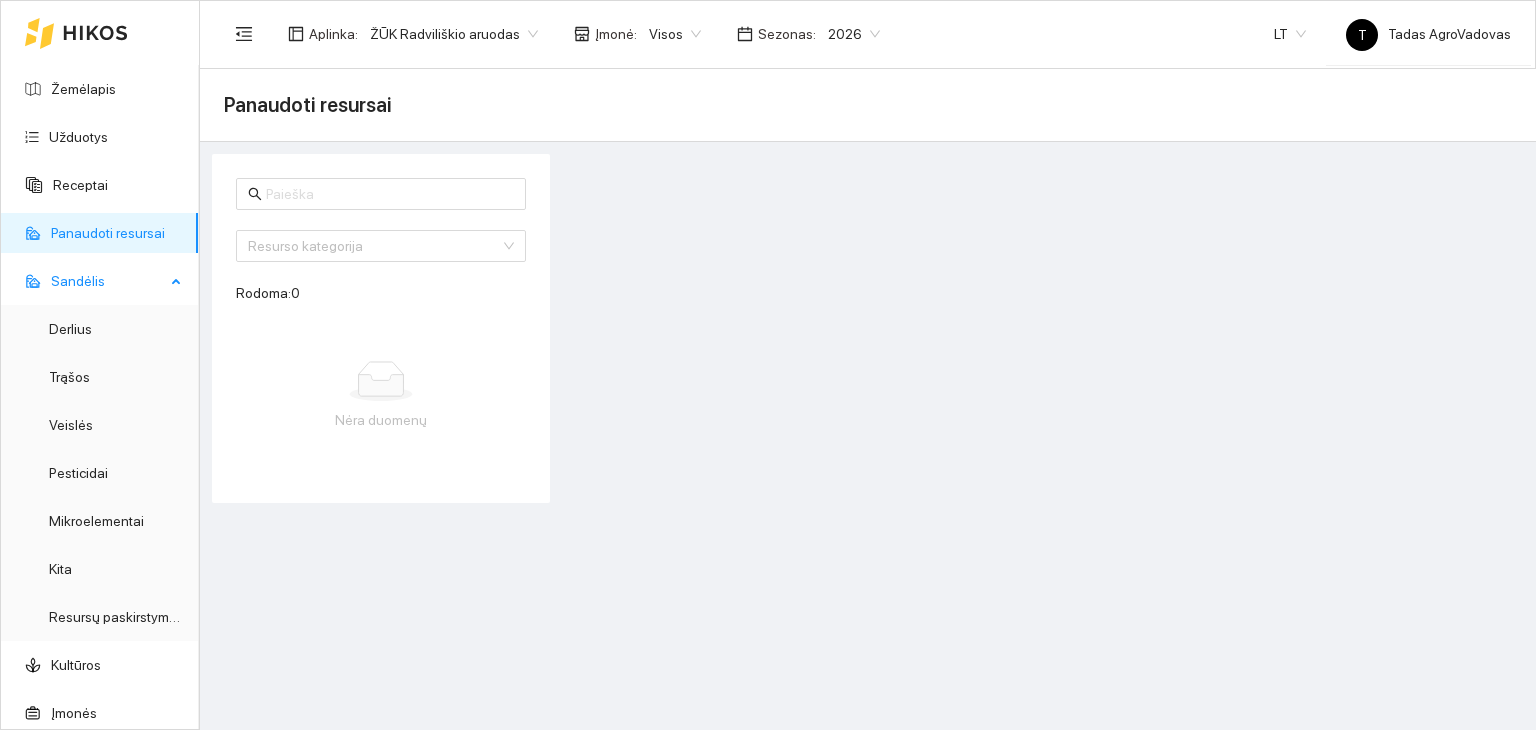 click on "Sandėlis" at bounding box center (108, 281) 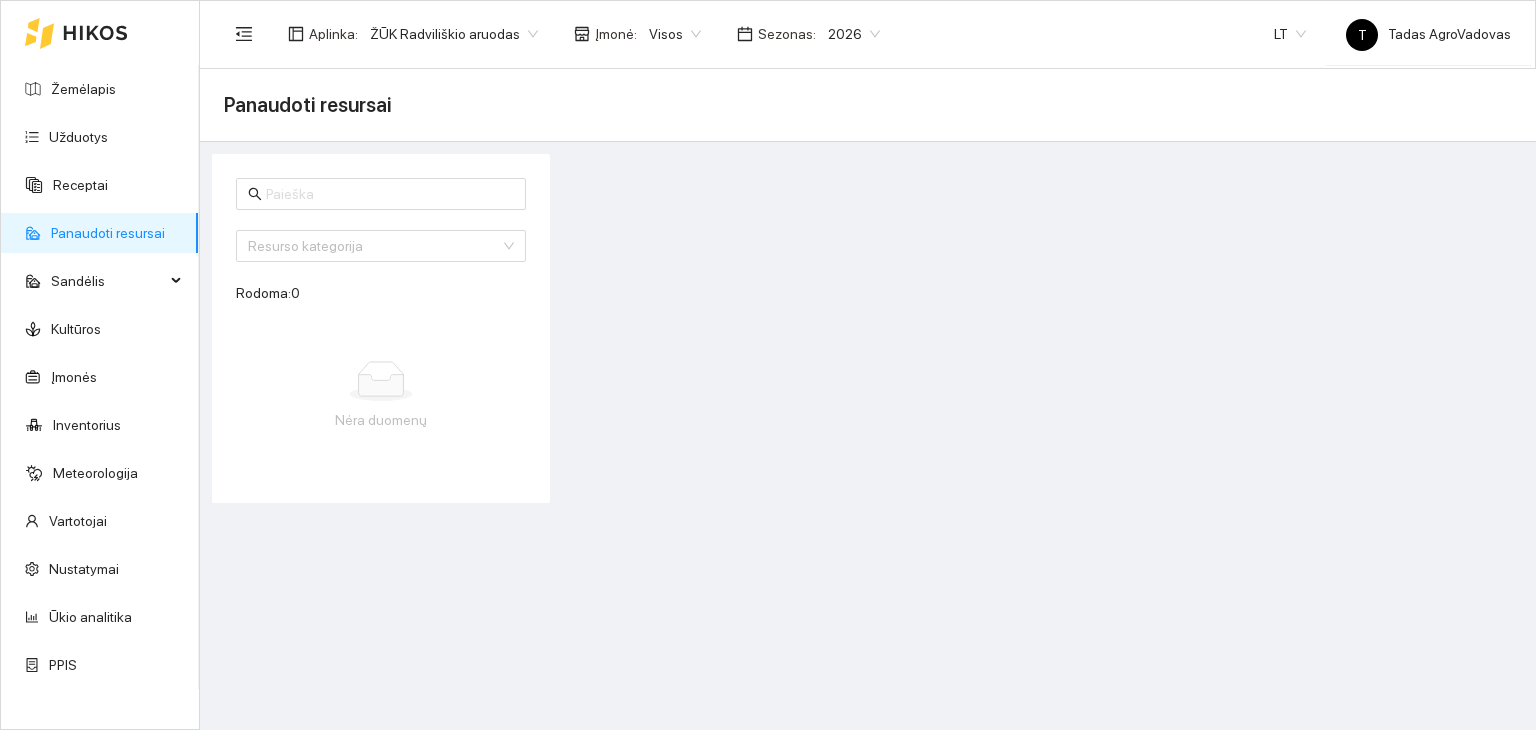 click at bounding box center [76, 33] 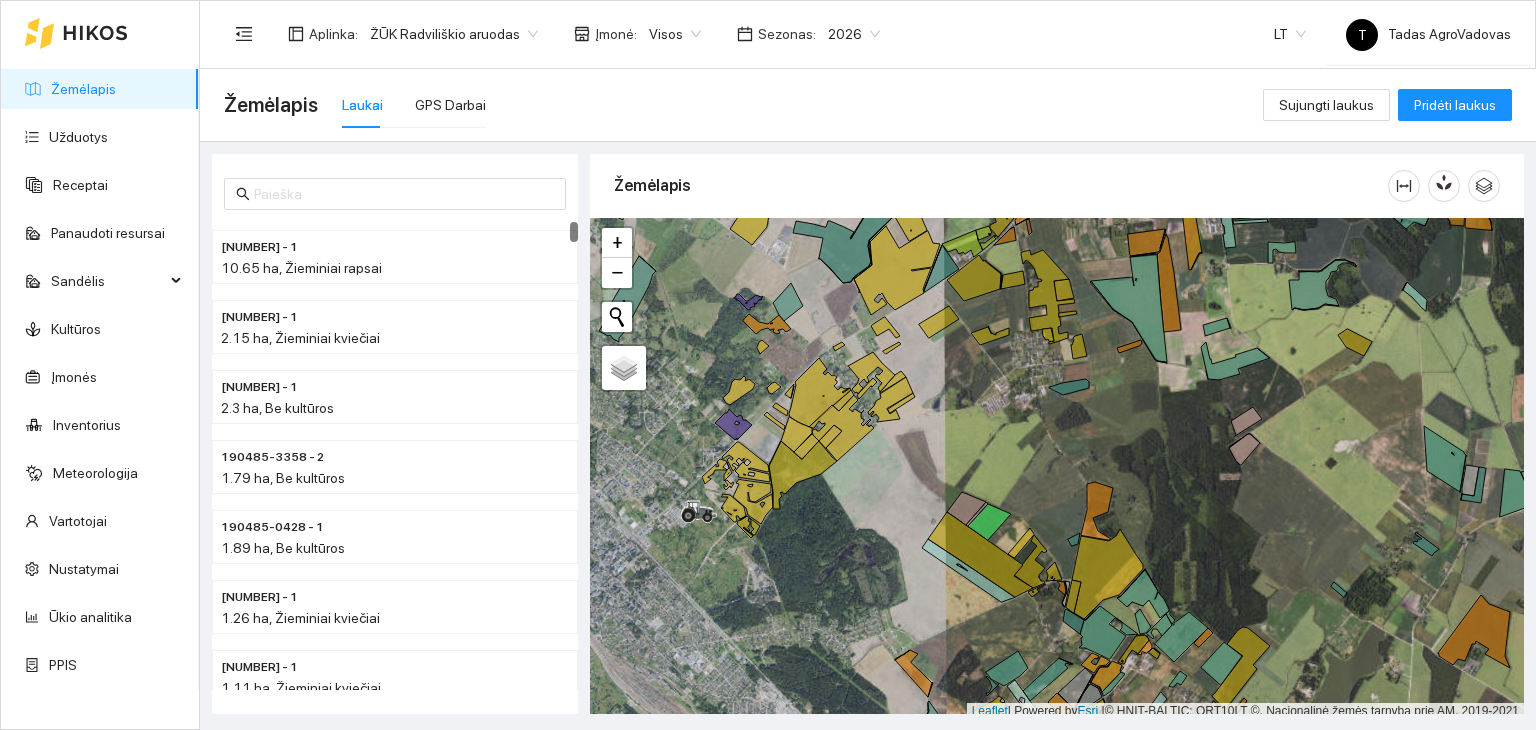 click at bounding box center (76, 33) 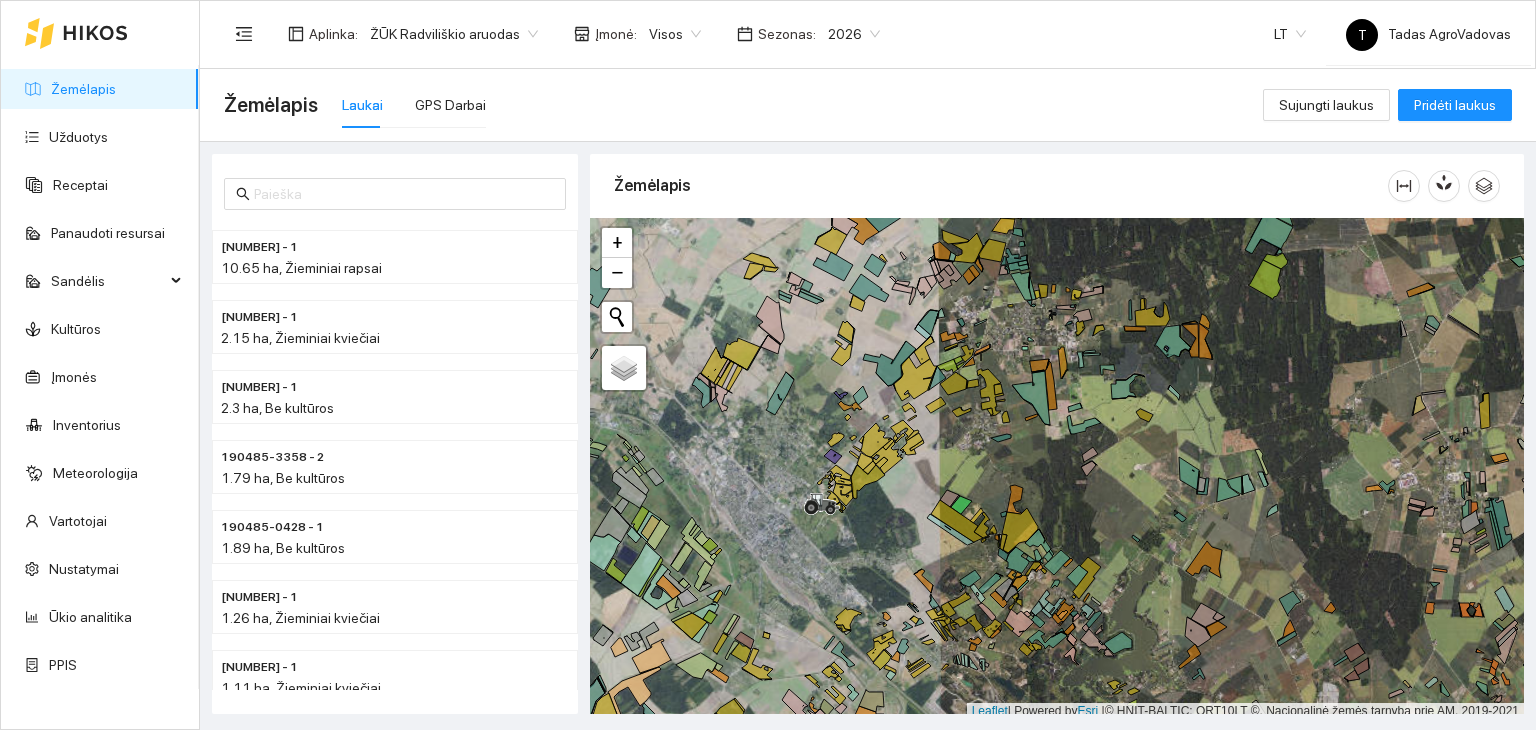 scroll, scrollTop: 5, scrollLeft: 0, axis: vertical 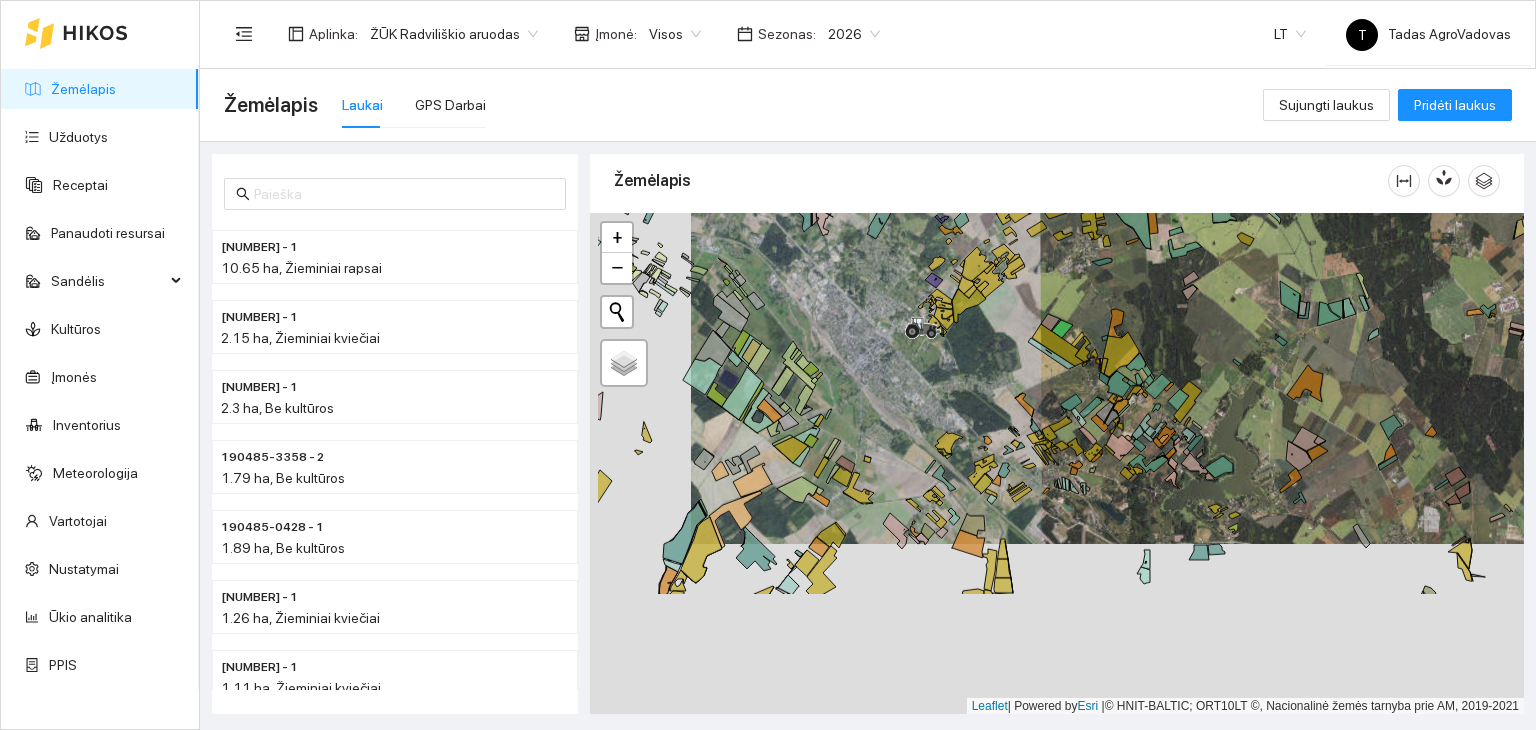 drag, startPoint x: 896, startPoint y: 521, endPoint x: 997, endPoint y: 350, distance: 198.6001 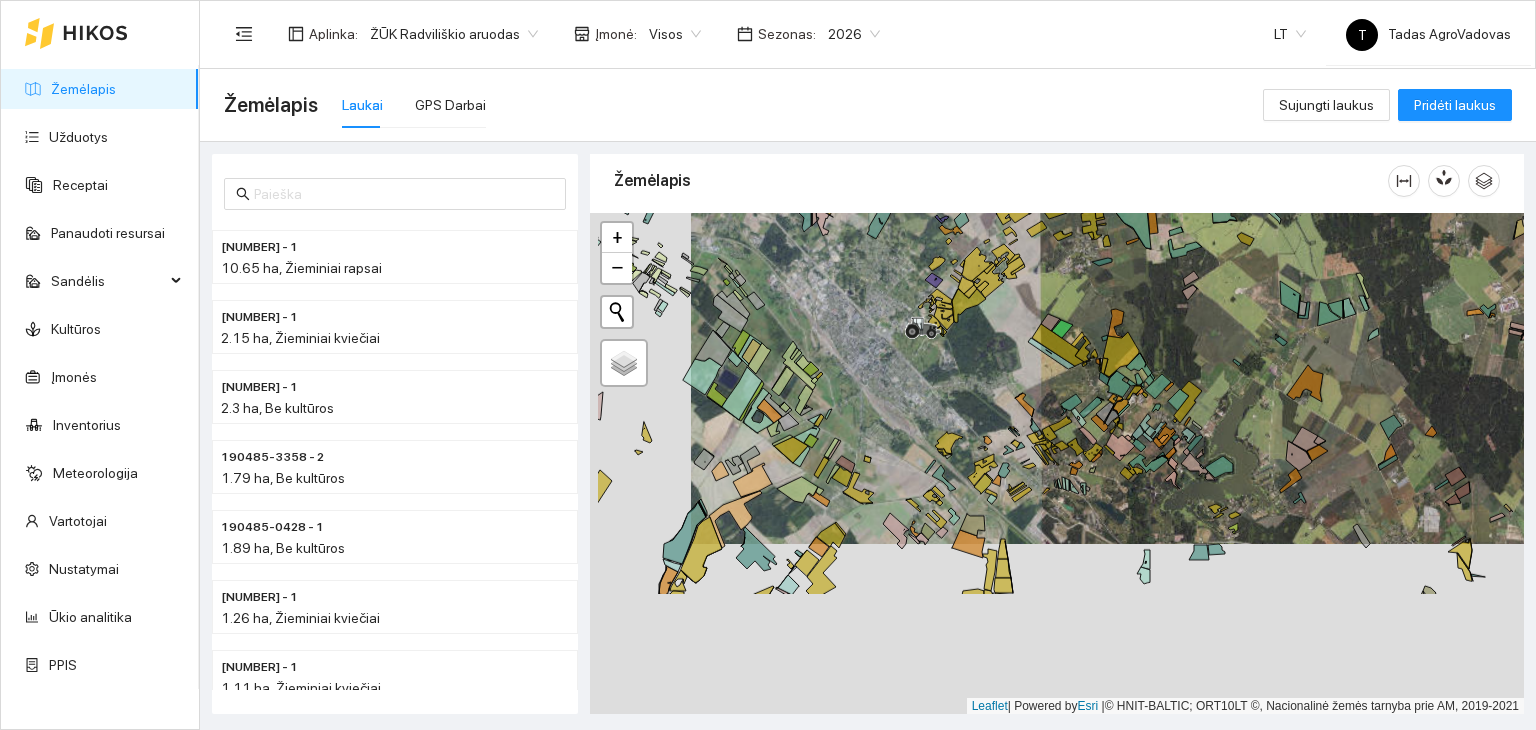 click on "+ −   Nieko nerasta. Bandykite dar kartą.  Žemėlapis  Palydovas Leaflet  | Powered by  Esri   |  © HNIT-BALTIC; ORT10LT ©, Nacionalinė žemės tarnyba prie AM, 2019-2021" at bounding box center (1057, 464) 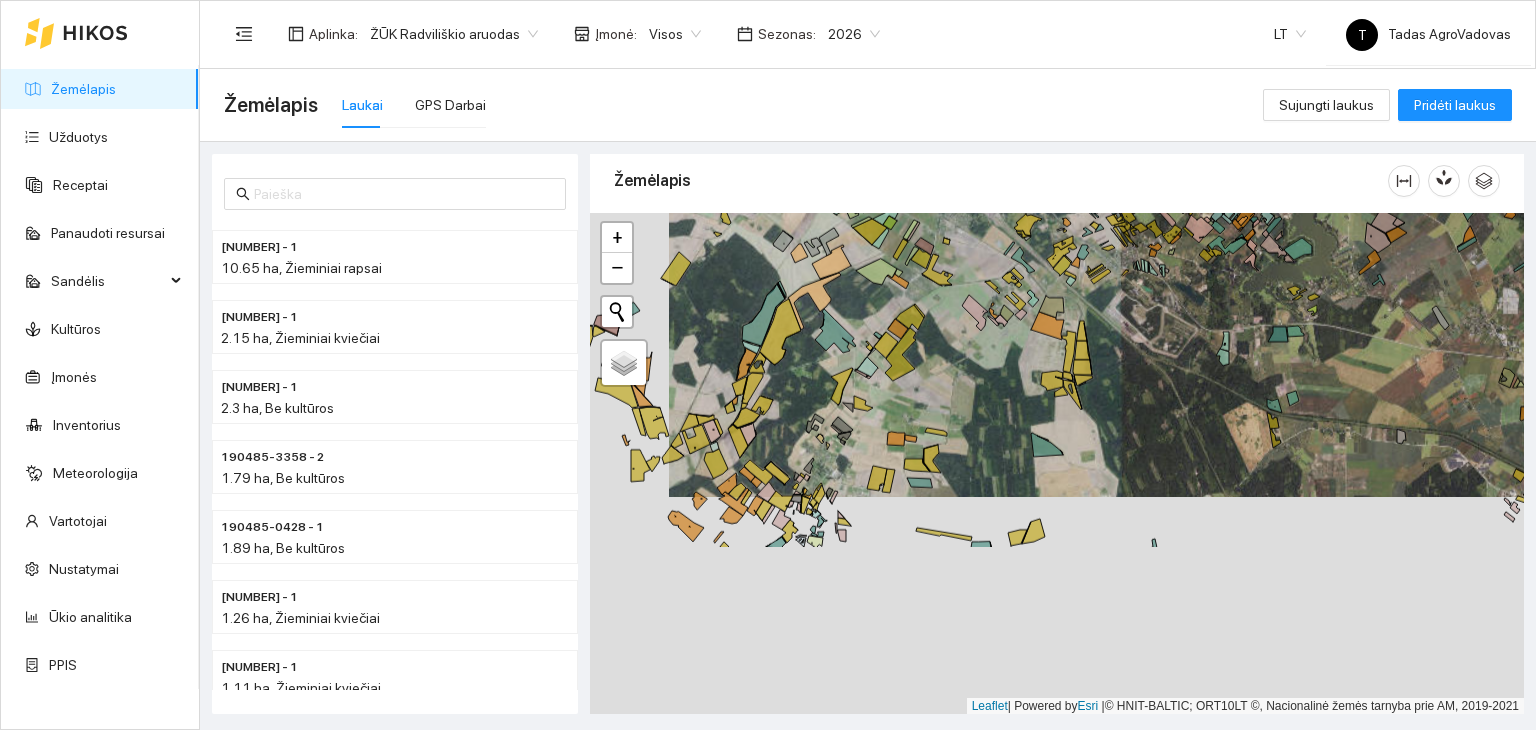 drag, startPoint x: 900, startPoint y: 653, endPoint x: 1016, endPoint y: 349, distance: 325.3798 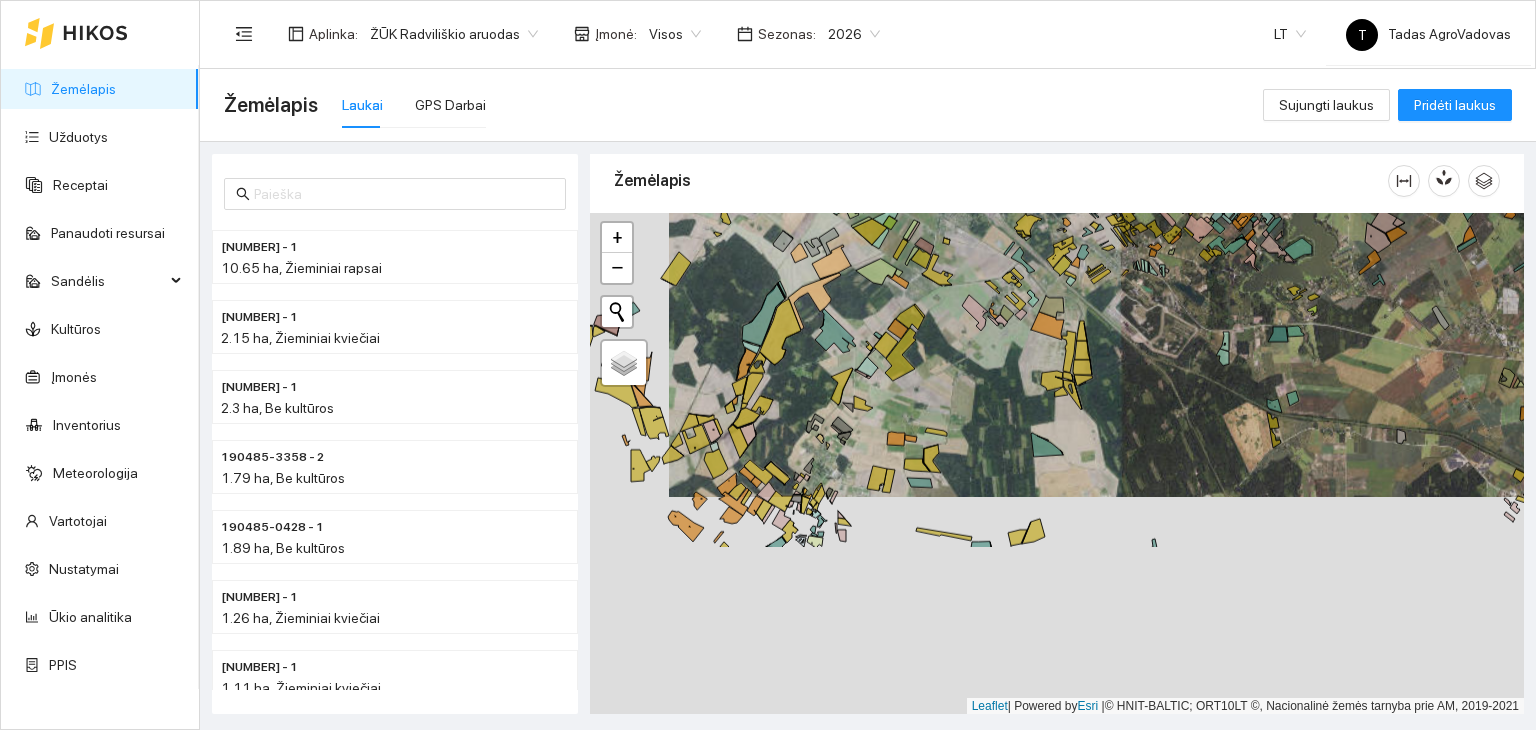 click on "+ −   Nieko nerasta. Bandykite dar kartą.  Žemėlapis  Palydovas Leaflet  | Powered by  Esri   |  © HNIT-BALTIC; ORT10LT ©, Nacionalinė žemės tarnyba prie AM, 2019-2021" at bounding box center [1057, 464] 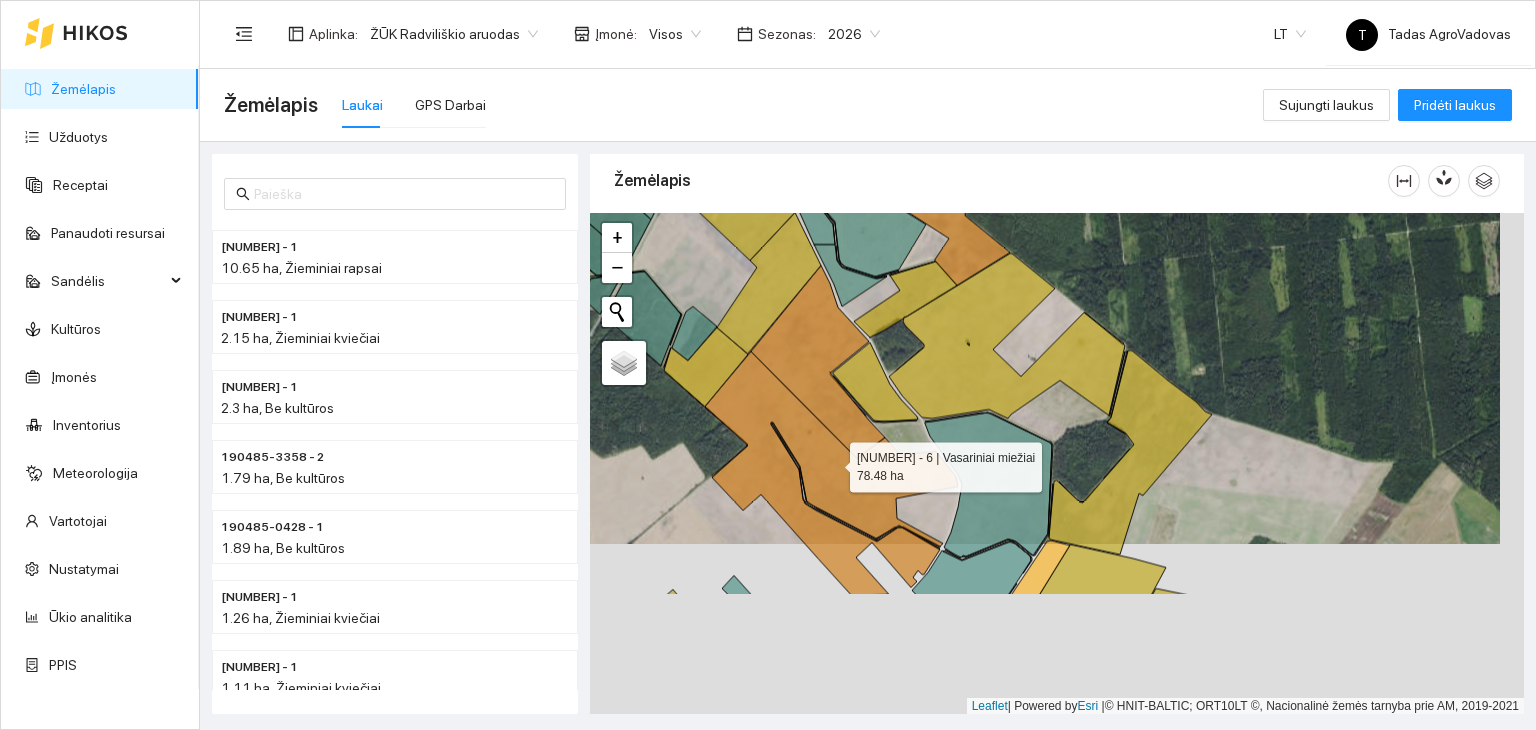 drag, startPoint x: 860, startPoint y: 635, endPoint x: 832, endPoint y: 455, distance: 182.16476 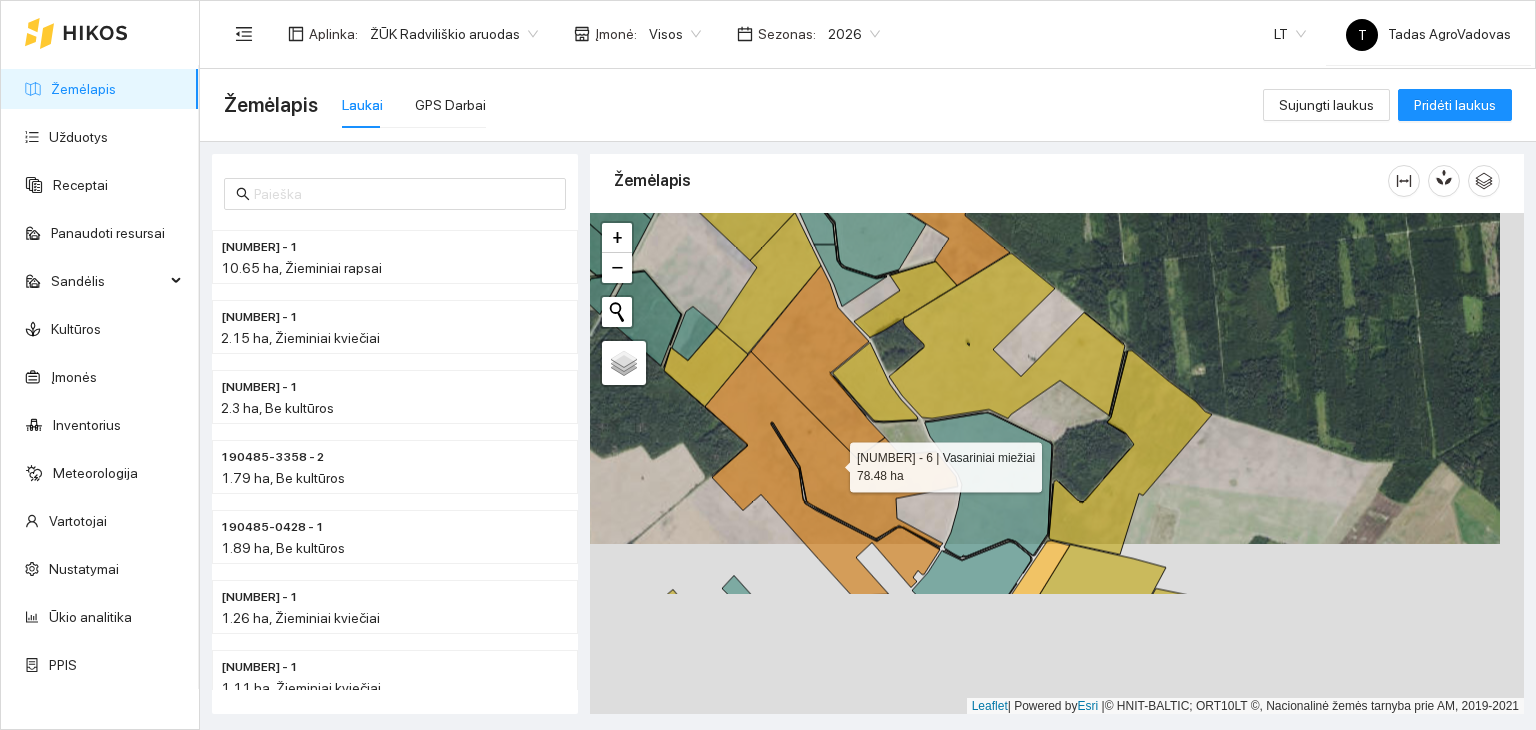 click 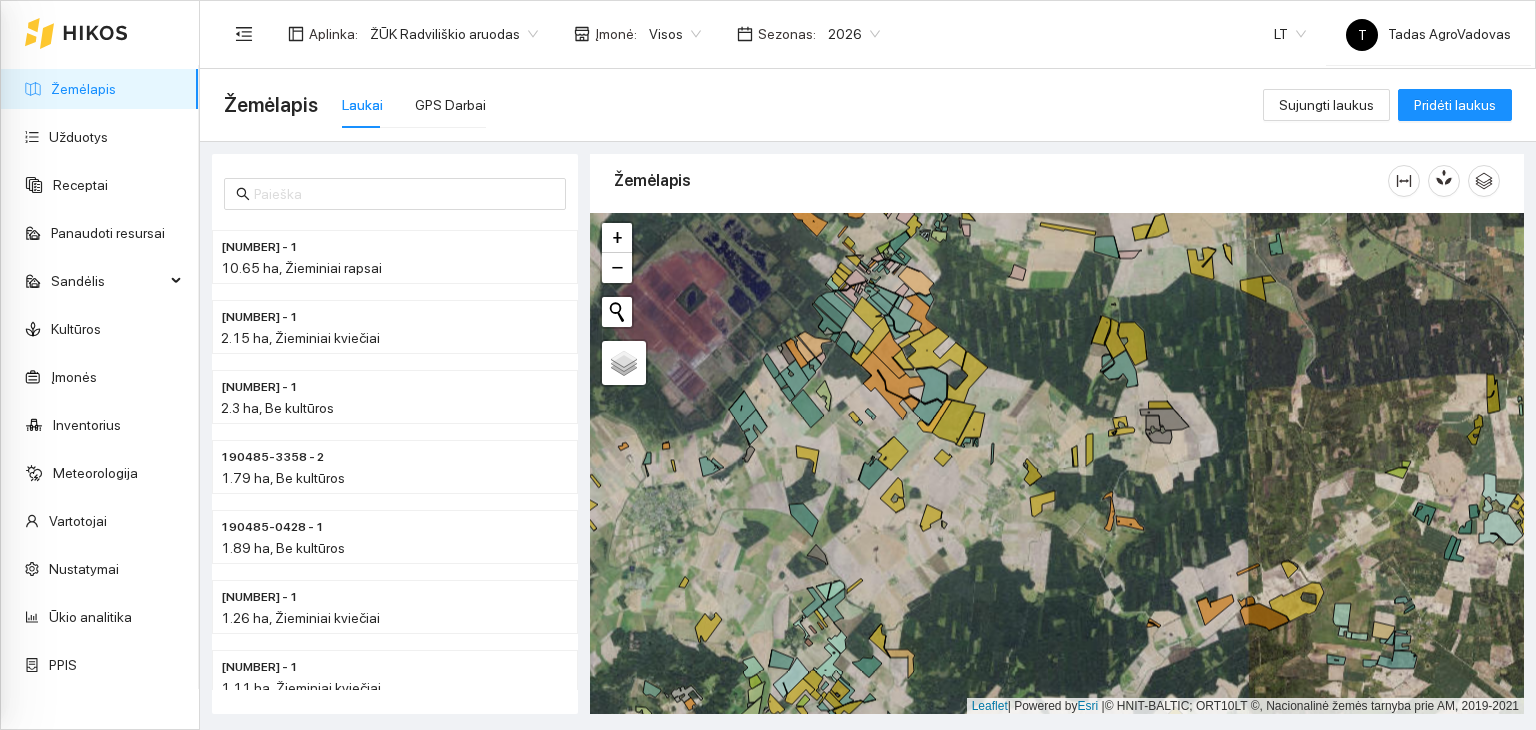 click on "Žemėlapis Užduotys Receptai Panaudoti resursai Sandėlis Derlius Trąšos Veislės Pesticidai Mikroelementai Kita Resursų paskirstymas KultūrosĮmonės Inventorius Meteorologija Vartotojai Nustatymai Ūkio analitika PPIS Aplinka : ŽŪK Radviliškio aruodasĮmonė : Visos Sezonas : 2026 LT T Tadas AgroVadovas   Žemėlapis Laukai GPS Darbai Sujungti laukus Pridėti laukus [NUMBER] - 1 10.65 ha, Žieminiai rapsai [NUMBER] - 1 2.15 ha, Žieminiai kviečiai [NUMBER] - 1 2.3 ha, Be kultūros [NUMBER] - 2 1.79 ha, Be kultūros [NUMBER] - 1 1.89 ha, Be kultūros [NUMBER] - 1 1.26 ha, Žieminiai kviečiai [NUMBER] - 1 1.11 ha, Žieminiai kviečiai [NUMBER] - 1 11.2 ha, Žirniai Žemėlapis" at bounding box center (768, 365) 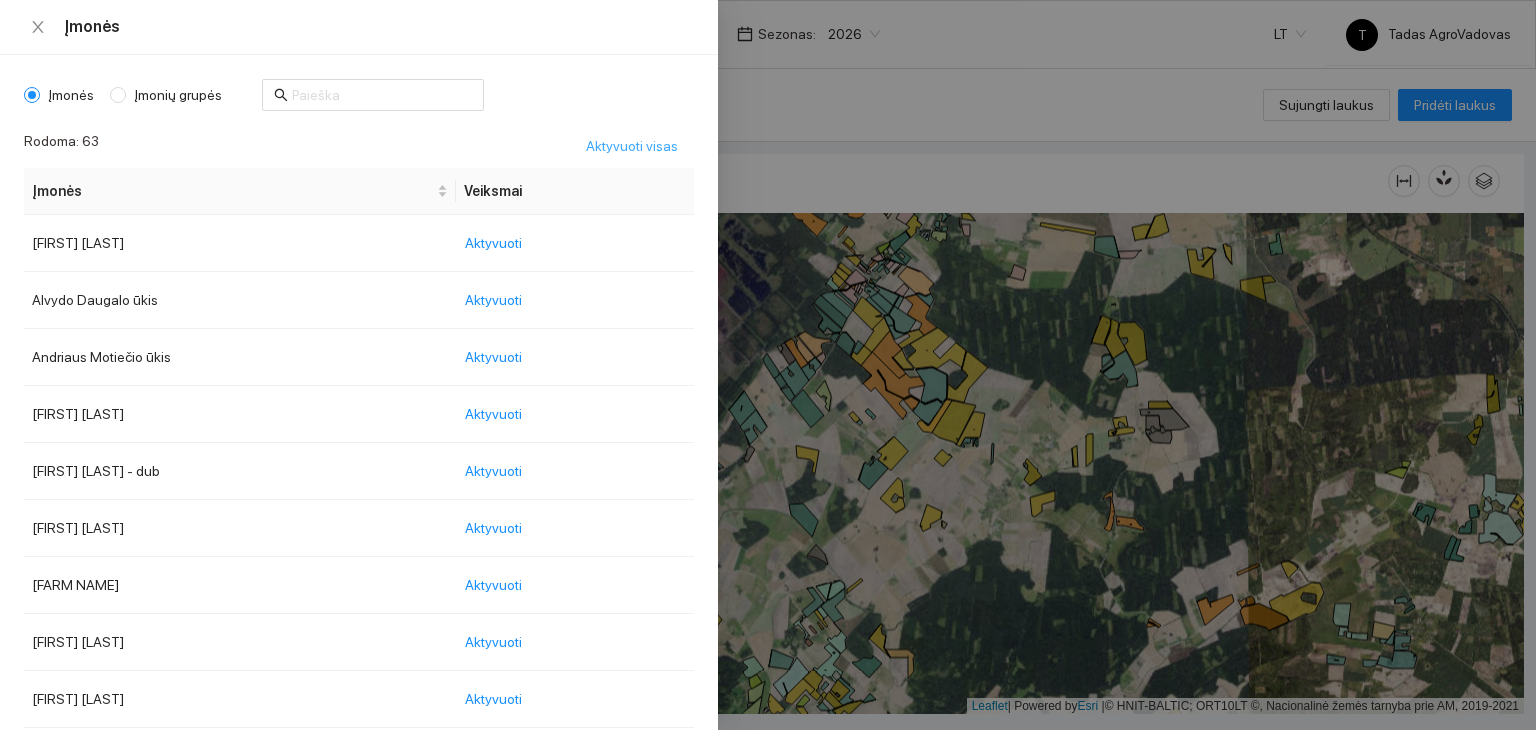 click on "Aktyvuoti visas" at bounding box center (632, 146) 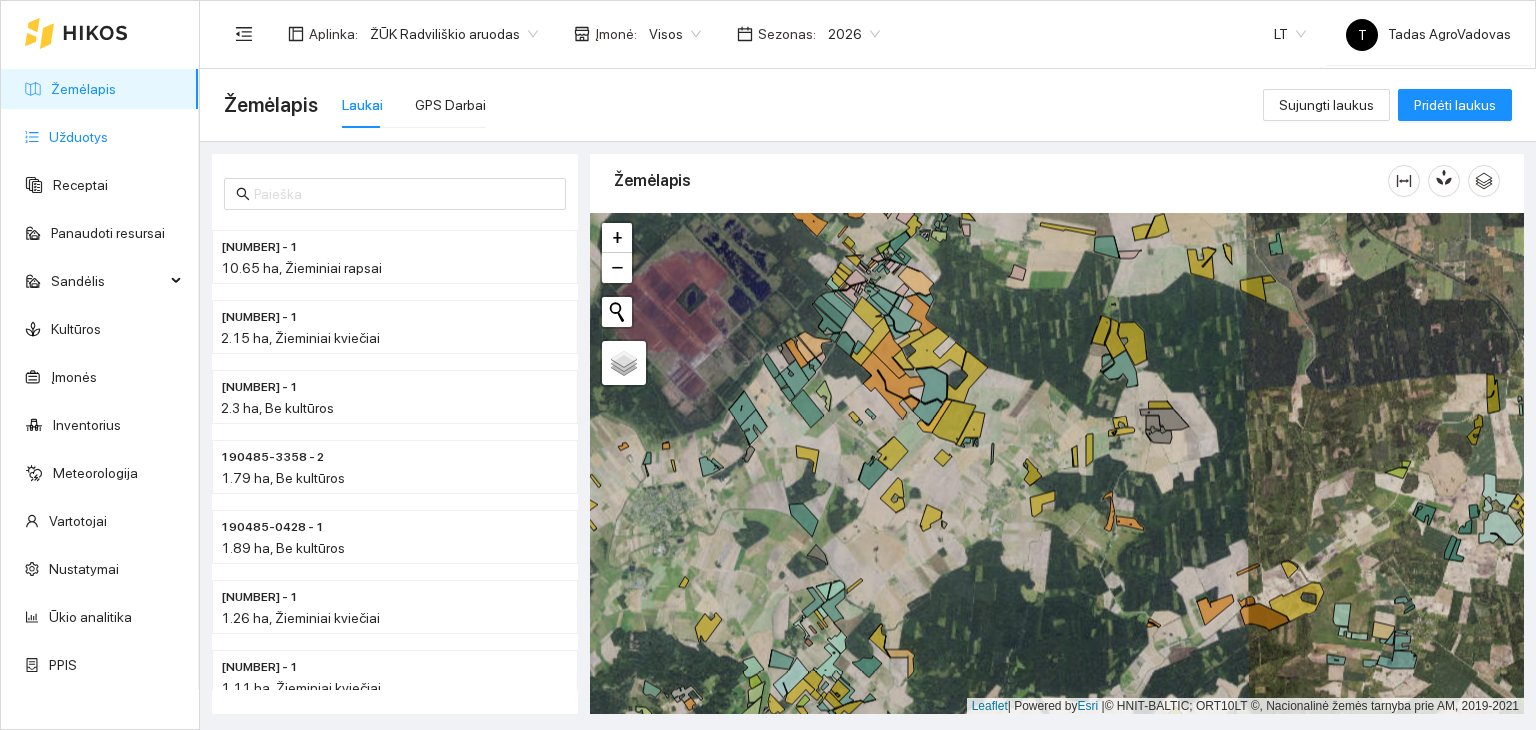 click on "Užduotys" at bounding box center (78, 137) 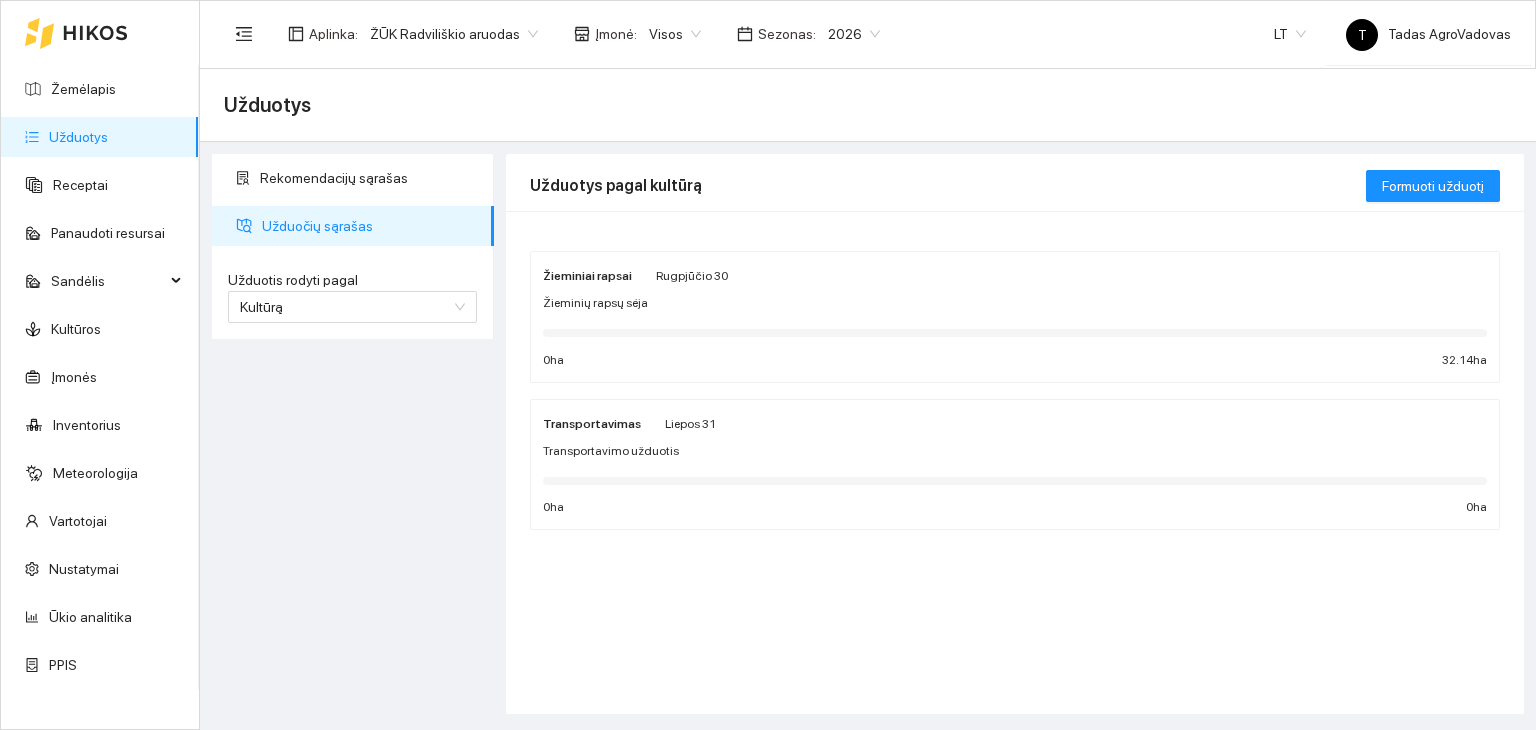 click on "Žieminiai rapsai Rugpjūčio 30" at bounding box center [1015, 275] 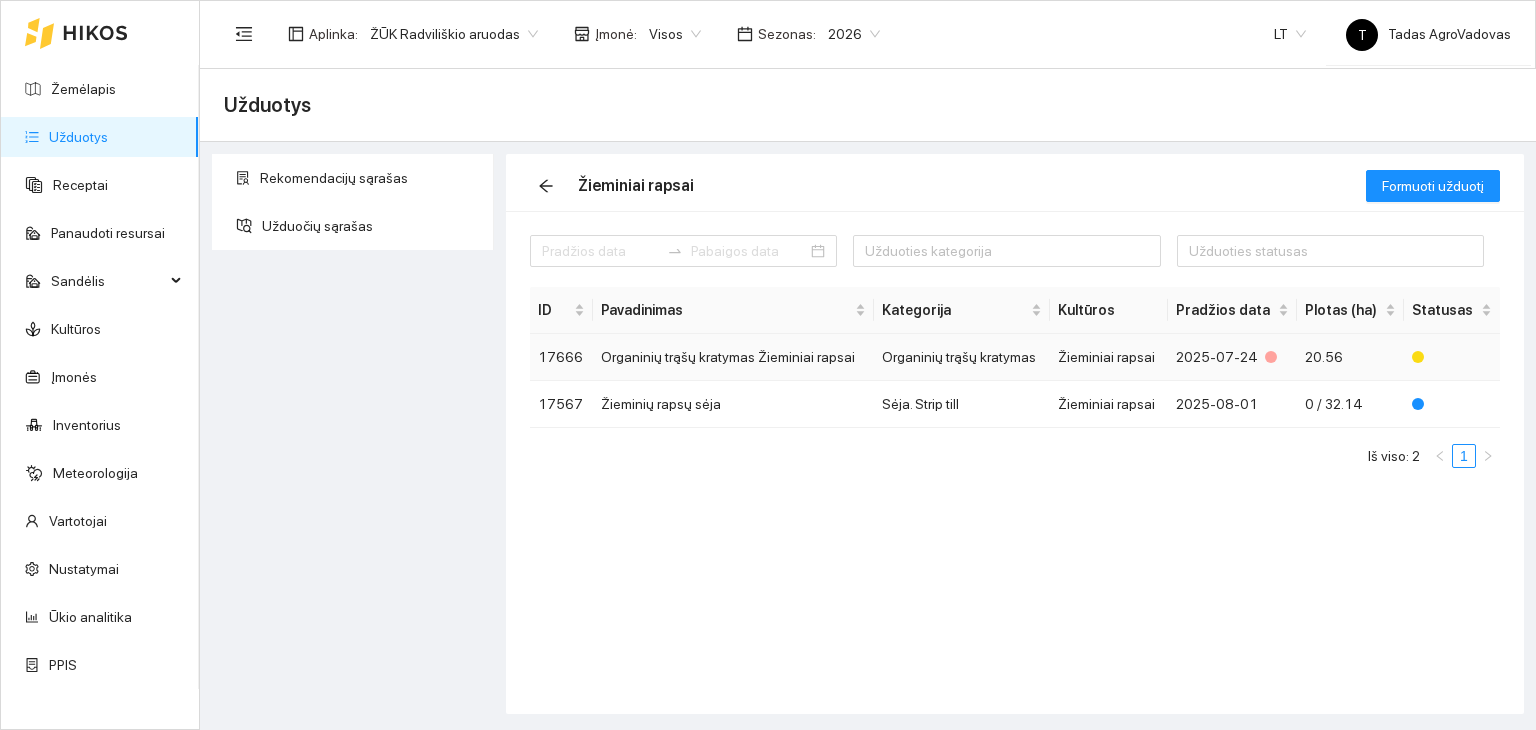 click on "Organinių trąšų kratymas Žieminiai rapsai" at bounding box center (733, 357) 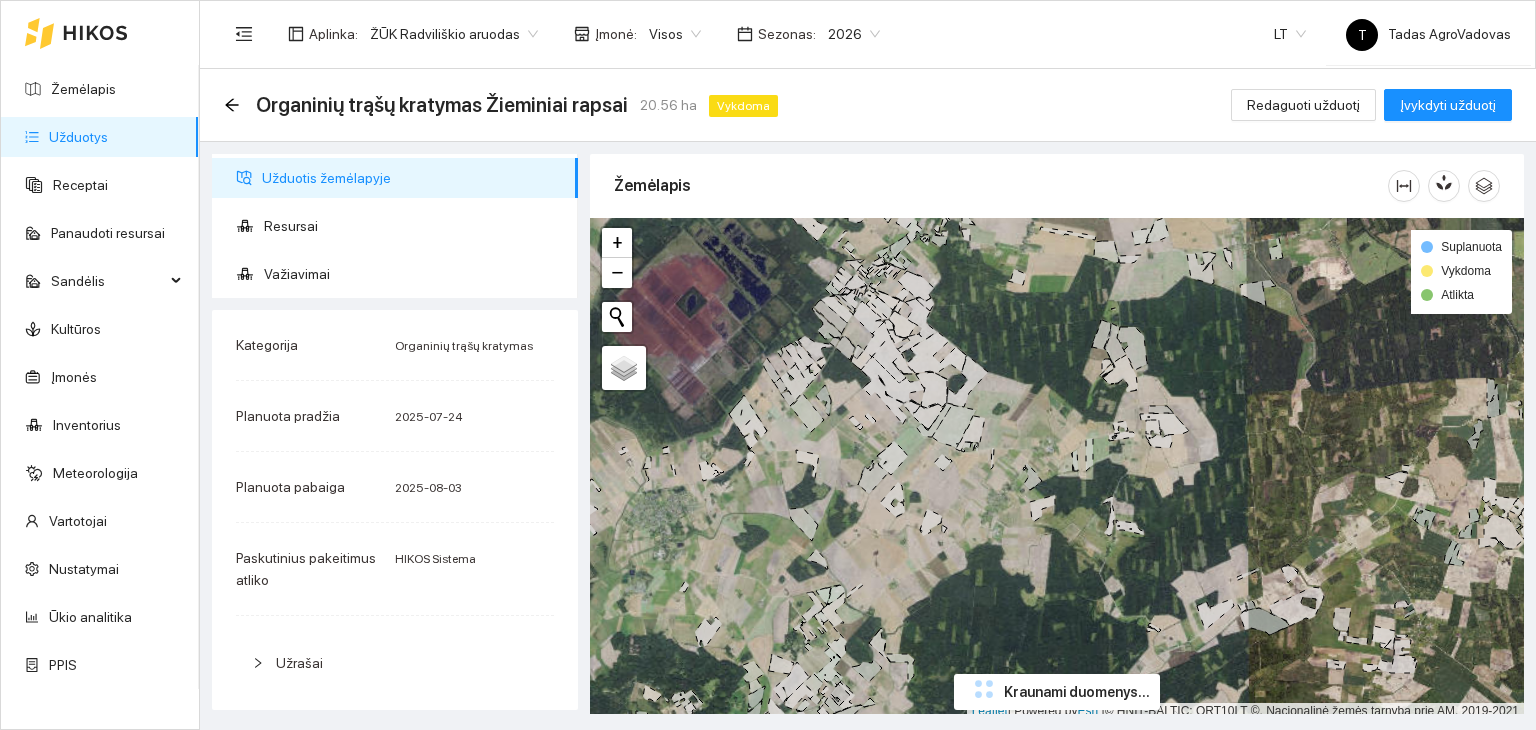 click on "Žemėlapis Užduotys Receptai Panaudoti resursai Sandėlis Derlius Trąšos Veislės Pesticidai Mikroelementai Kita Resursų paskirstymas KultūrosĮmonės Inventorius Meteorologija Vartotojai Nustatymai Ūkio analitika PPIS Aplinka : ŽŪK Radviliškio aruodasĮmonė : Visos Sezonas : 2026 LT T Tadas AgroVadovas Organinių trąšų kratymas Žieminiai rapsai 20.56 ha Vykdoma Redaguoti užduotį Įvykdyti užduotį Užduotis žemėlapyje Resursai Važiavimai Kategorija Organinių trąšų kratymas Planuota pradžia 2025-07-24 Planuota pabaiga 2025-08-03 Paskutinius pakeitimus atliko HIKOS Sistema Užrašai [NUMBER] - 1 100% (20.56/20.56 ha)Įmonė Plotas [NAME] Savicko ūkis 20.56 ha Kultūra Plotas Žieminiai rapsai 20.56 ha Žemėlapis" at bounding box center (768, 365) 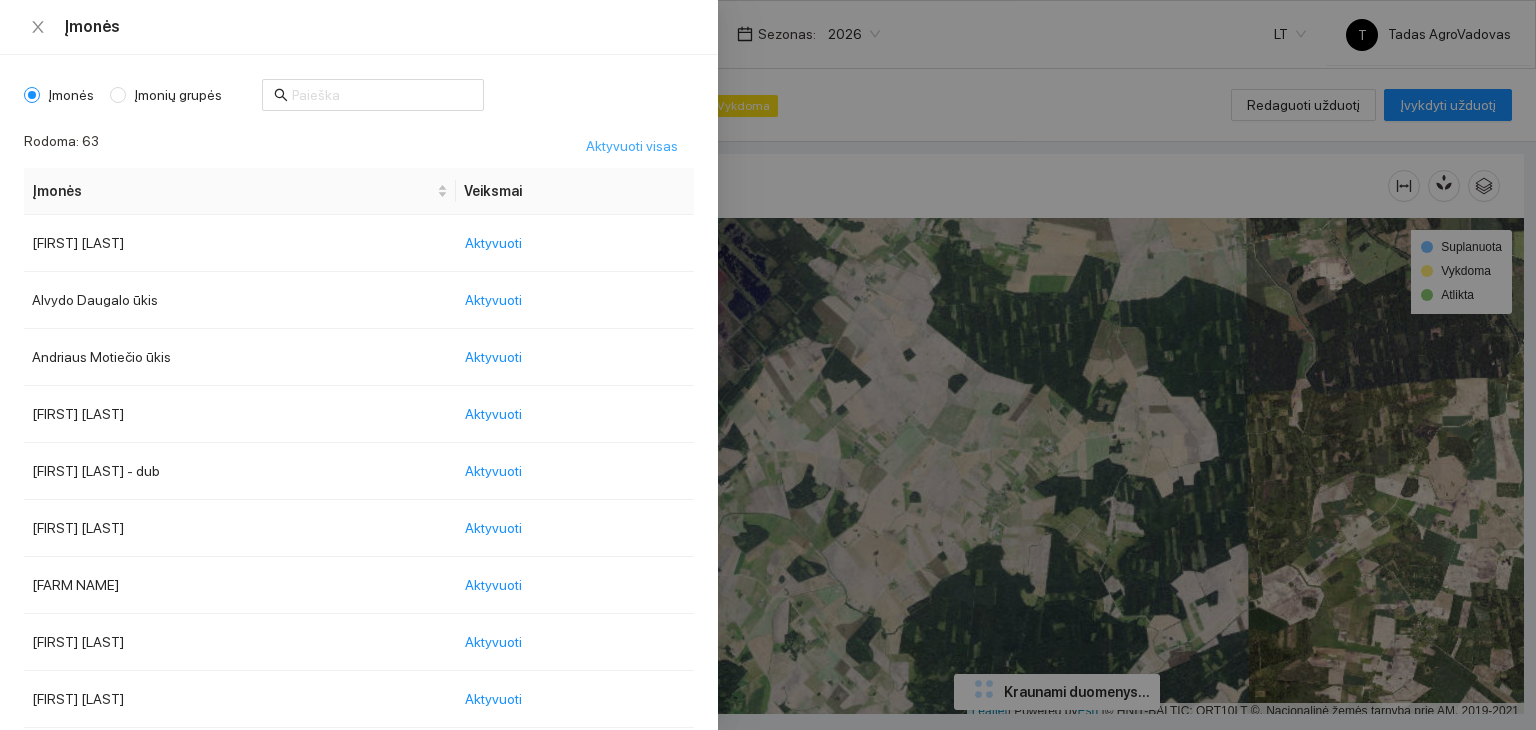 click on "Aktyvuoti visas" at bounding box center [632, 146] 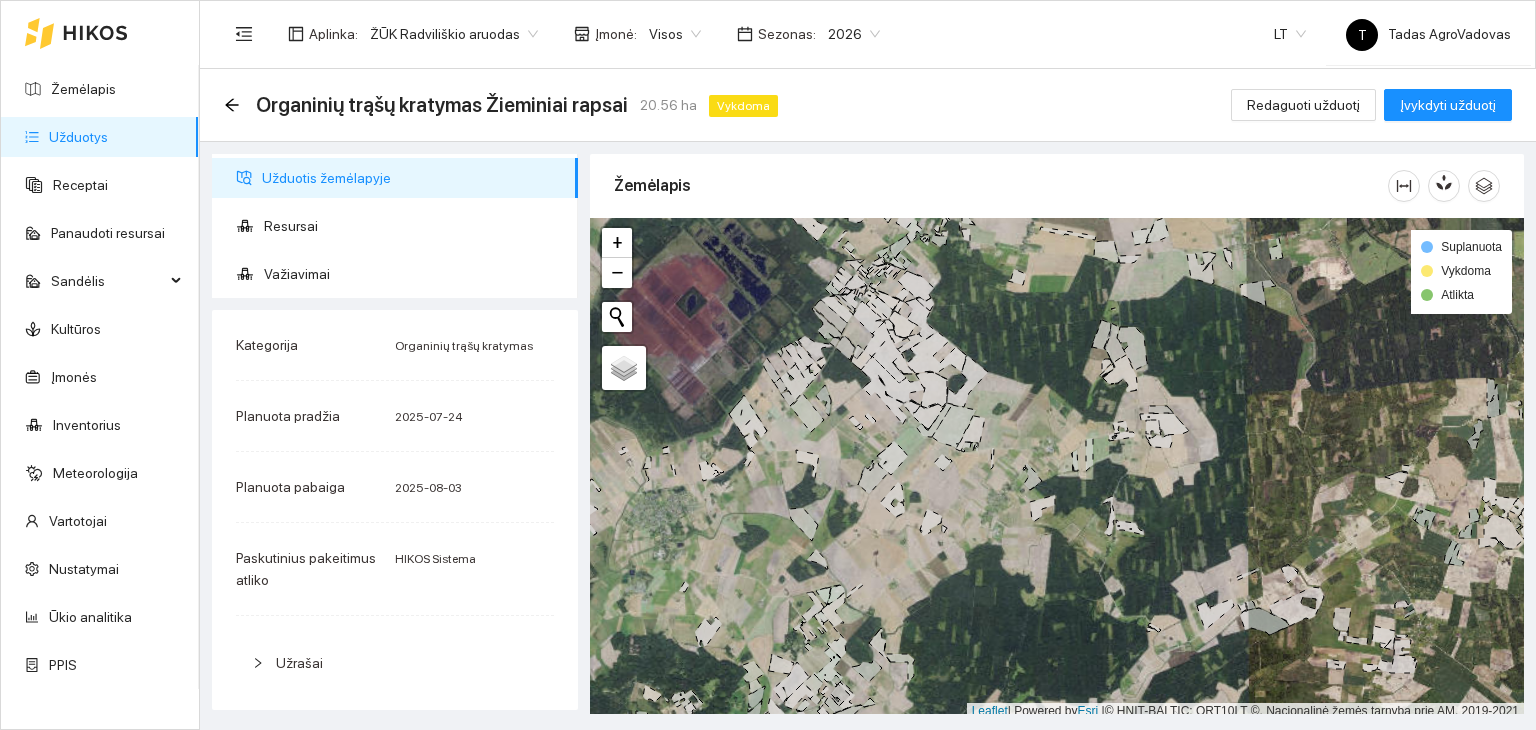 click on "Žemėlapis Užduotys Receptai Panaudoti resursai Sandėlis Derlius Trąšos Veislės Pesticidai Mikroelementai Kita Resursų paskirstymas KultūrosĮmonės Inventorius Meteorologija Vartotojai Nustatymai Ūkio analitika PPIS Aplinka : ŽŪK Radviliškio aruodasĮmonė : Visos Sezonas : 2026 LT T Tadas AgroVadovas Organinių trąšų kratymas Žieminiai rapsai 20.56 ha Vykdoma Redaguoti užduotį Įvykdyti užduotį Užduotis žemėlapyje Resursai Važiavimai Kategorija Organinių trąšų kratymas Planuota pradžia 2025-07-24 Planuota pabaiga 2025-08-03 Paskutinius pakeitimus atliko HIKOS Sistema Užrašai [NUMBER] - 1 100% (20.56/20.56 ha)Įmonė Plotas [NAME] Savicko ūkis 20.56 ha Kultūra Plotas Žieminiai rapsai 20.56 ha Žemėlapis" at bounding box center [768, 365] 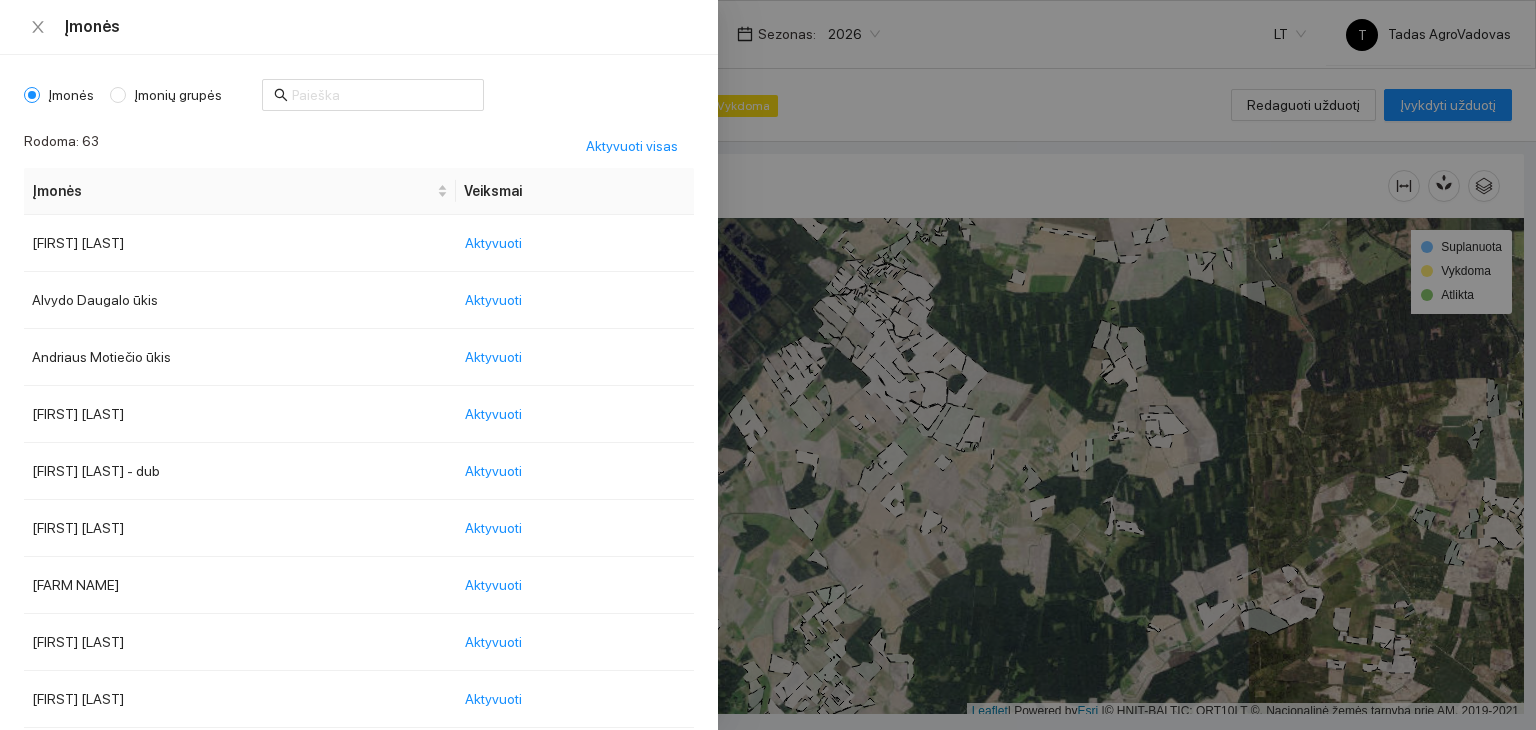 click at bounding box center (768, 365) 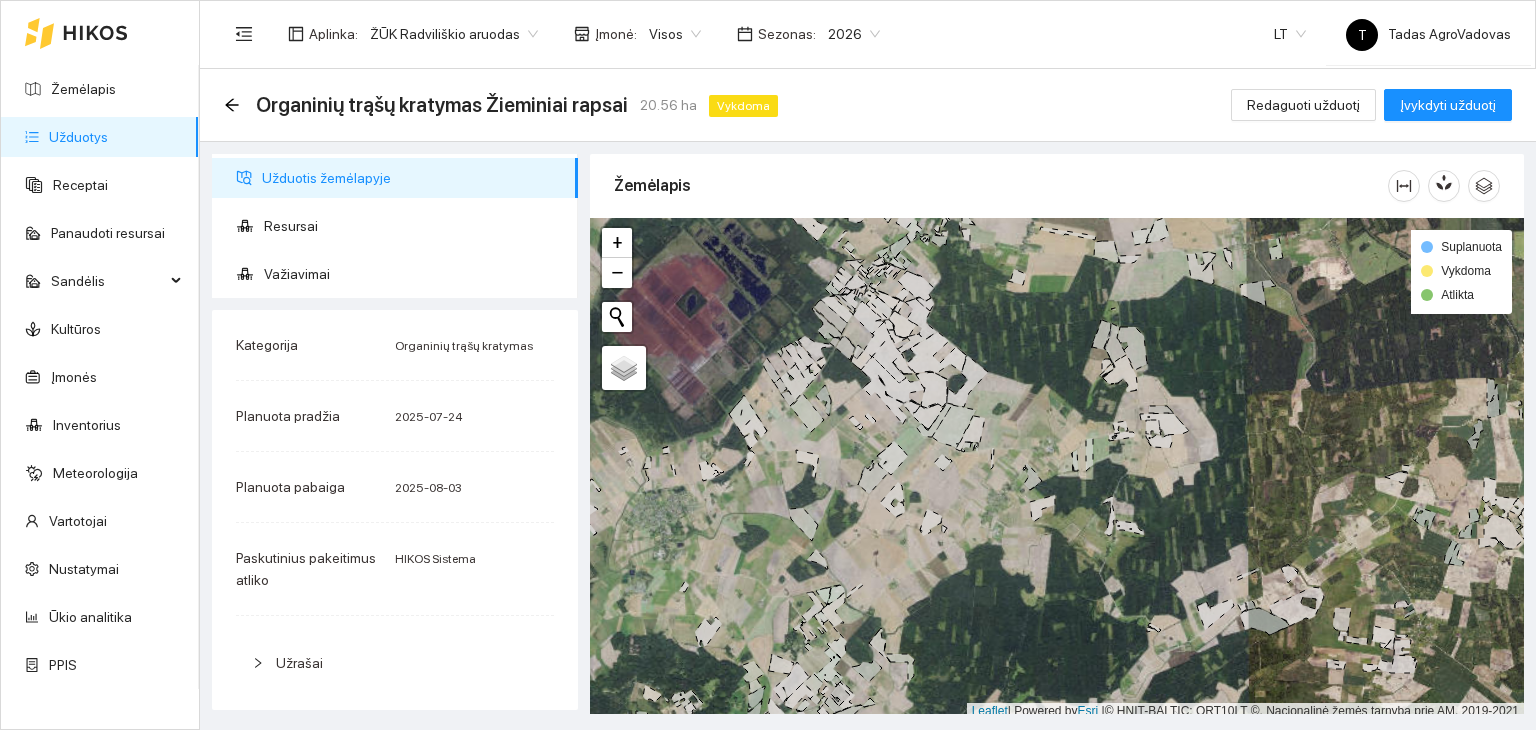 click on "Užduotys" at bounding box center [78, 137] 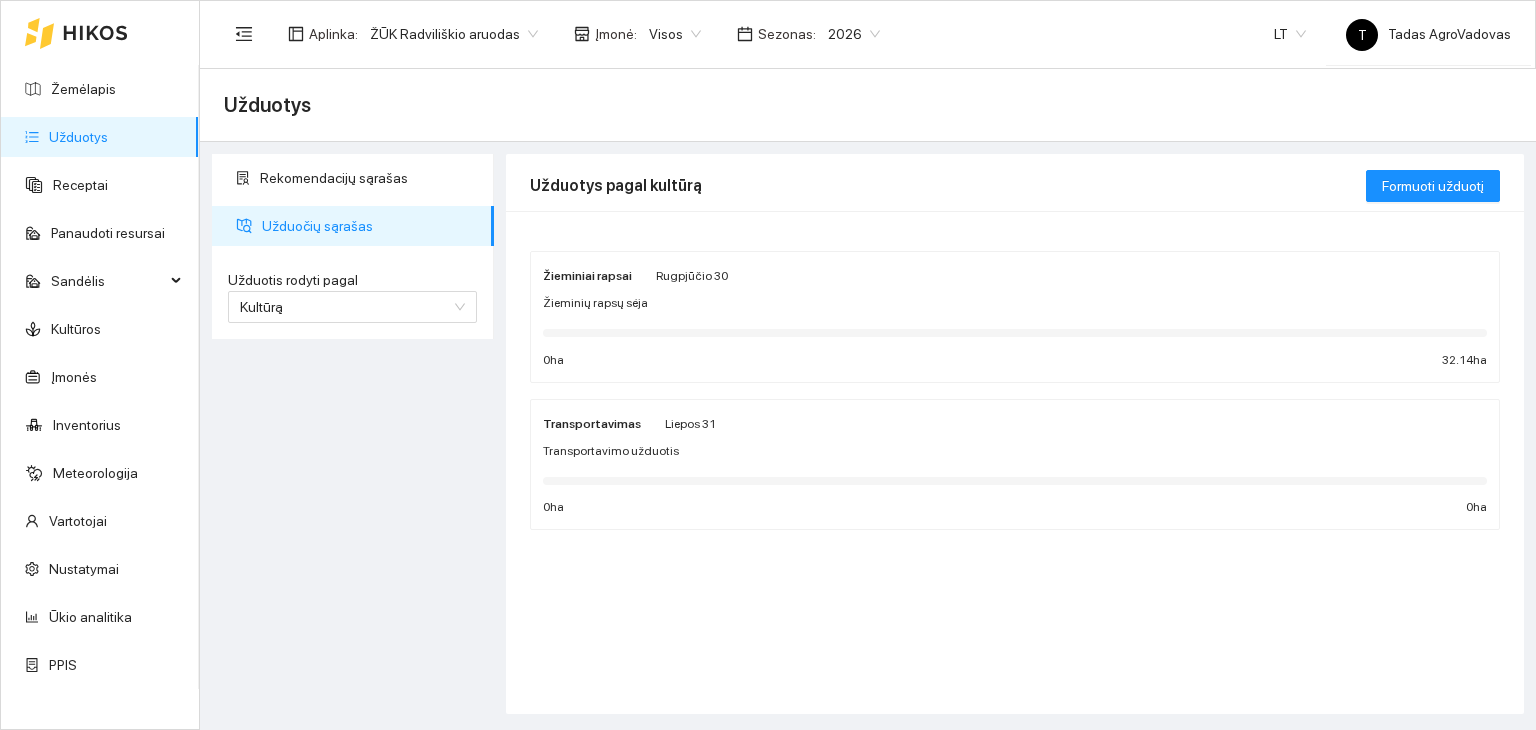 click on "Žieminių rapsų sėja" at bounding box center (595, 303) 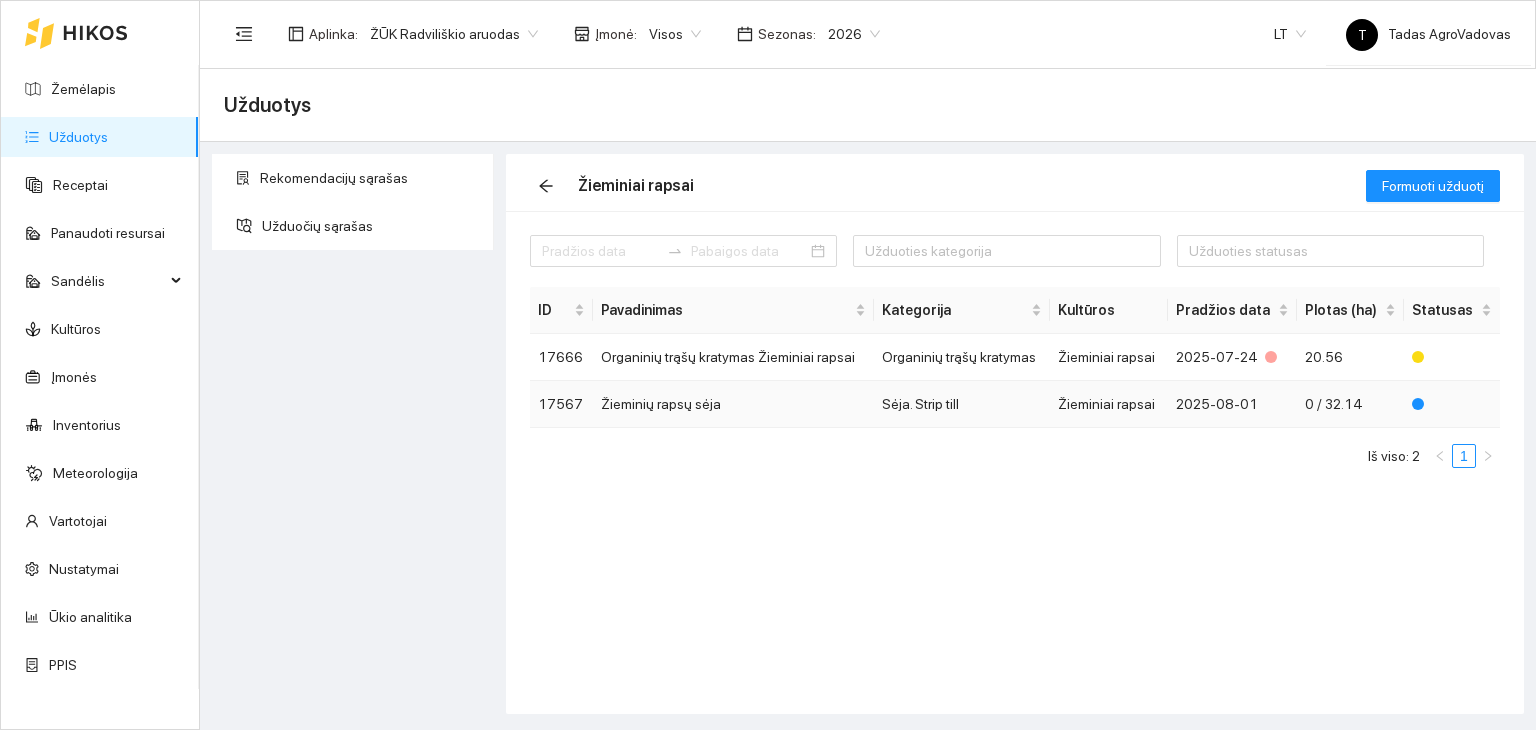 click on "Sėja. Strip till" at bounding box center (962, 404) 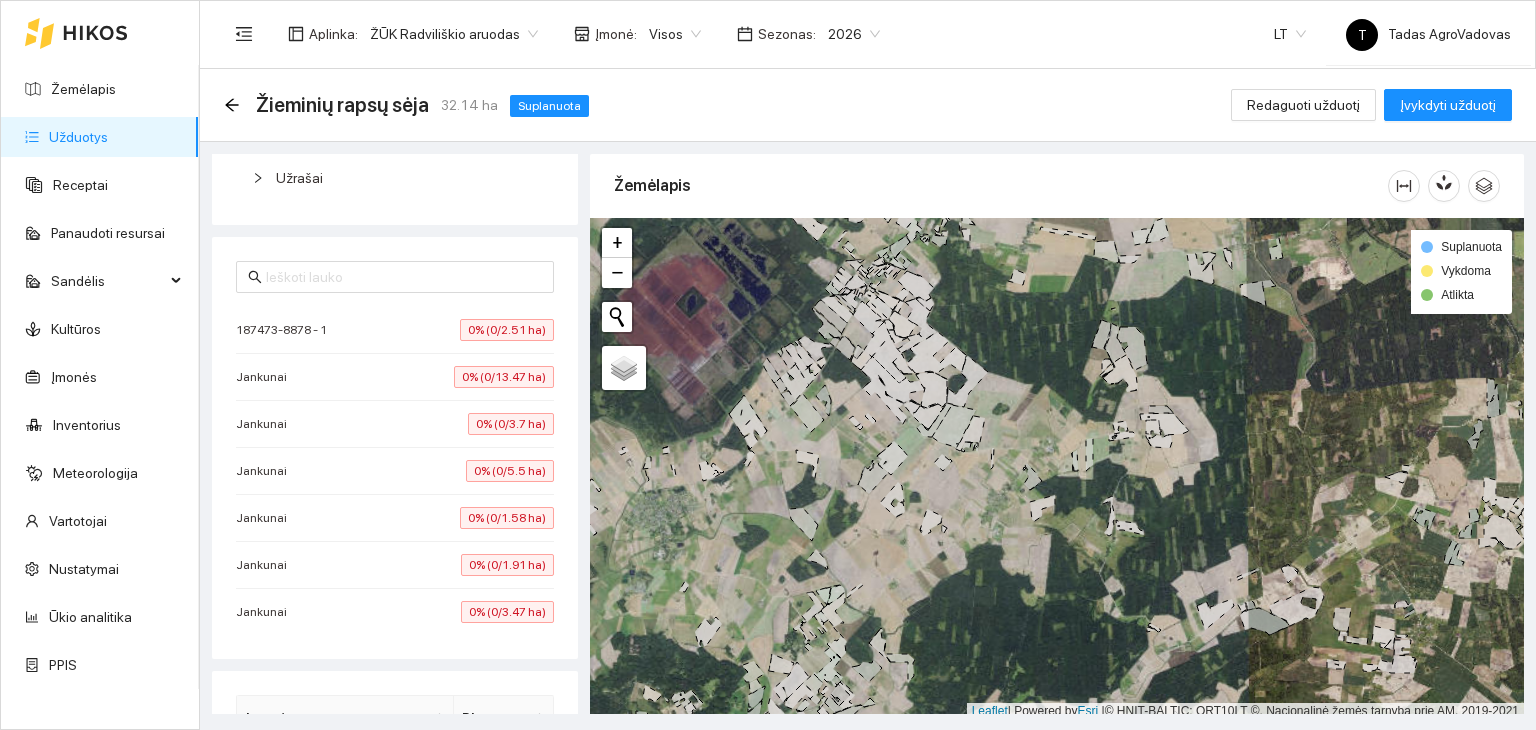 scroll, scrollTop: 392, scrollLeft: 0, axis: vertical 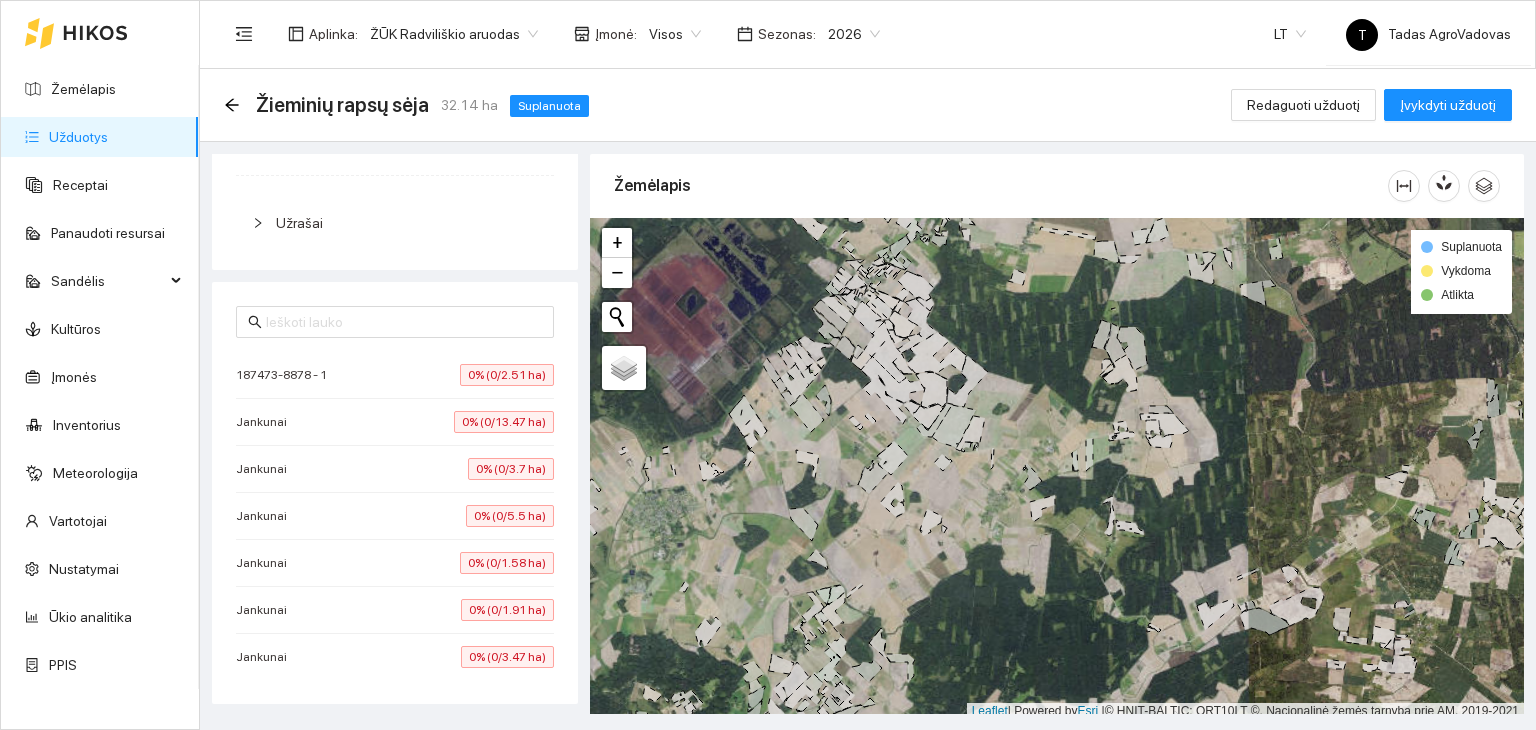 click on "0% (0/2.51 ha)" at bounding box center (507, 375) 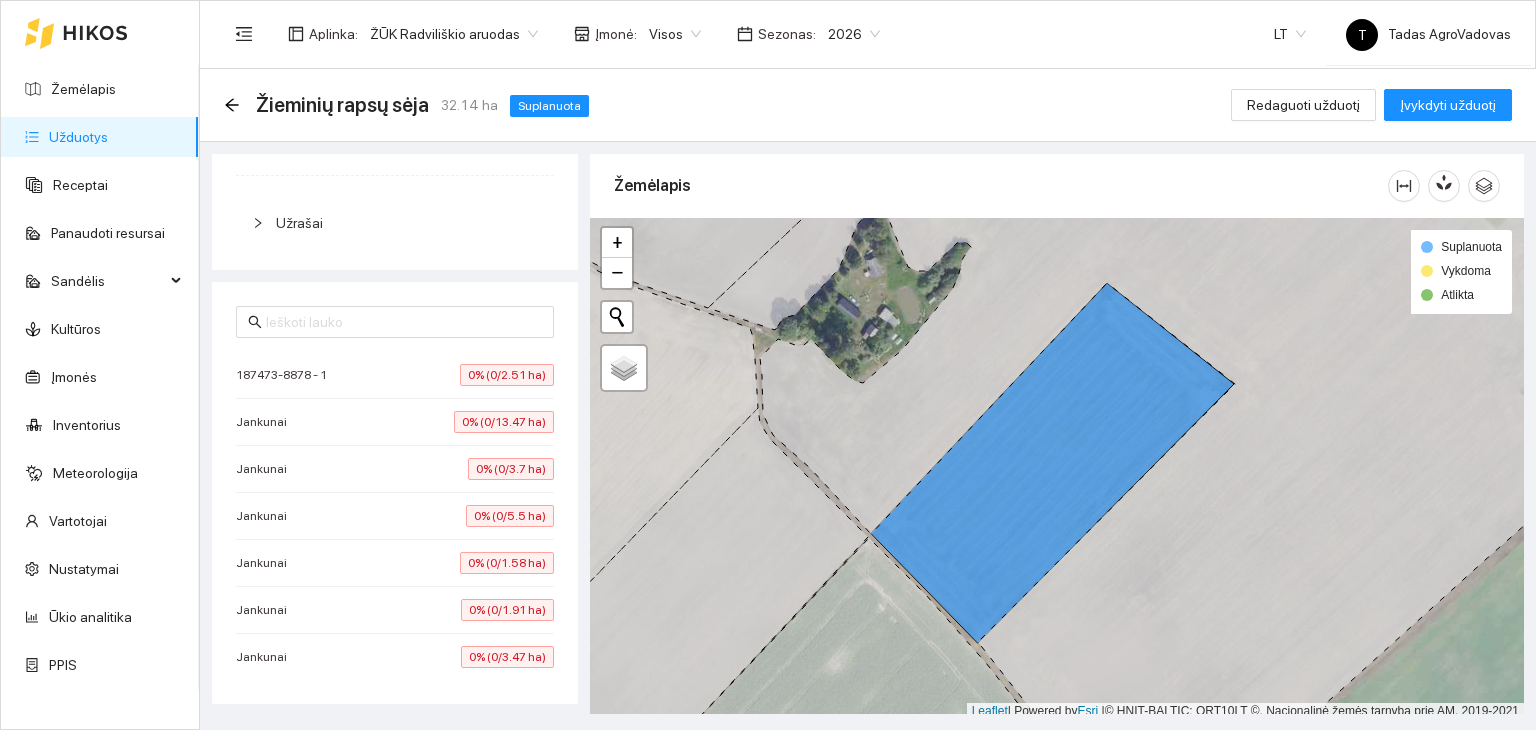 click 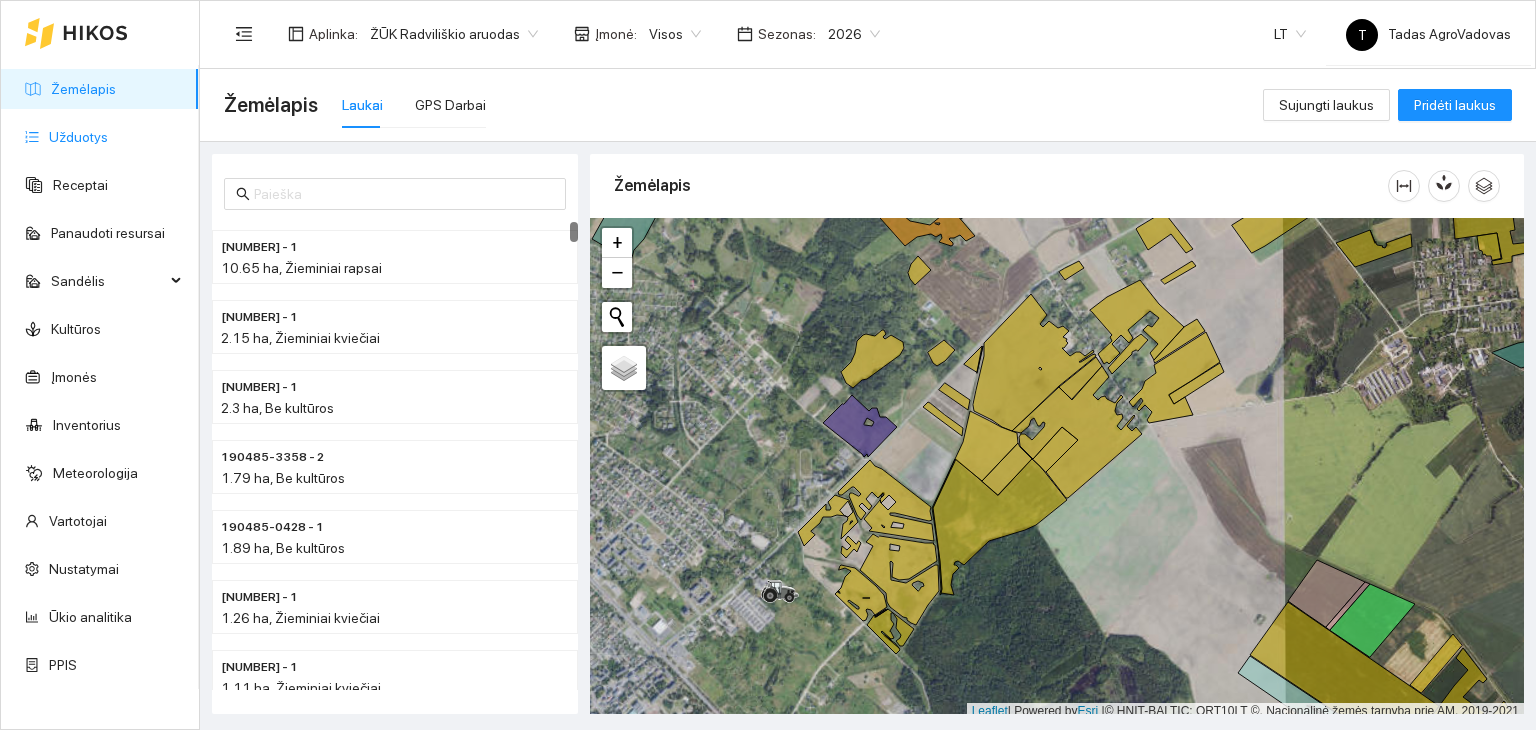 click on "Užduotys" at bounding box center [78, 137] 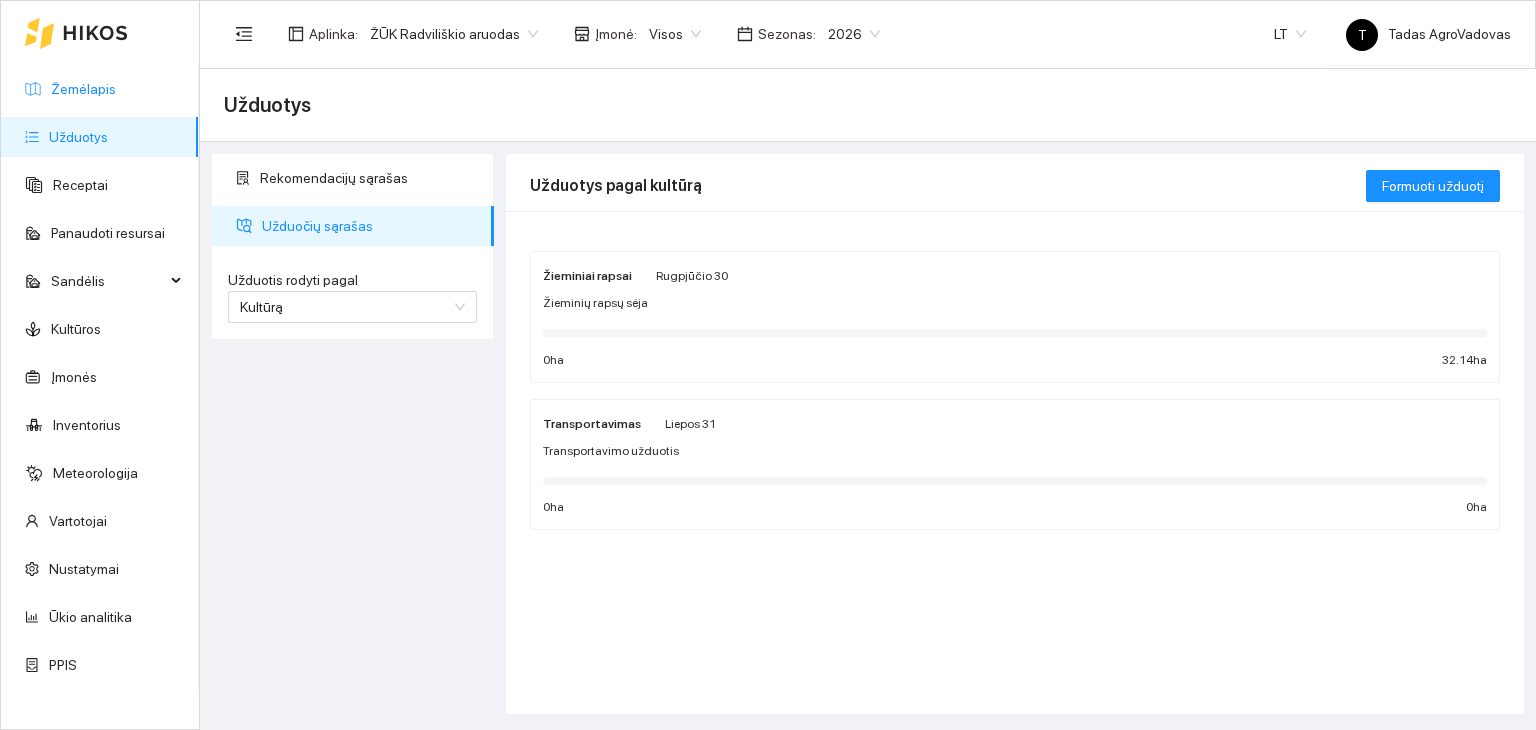 click on "Žemėlapis" at bounding box center [83, 89] 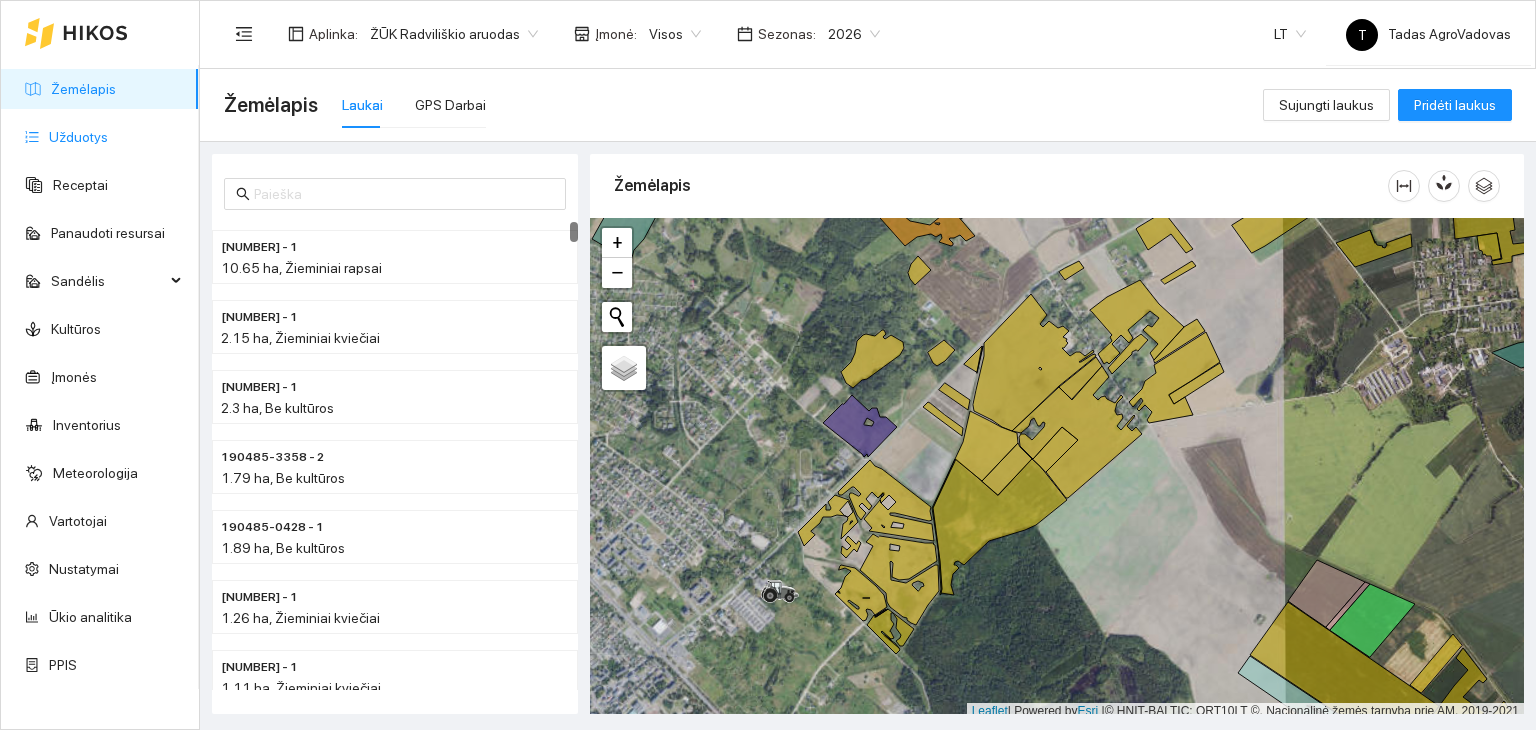 click on "Užduotys" at bounding box center [78, 137] 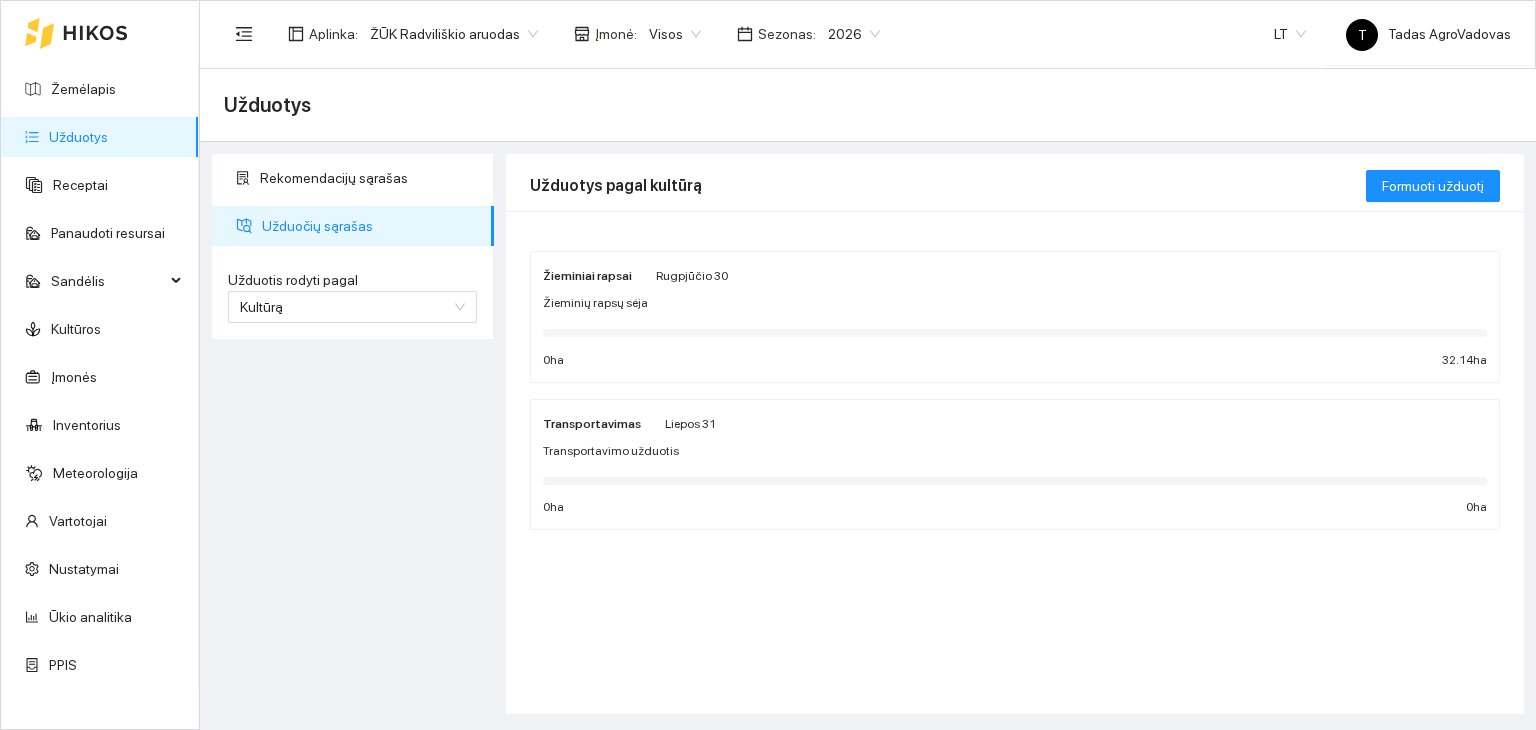 click on "Užduotys" at bounding box center [78, 137] 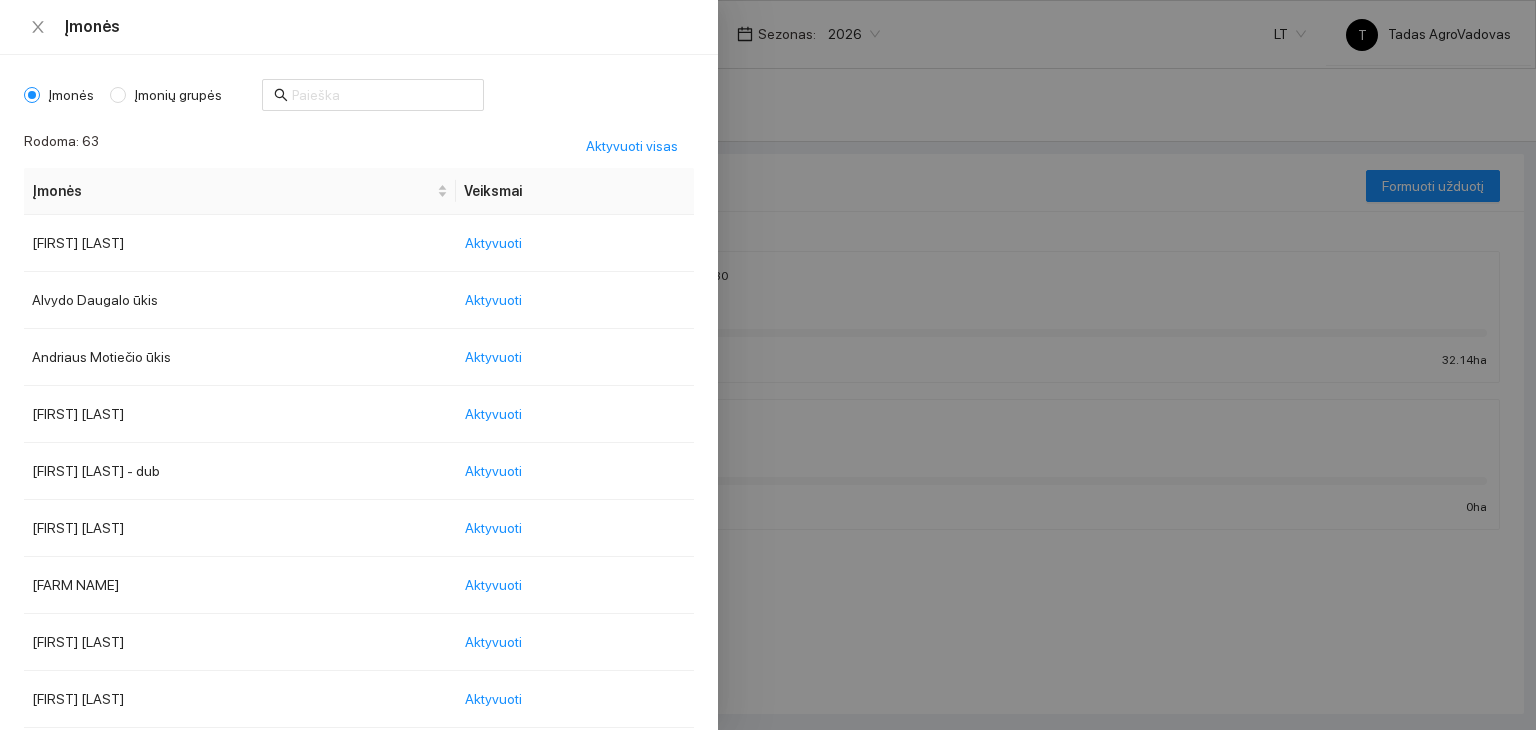 click on "Žemėlapis Užduotys Receptai Panaudoti resursai Sandėlis KultūrosĮmonės Inventorius Meteorologija Vartotojai Nustatymai Ūkio analitika PPIS Aplinka : ŽŪK Radviliškio aruodasĮmonė : Visos Sezonas : 2026 LT T Tadas AgroVadovas Užduotys Rekomendacijų sąrašas Užduočių sąrašas Užduotis rodyti pagal Kultūrą Užduotis rodyti pagal Kultūrą Užduotys pagal kultūrą Formuoti užduotį Žieminiai rapsai Rugpjūčio 30 Žieminių rapsų sėja 0 ha 32.14 ha Transportavimas Liepos 31 Transportavimo užduotis 0 ha 0 ha 226 222 0 Ūk. [NAME] Kvedaras Ūk. [NAME] Radenas Ūk. [NAME] Dijokas ŽŪK Radviliškio aruodas Visos aplinkosĮmonėsĮmonėsĮmonių grupės Rodoma: 63 Aktyvuoti visas Įmonės Veiksmai [NAME] Povilianskas Aktyvuoti [FARM NAME] Aktyvuoti [FARM NAME] Aktyvuoti [NAME] Astrauskas Aktyvuoti [NAME] Kvedaras - dub Aktyvuoti Artūras Poškus" at bounding box center (768, 365) 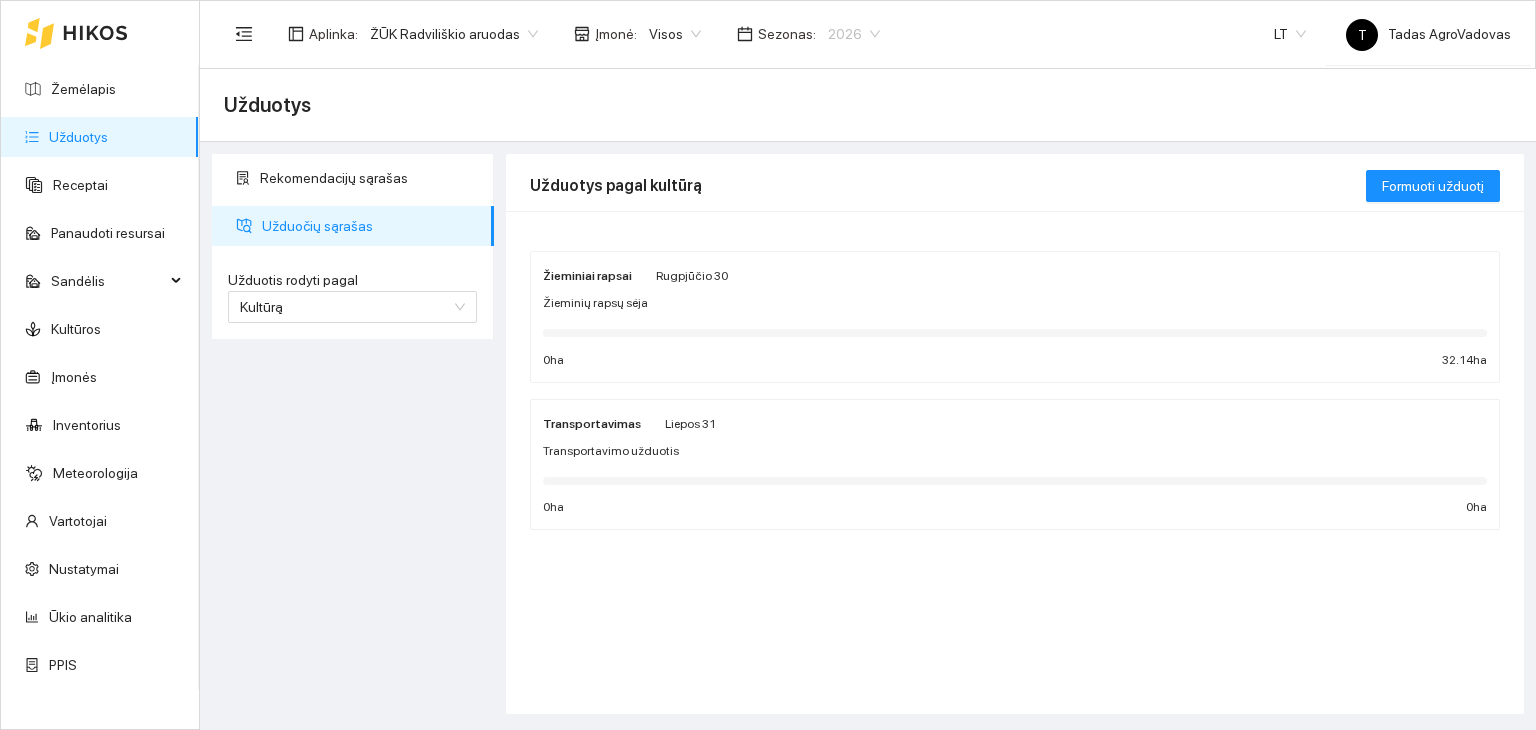 click on "2026" at bounding box center [854, 34] 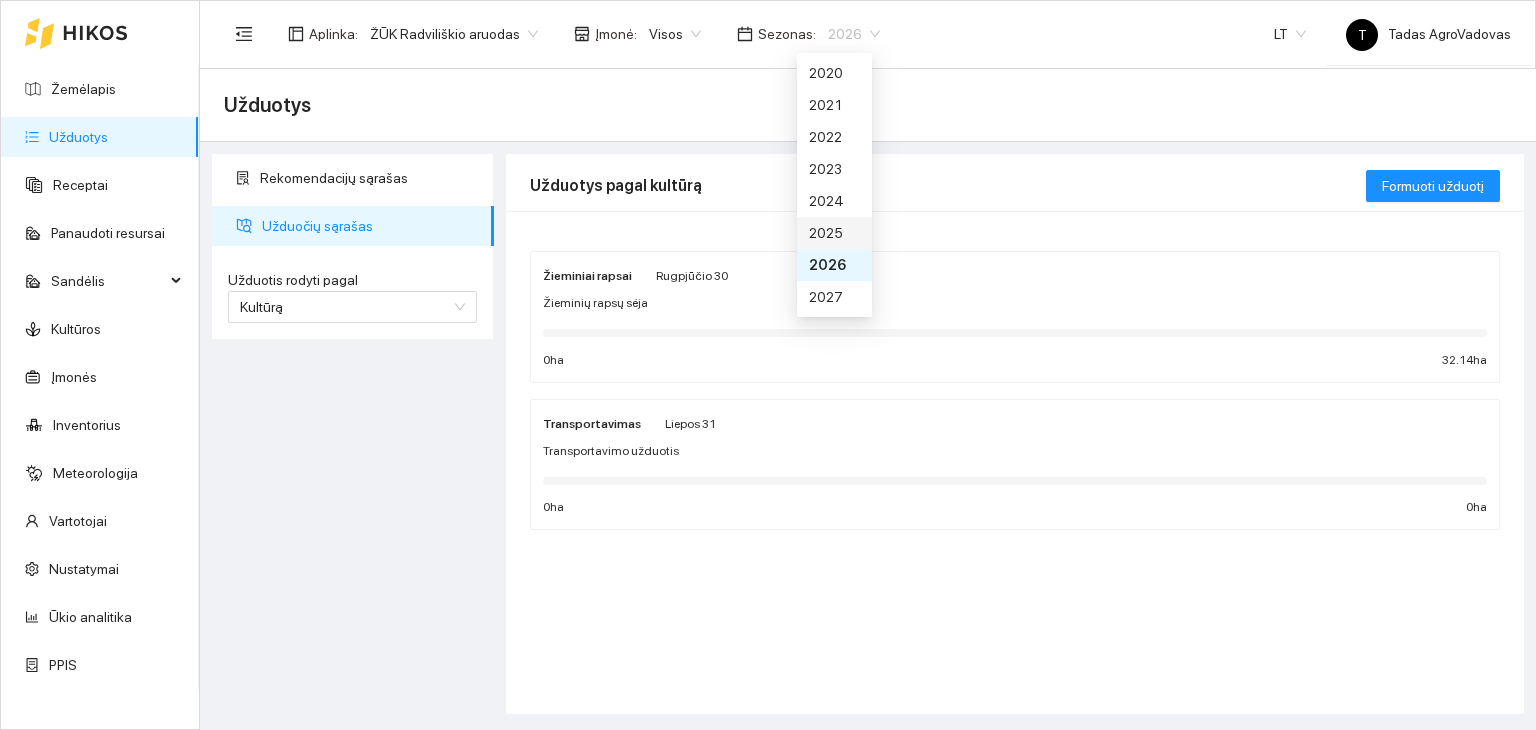 click on "2025" at bounding box center [834, 233] 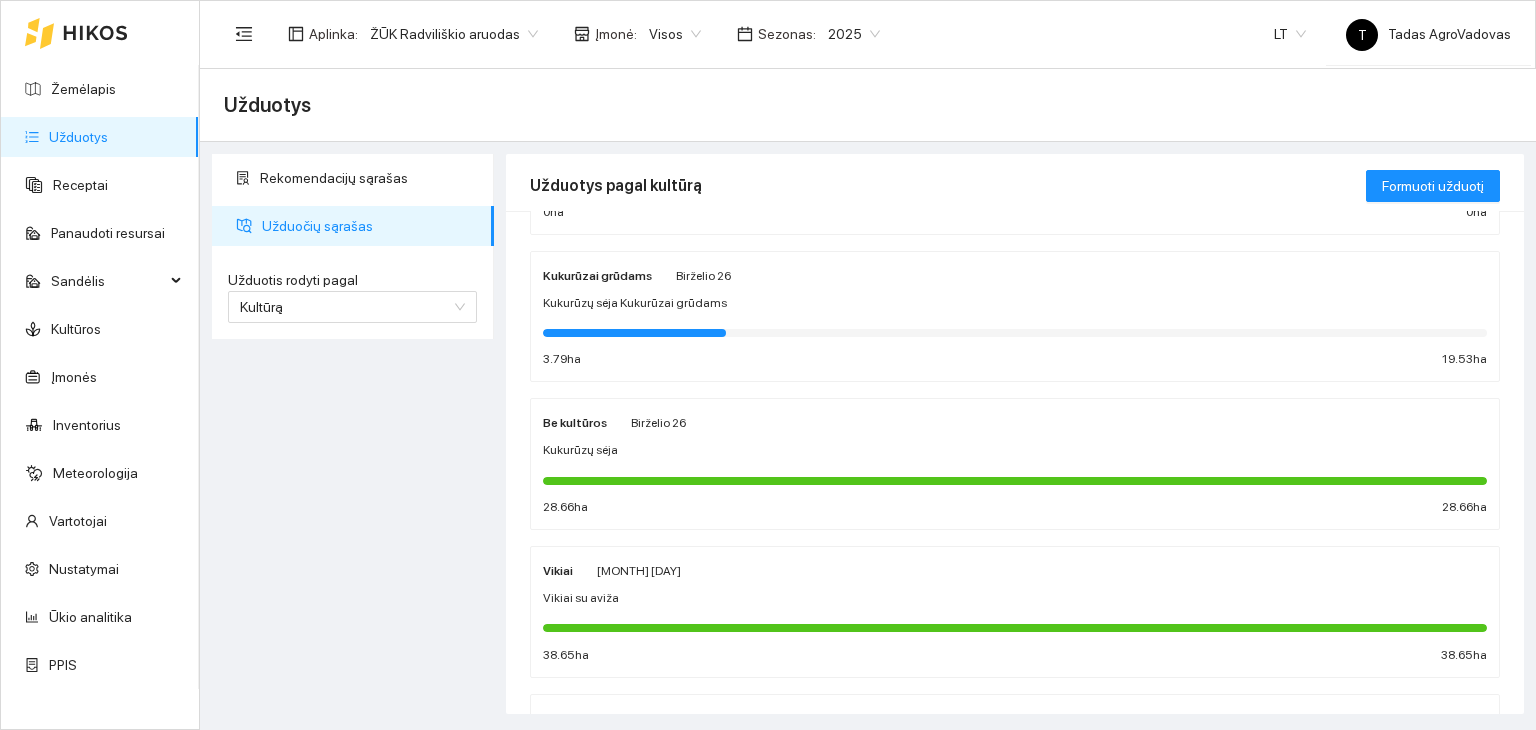 scroll, scrollTop: 0, scrollLeft: 0, axis: both 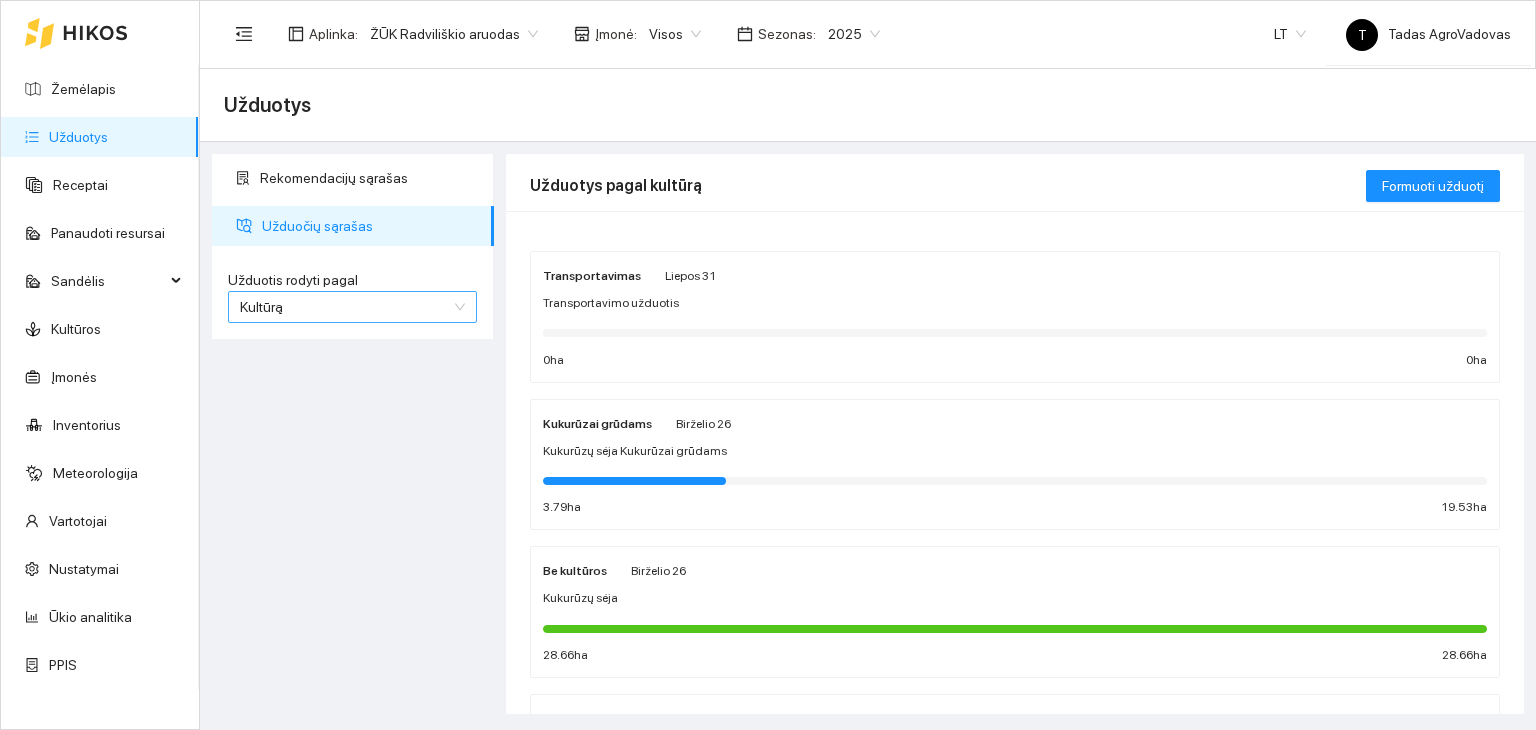 drag, startPoint x: 361, startPoint y: 305, endPoint x: 352, endPoint y: 311, distance: 10.816654 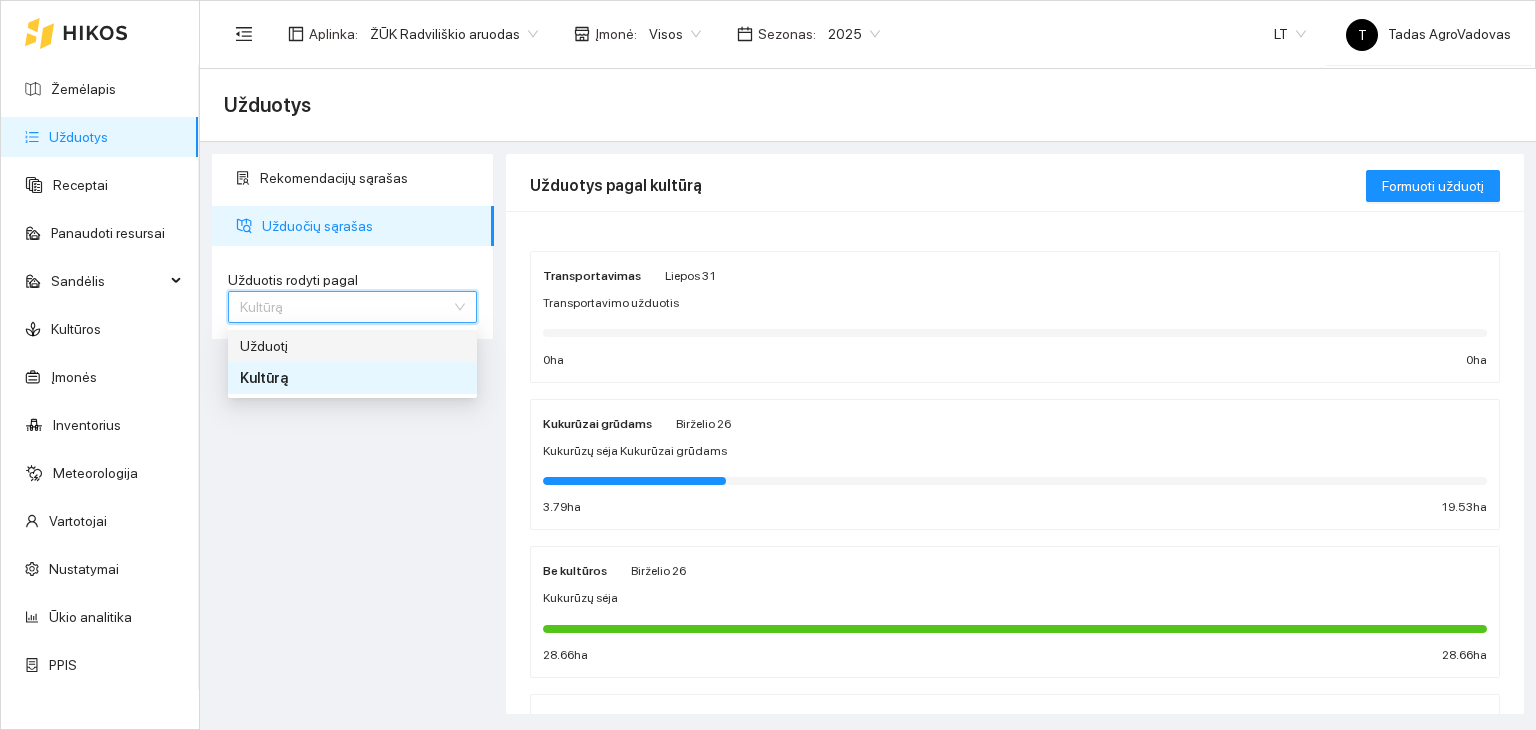 click on "Užduotį" at bounding box center (352, 346) 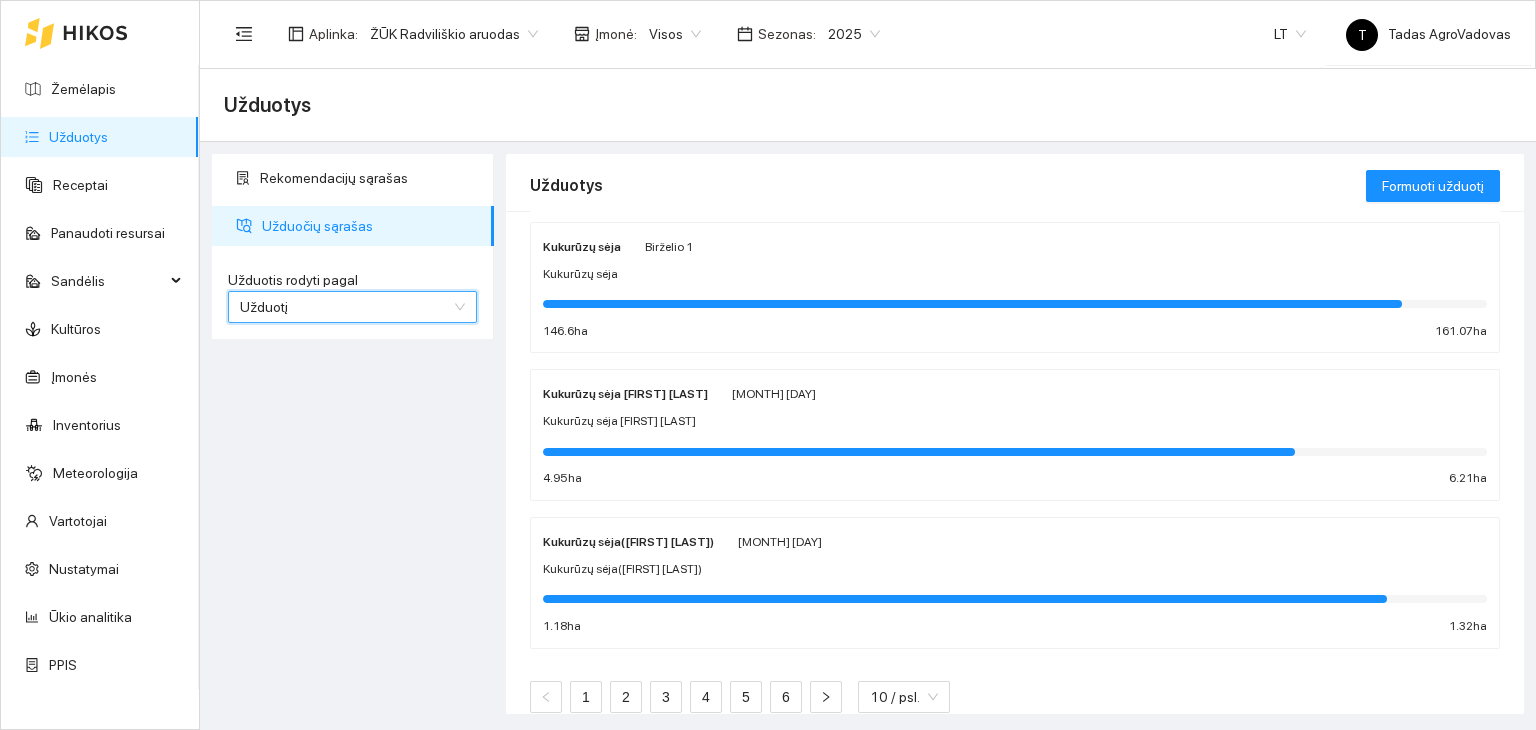 scroll, scrollTop: 1082, scrollLeft: 0, axis: vertical 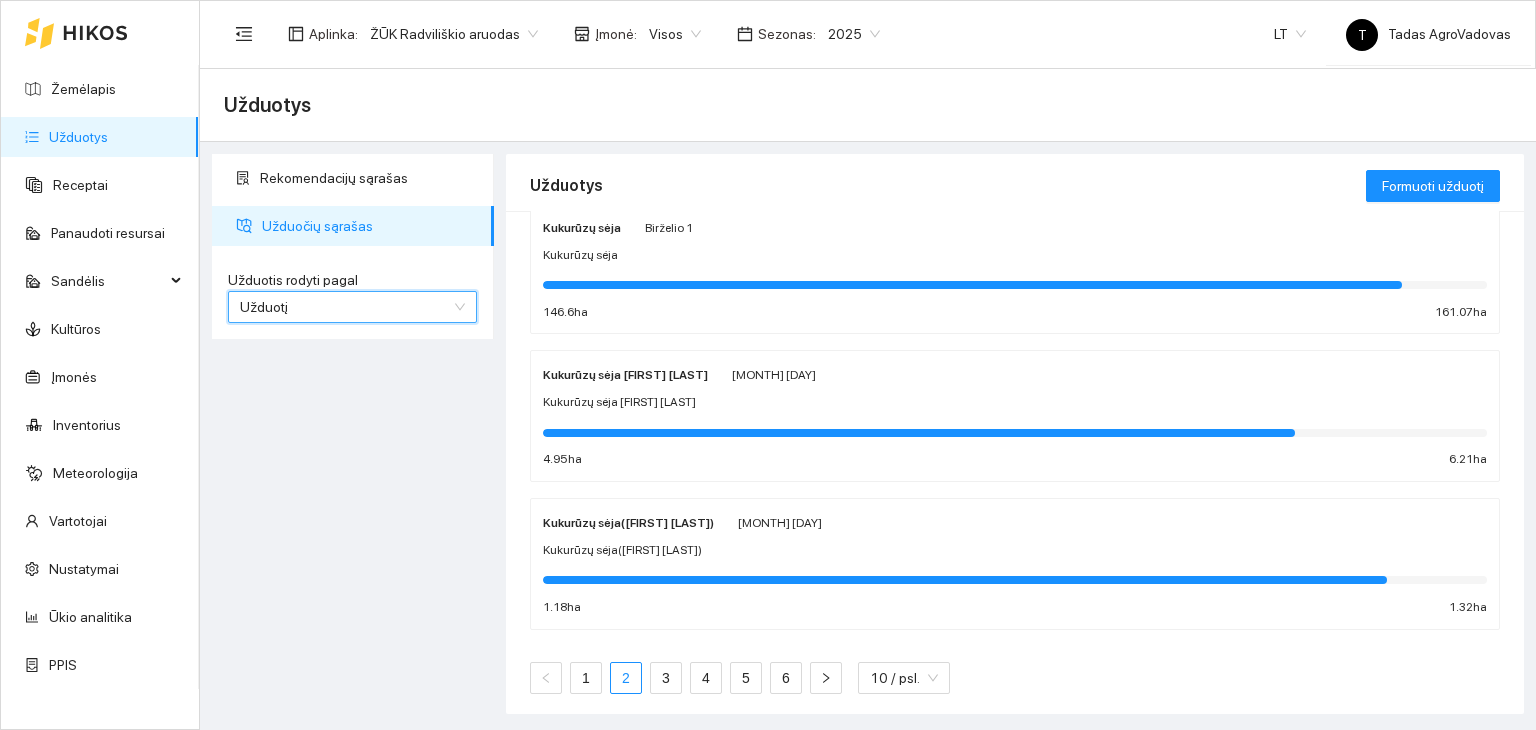 click on "2" at bounding box center [626, 678] 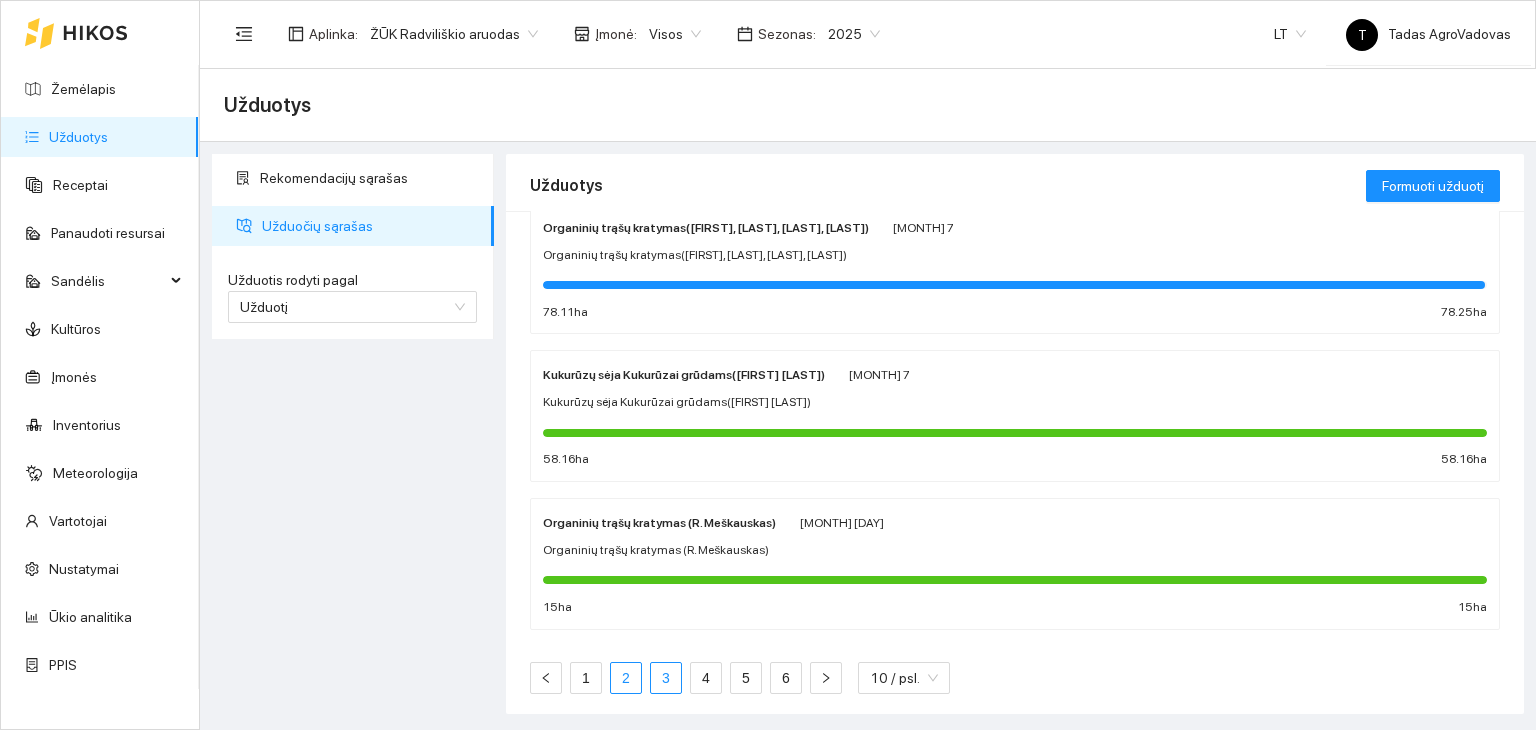 click on "3" at bounding box center [666, 678] 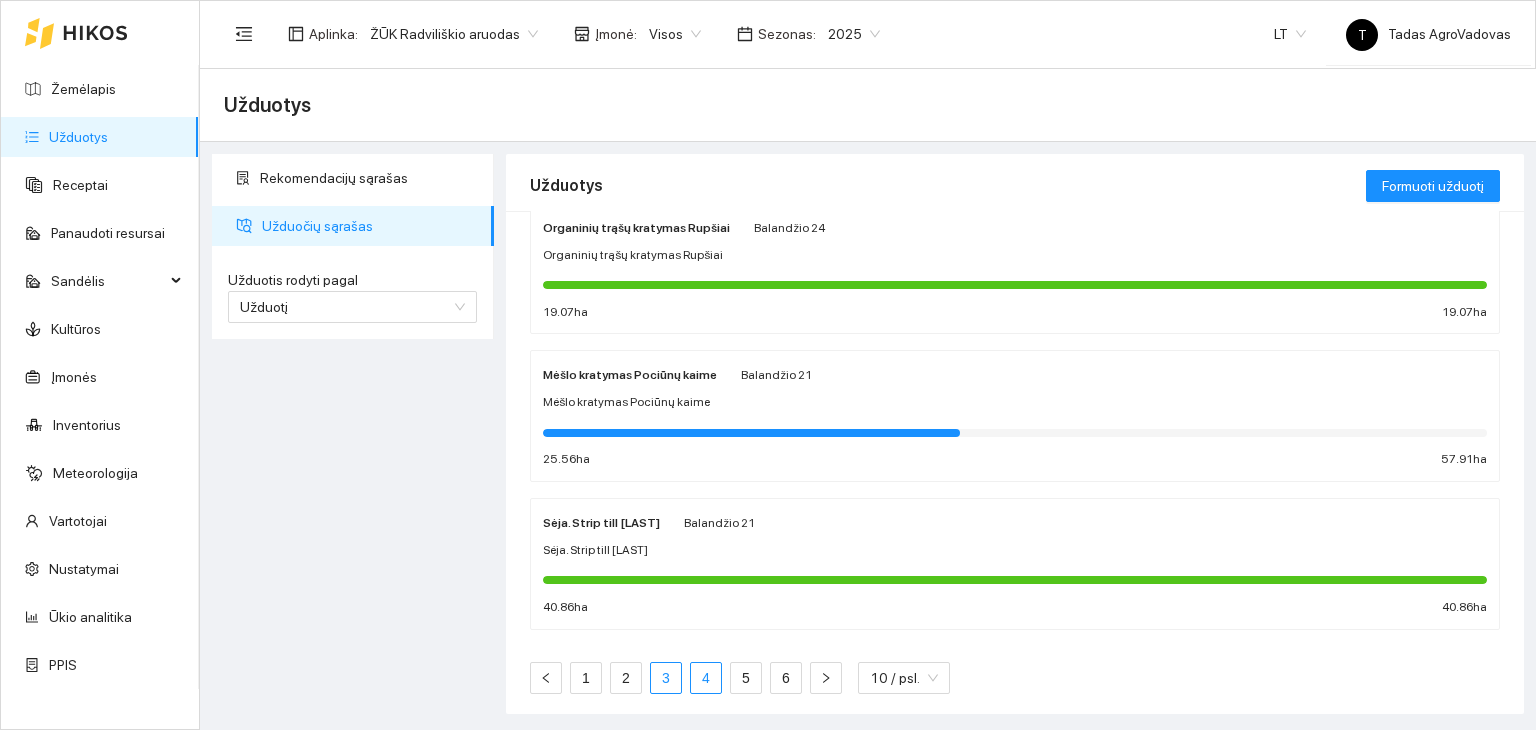 click on "4" at bounding box center [706, 678] 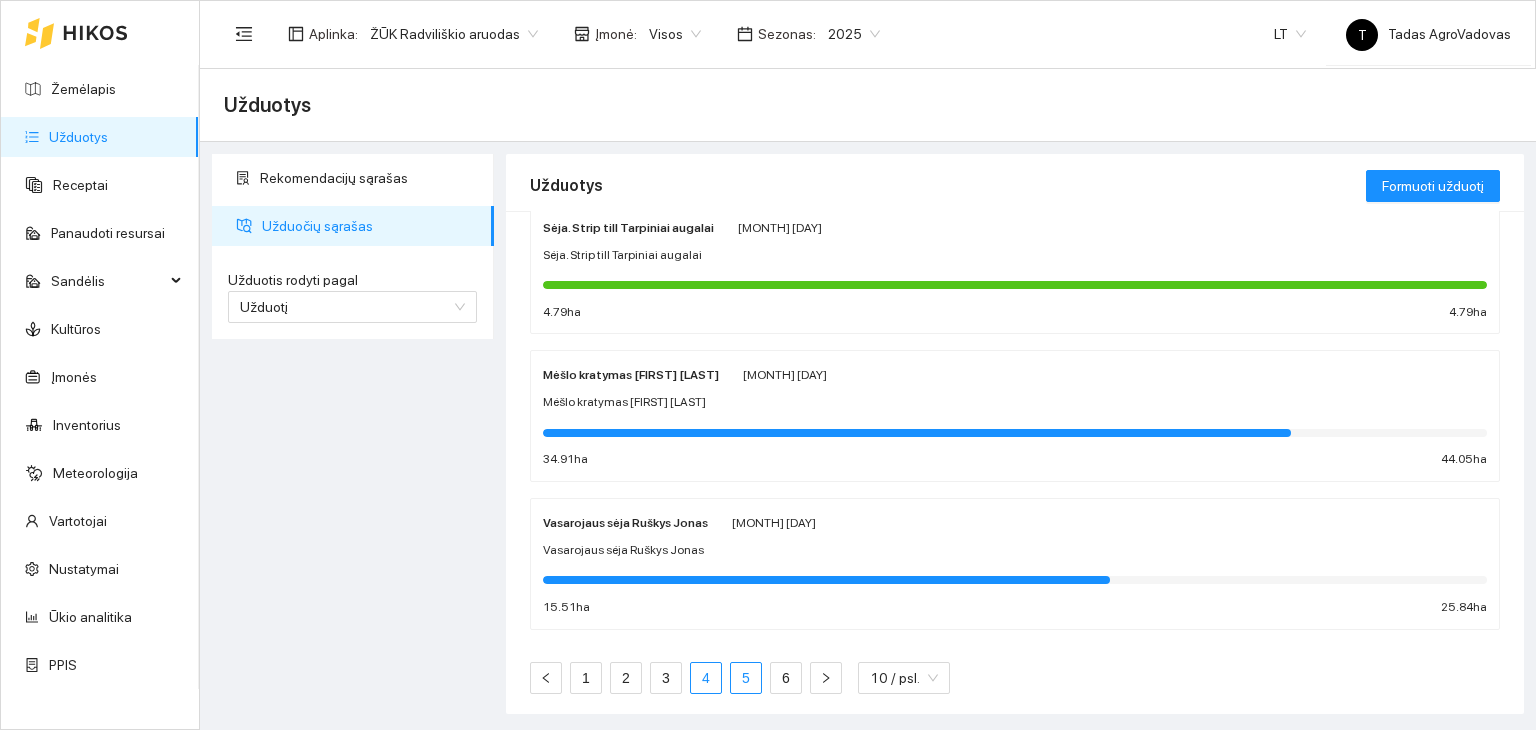 click on "5" at bounding box center (746, 678) 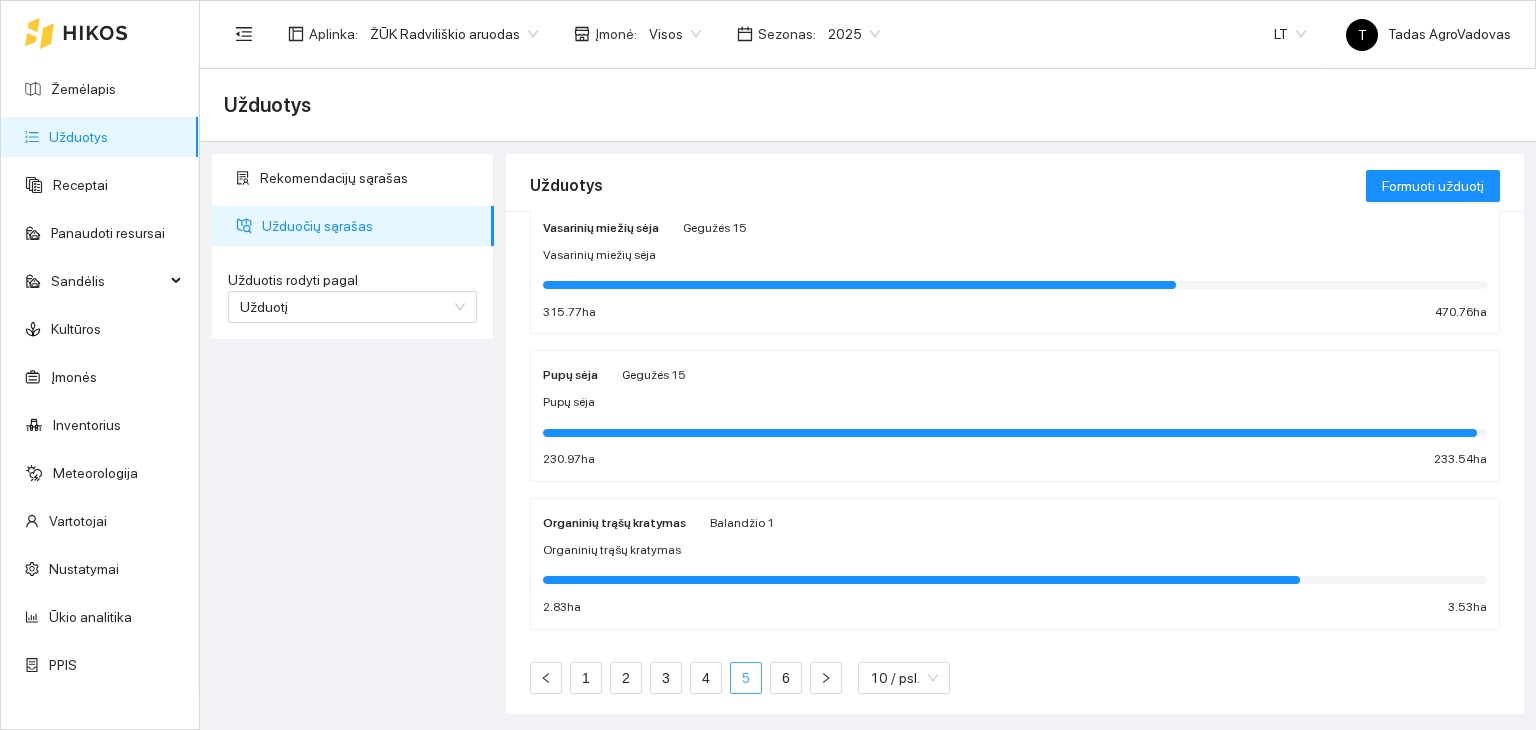 click on "5" at bounding box center (746, 678) 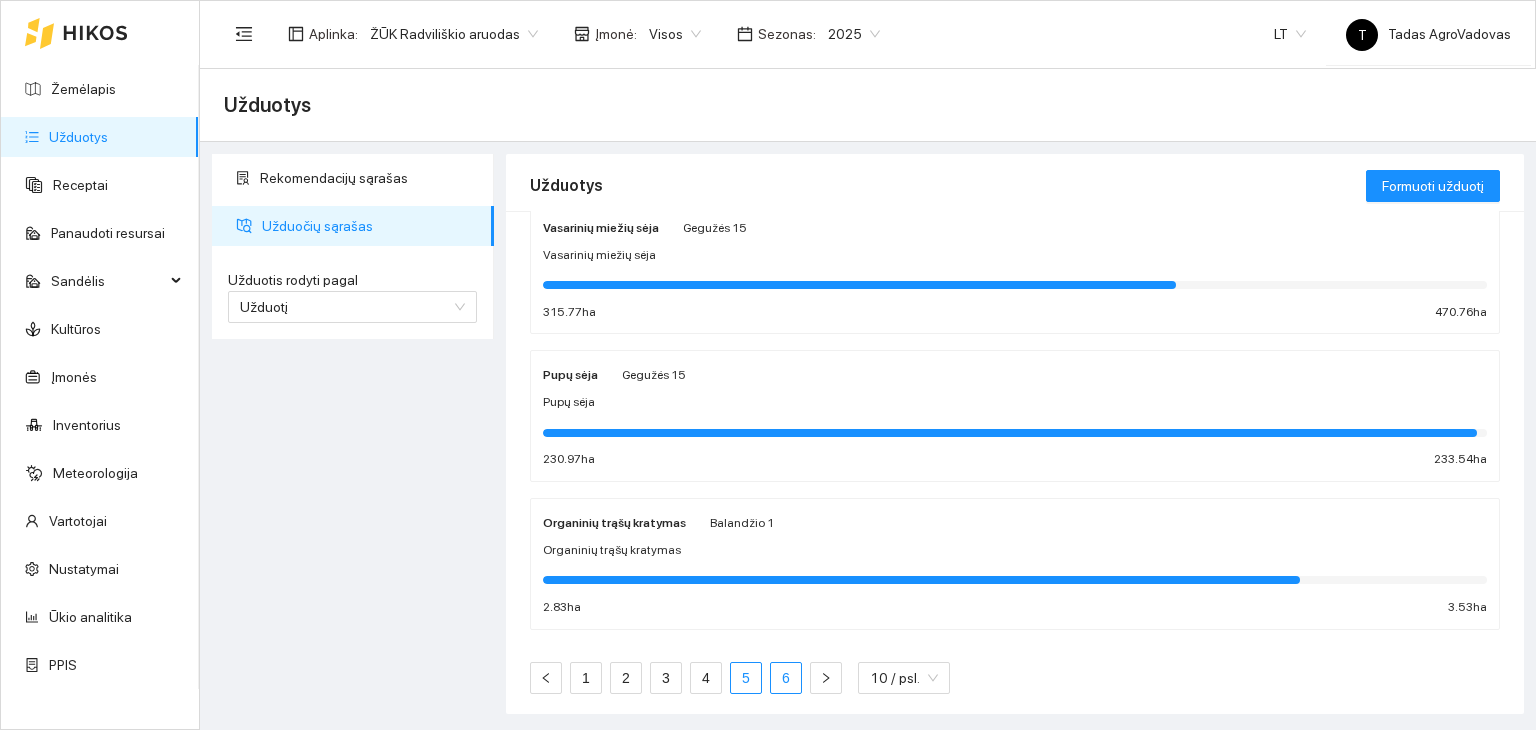 click on "6" at bounding box center [786, 678] 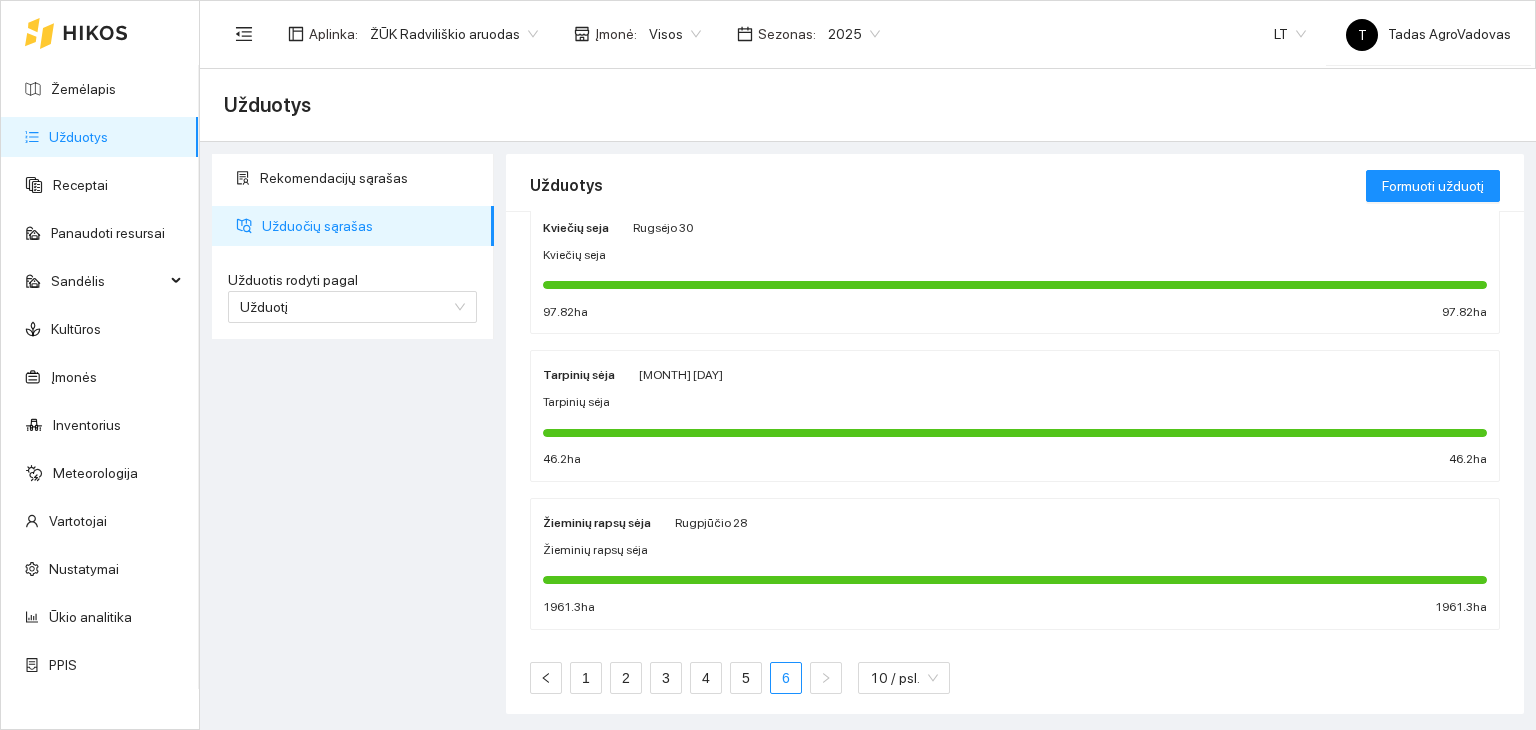 click on "Rugpjūčio 28" at bounding box center [711, 523] 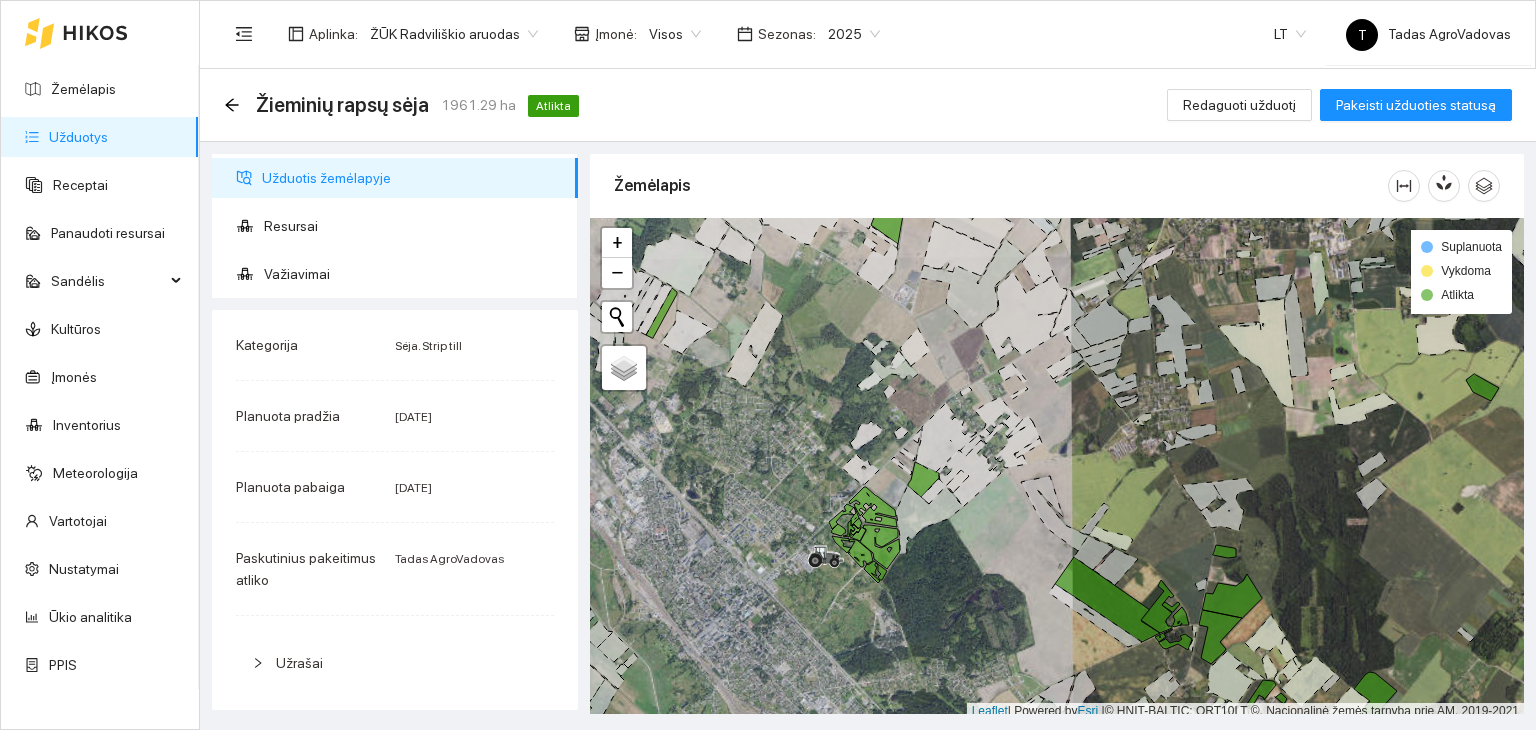 click on "2025" at bounding box center [854, 34] 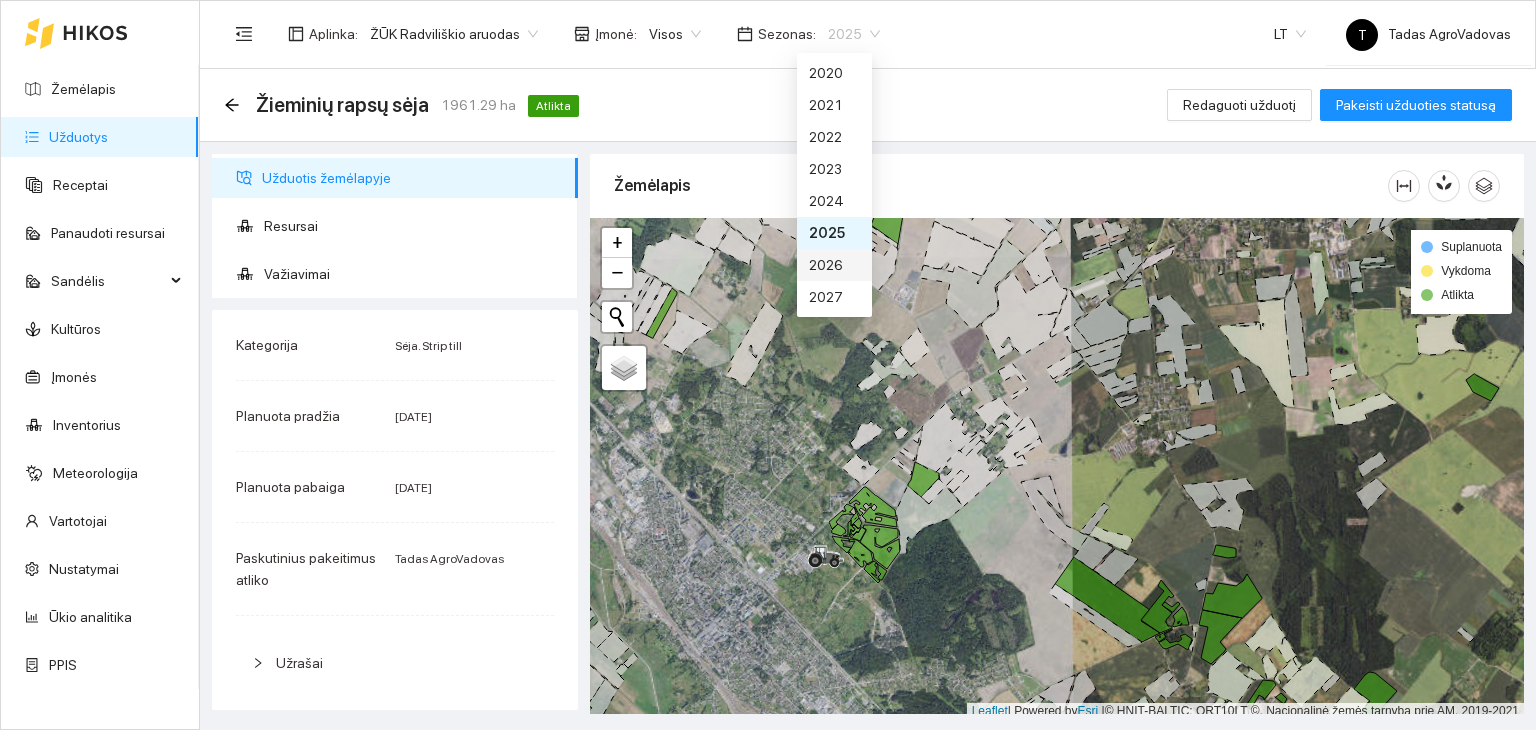 click on "2026" at bounding box center (834, 265) 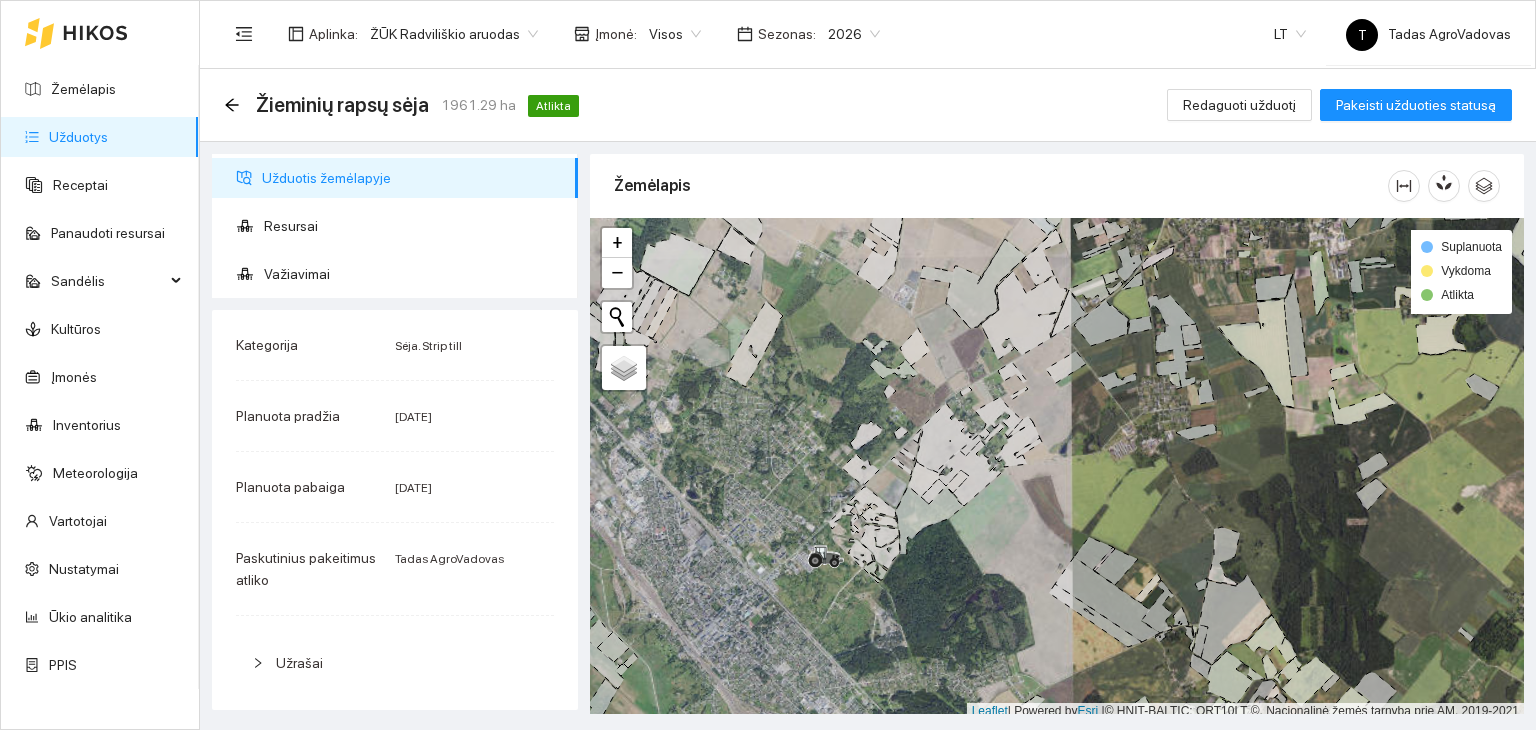 click on "Užduotys" at bounding box center [78, 137] 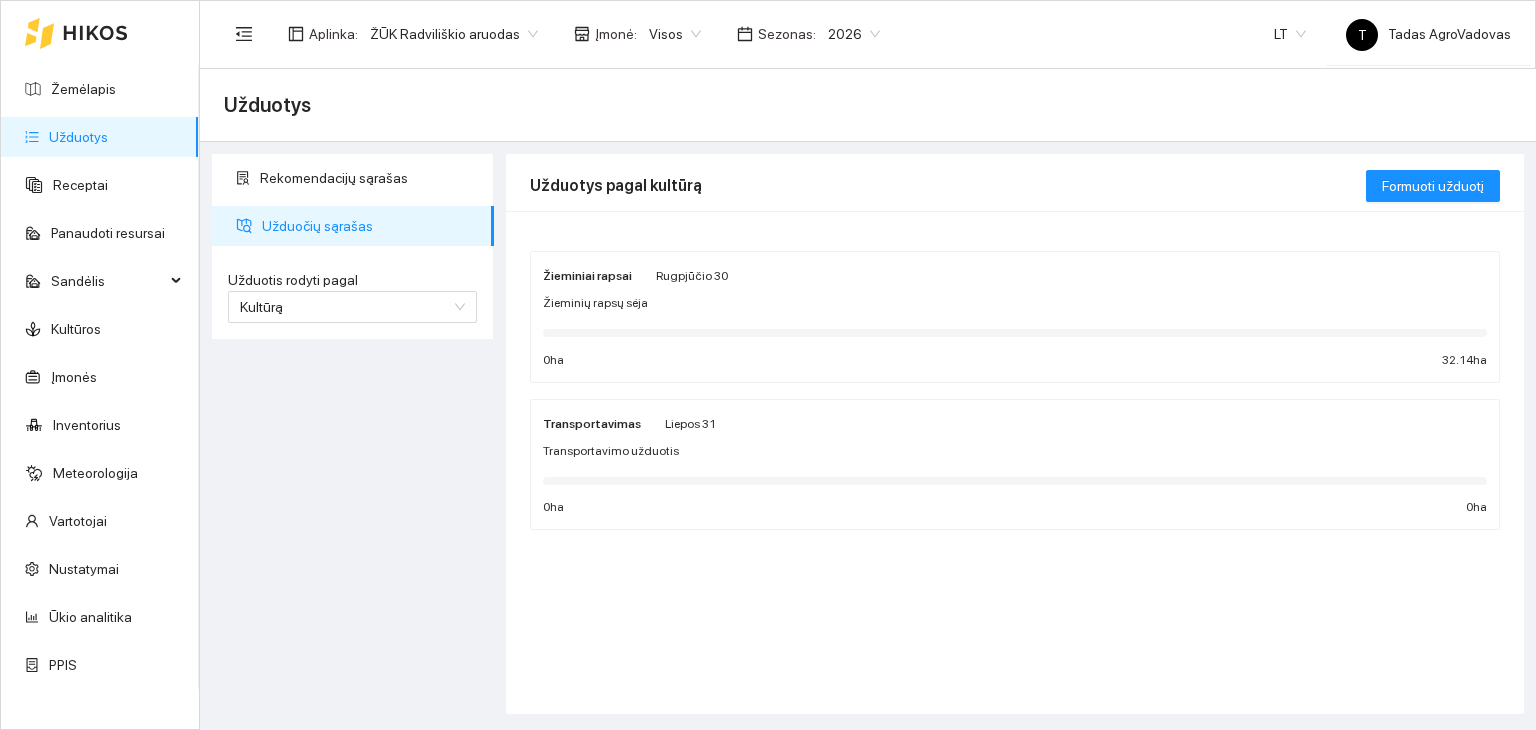 click on "Užduotys" at bounding box center [78, 137] 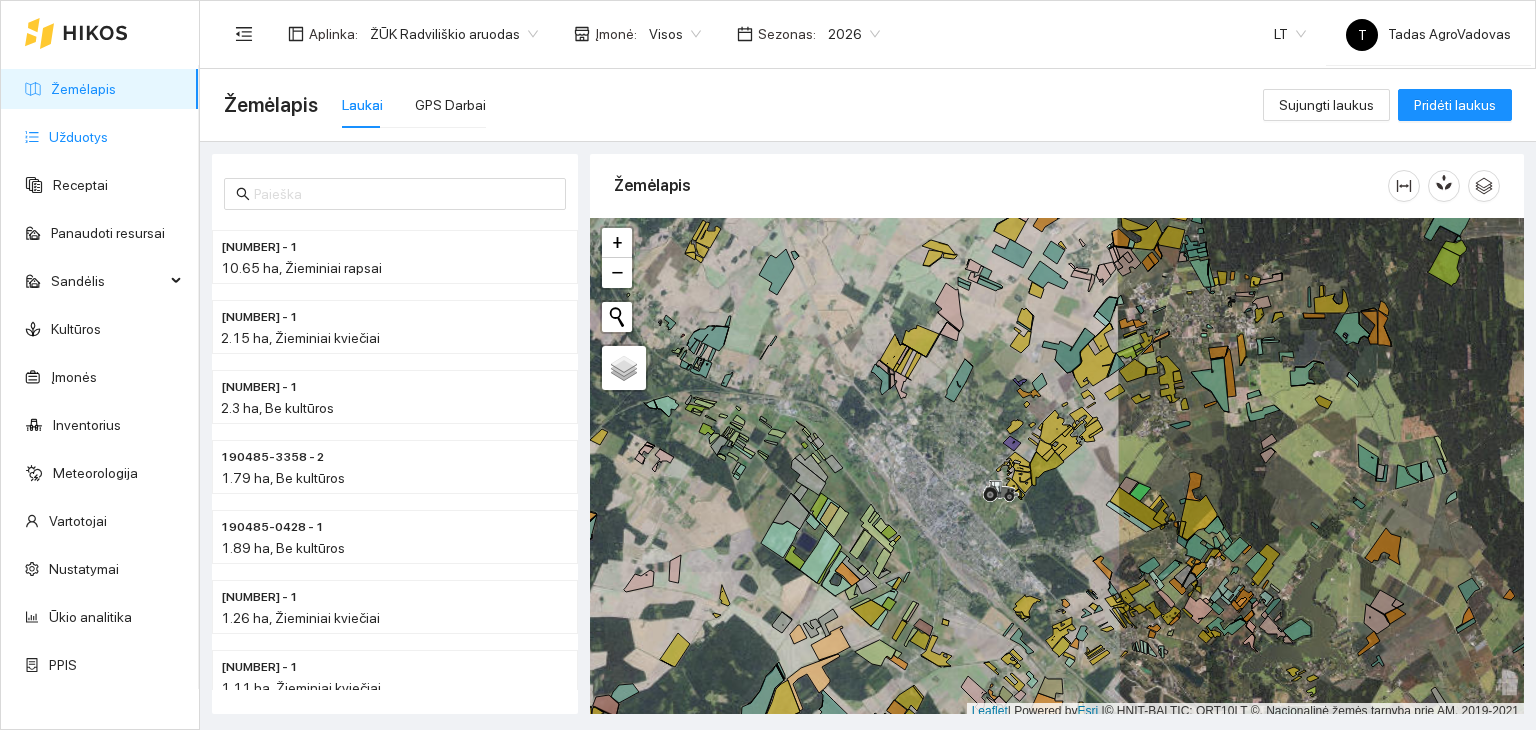 click on "Užduotys" at bounding box center [78, 137] 